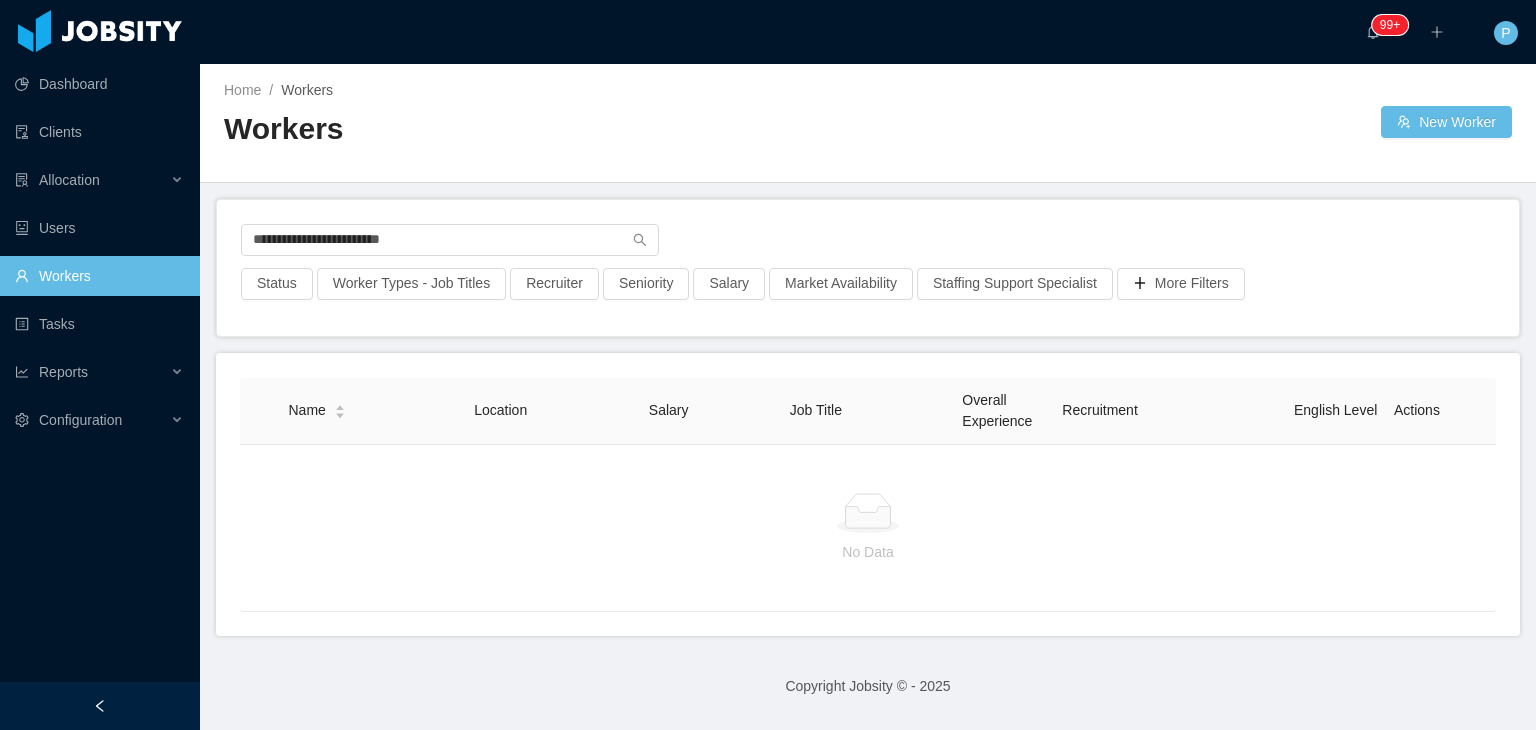 scroll, scrollTop: 0, scrollLeft: 0, axis: both 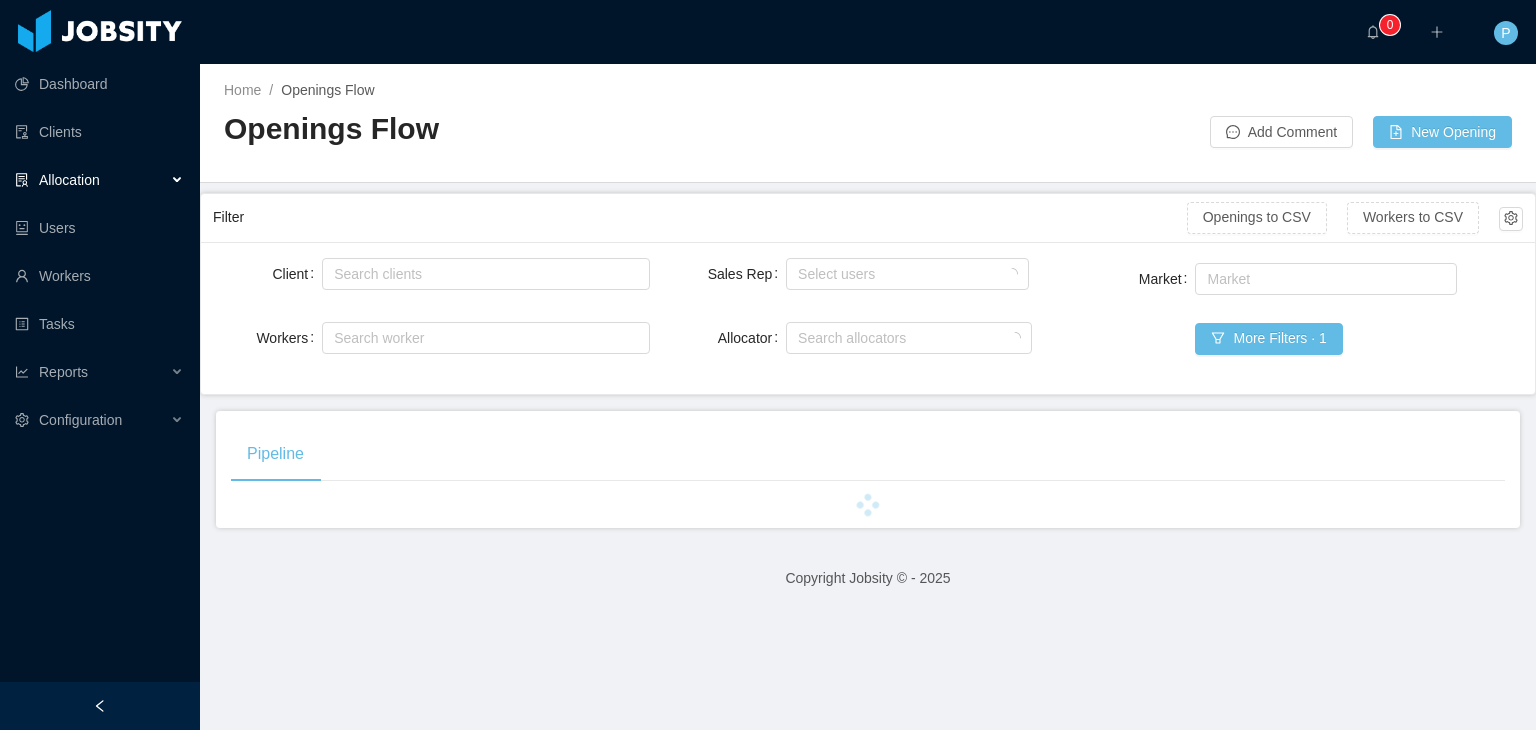 click on "Home / Openings Flow / Openings Flow Add Comment New Opening" at bounding box center (868, 123) 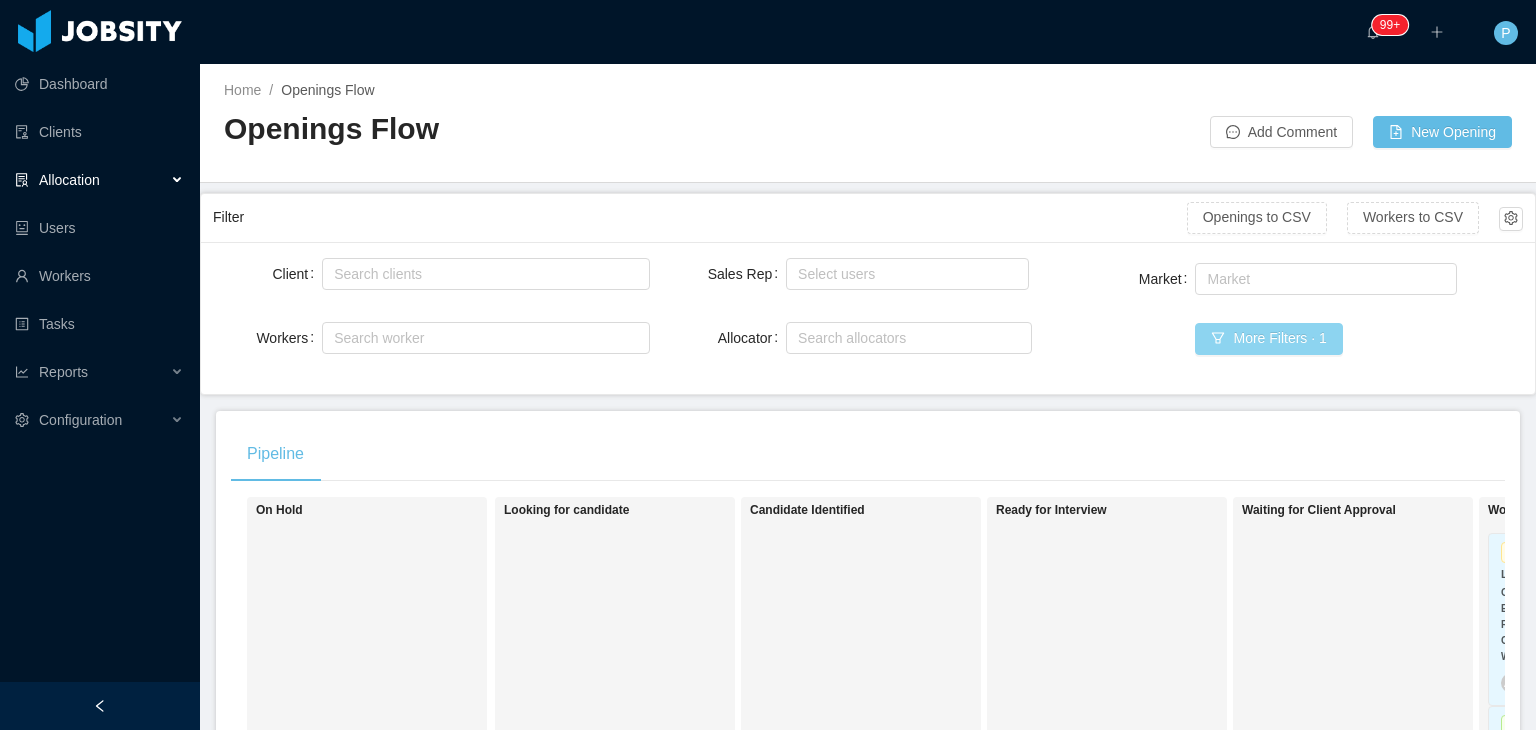 click on "More Filters · 1" at bounding box center (1268, 339) 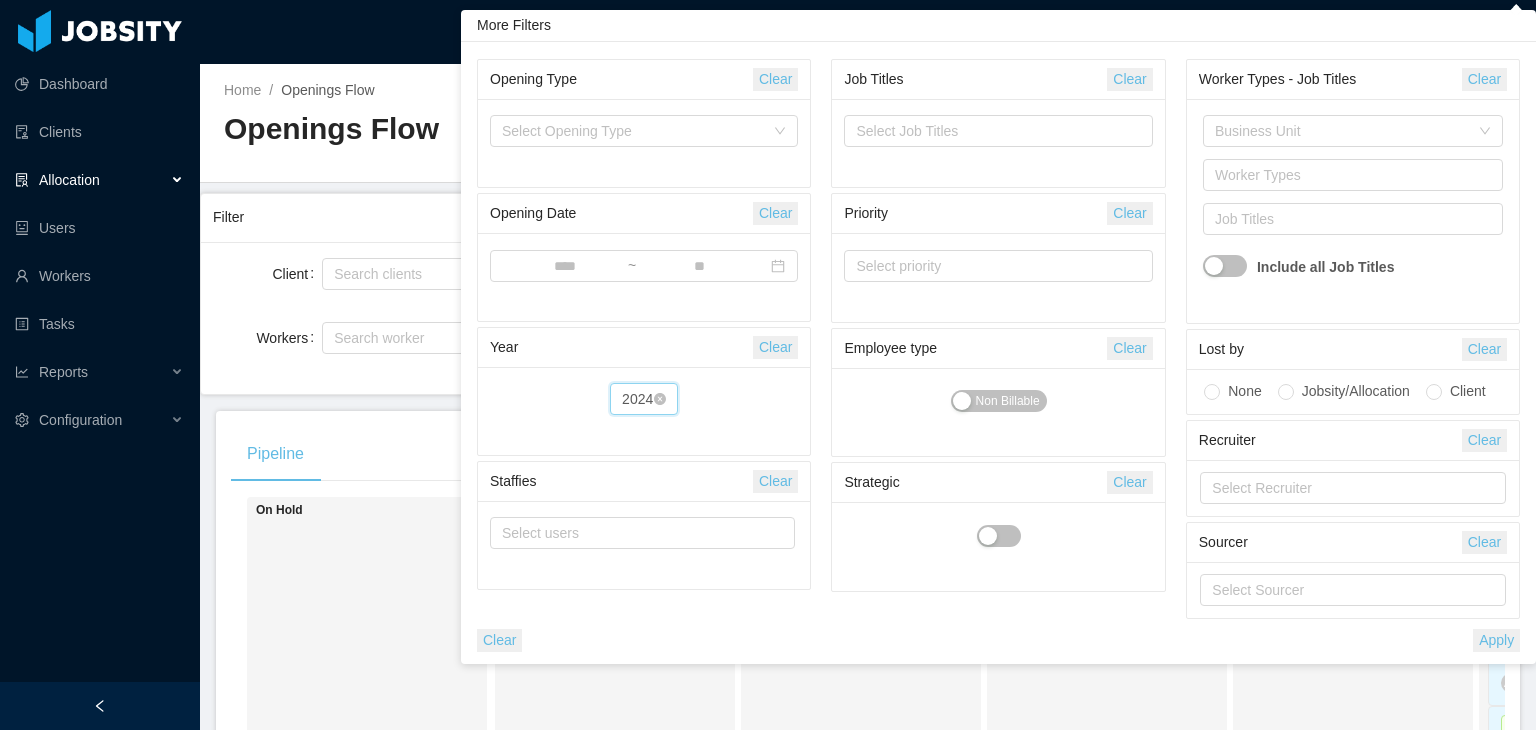 click on "2024" at bounding box center (637, 399) 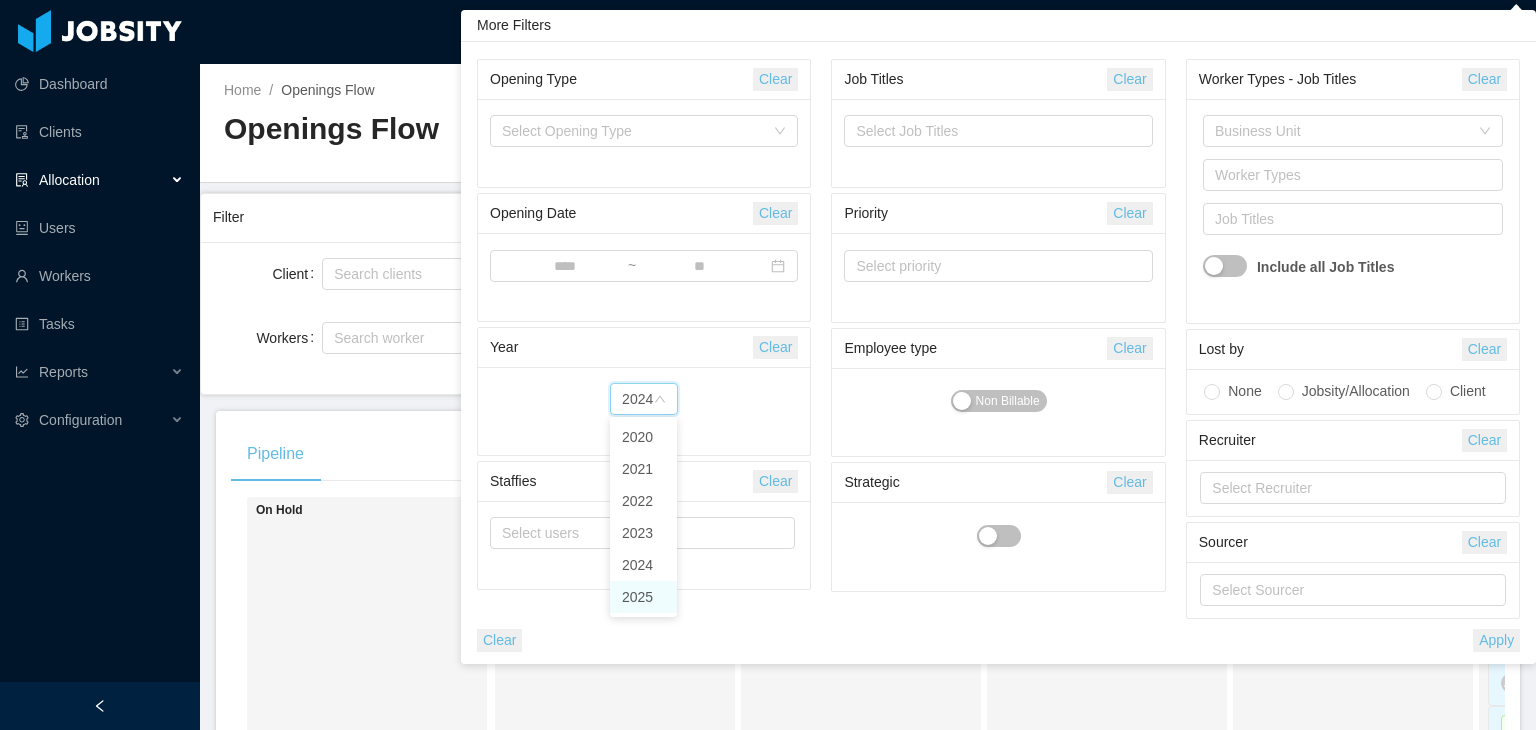 click on "2025" at bounding box center (643, 597) 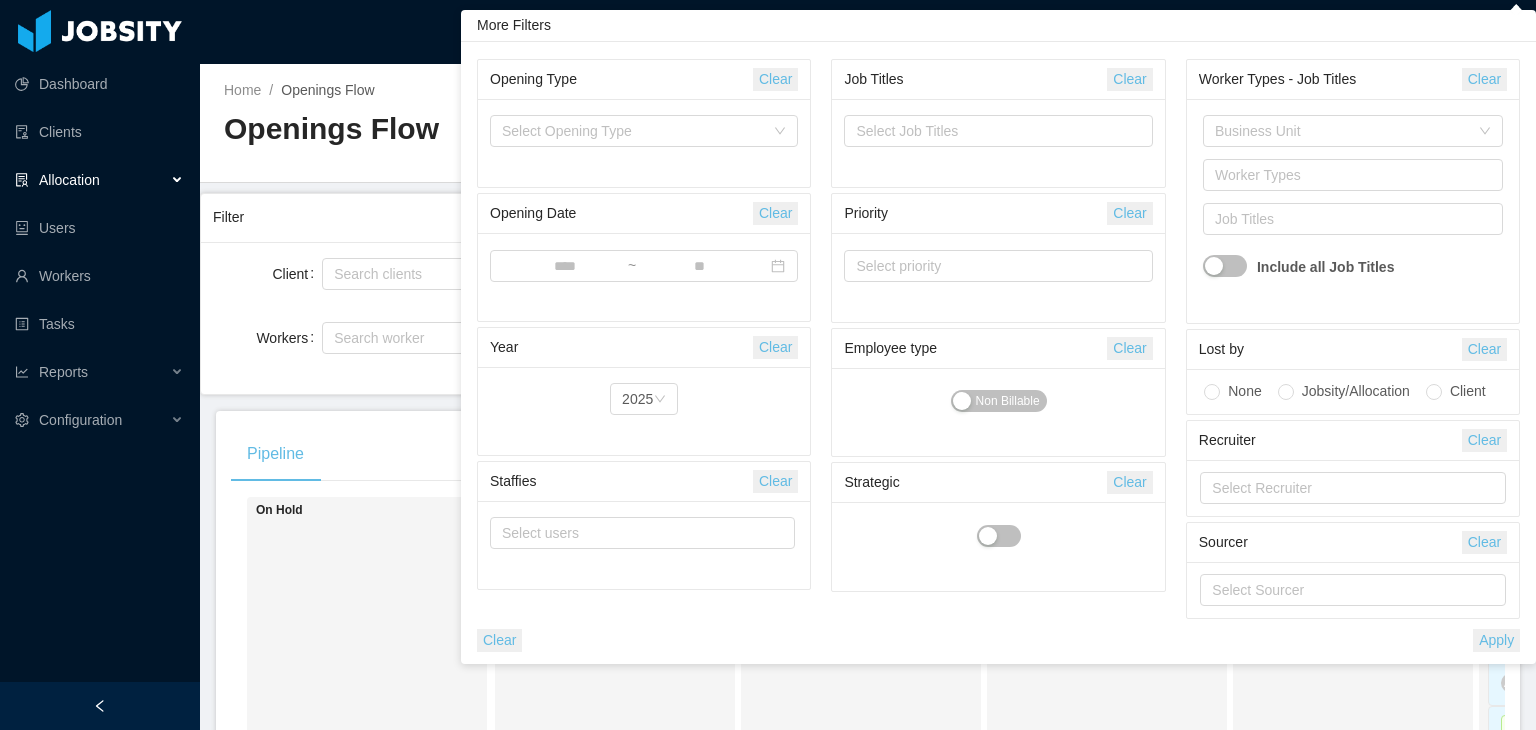 click on "Apply" at bounding box center (1496, 640) 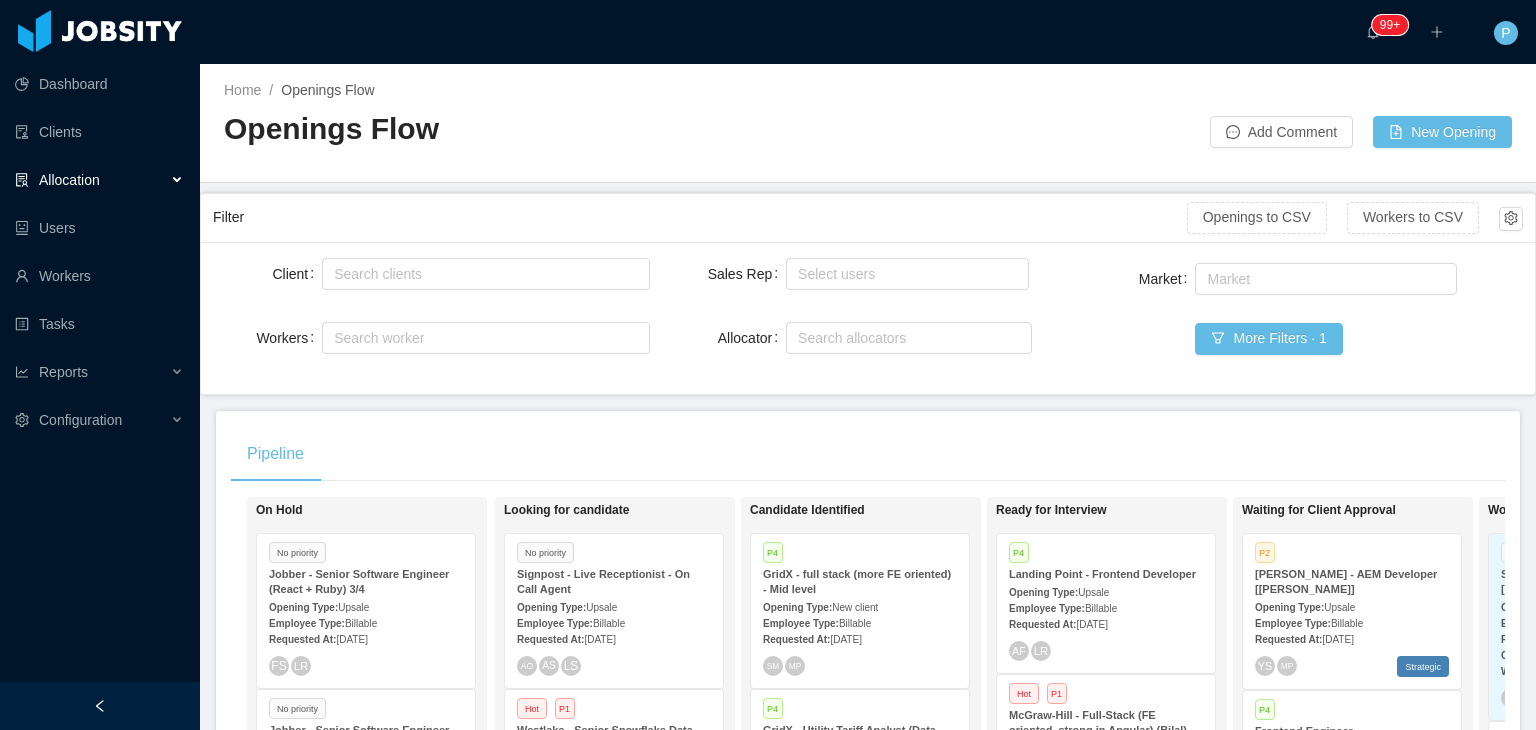 click at bounding box center [1039, 122] 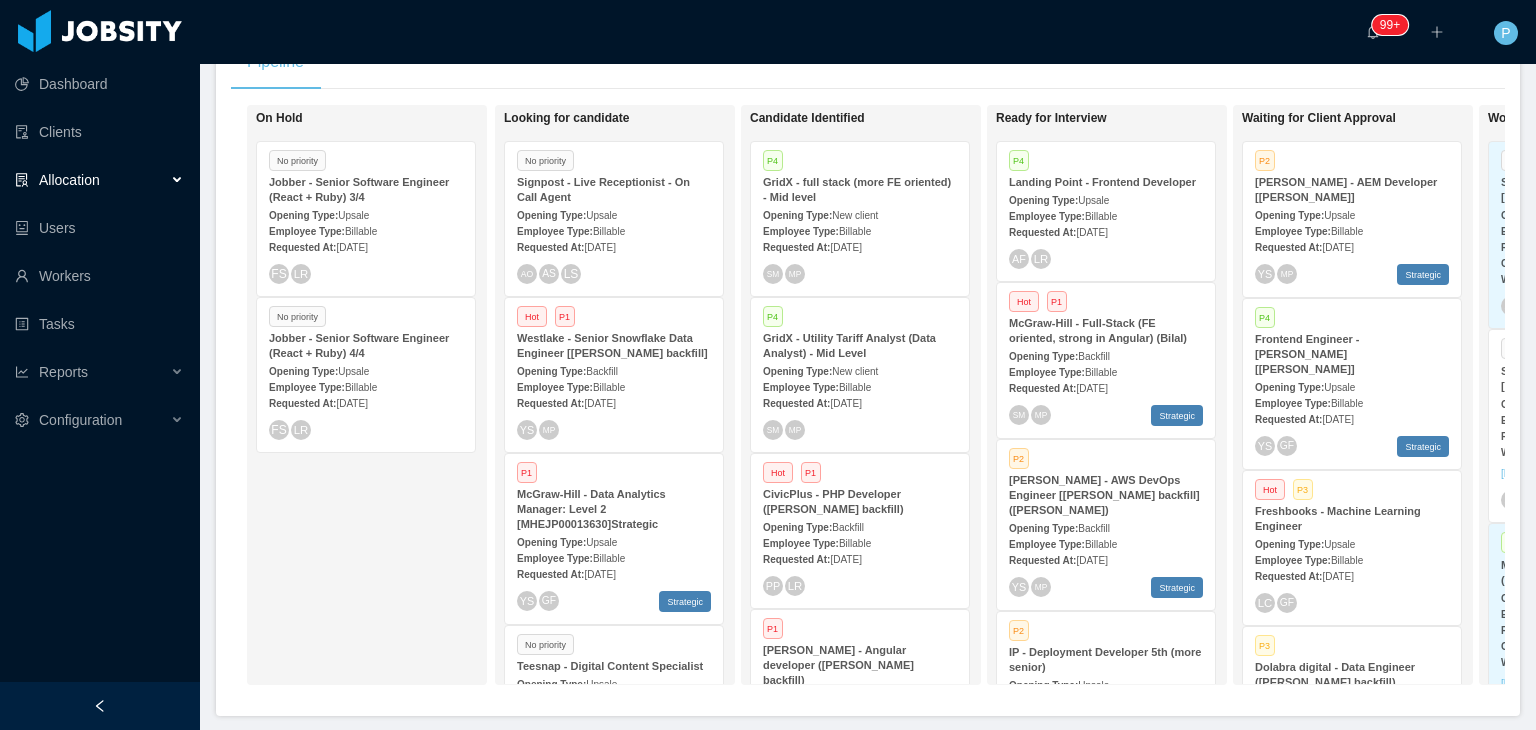 scroll, scrollTop: 396, scrollLeft: 0, axis: vertical 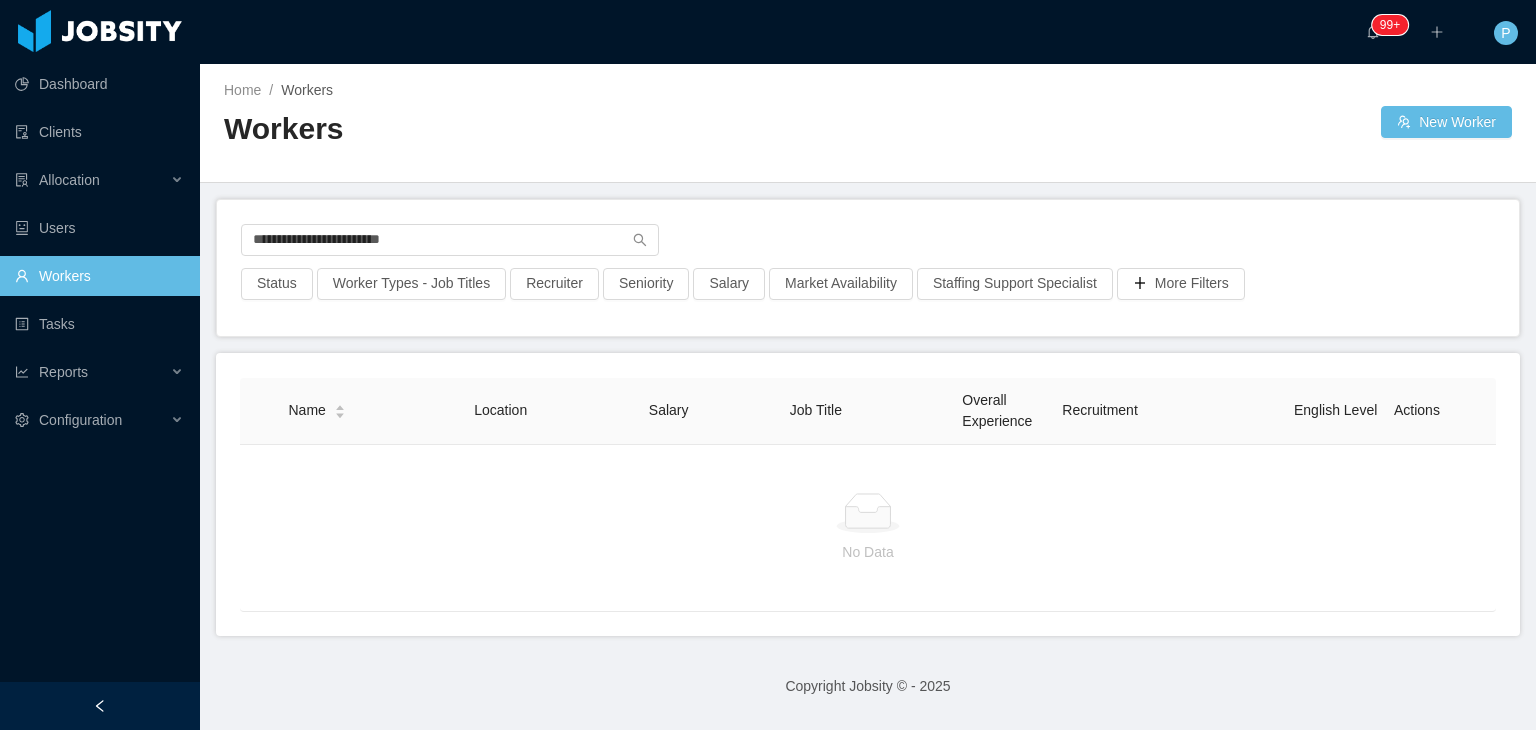 click on "**********" at bounding box center (868, 268) 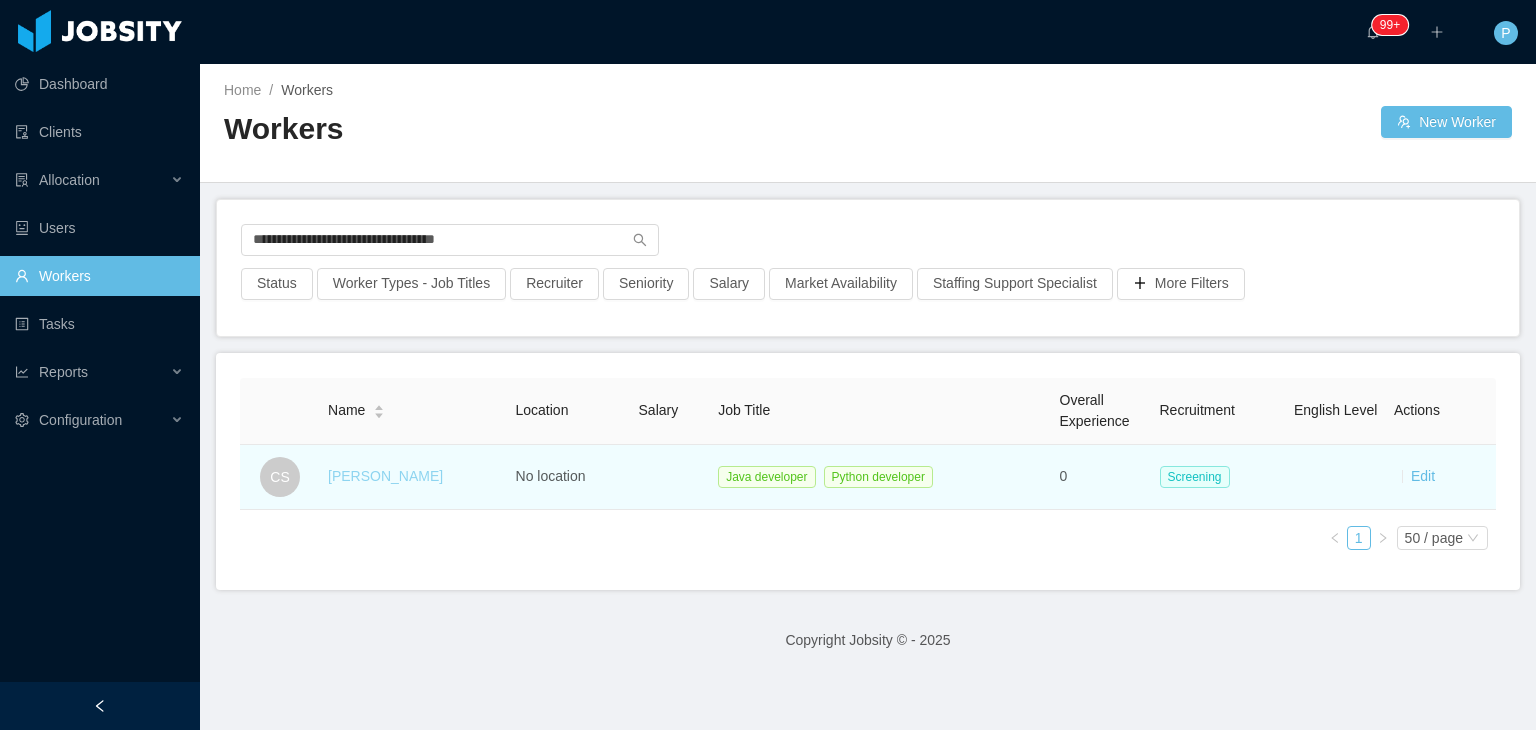 type on "**********" 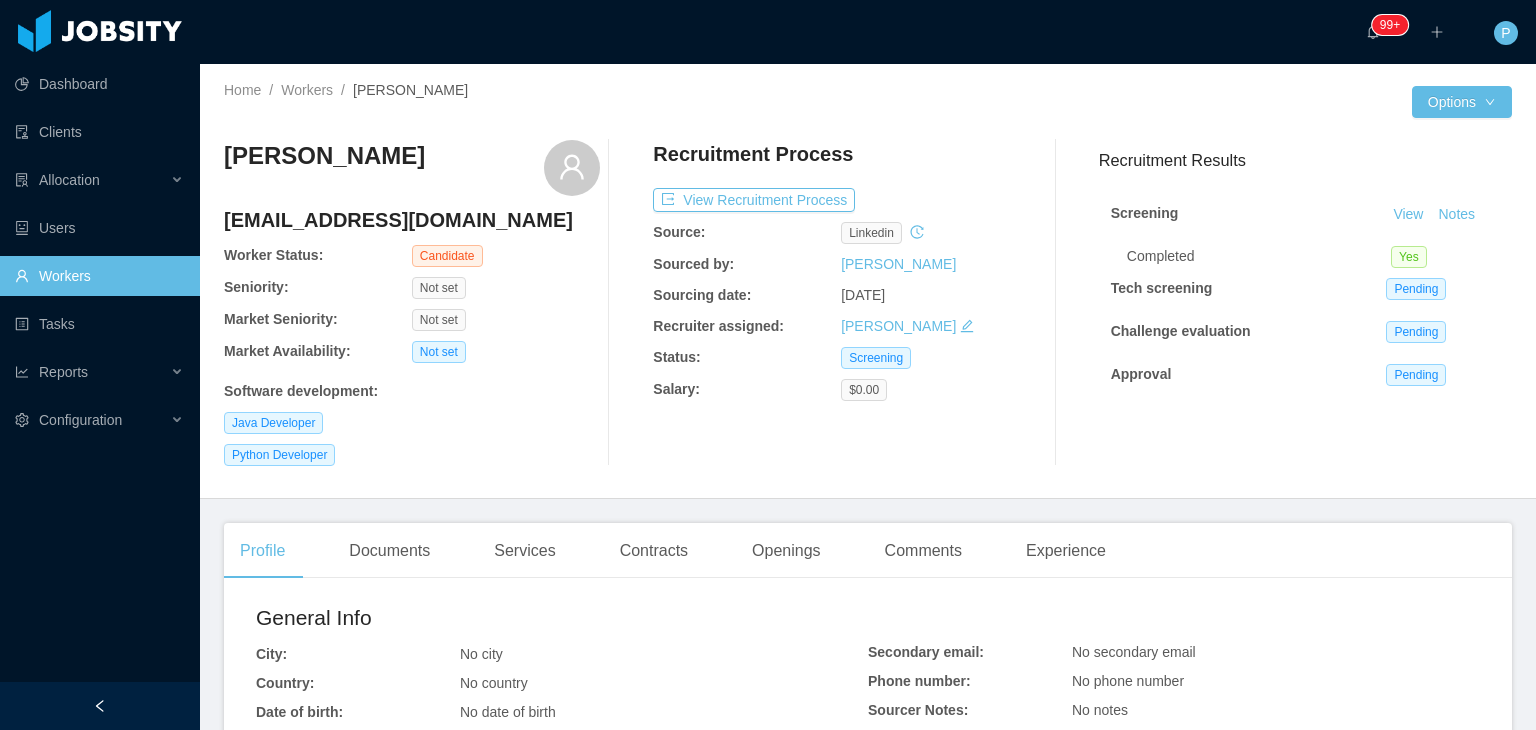 click 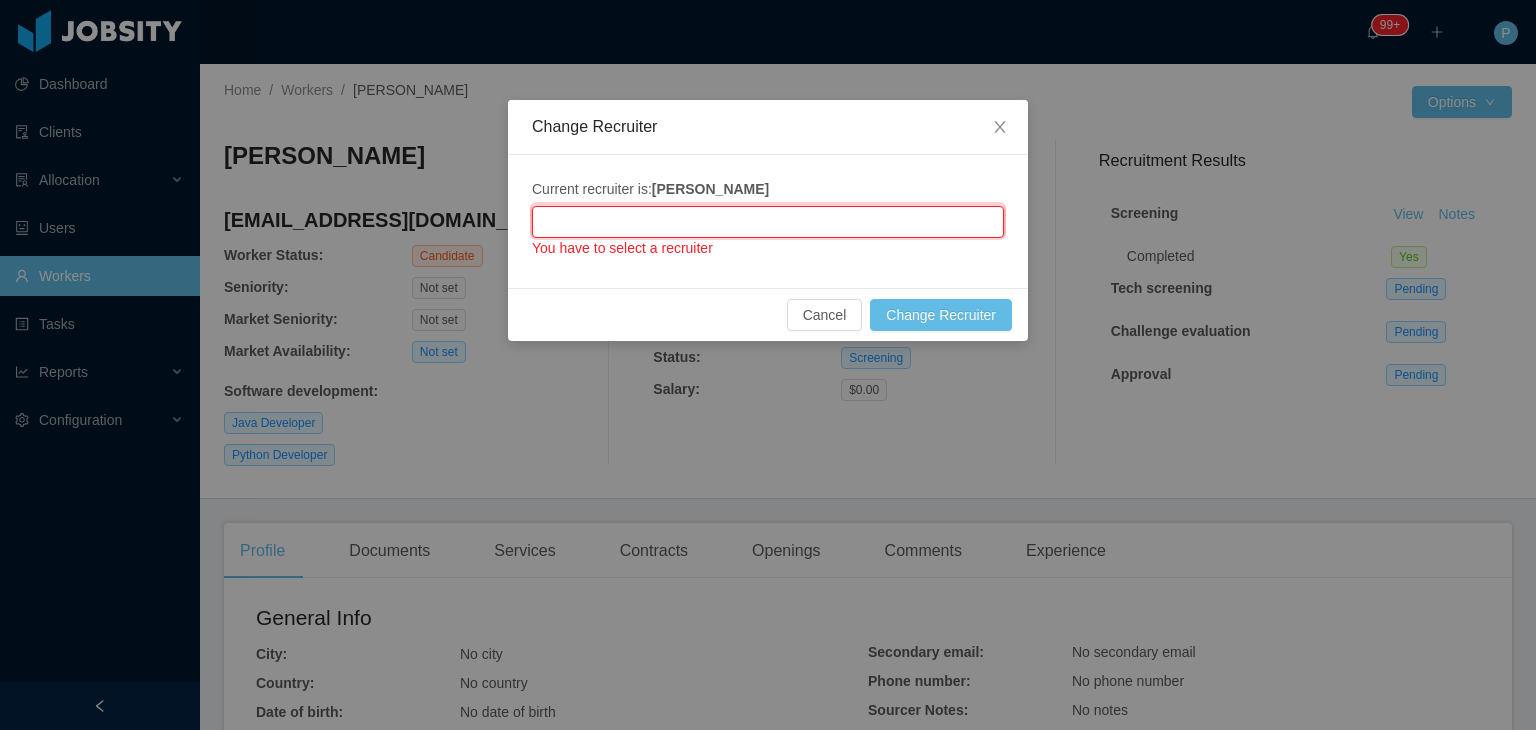 click at bounding box center (768, 222) 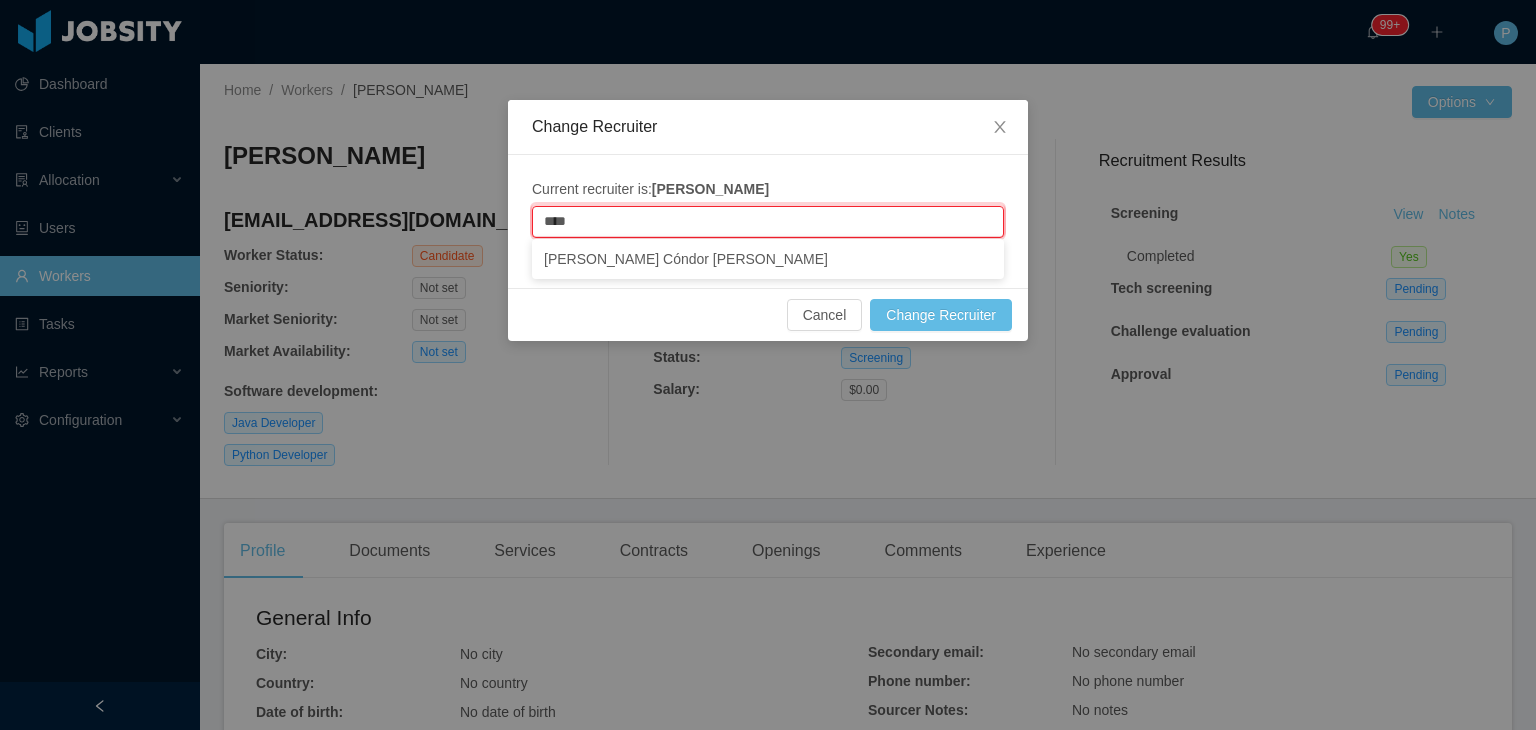 type on "****" 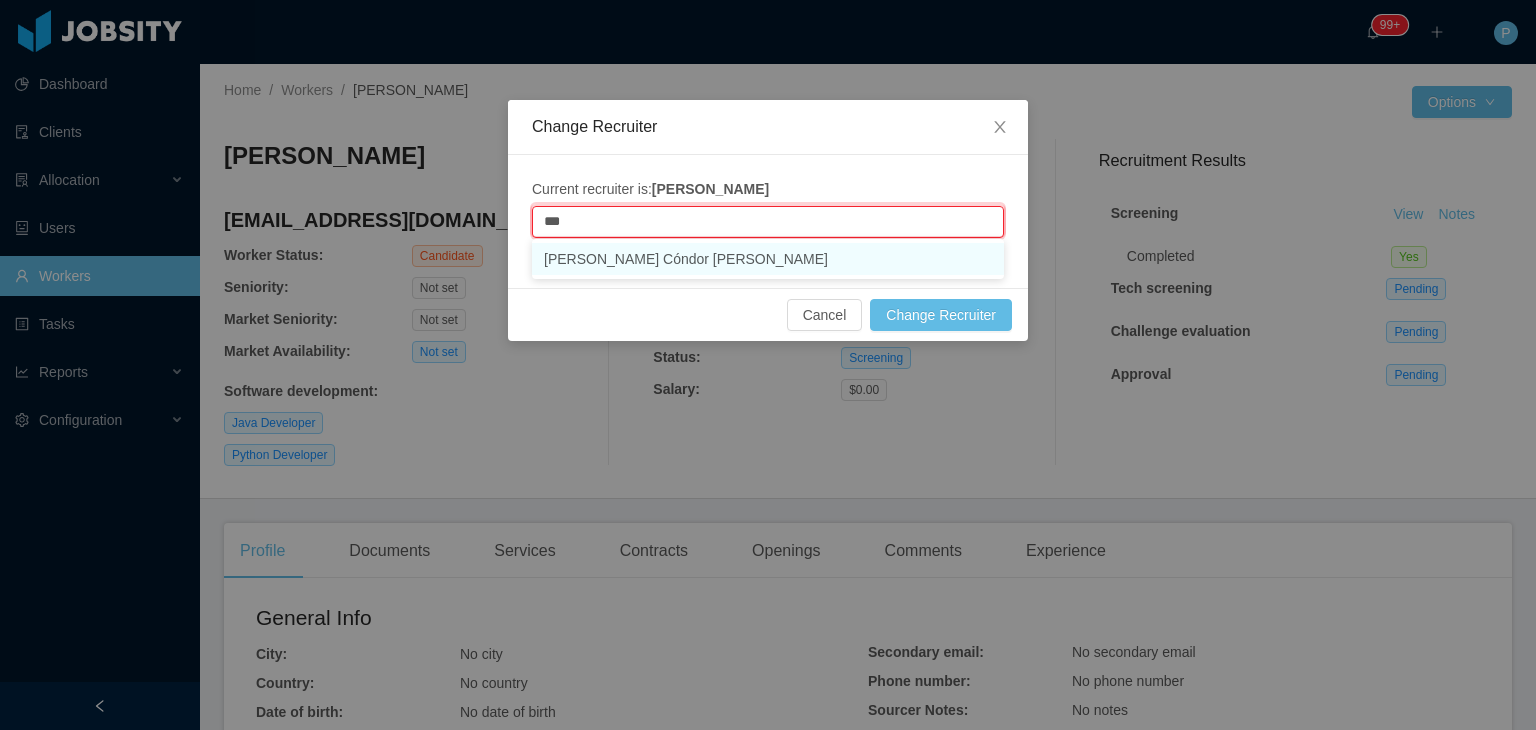 click on "[PERSON_NAME] Cóndor [PERSON_NAME]" at bounding box center (768, 259) 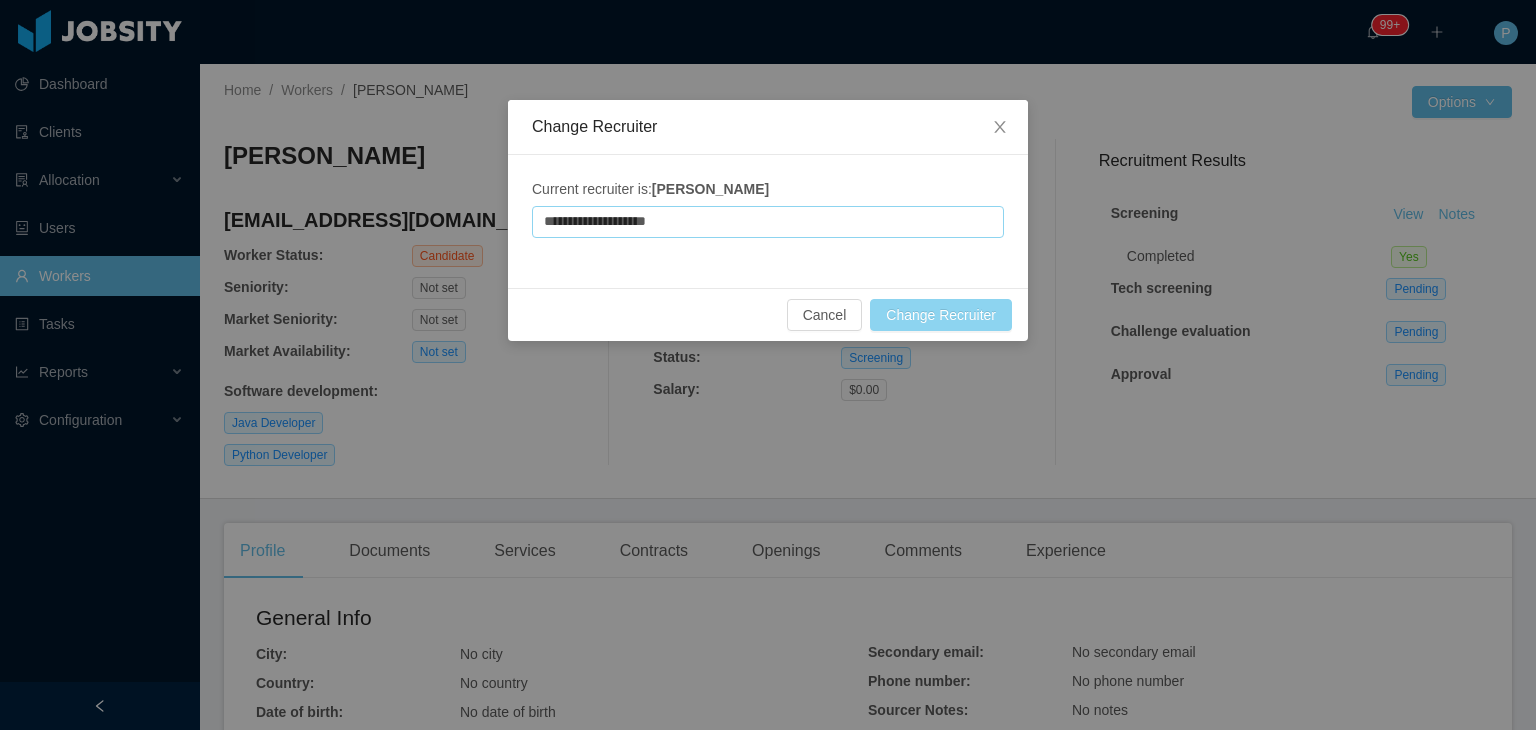 type on "**********" 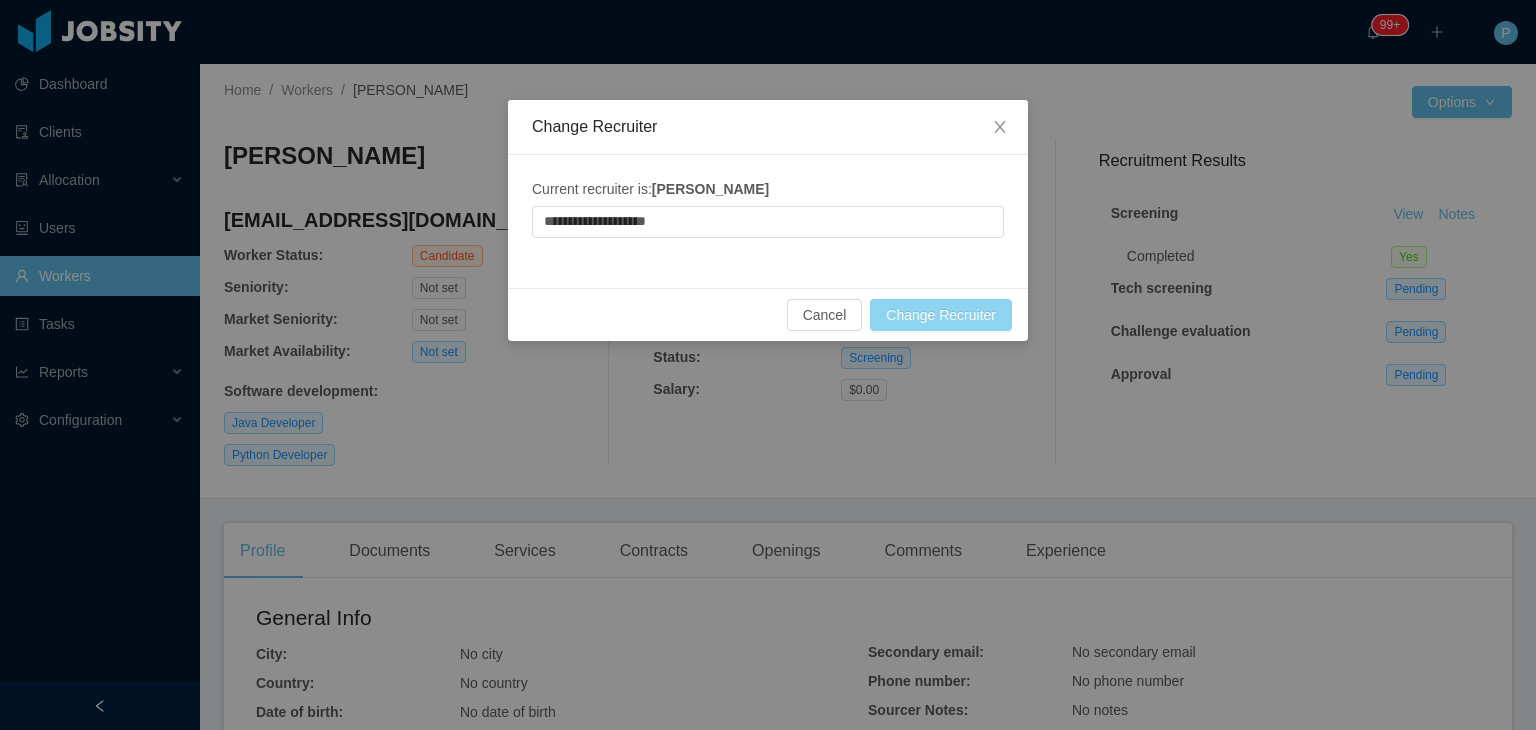 click on "Change Recruiter" at bounding box center [941, 315] 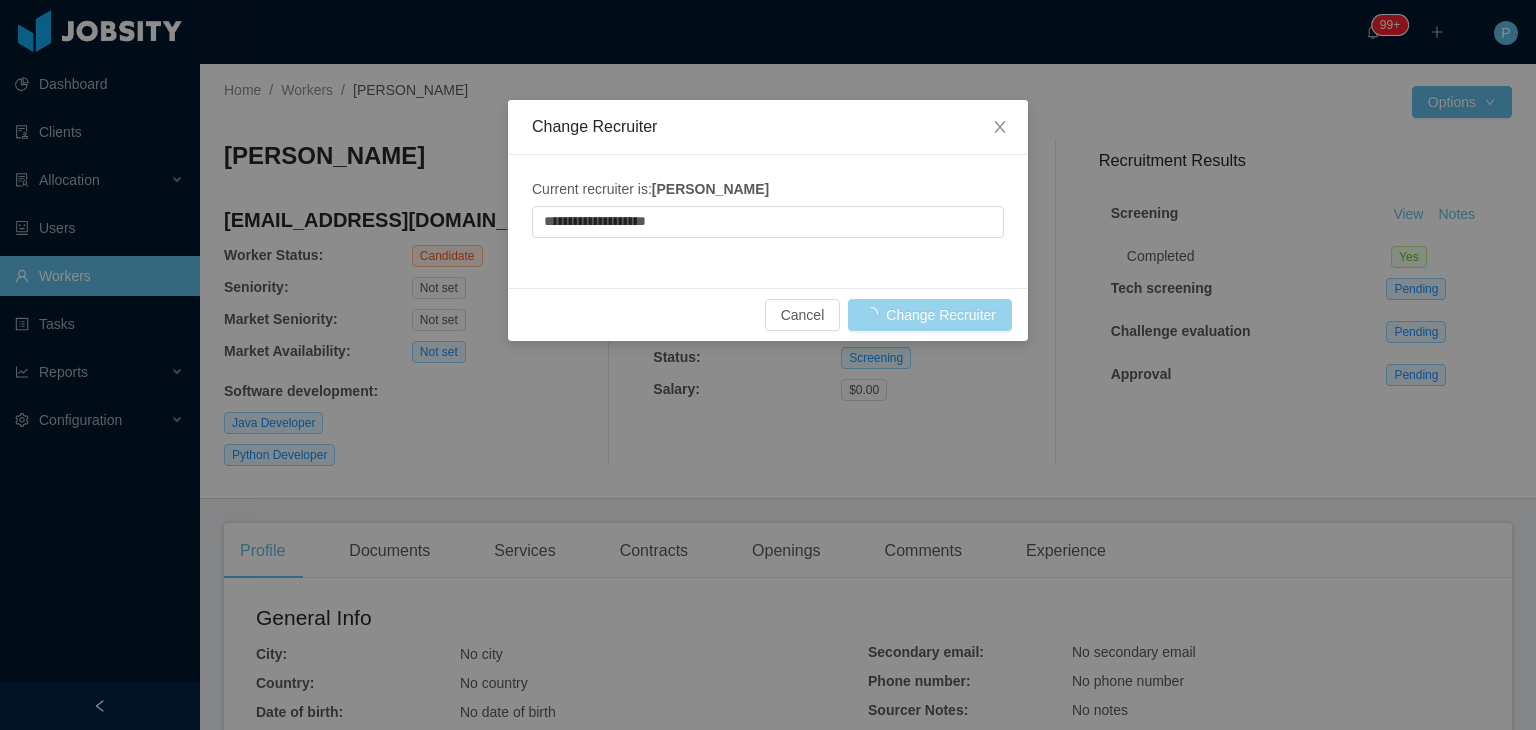 click on "**********" at bounding box center (768, 365) 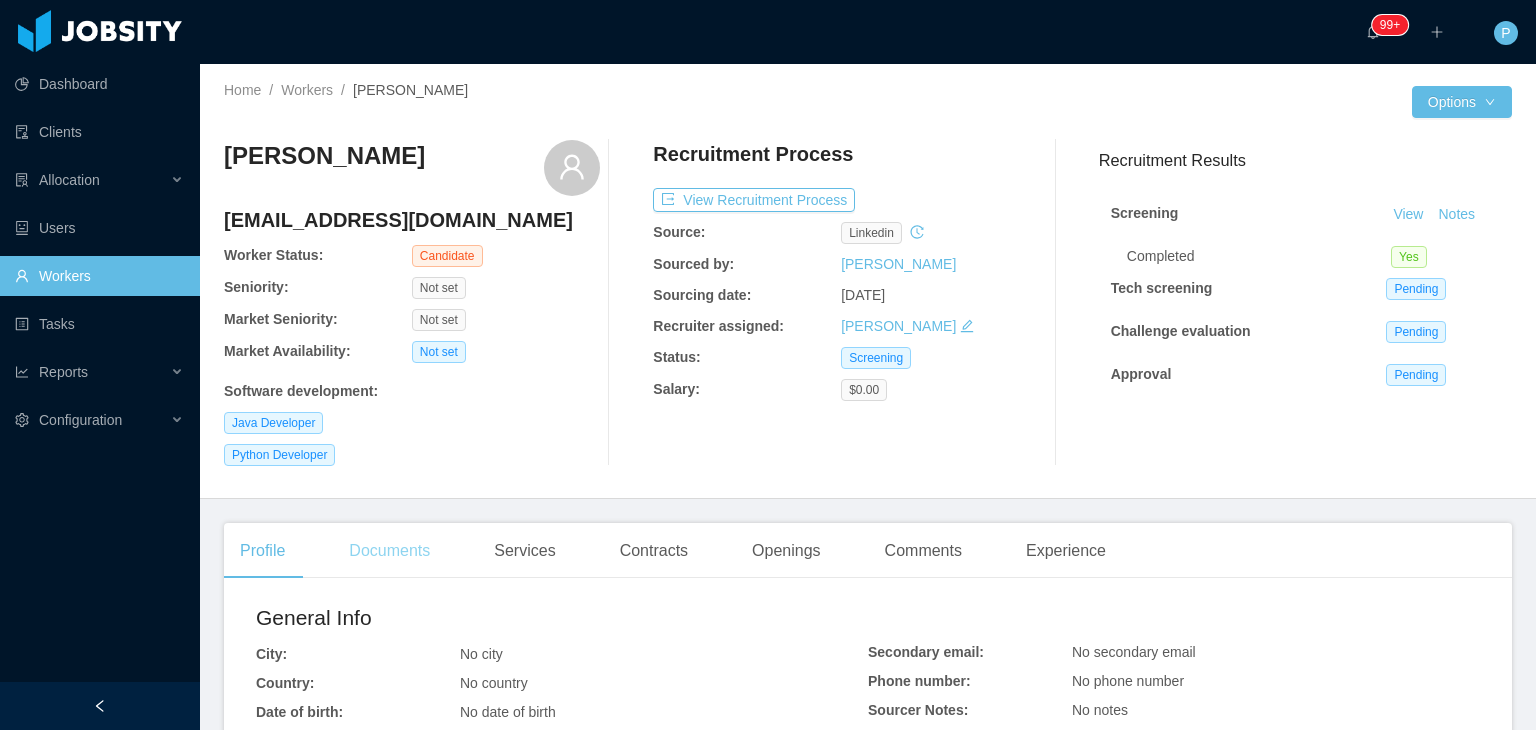 click on "Documents" at bounding box center [389, 551] 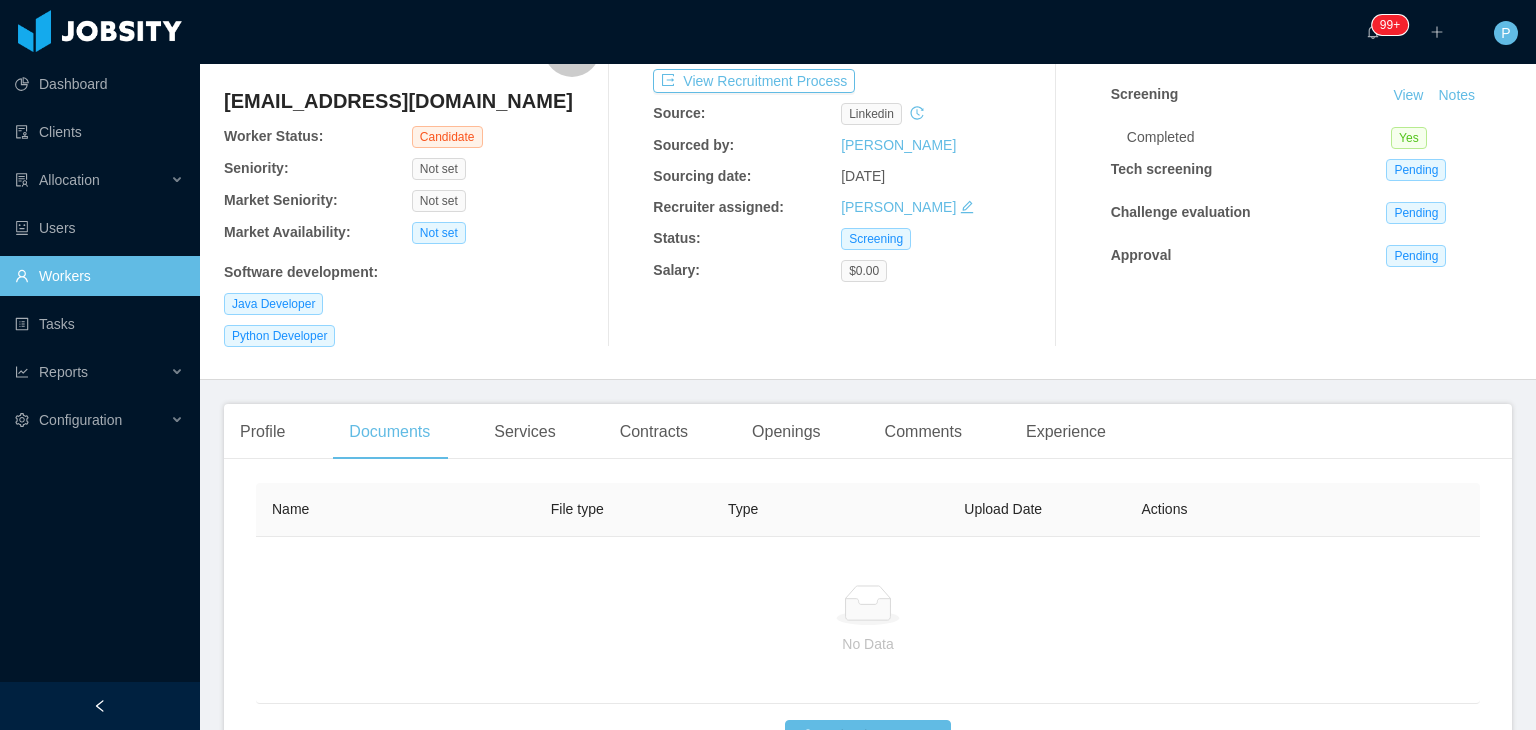 scroll, scrollTop: 230, scrollLeft: 0, axis: vertical 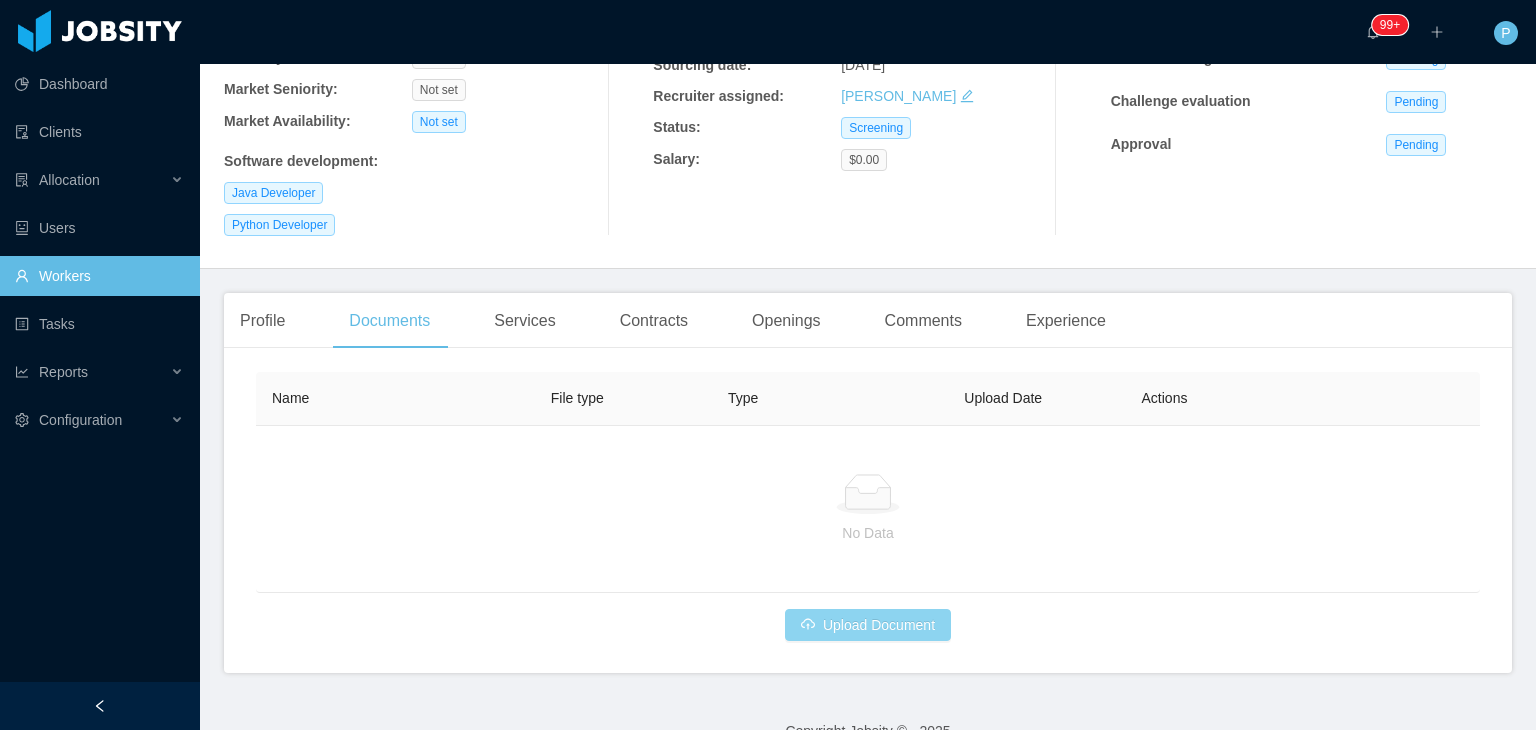 click on "Upload Document" at bounding box center [868, 625] 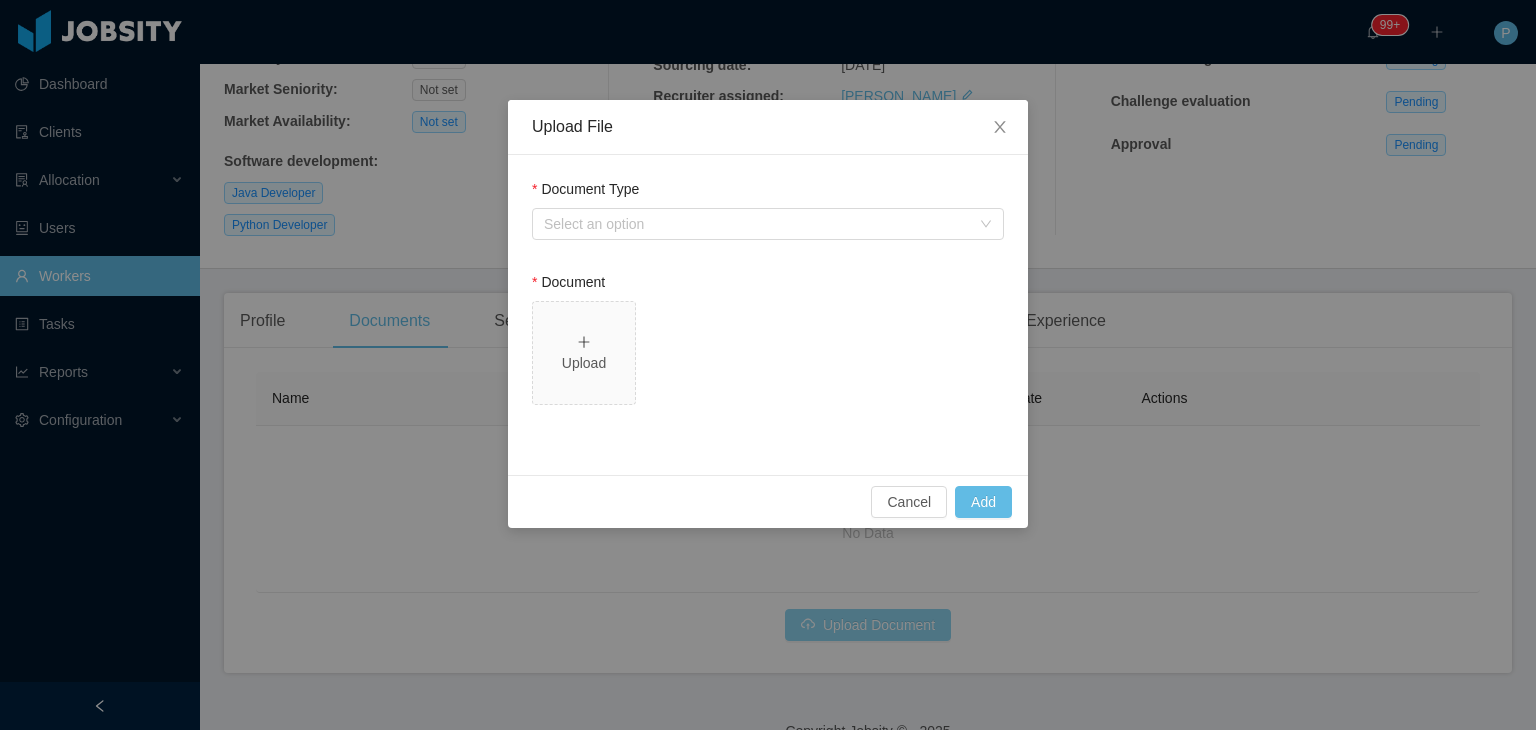 type 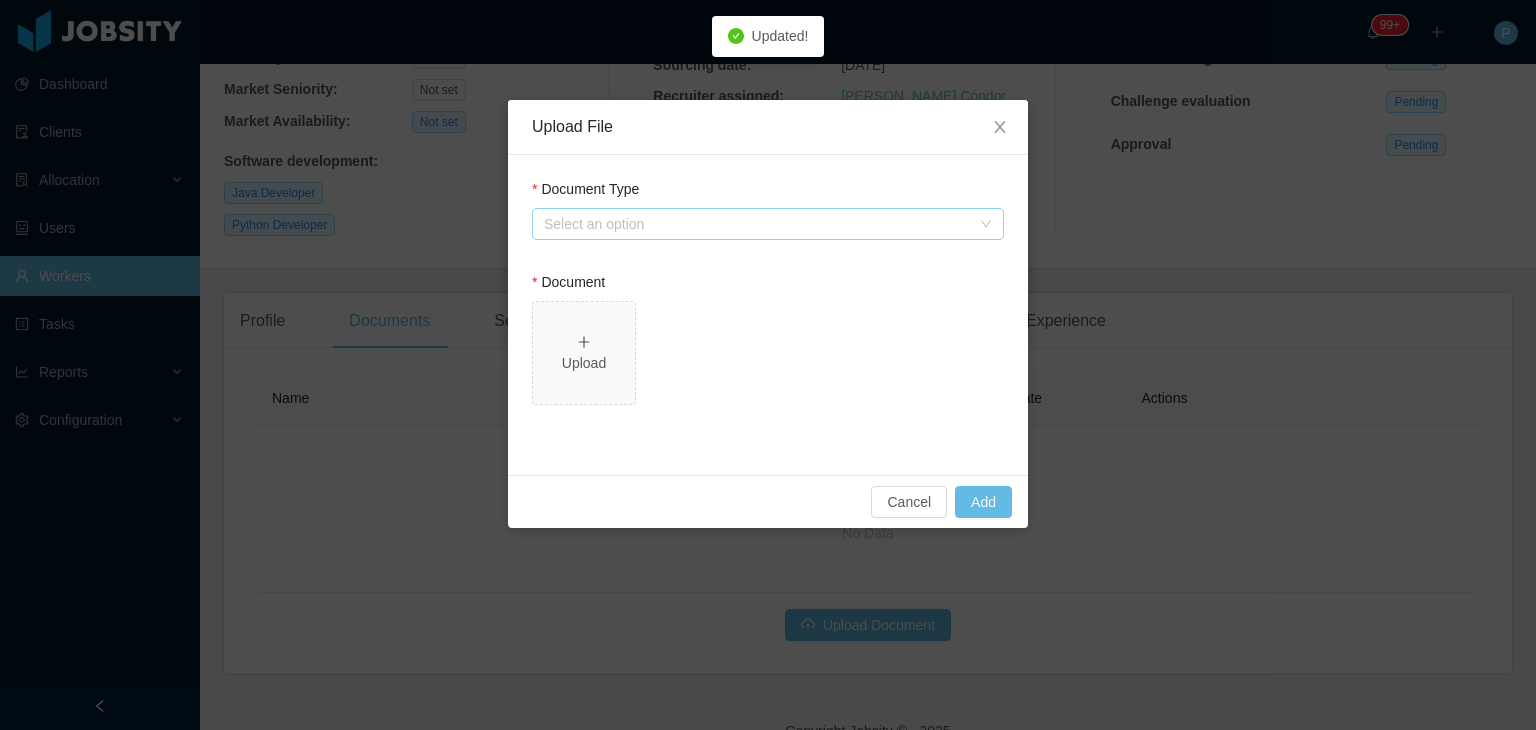 drag, startPoint x: 664, startPoint y: 206, endPoint x: 676, endPoint y: 234, distance: 30.463093 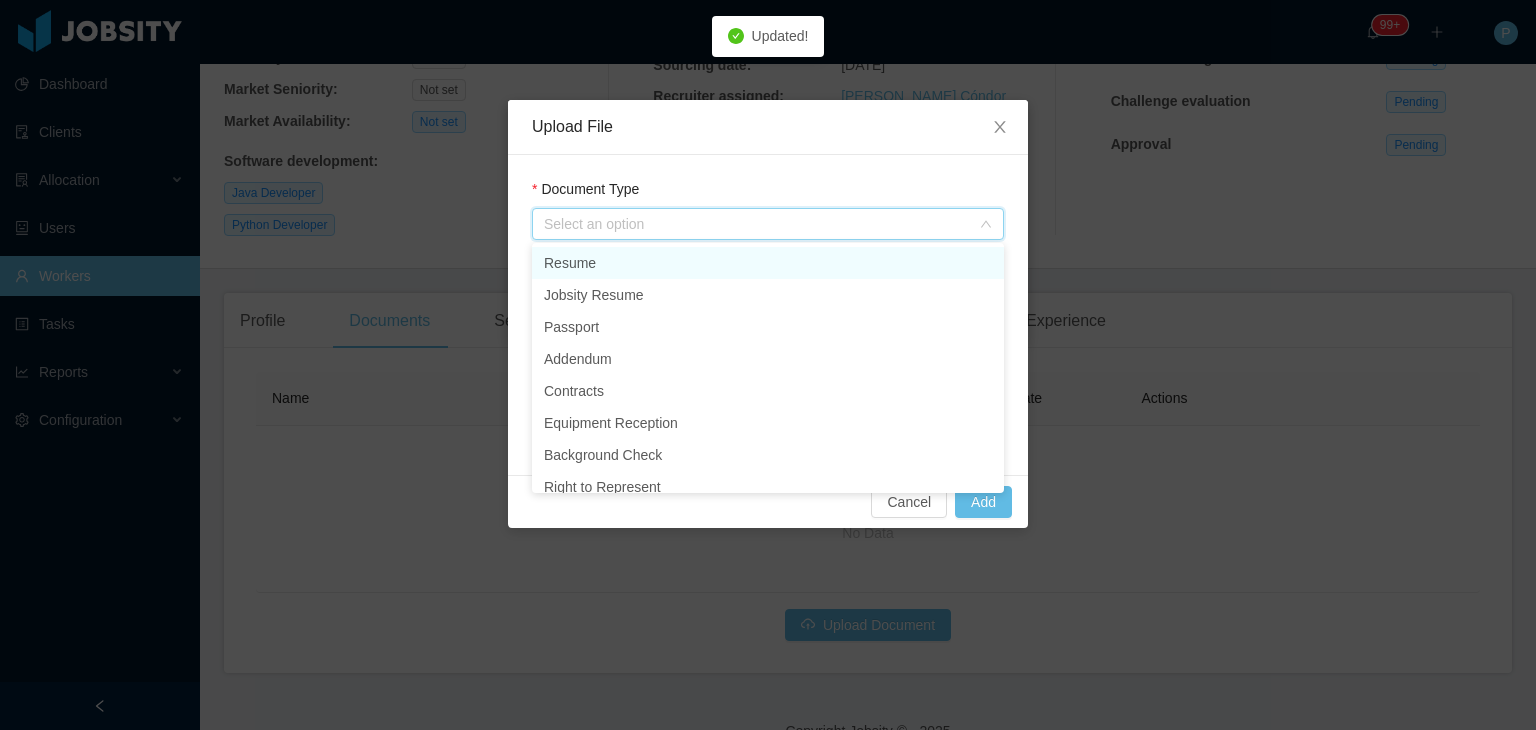 click on "Resume" at bounding box center (768, 263) 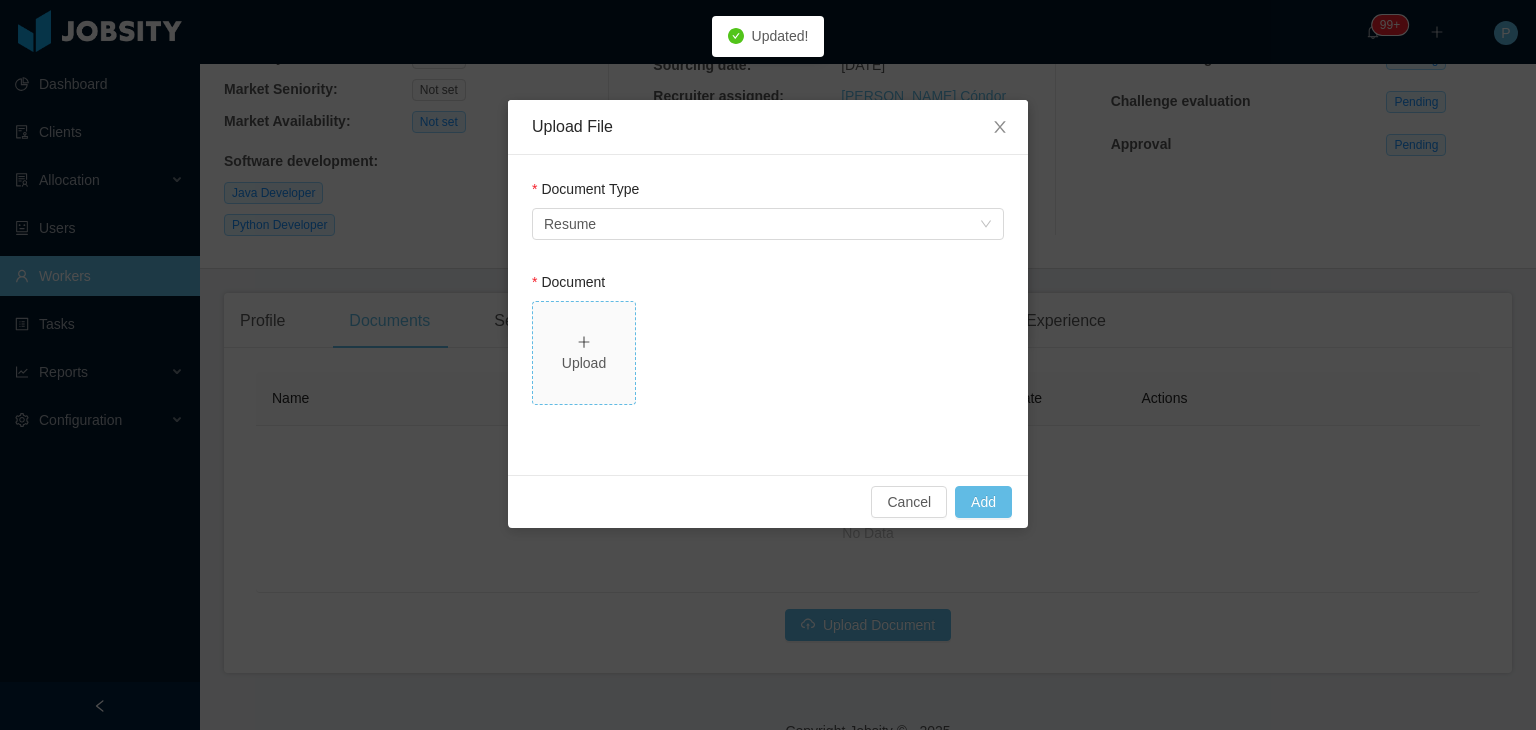 click on "Upload" at bounding box center [584, 353] 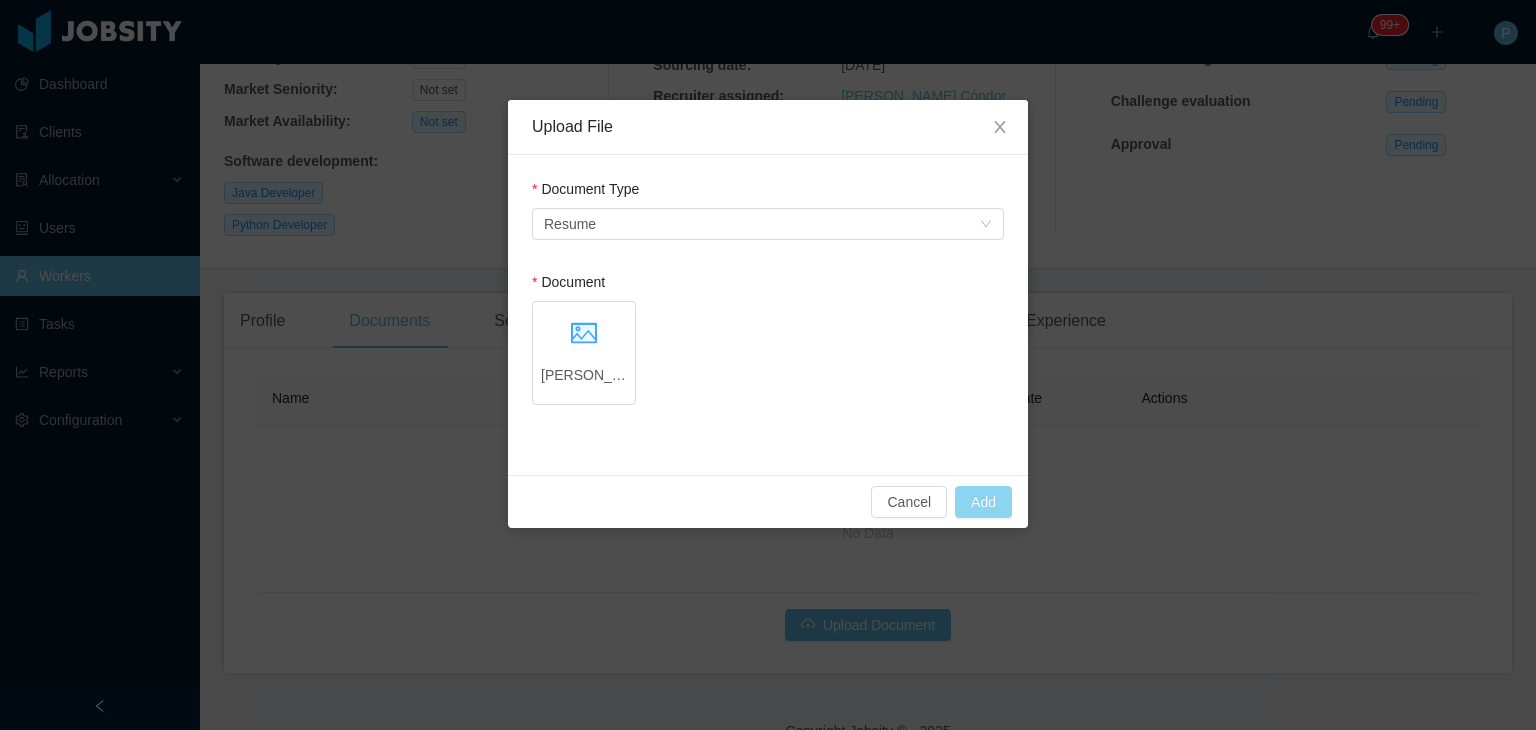 click on "Add" at bounding box center (983, 502) 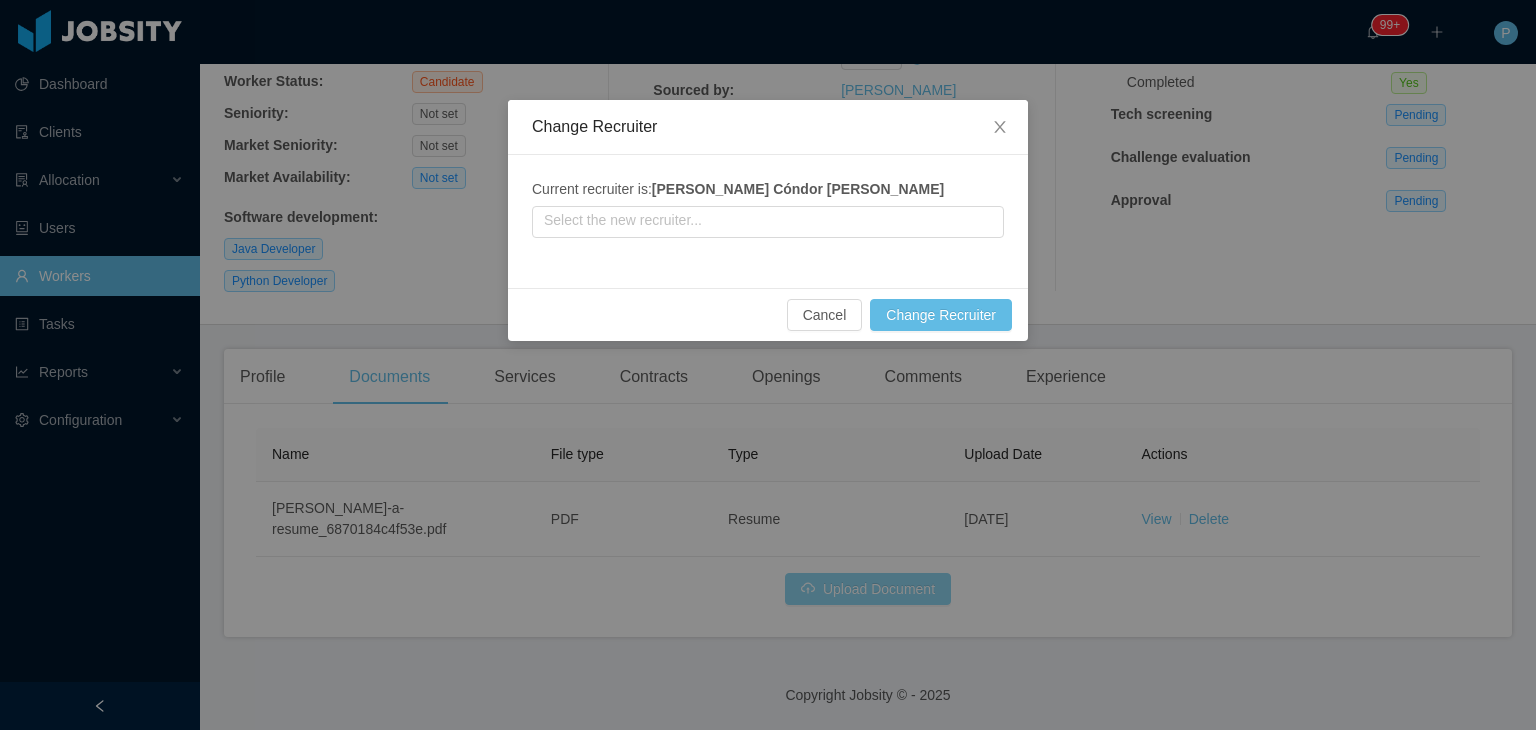 scroll, scrollTop: 175, scrollLeft: 0, axis: vertical 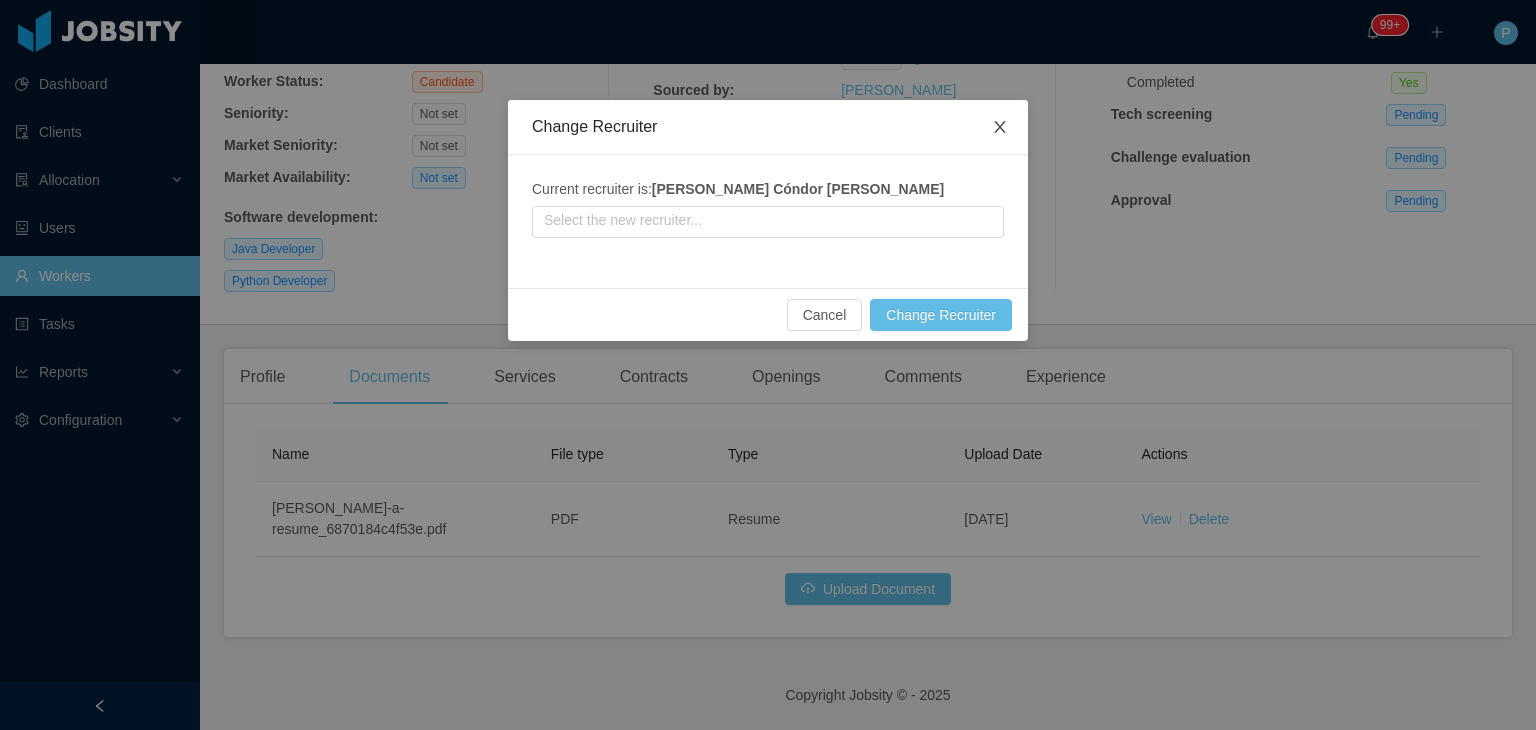 click 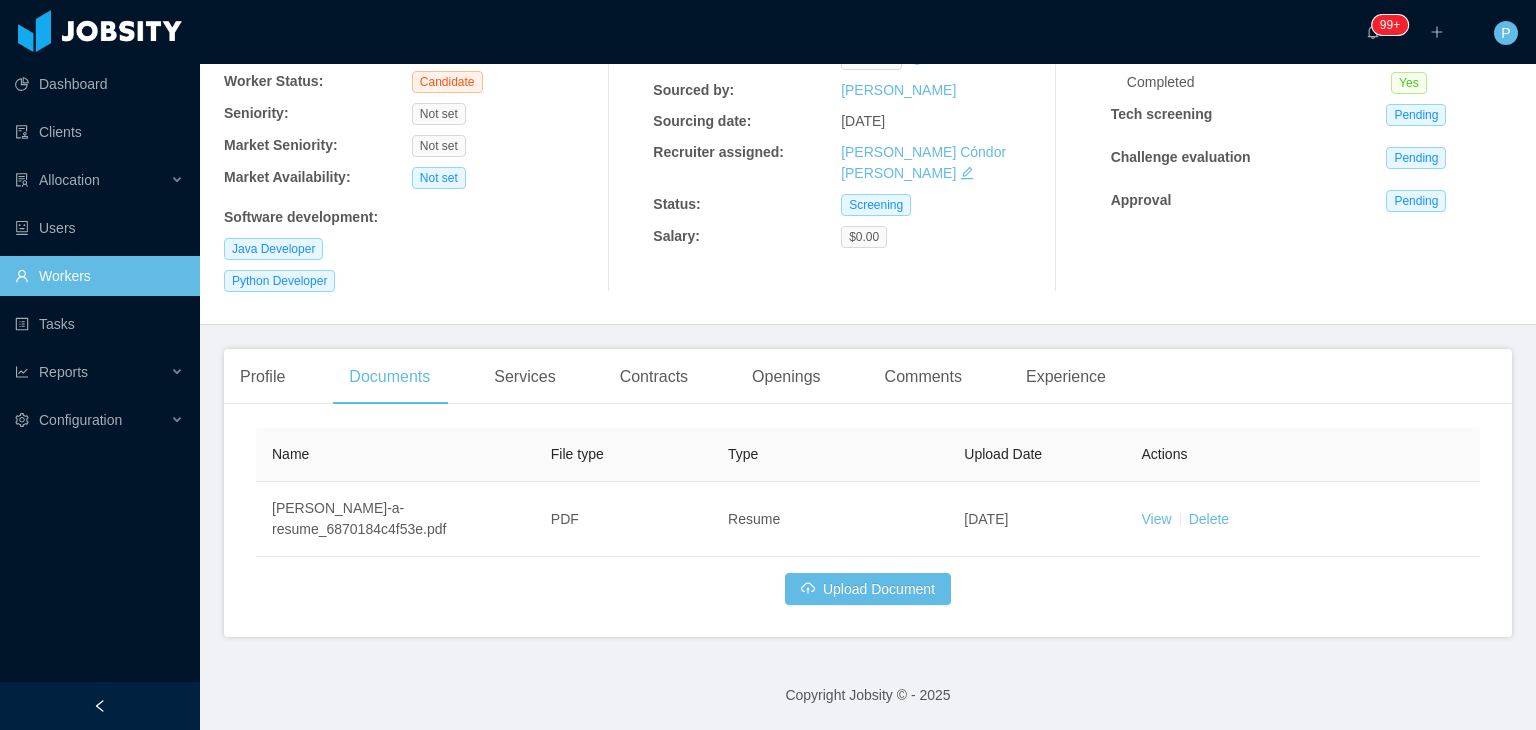 click at bounding box center [1056, 129] 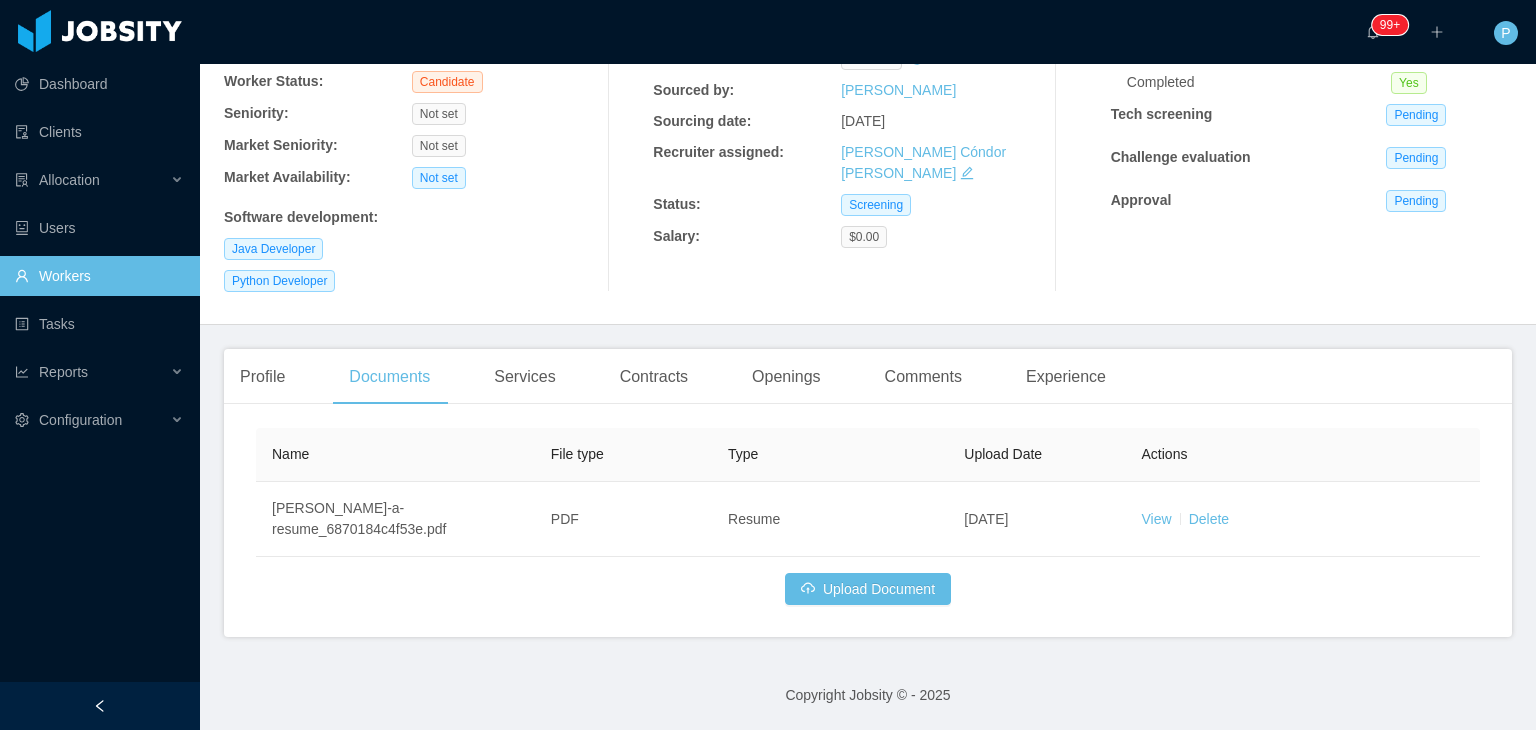 click on "Workers" at bounding box center [99, 276] 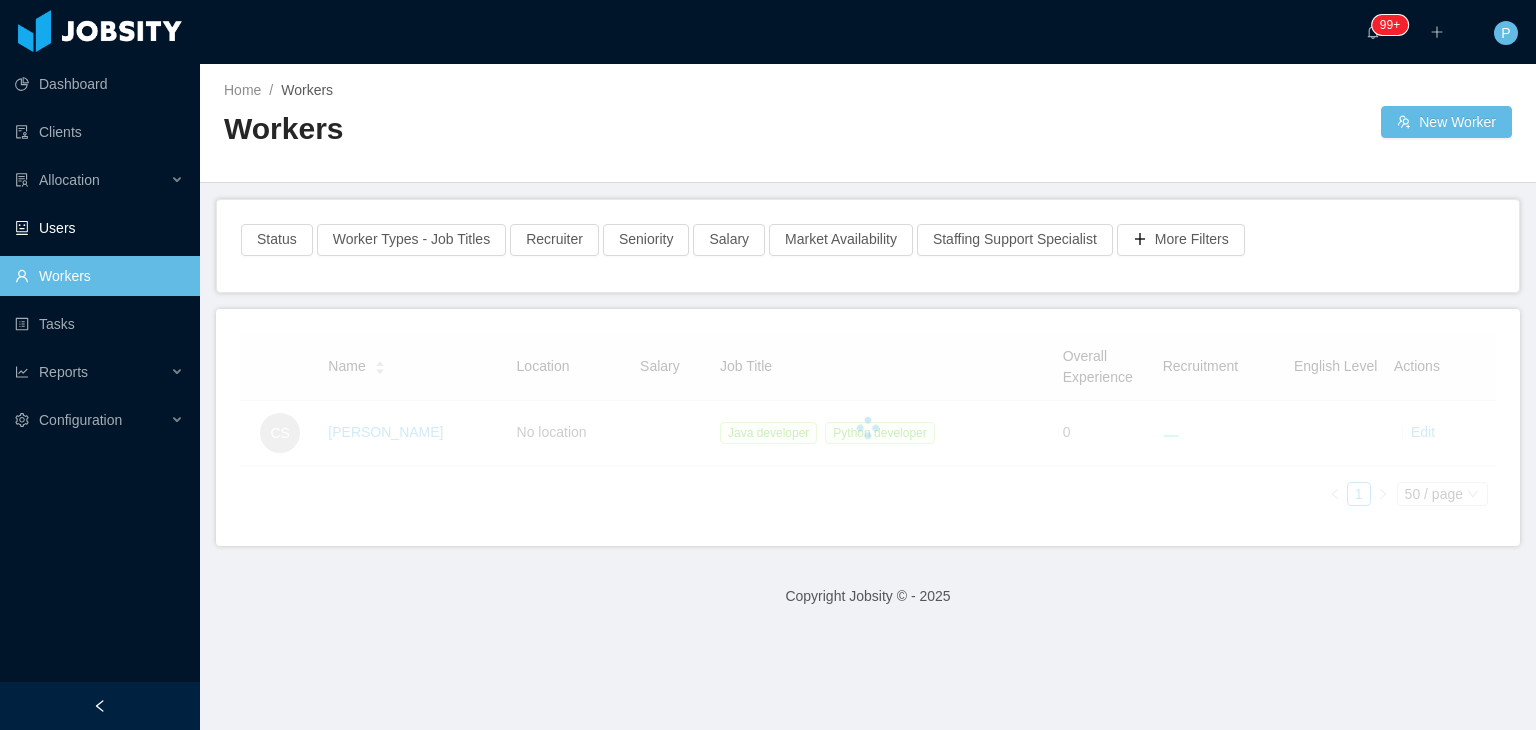 scroll, scrollTop: 0, scrollLeft: 0, axis: both 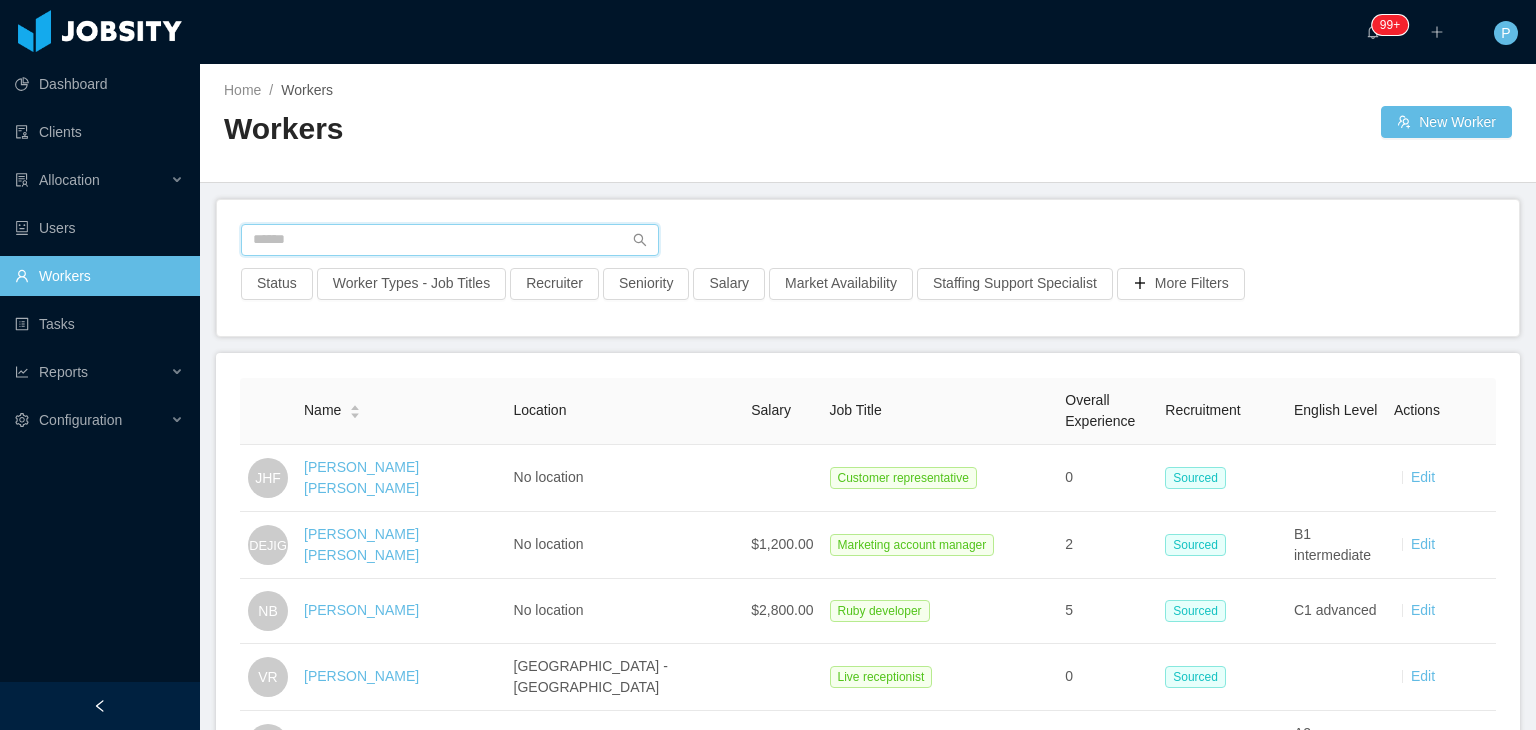 click at bounding box center (450, 240) 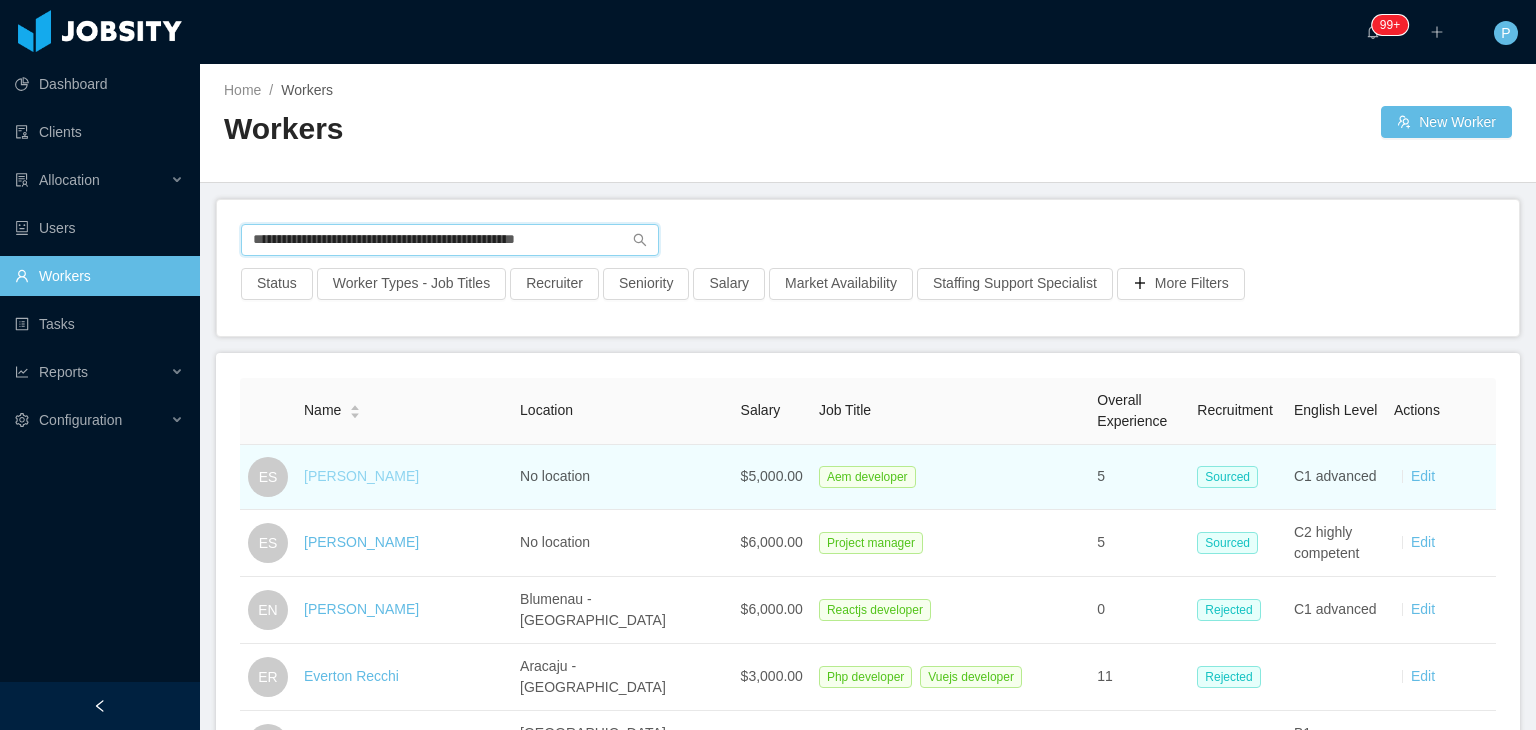 type on "**********" 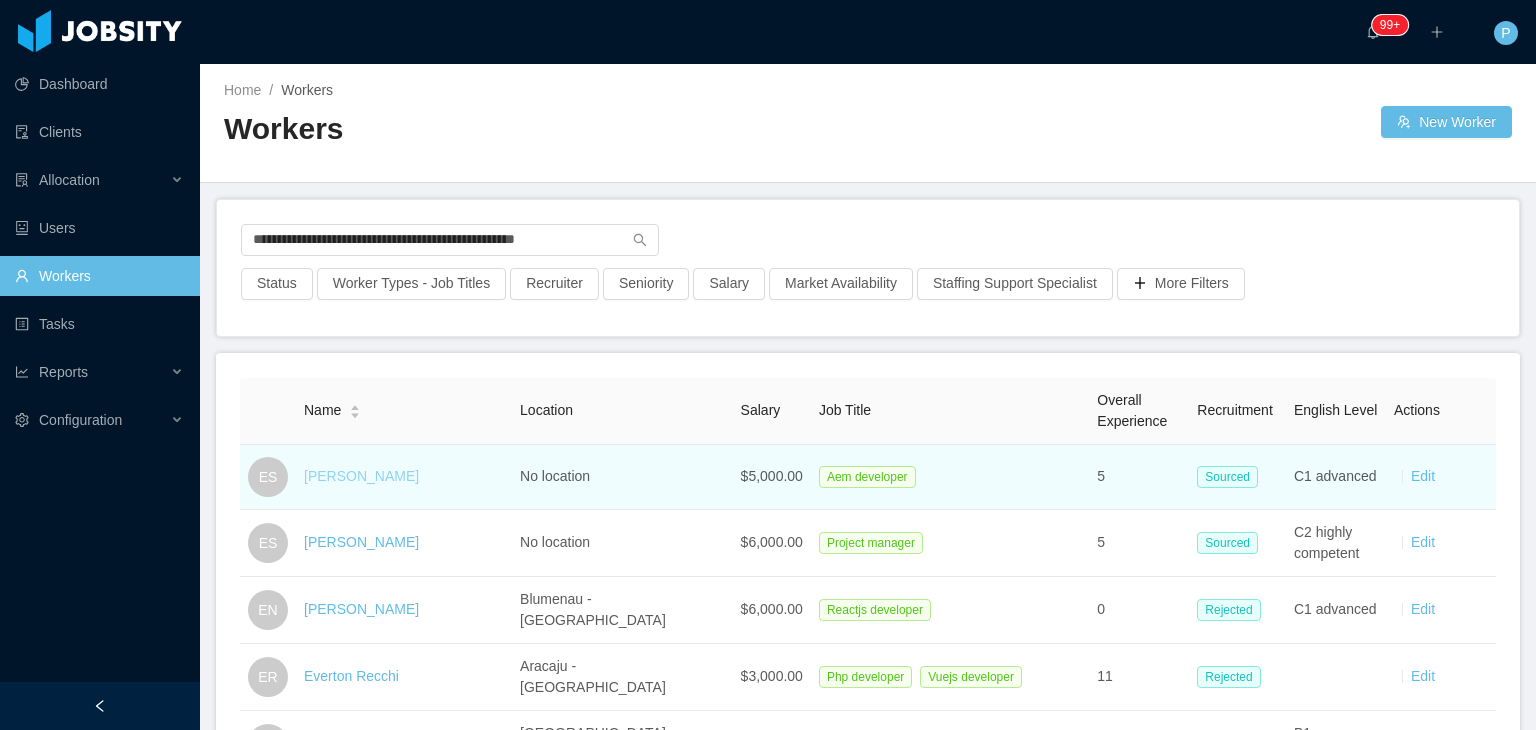 click on "Everton Silva" at bounding box center [361, 476] 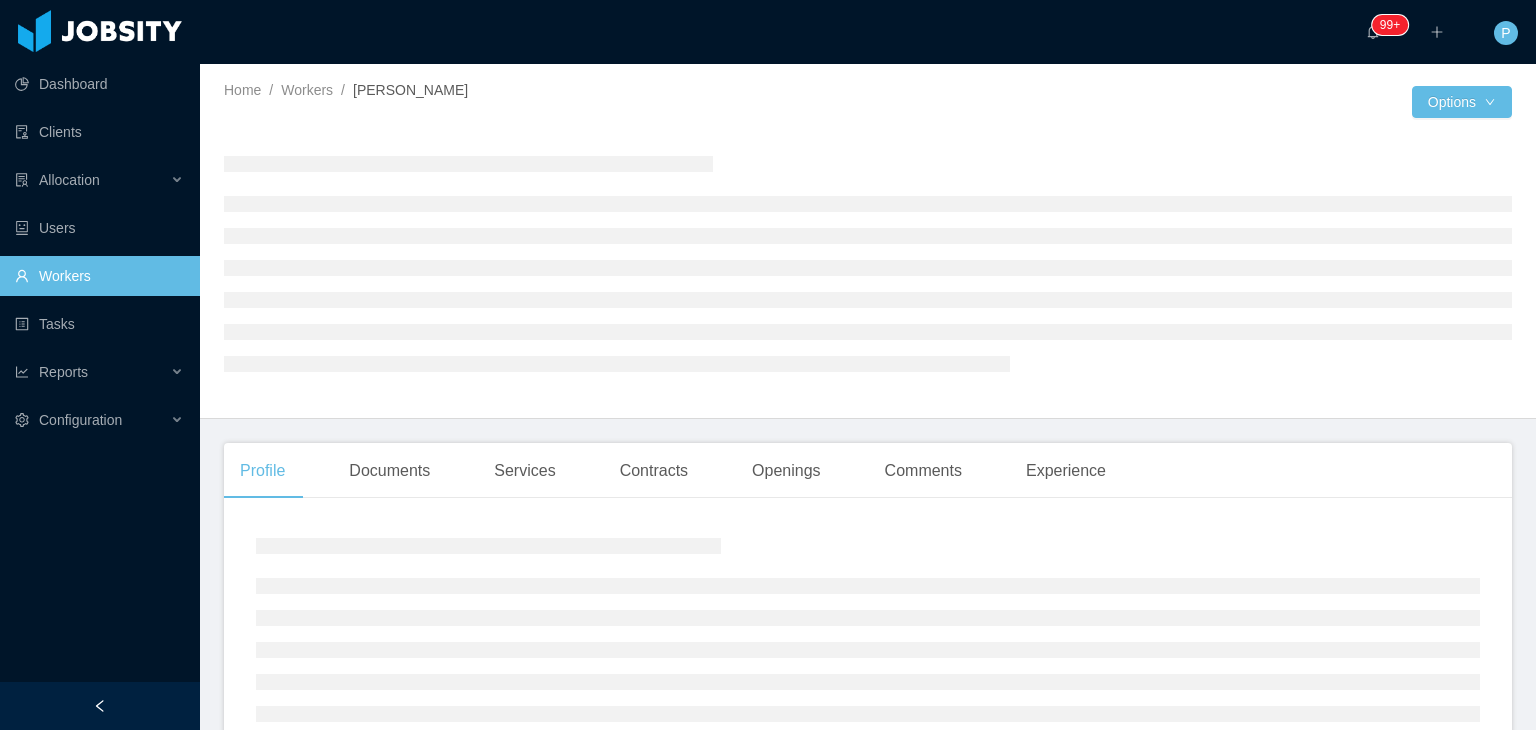 click on "Home / Workers / Everton Silva /" at bounding box center [546, 90] 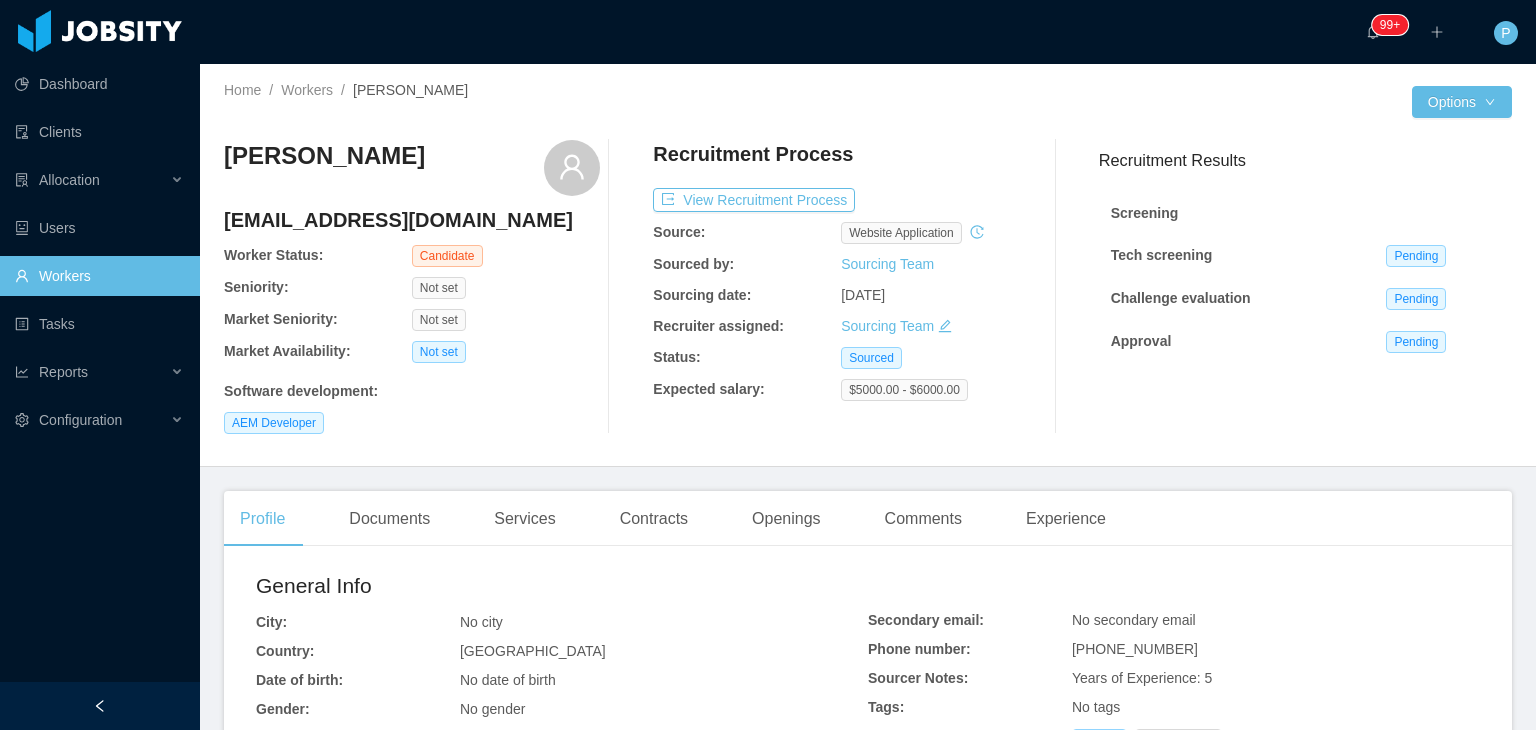 click on "Sourcing Team" at bounding box center (935, 326) 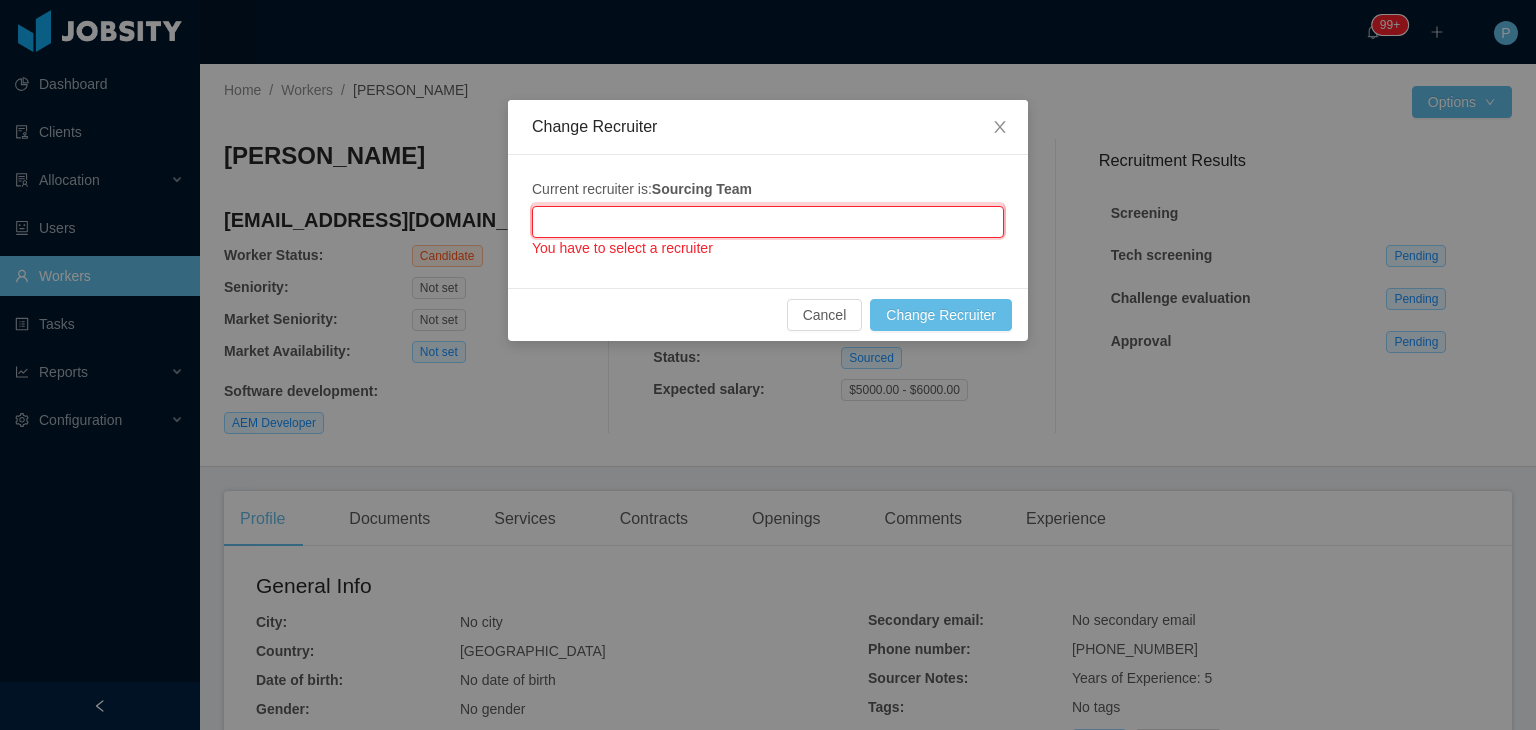 click at bounding box center [768, 222] 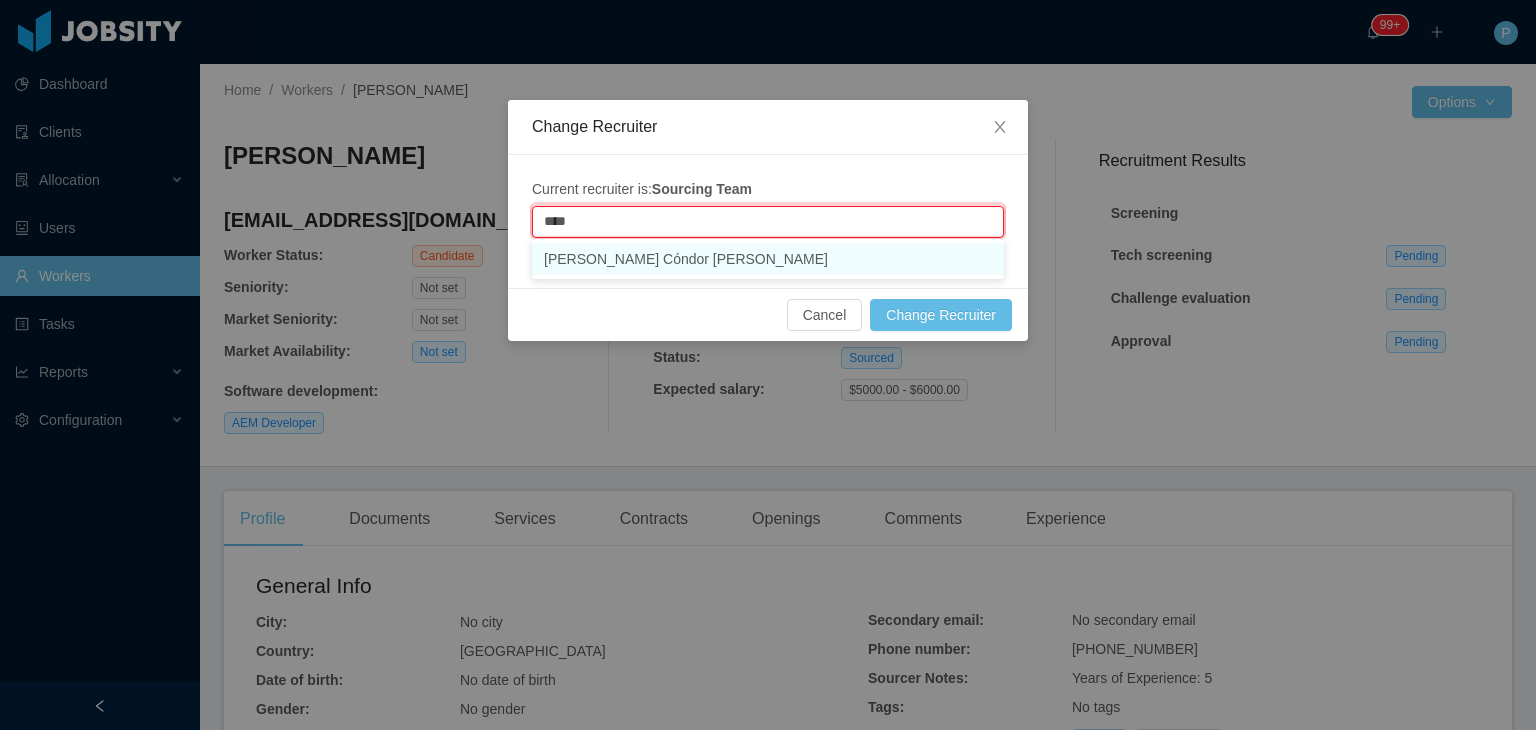 click on "[PERSON_NAME] Cóndor [PERSON_NAME]" at bounding box center (768, 259) 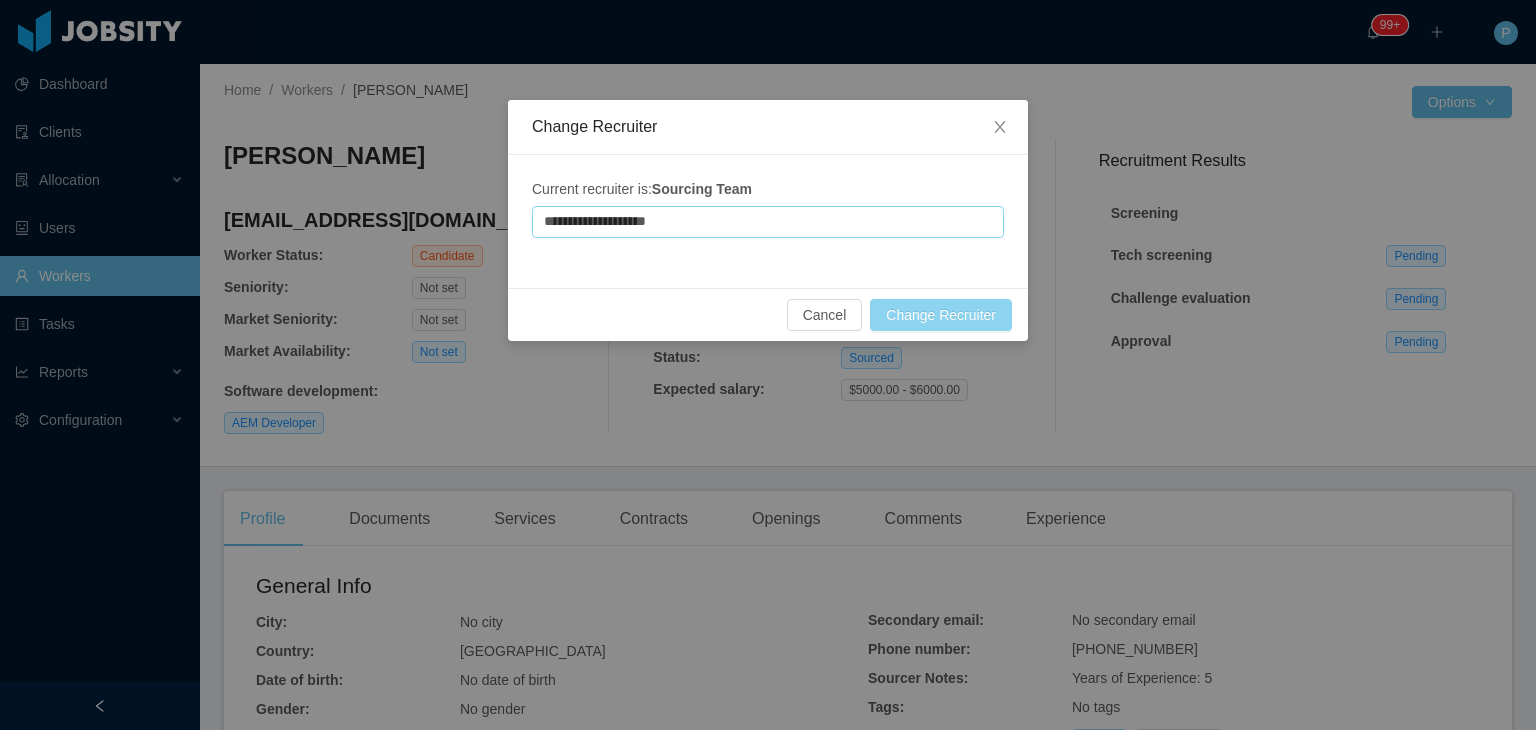 type on "**********" 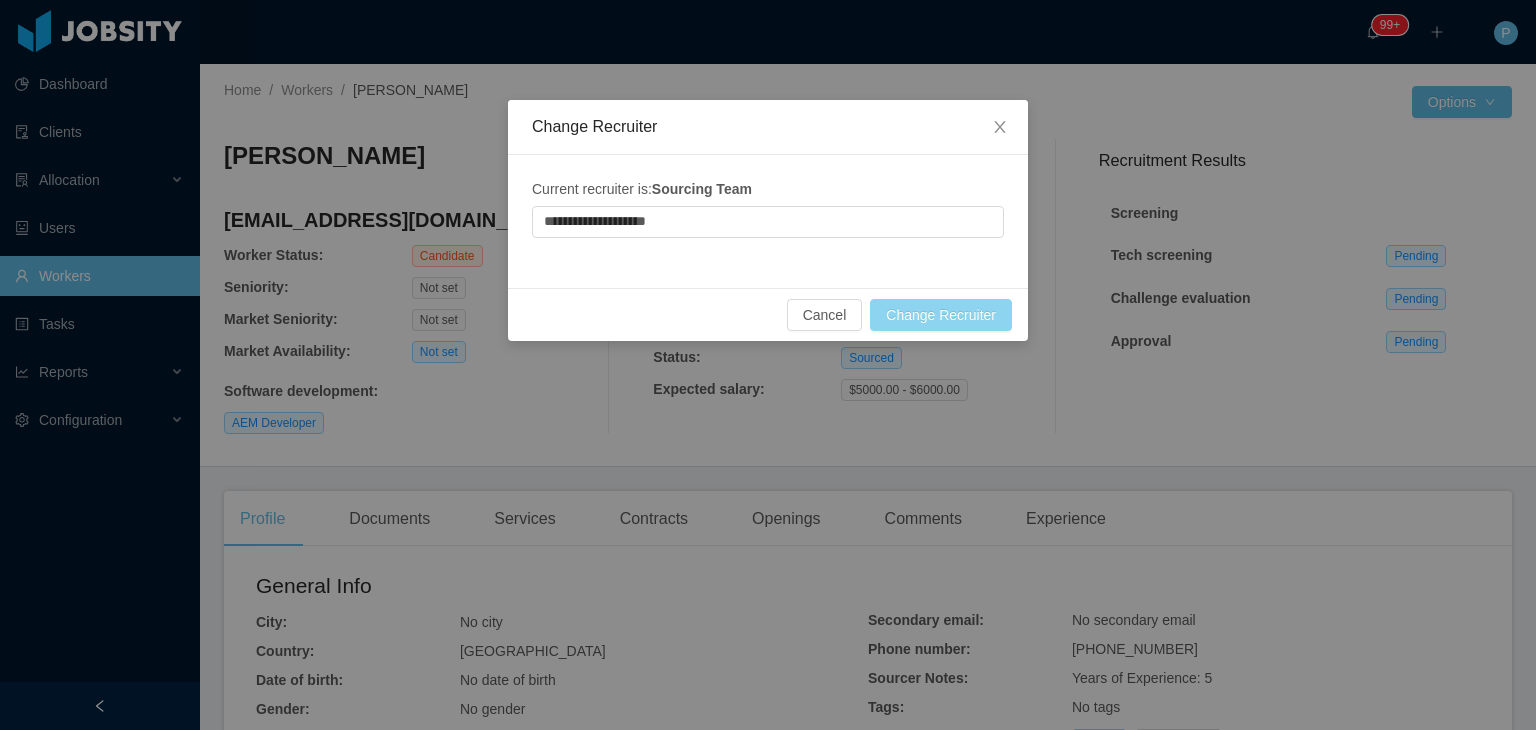 click on "Change Recruiter" at bounding box center [941, 315] 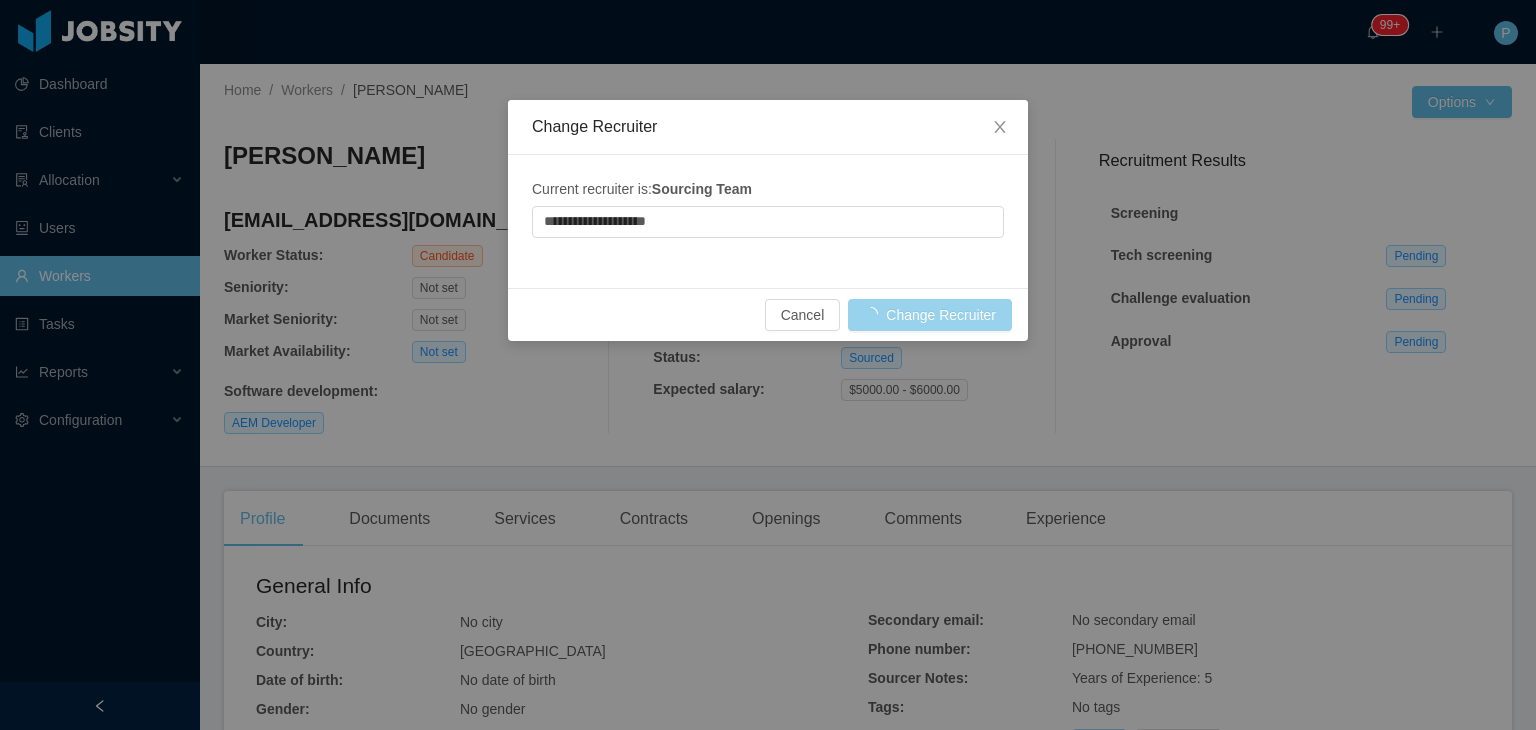 type 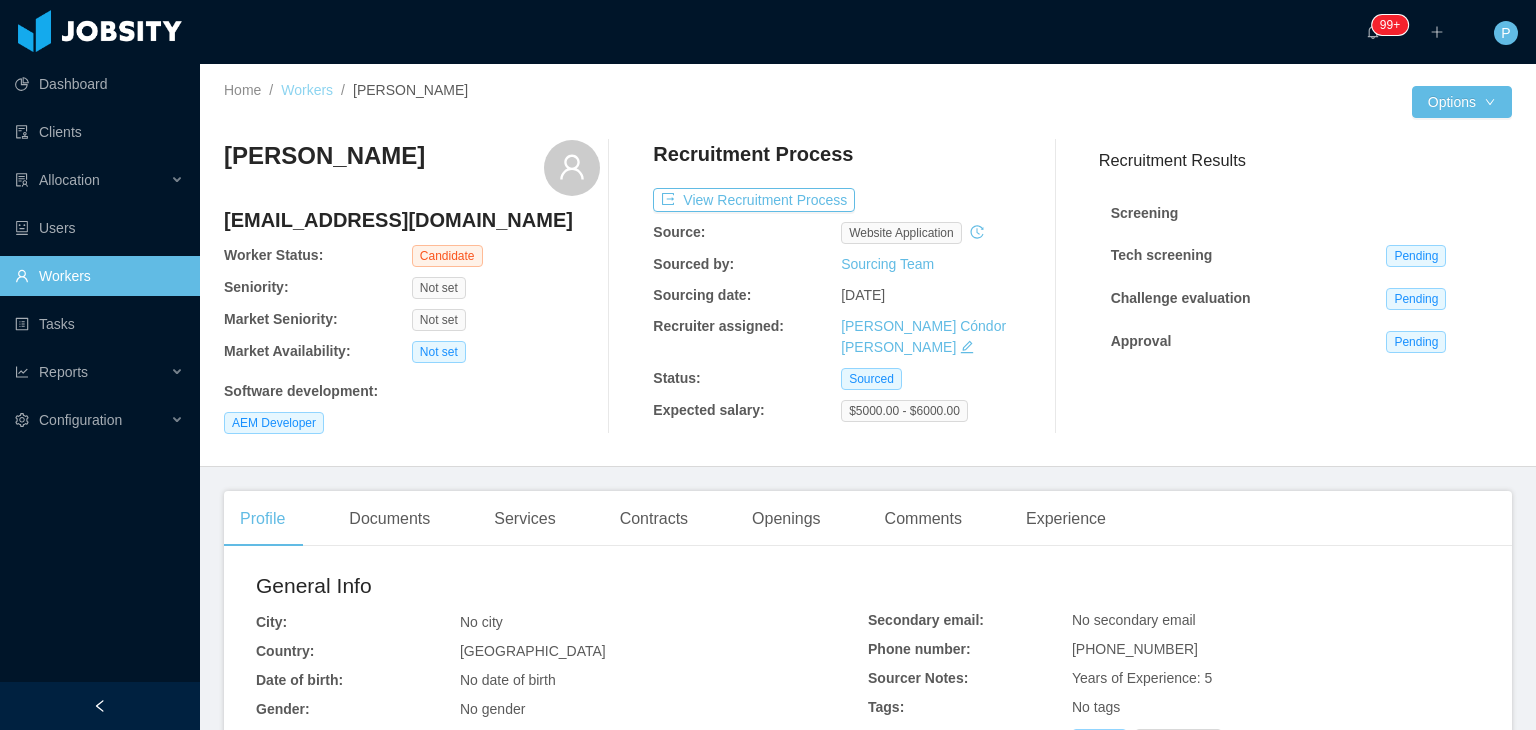 click on "Workers" at bounding box center [307, 90] 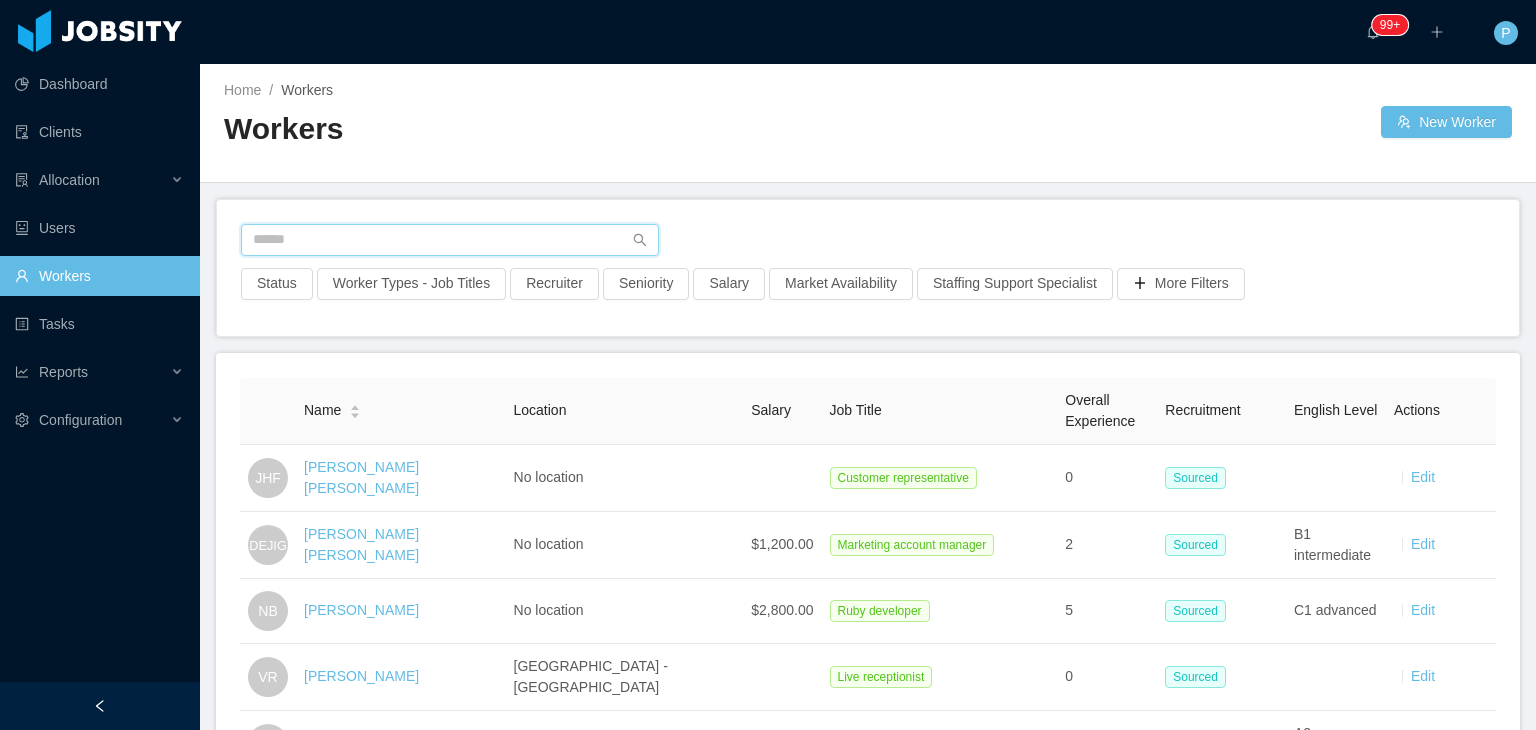 click at bounding box center (450, 240) 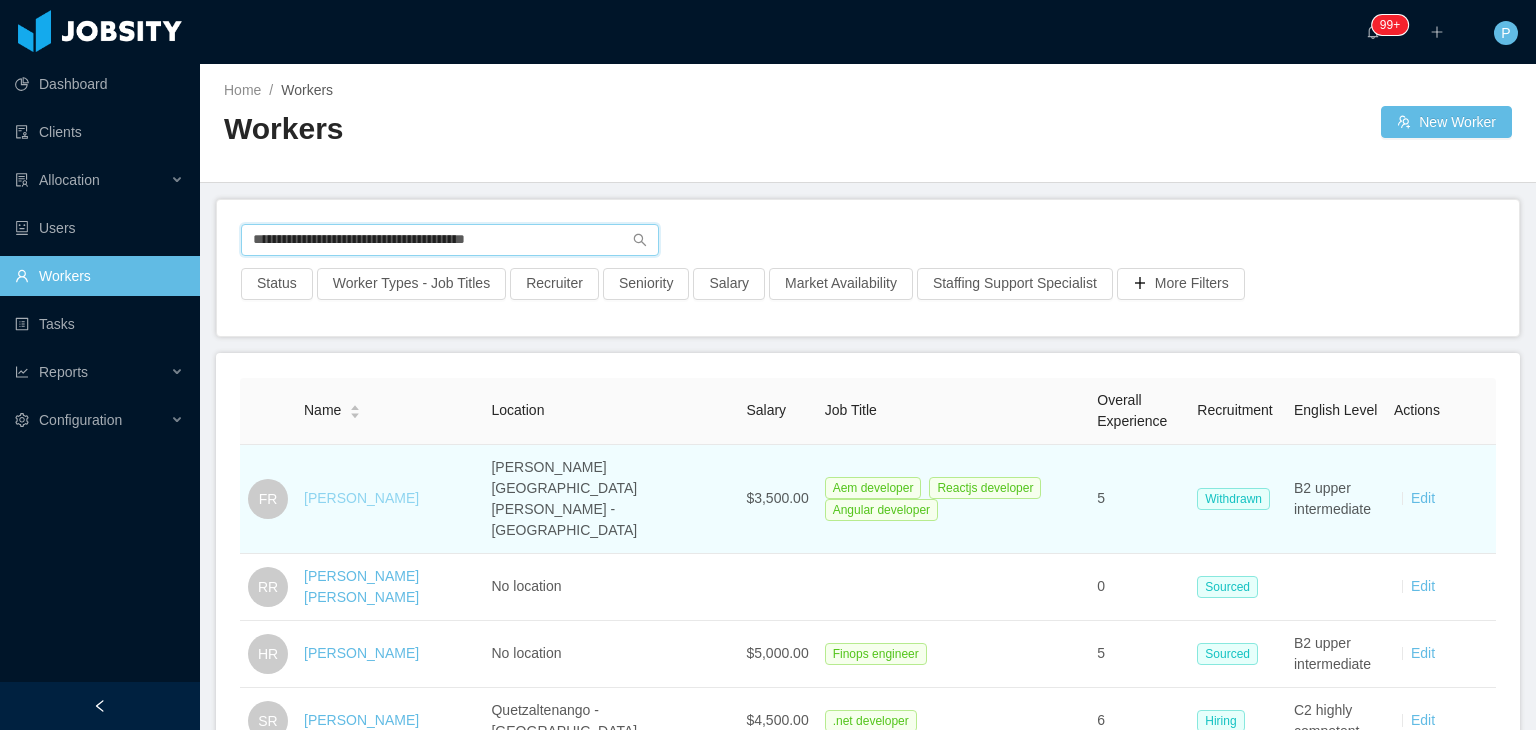 type on "**********" 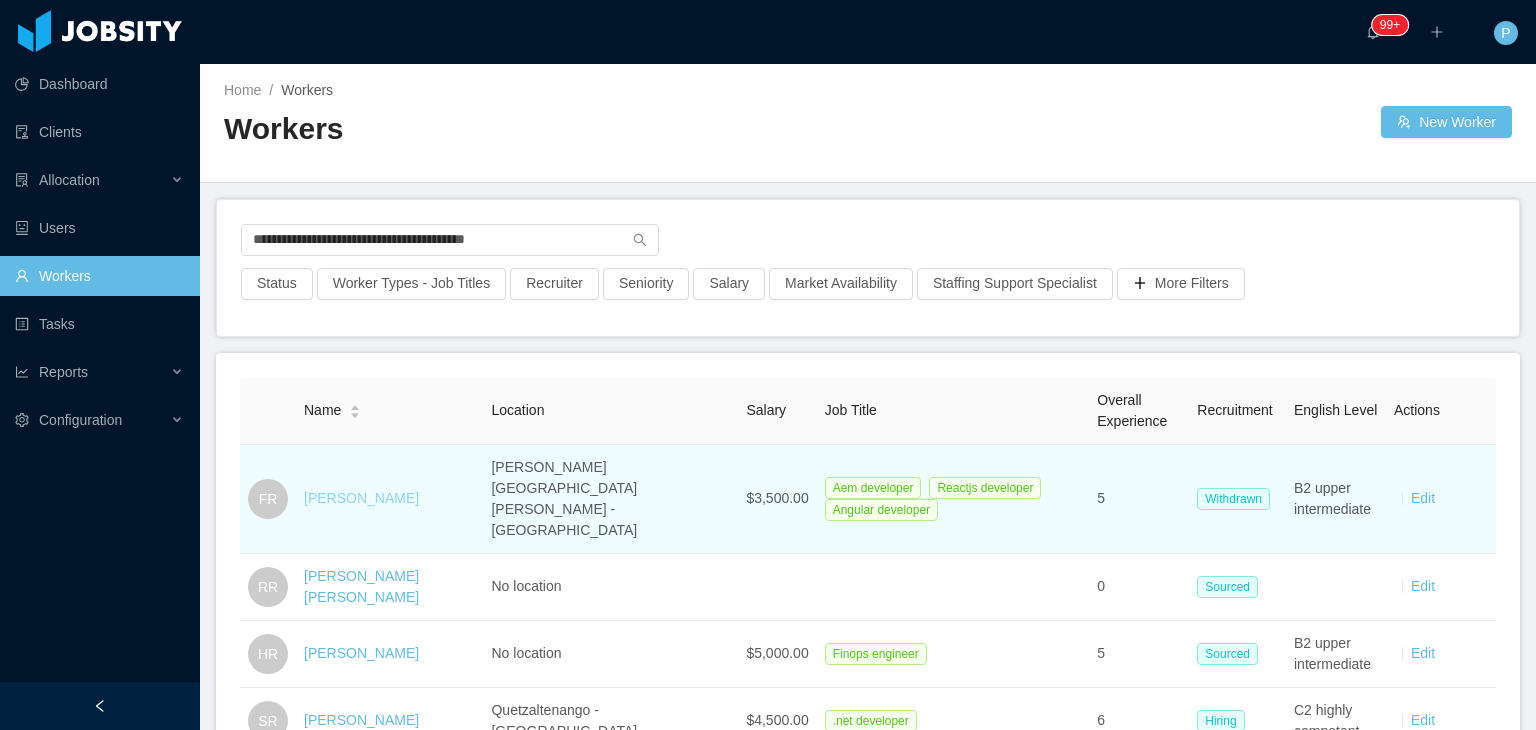 click on "Federico Roca" at bounding box center [361, 498] 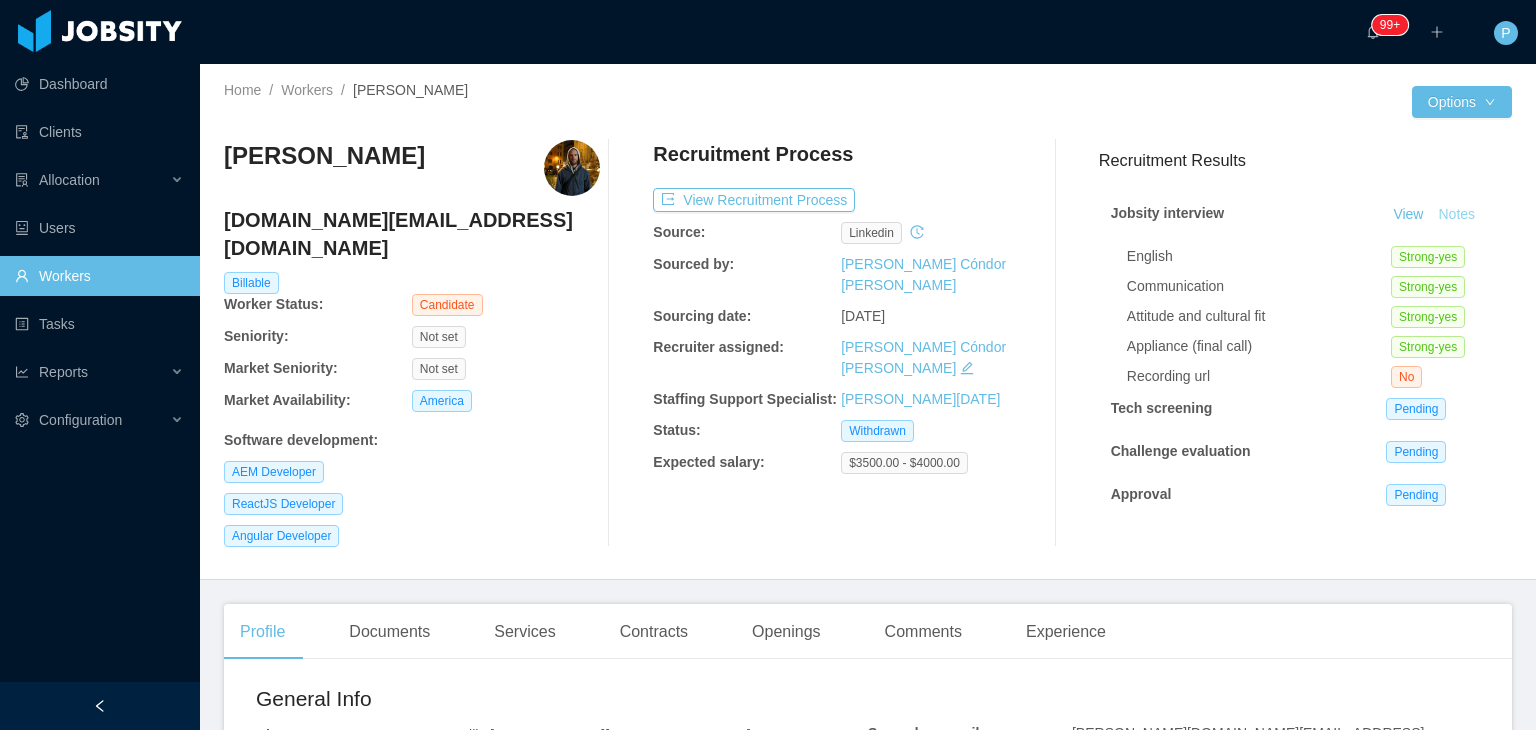 click on "Notes" at bounding box center [1456, 215] 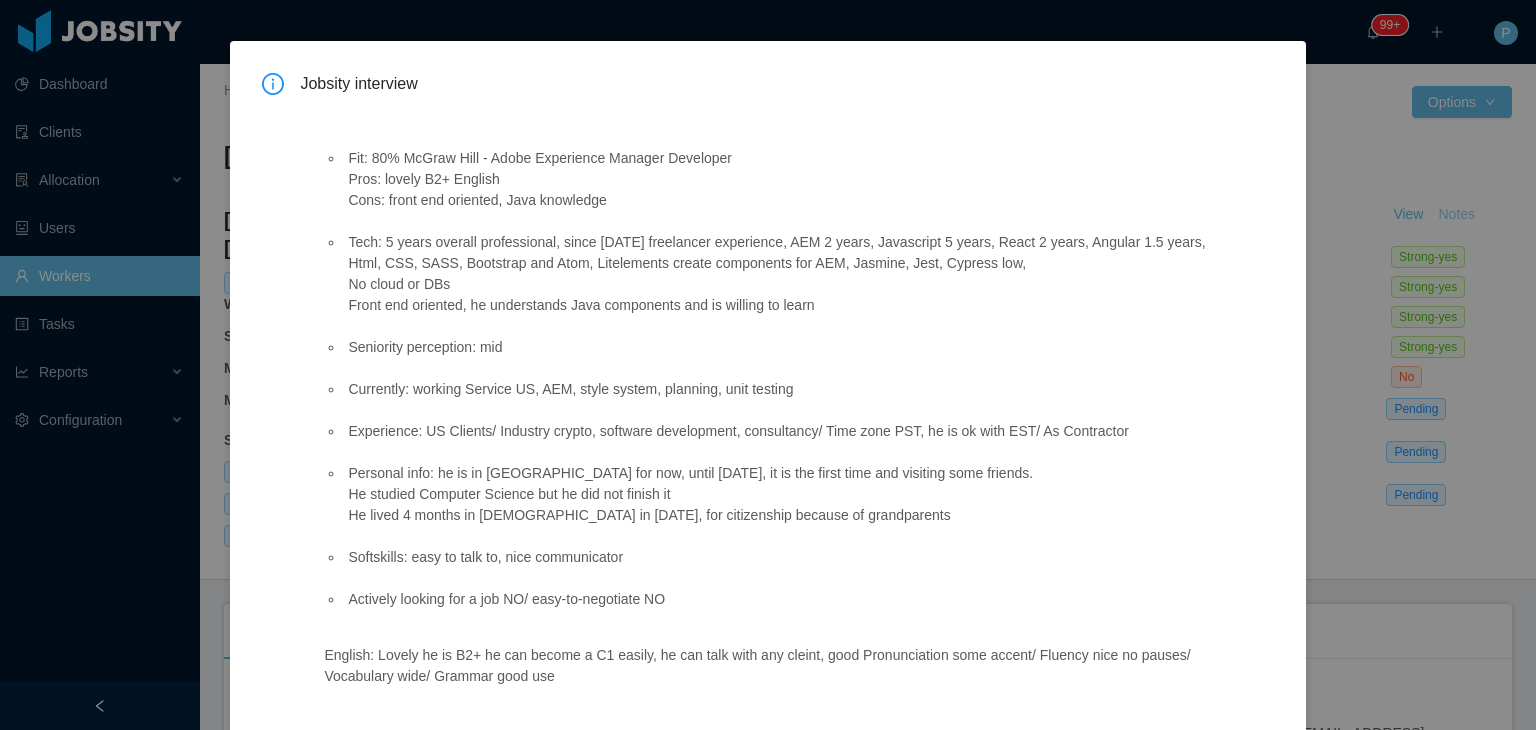 type 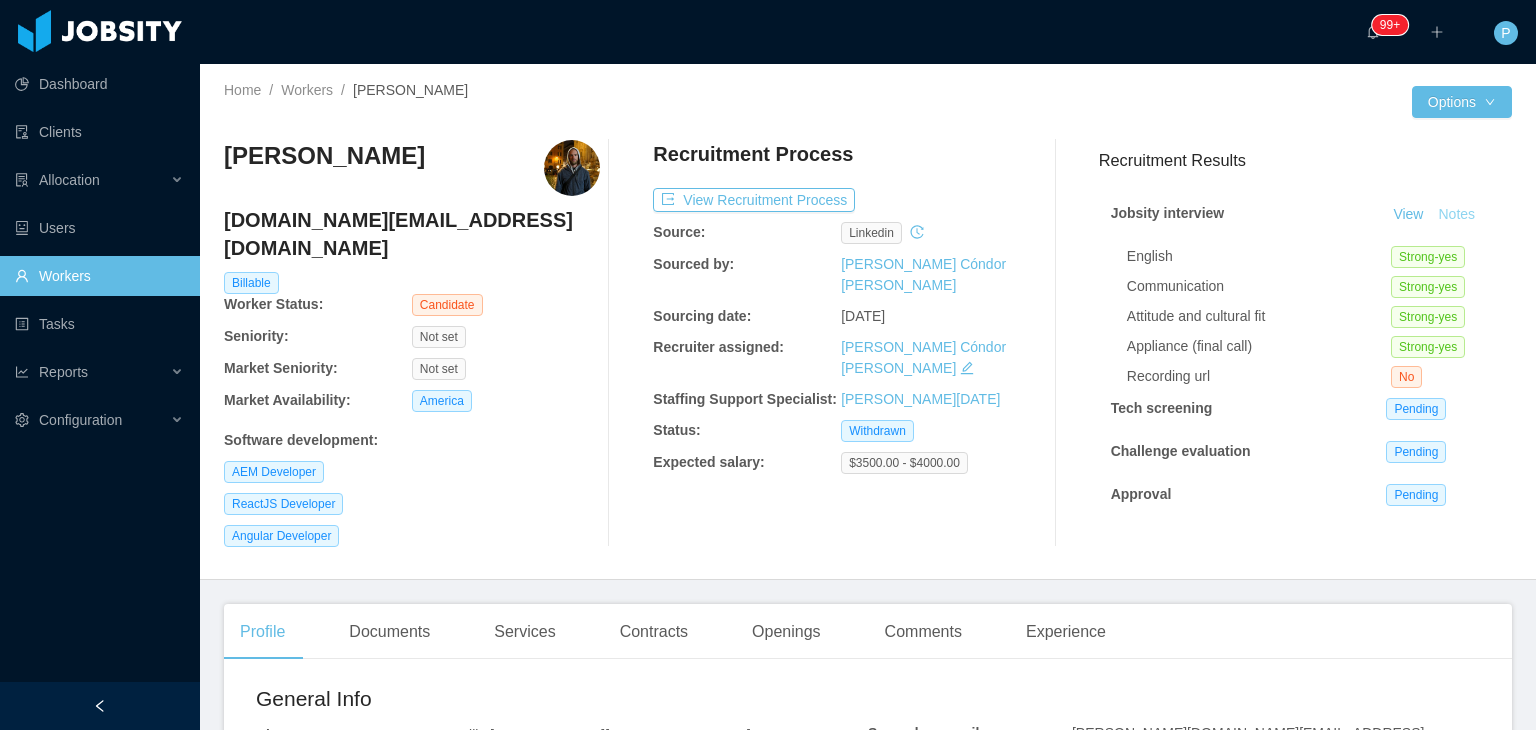 click on "Notes" at bounding box center (1456, 215) 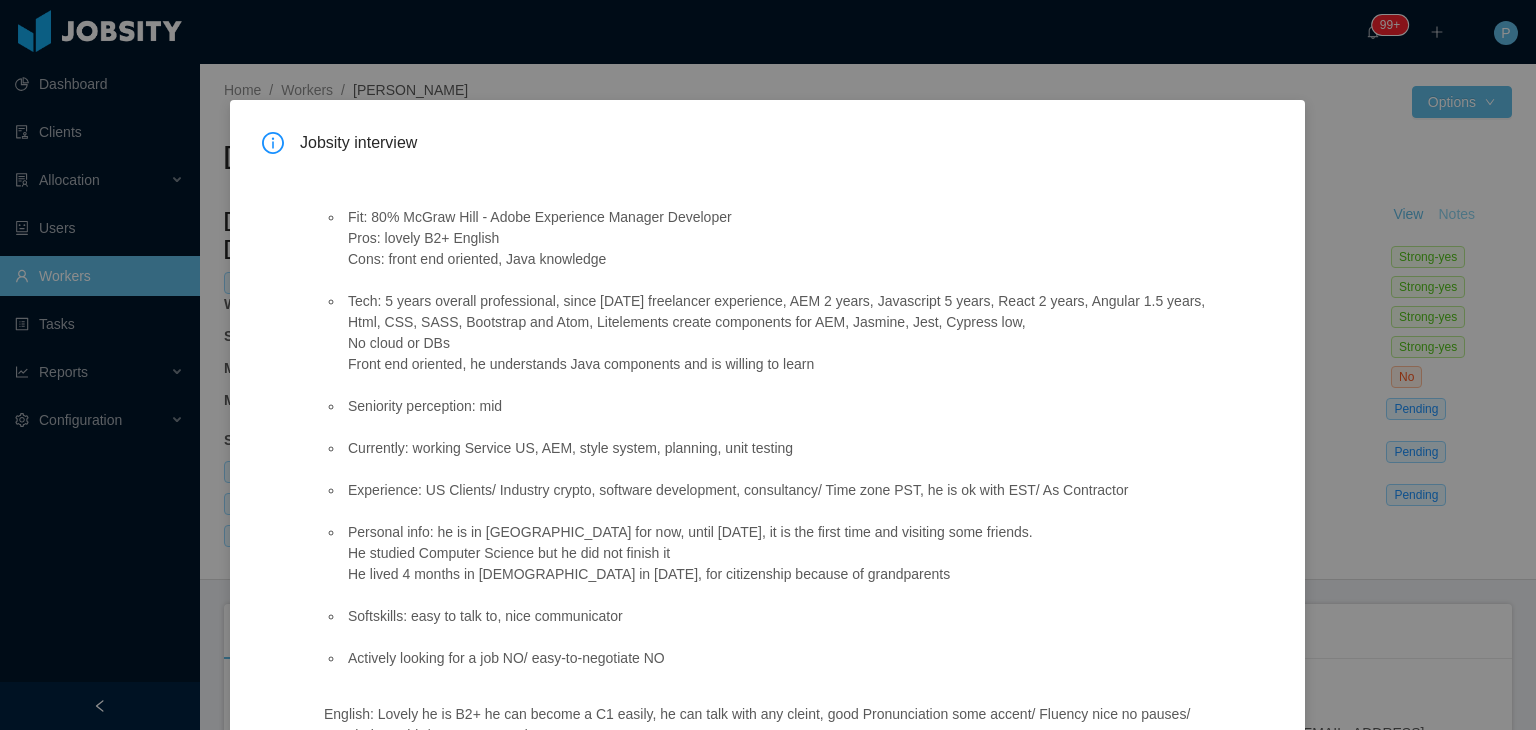 scroll, scrollTop: 59, scrollLeft: 0, axis: vertical 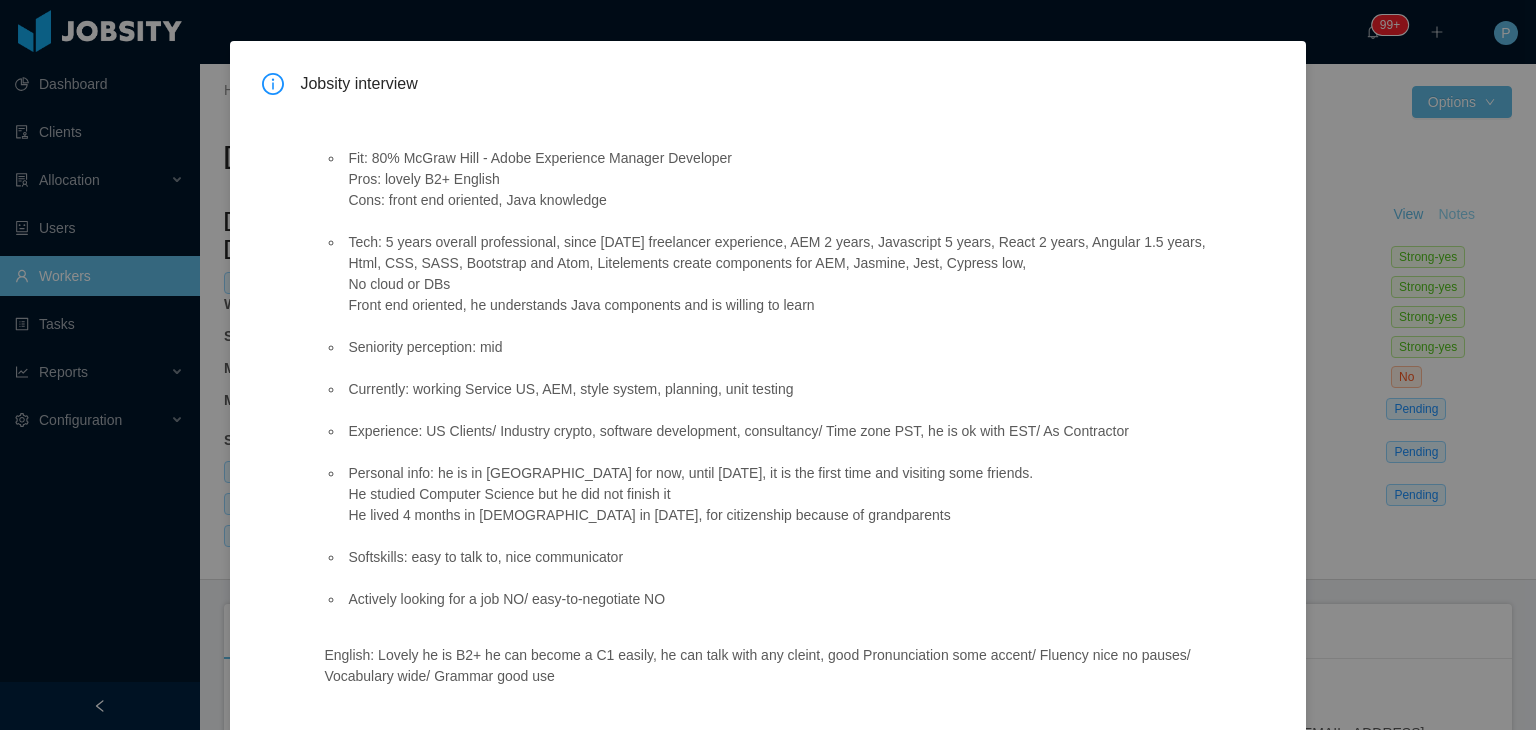 type 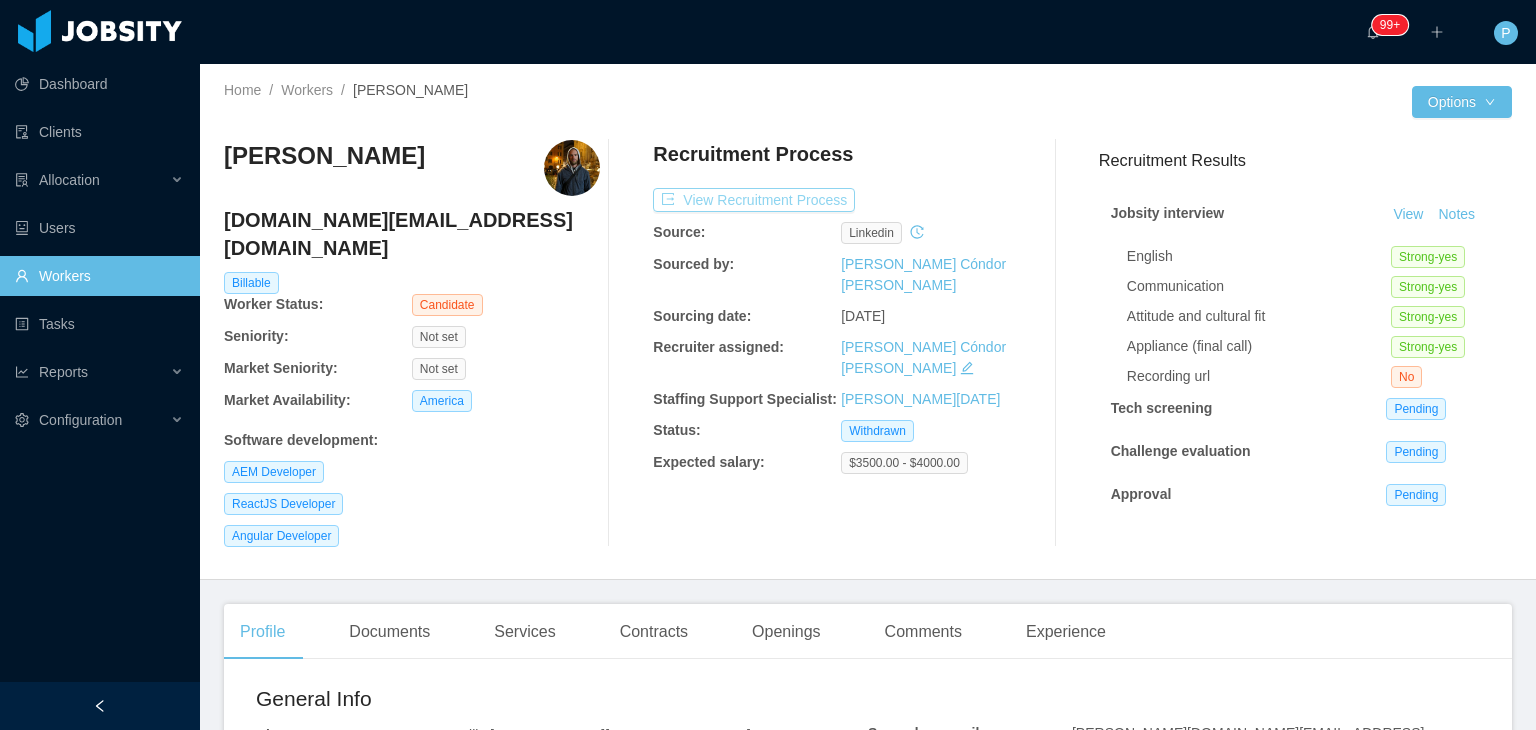 click on "View Recruitment Process" at bounding box center (754, 200) 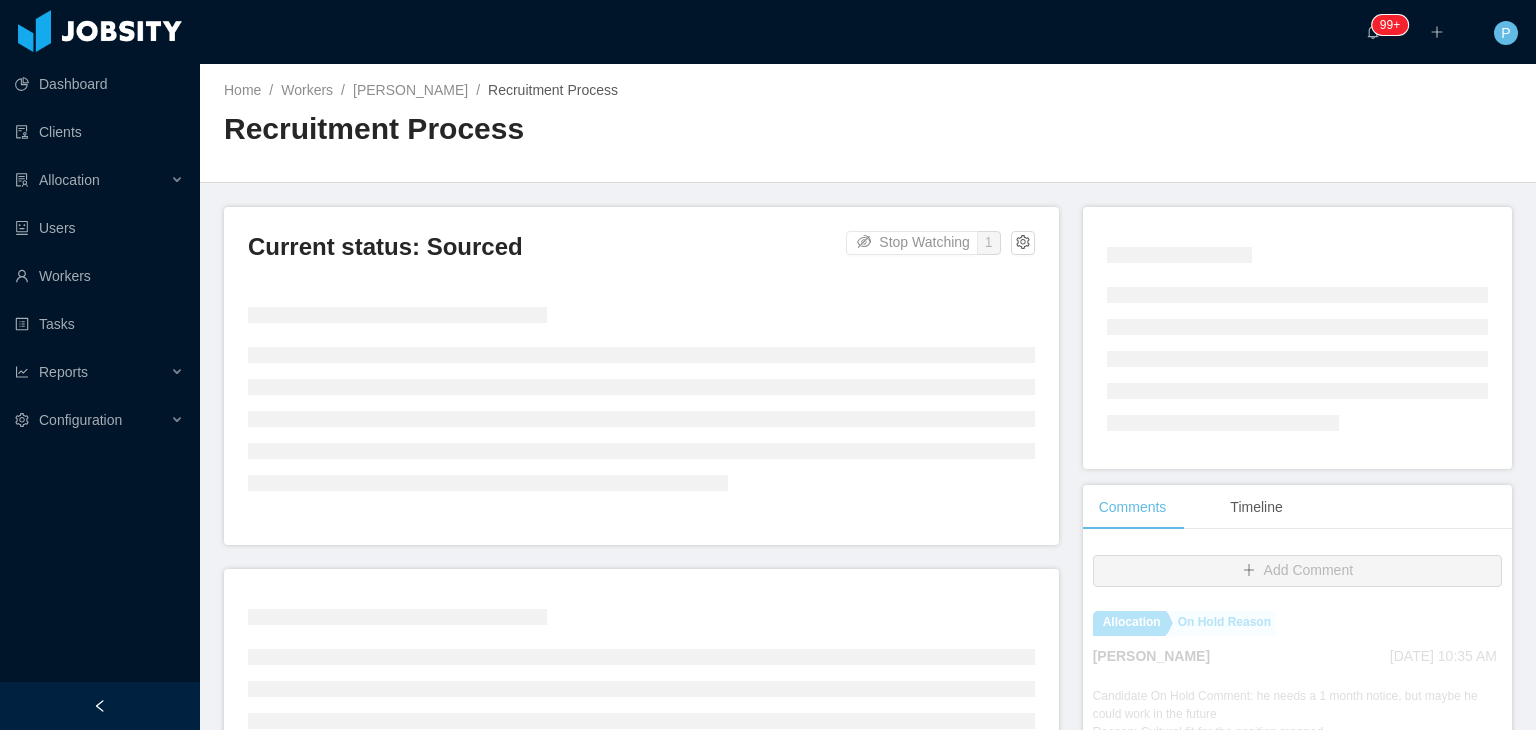 click on "Home / Workers / Everton Silva / Recruitment Process / Recruitment Process" at bounding box center [868, 123] 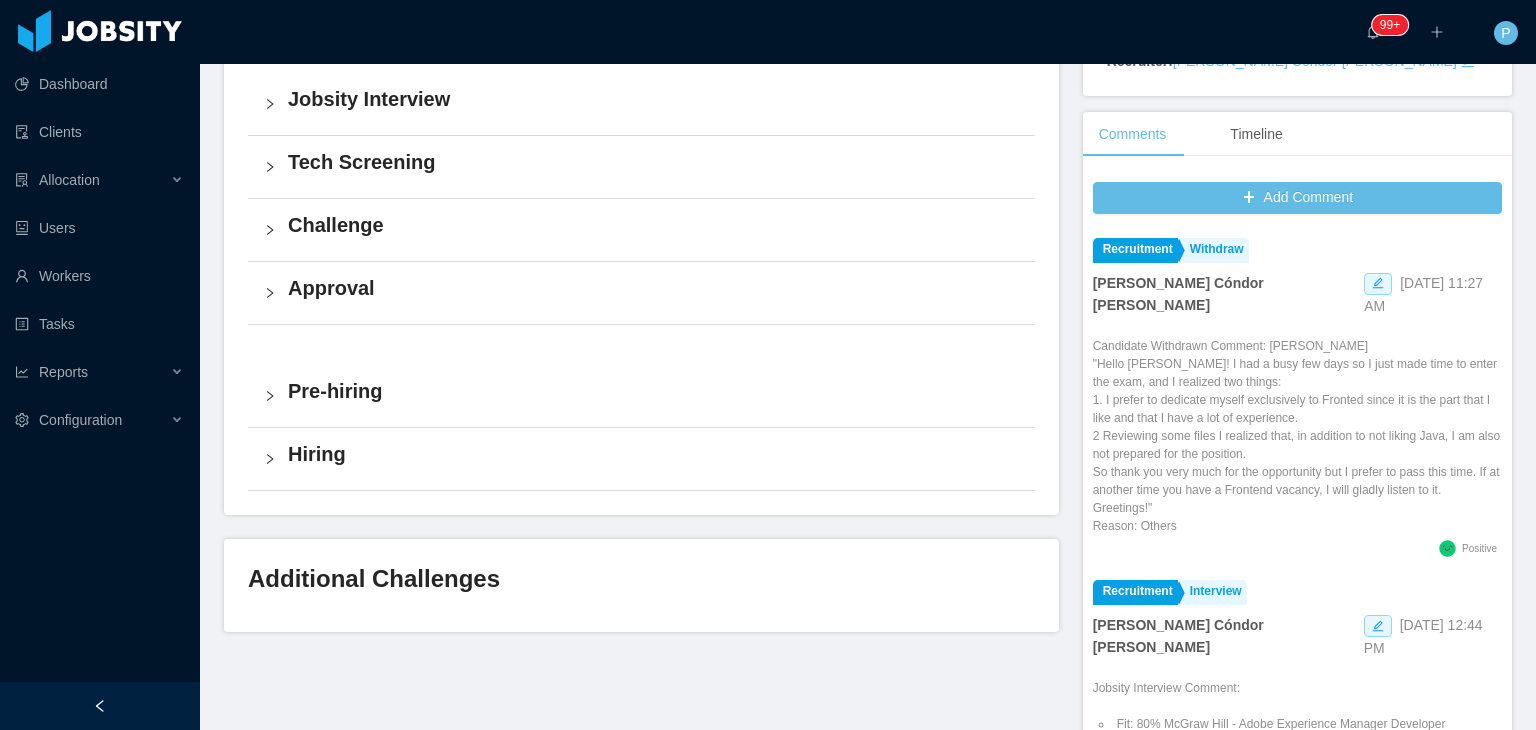scroll, scrollTop: 520, scrollLeft: 0, axis: vertical 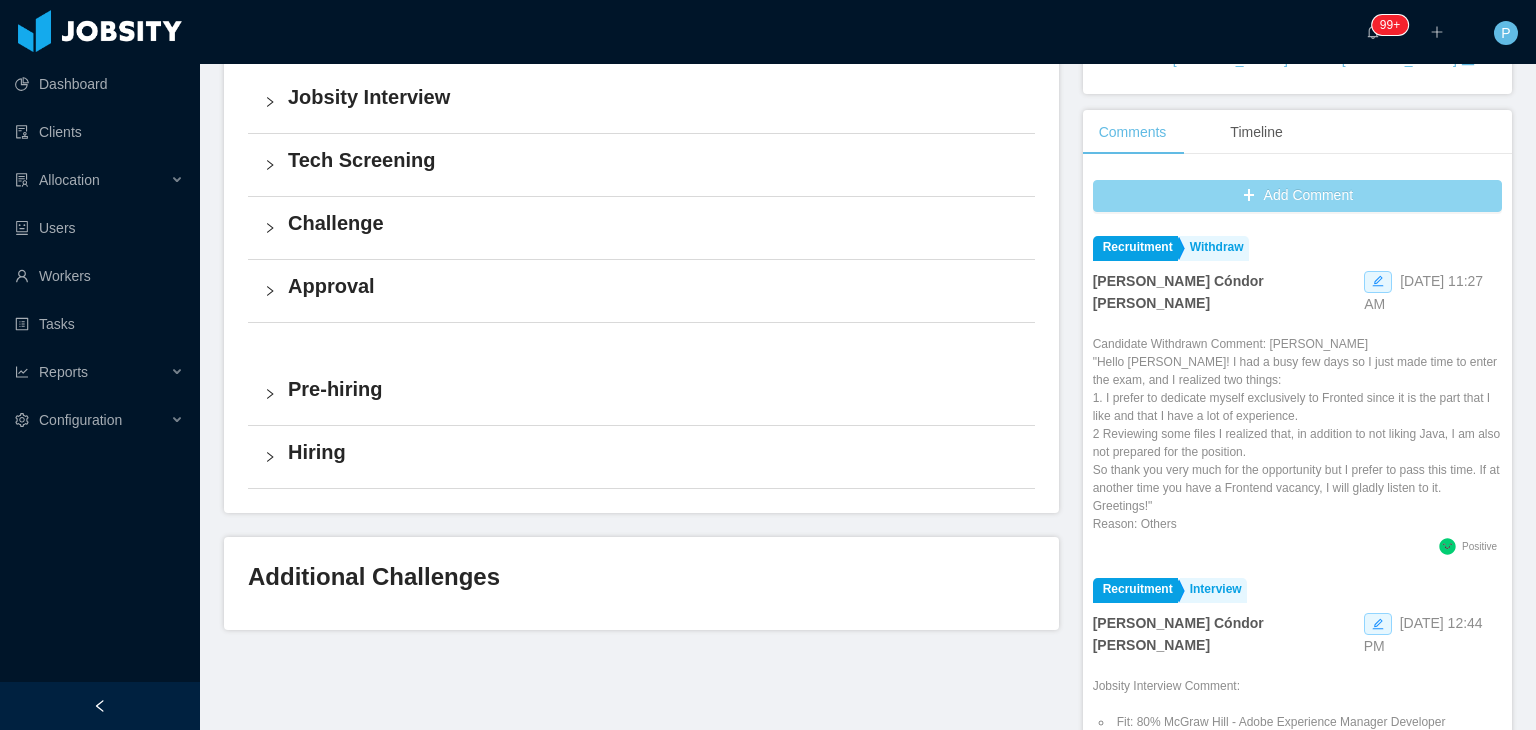 click on "Add Comment" at bounding box center [1297, 196] 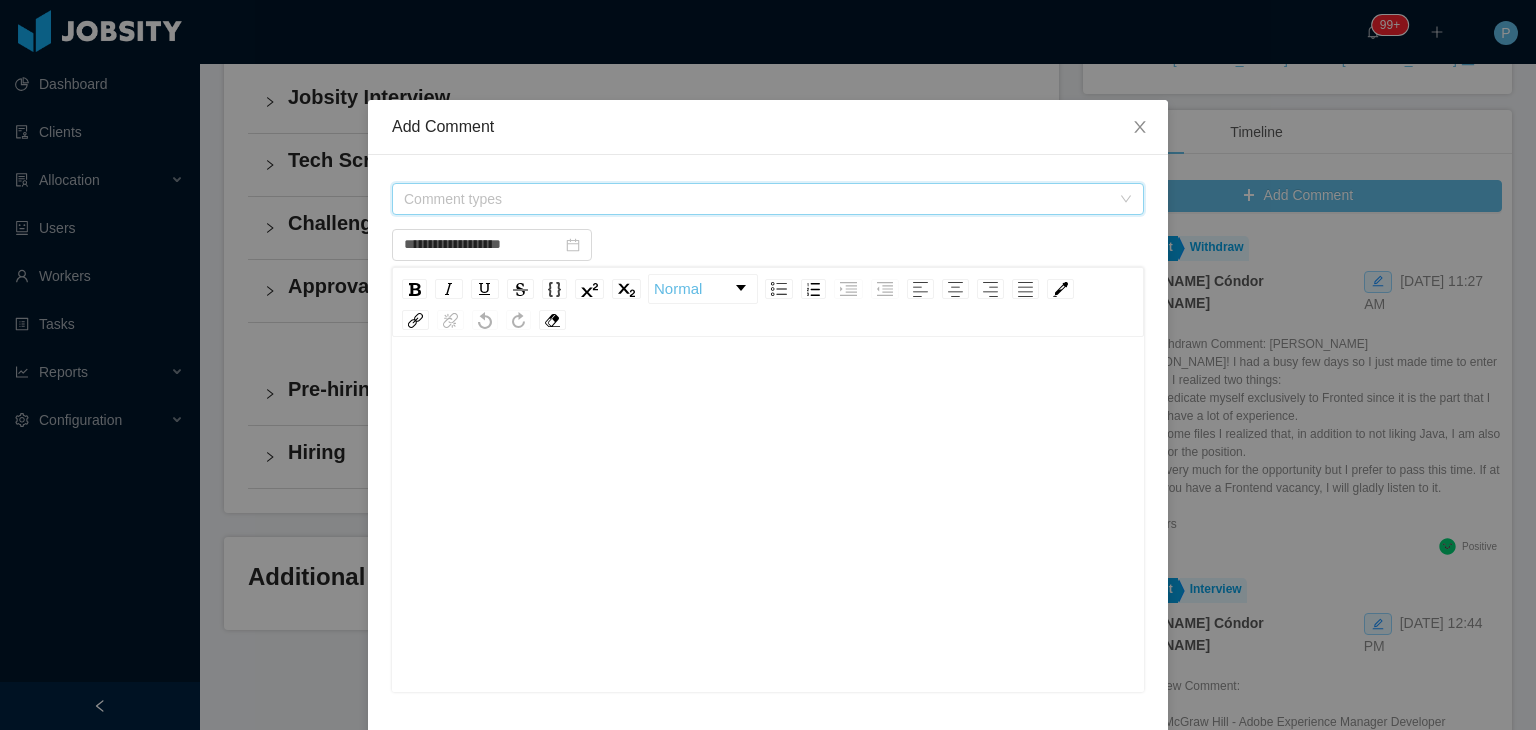 click on "Comment types" at bounding box center (757, 199) 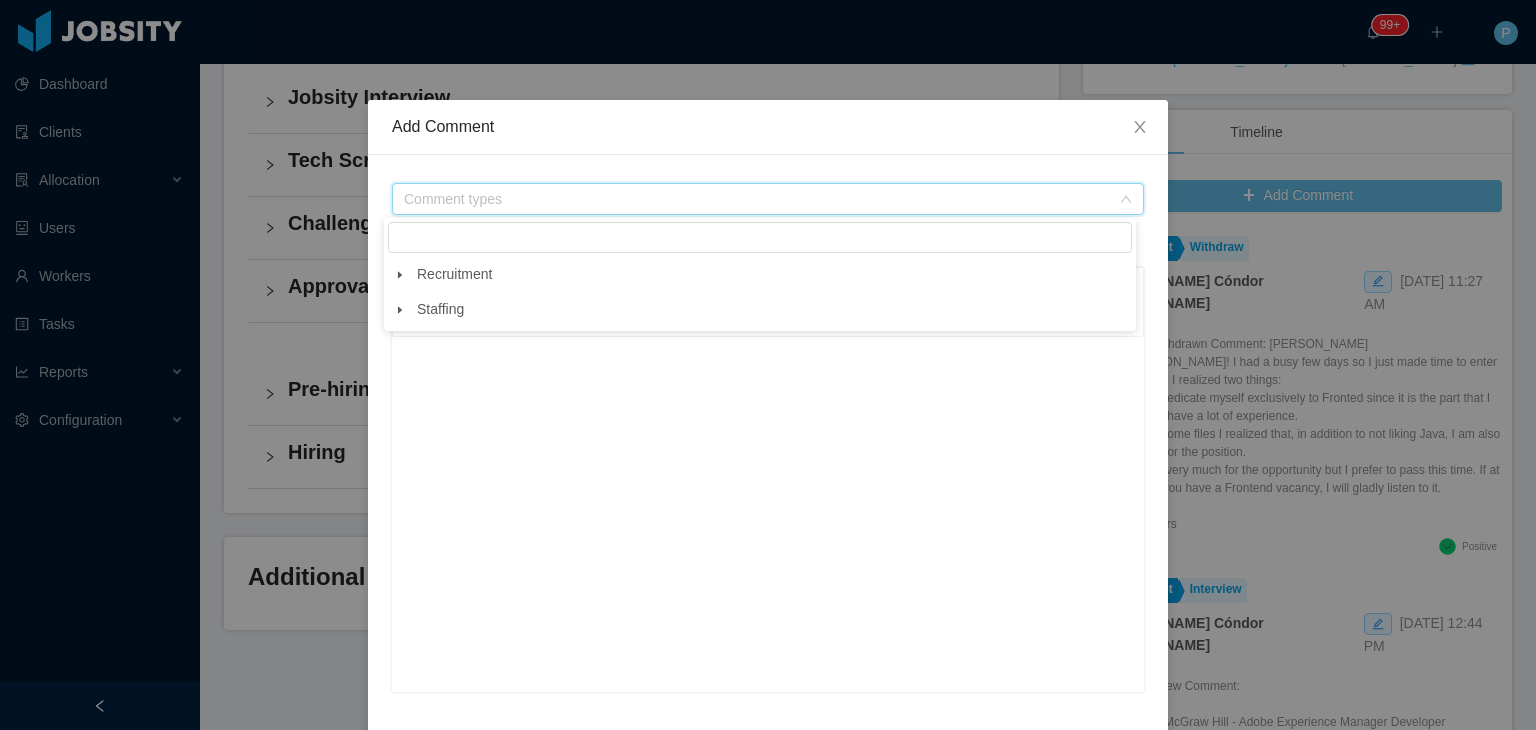 click 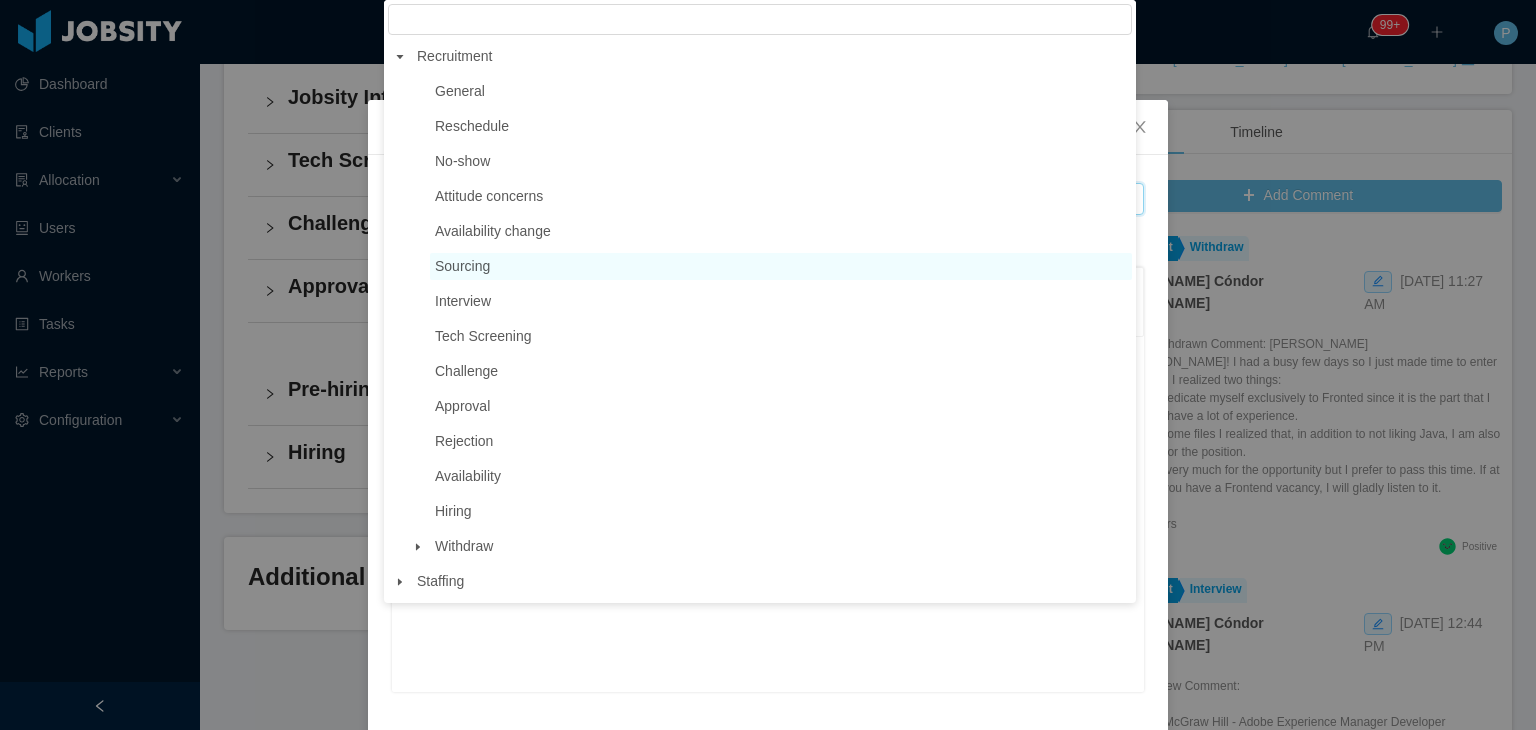 click on "Sourcing" at bounding box center [462, 266] 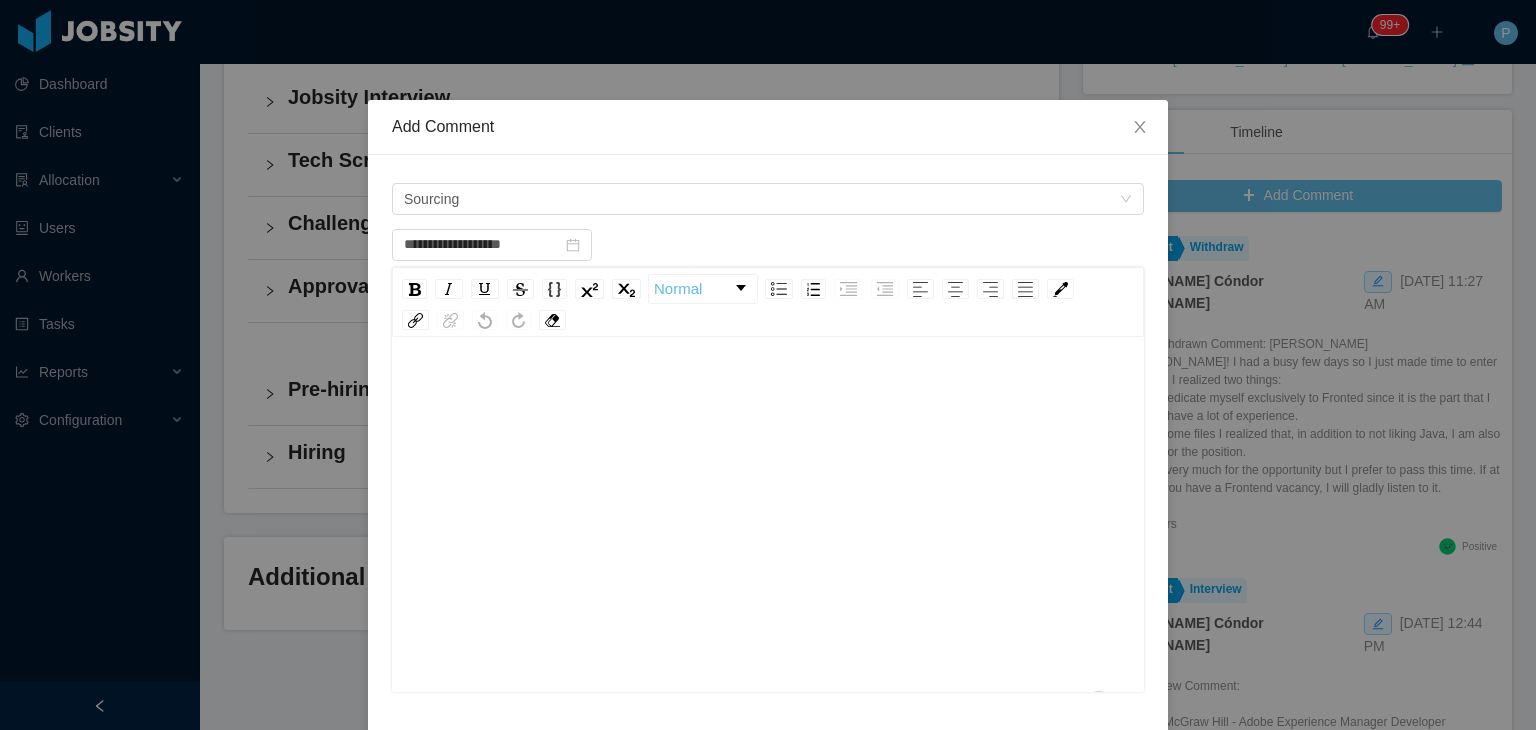 click at bounding box center (768, 391) 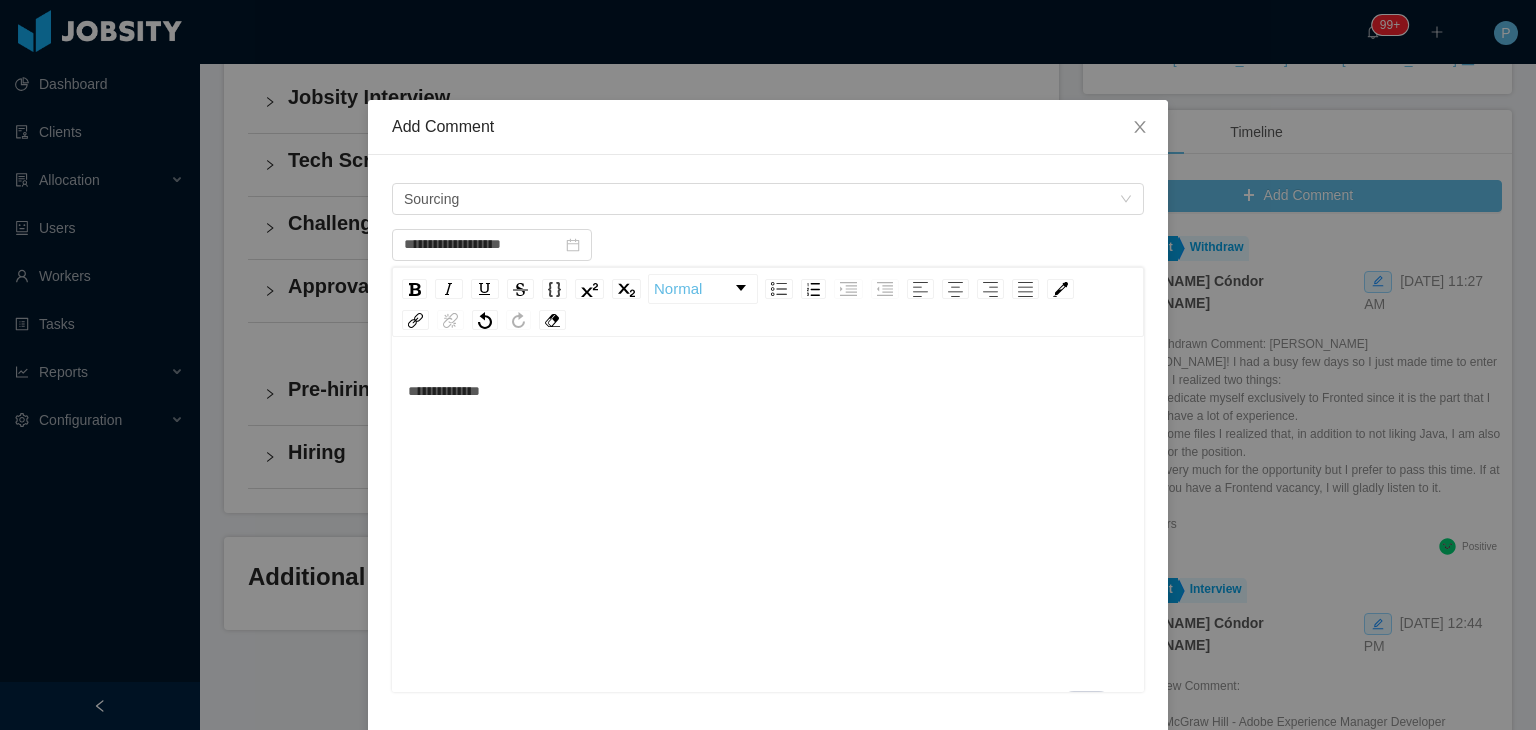 scroll, scrollTop: 185, scrollLeft: 0, axis: vertical 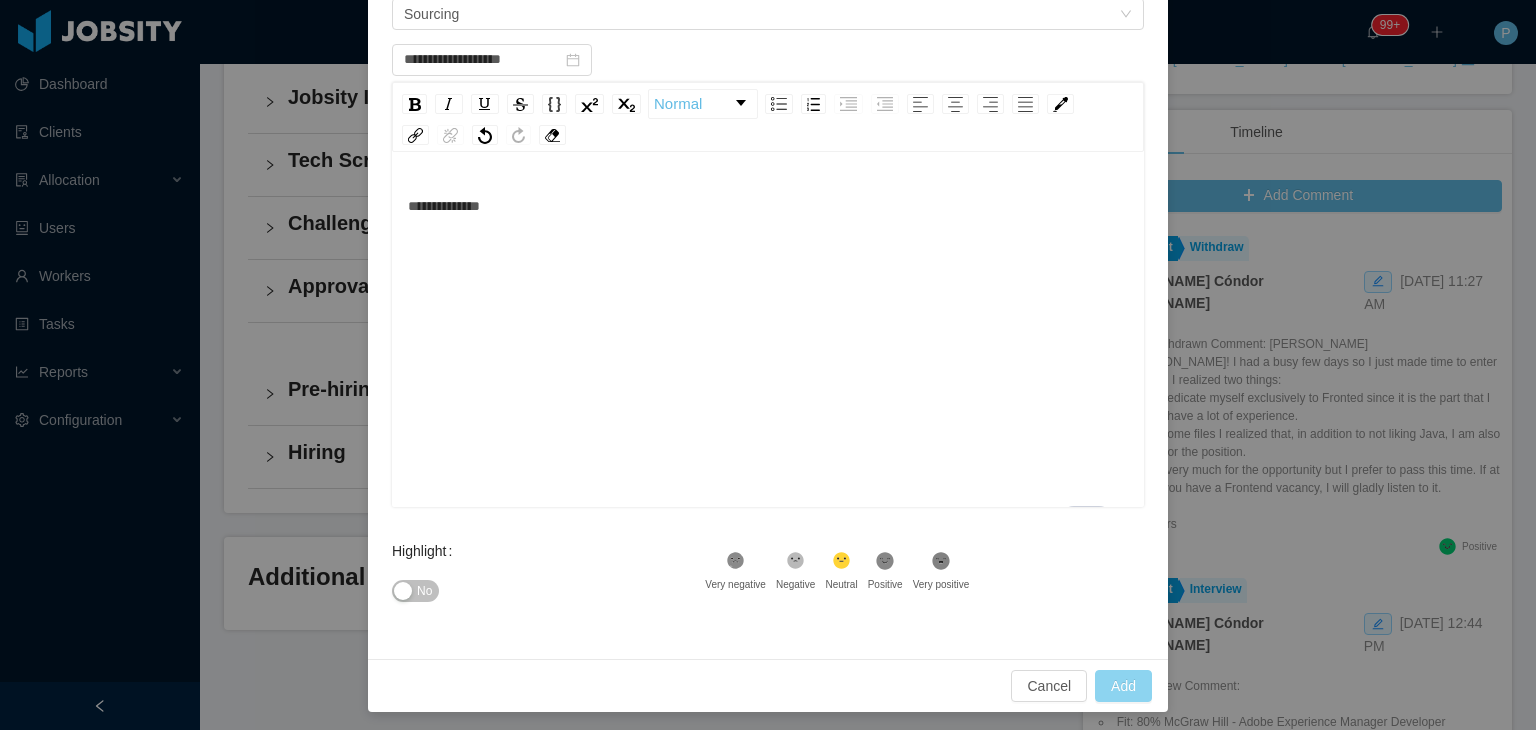 click on "Add" at bounding box center [1123, 686] 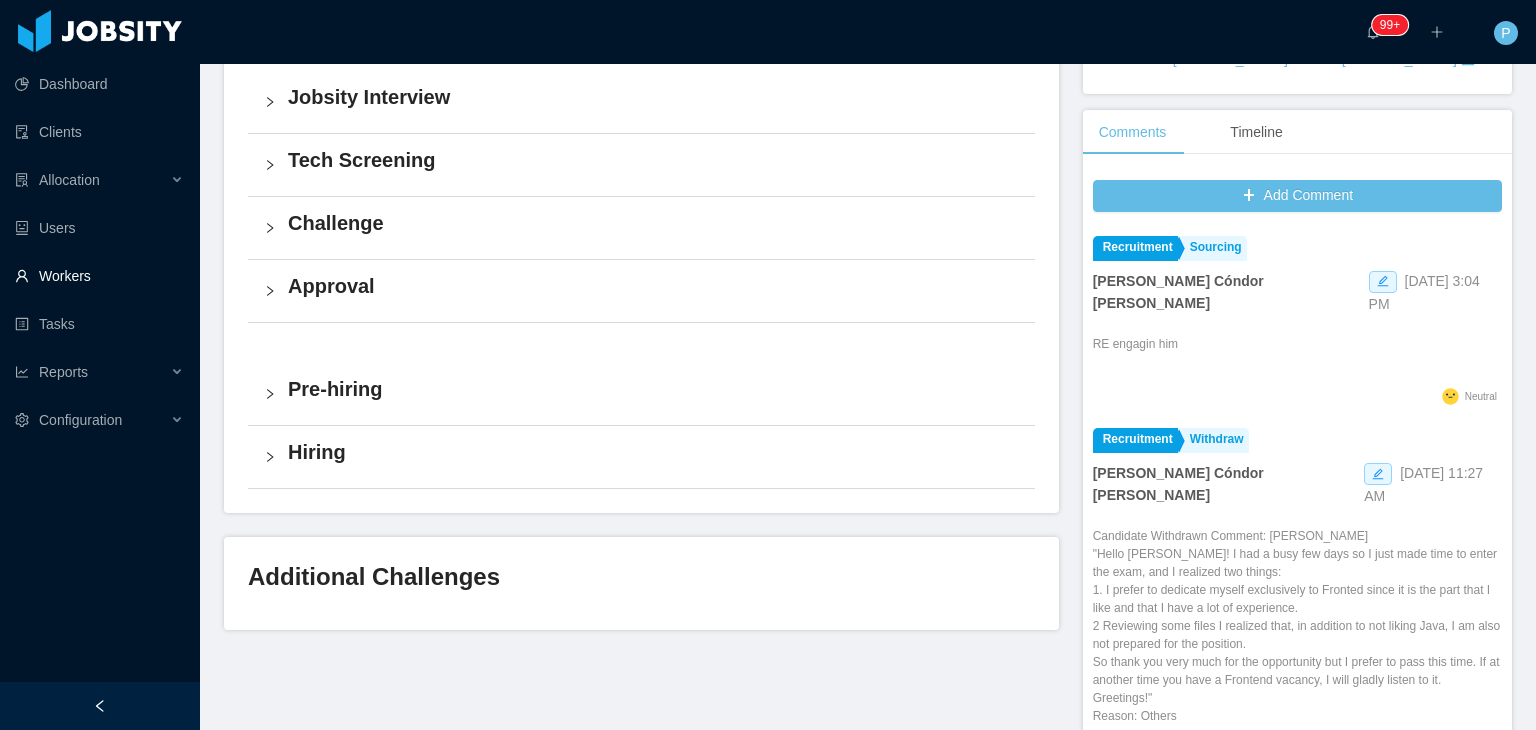click on "Workers" at bounding box center (99, 276) 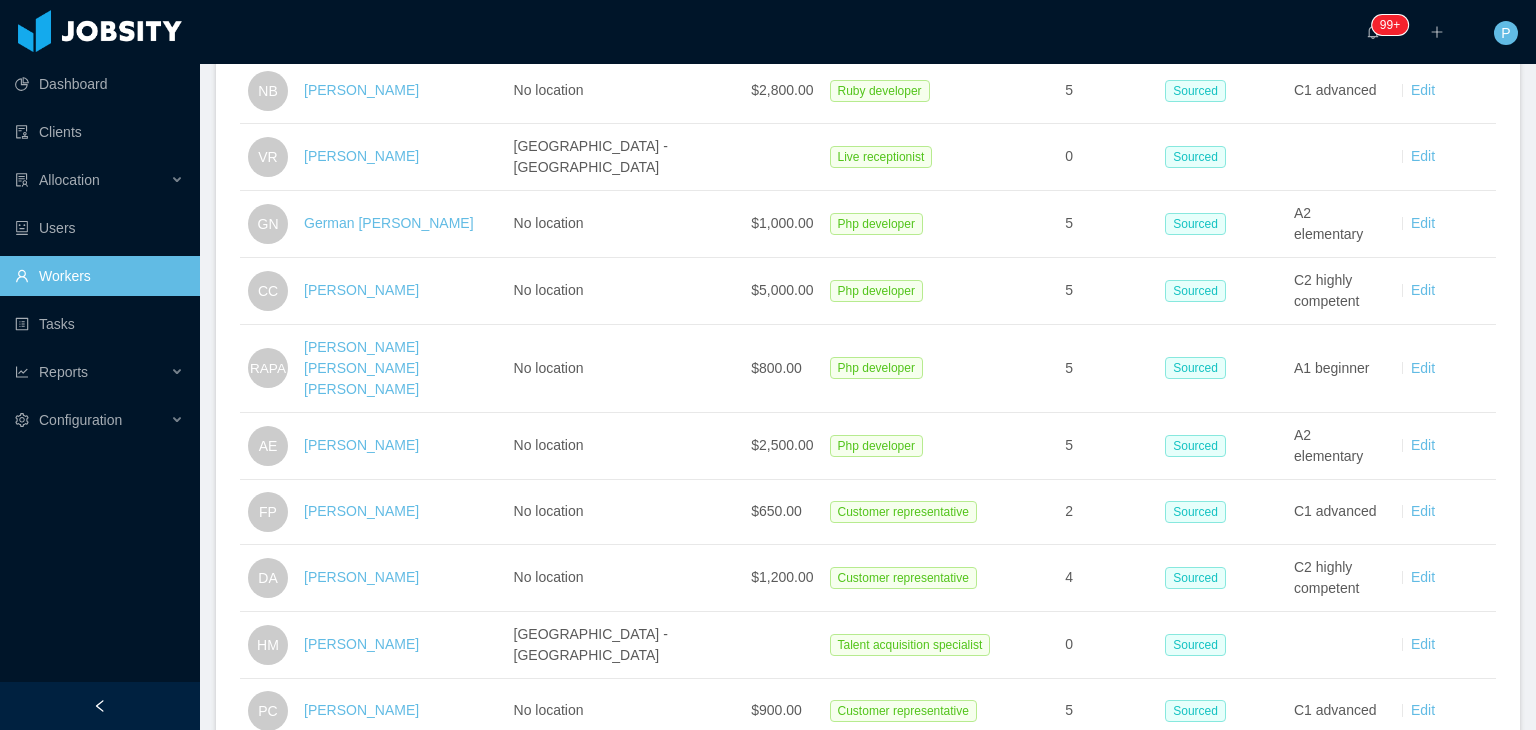 scroll, scrollTop: 0, scrollLeft: 0, axis: both 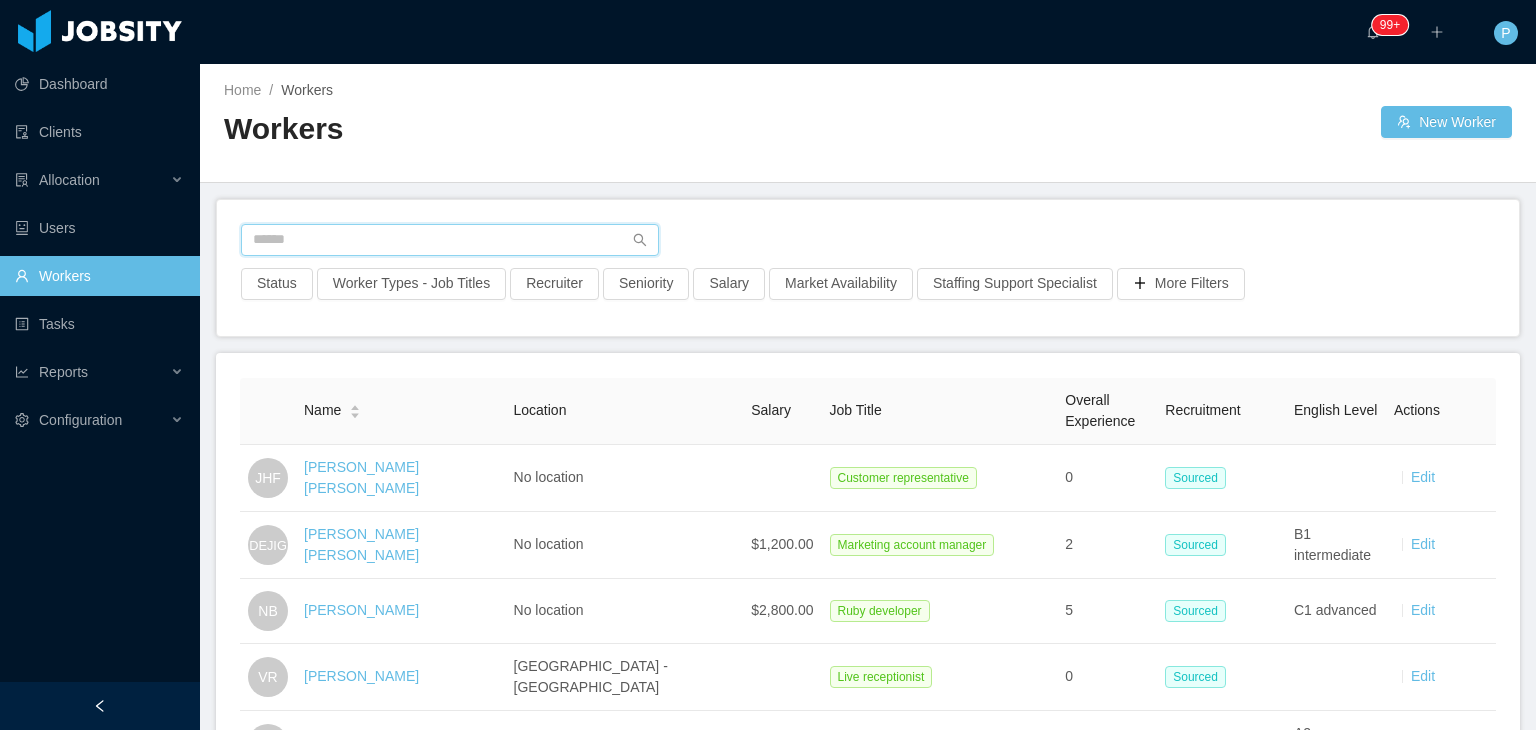 click at bounding box center (450, 240) 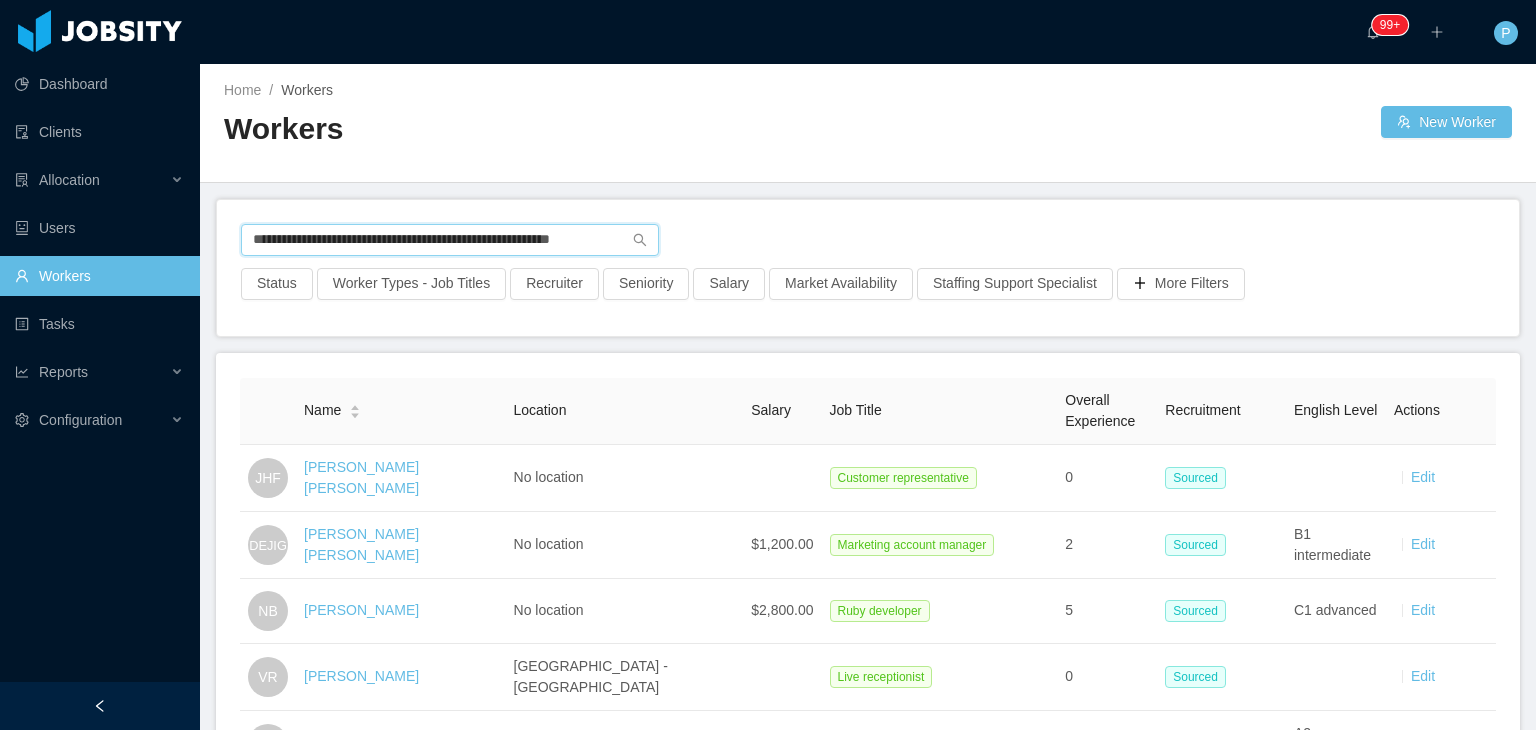 scroll, scrollTop: 0, scrollLeft: 1, axis: horizontal 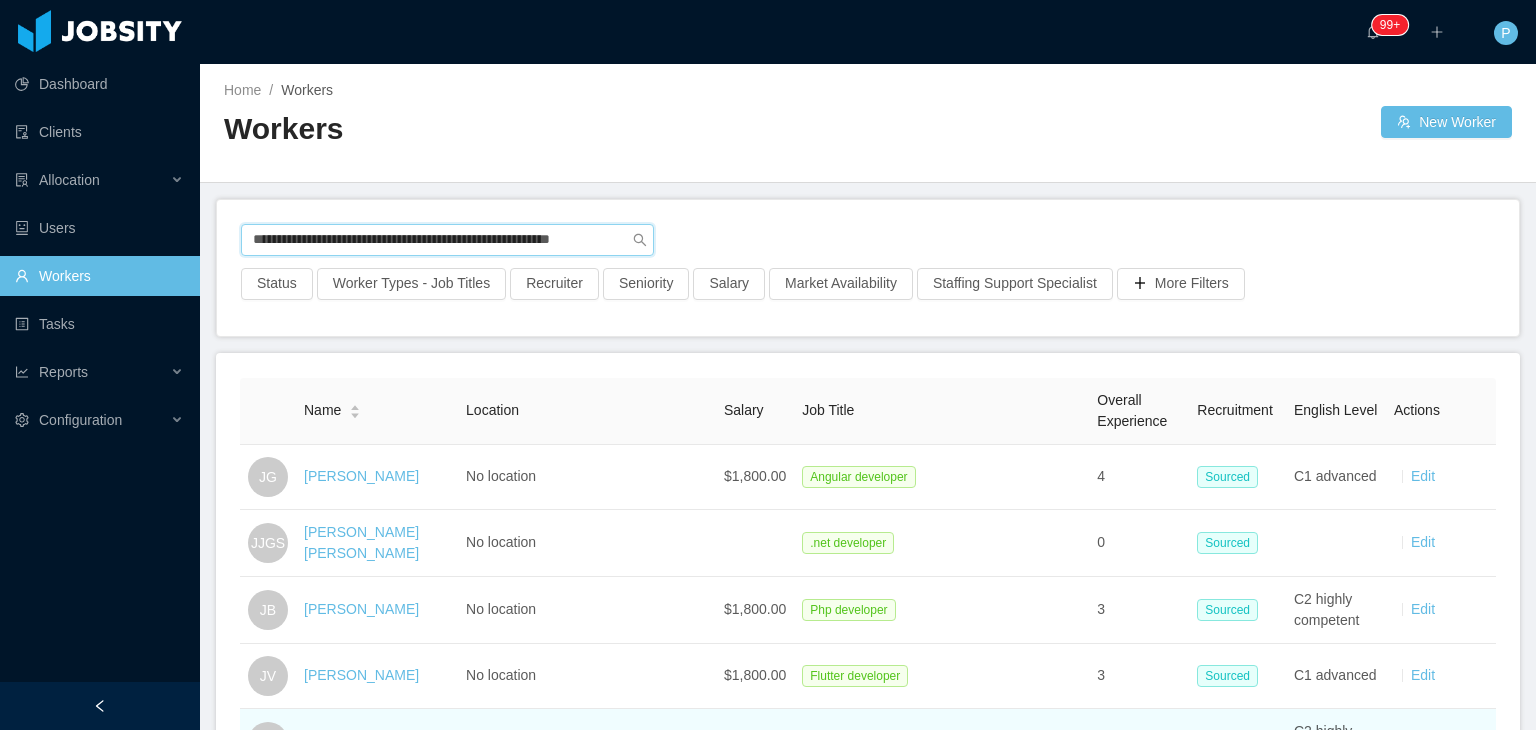 type on "**********" 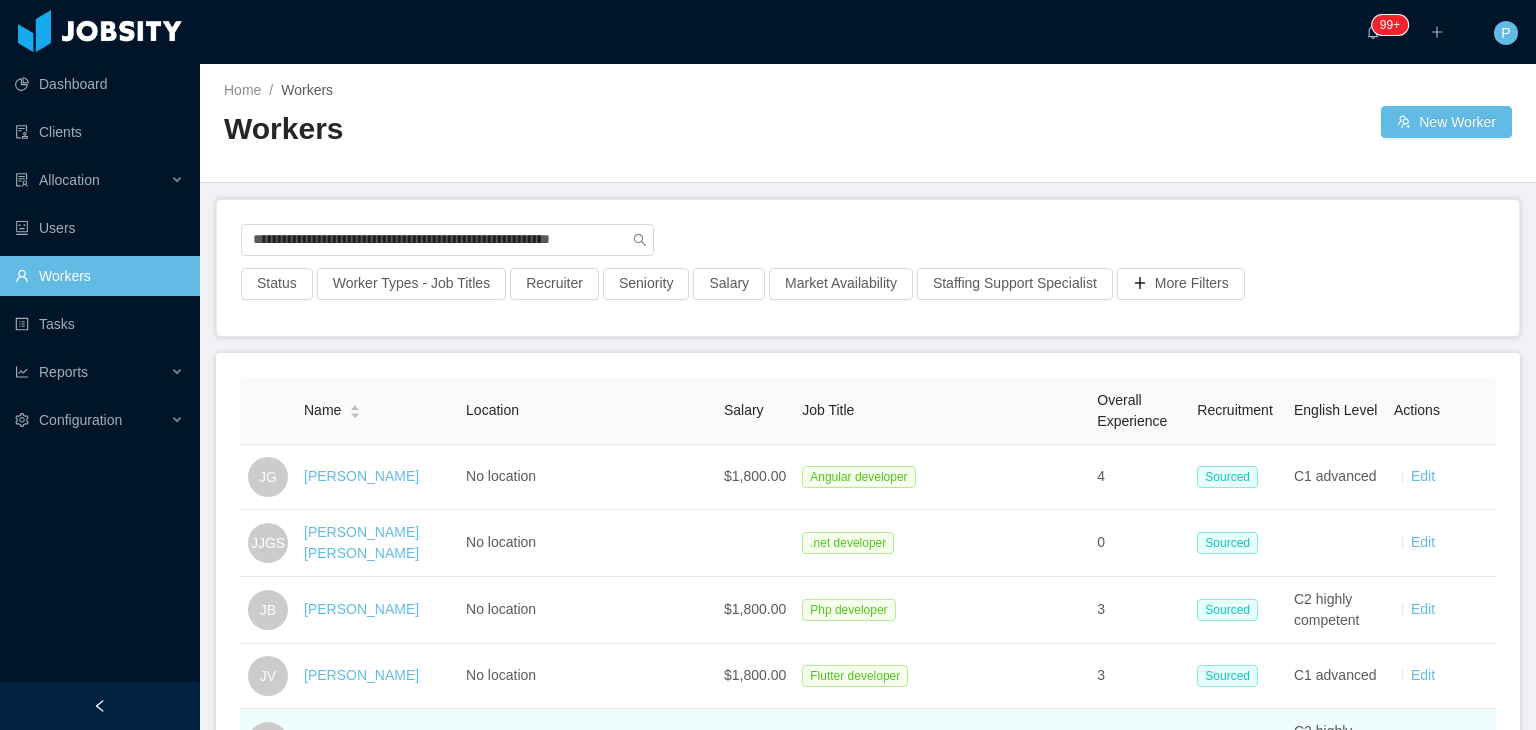scroll, scrollTop: 0, scrollLeft: 0, axis: both 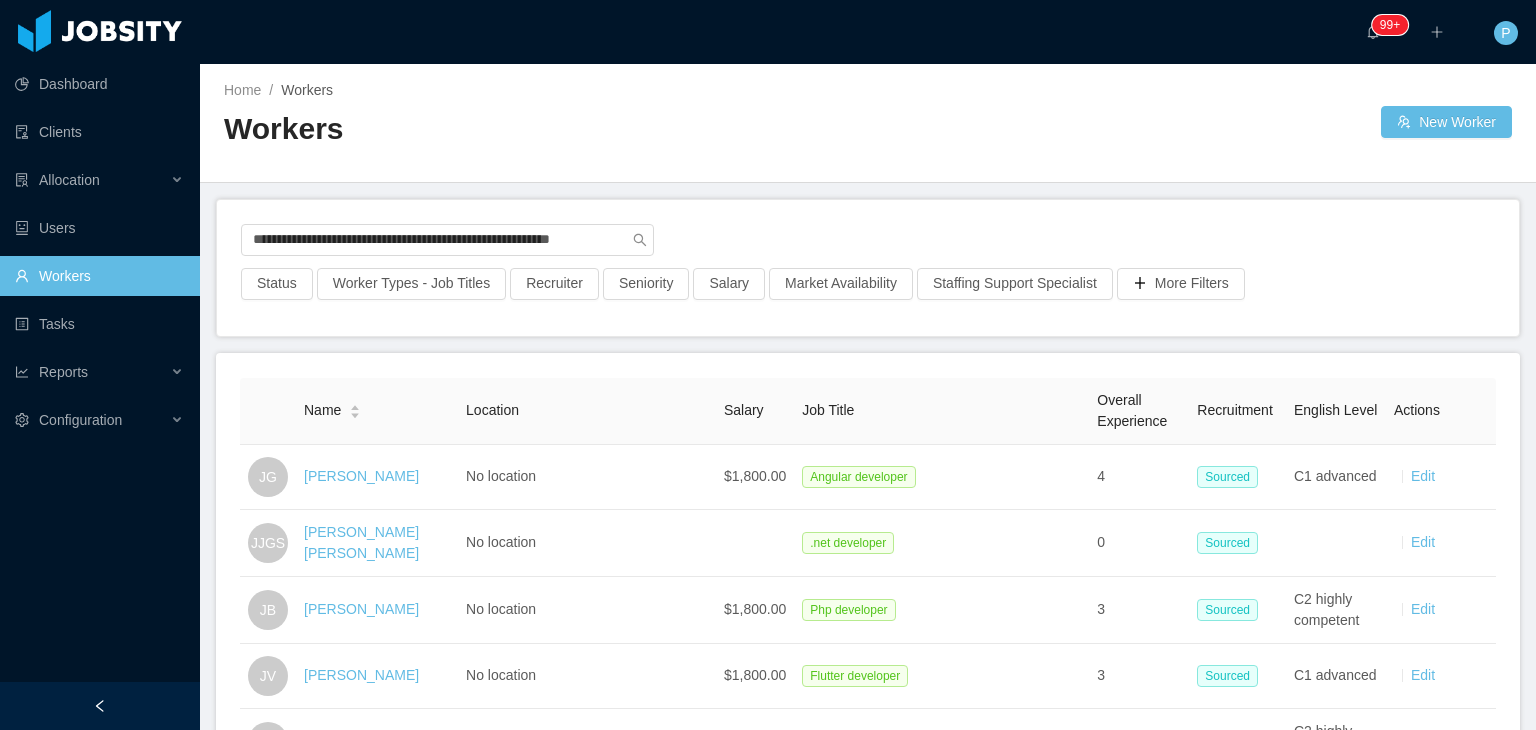 click on "**********" at bounding box center [868, 397] 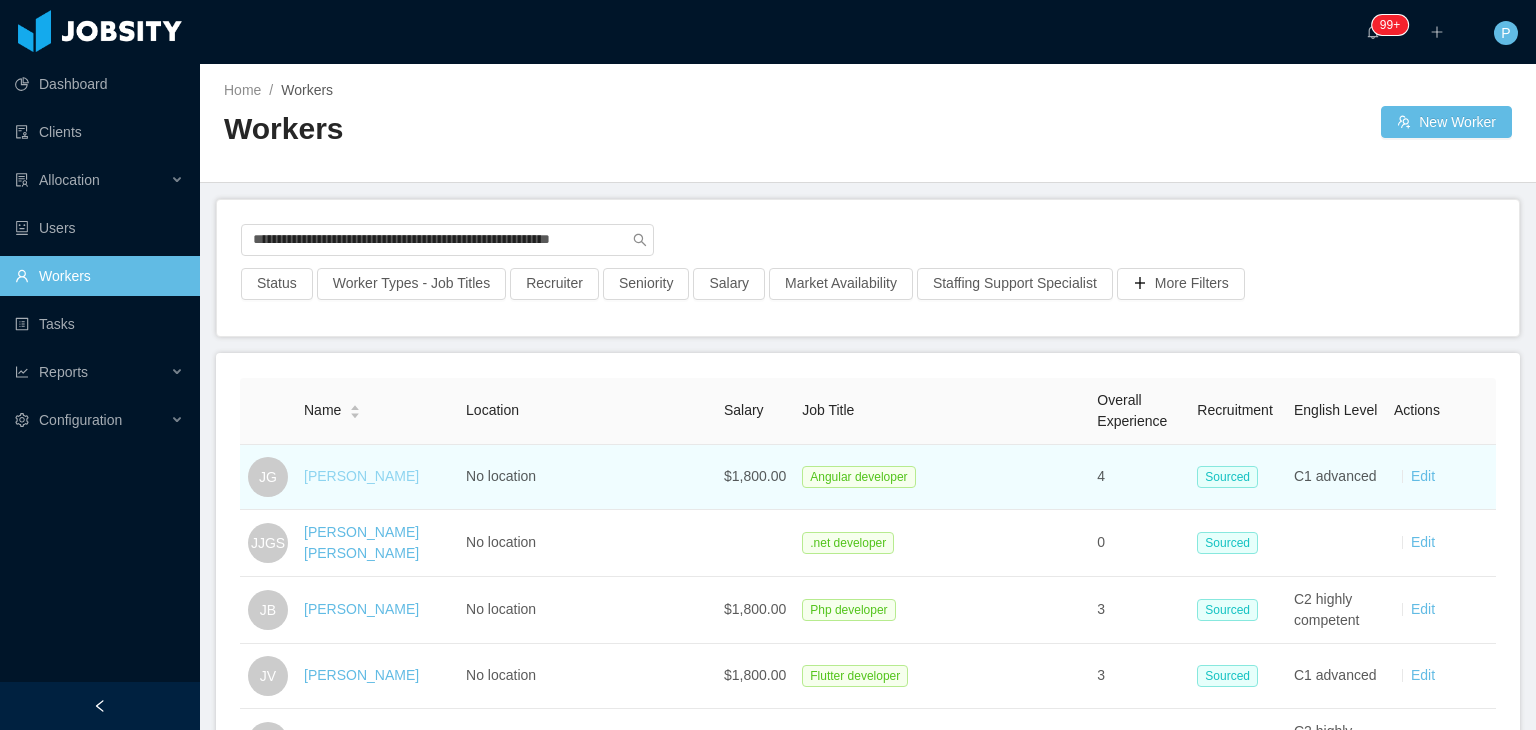 click on "Joaquín García" at bounding box center [361, 476] 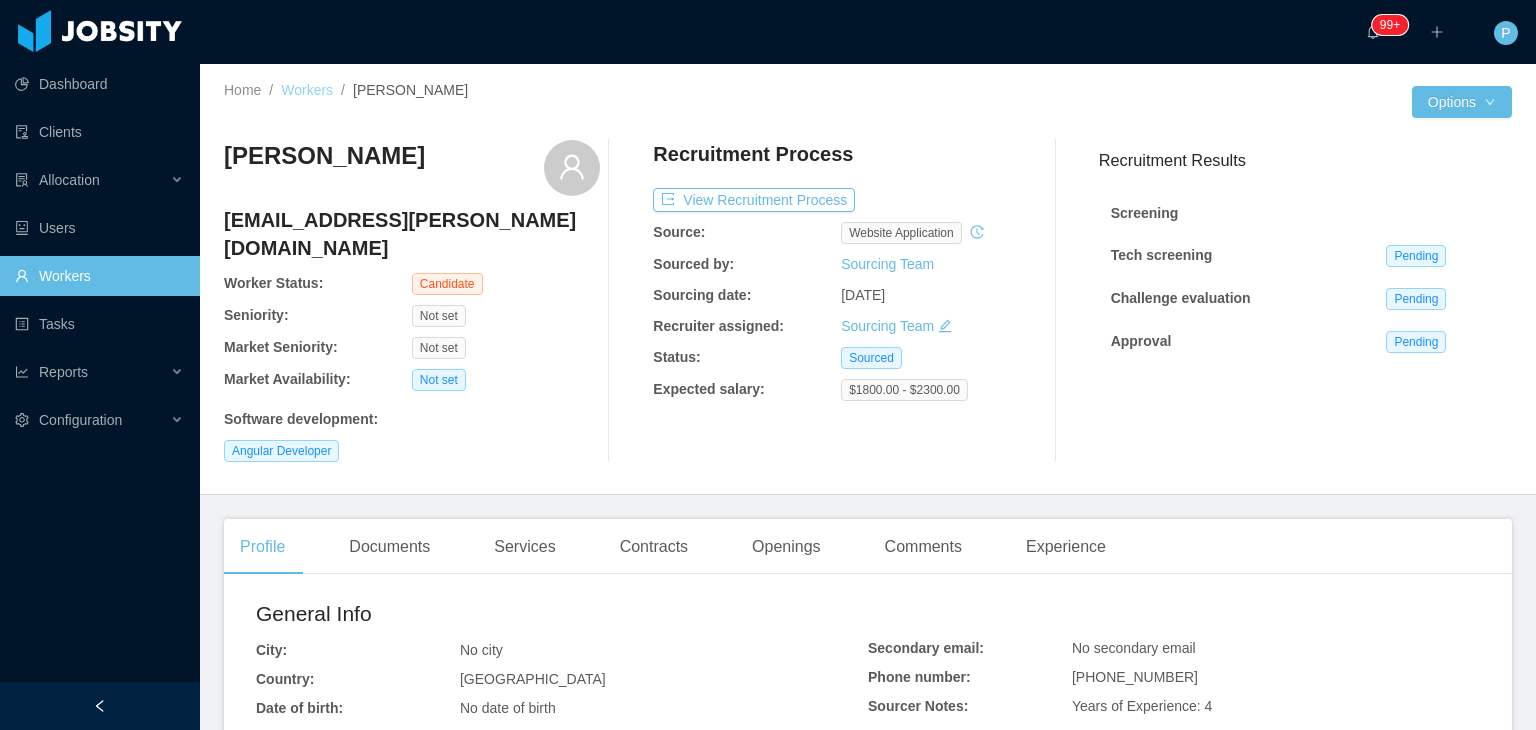 click on "Workers" at bounding box center [307, 90] 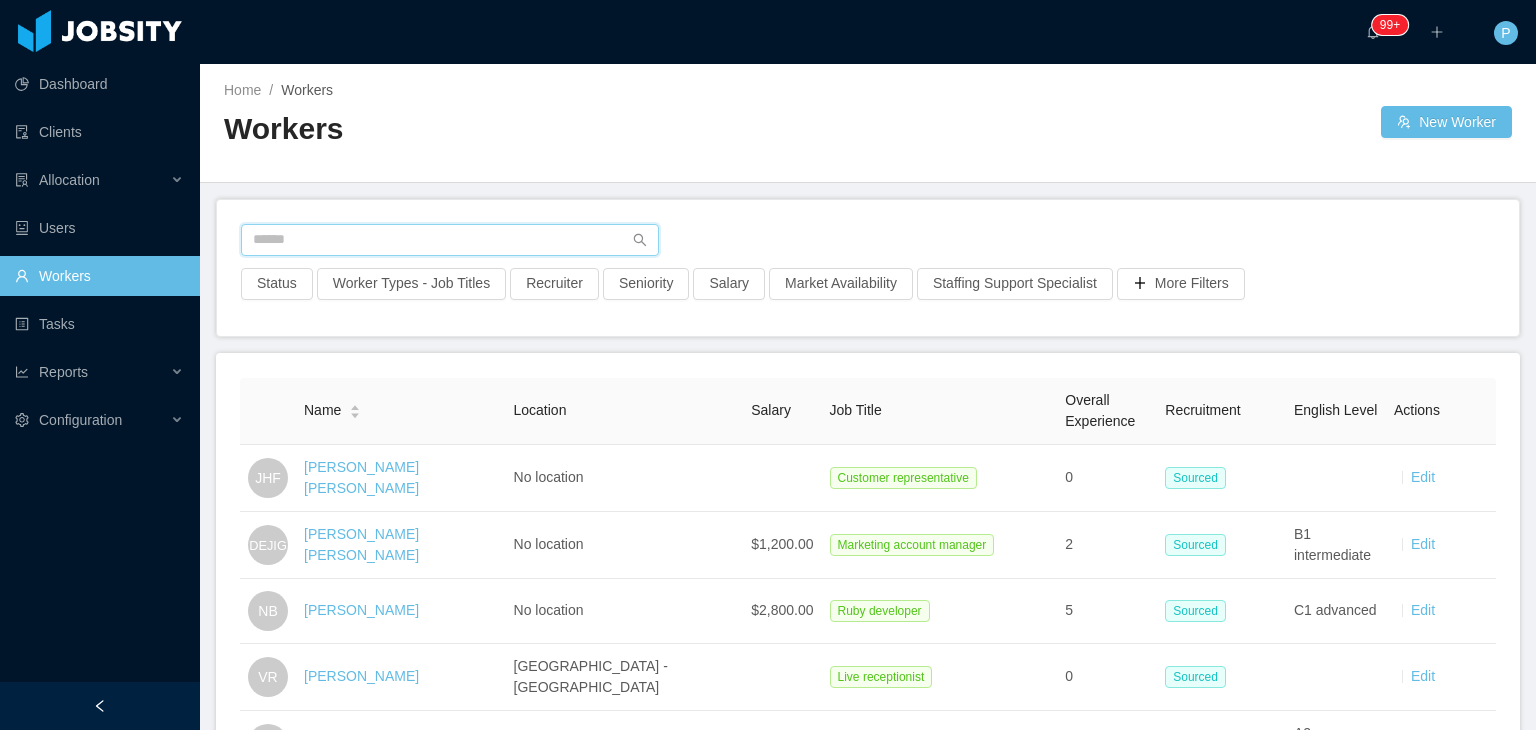 click at bounding box center (450, 240) 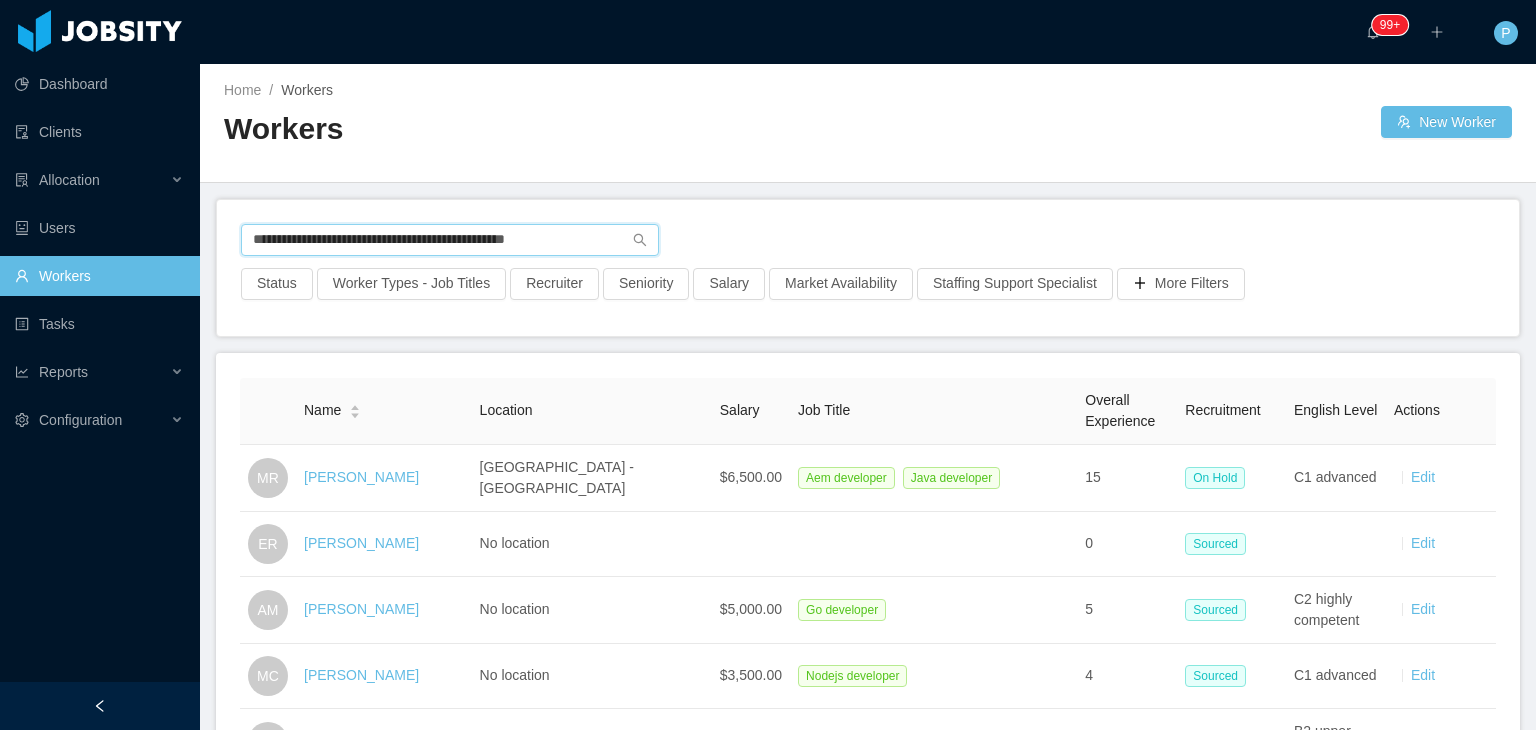 type on "**********" 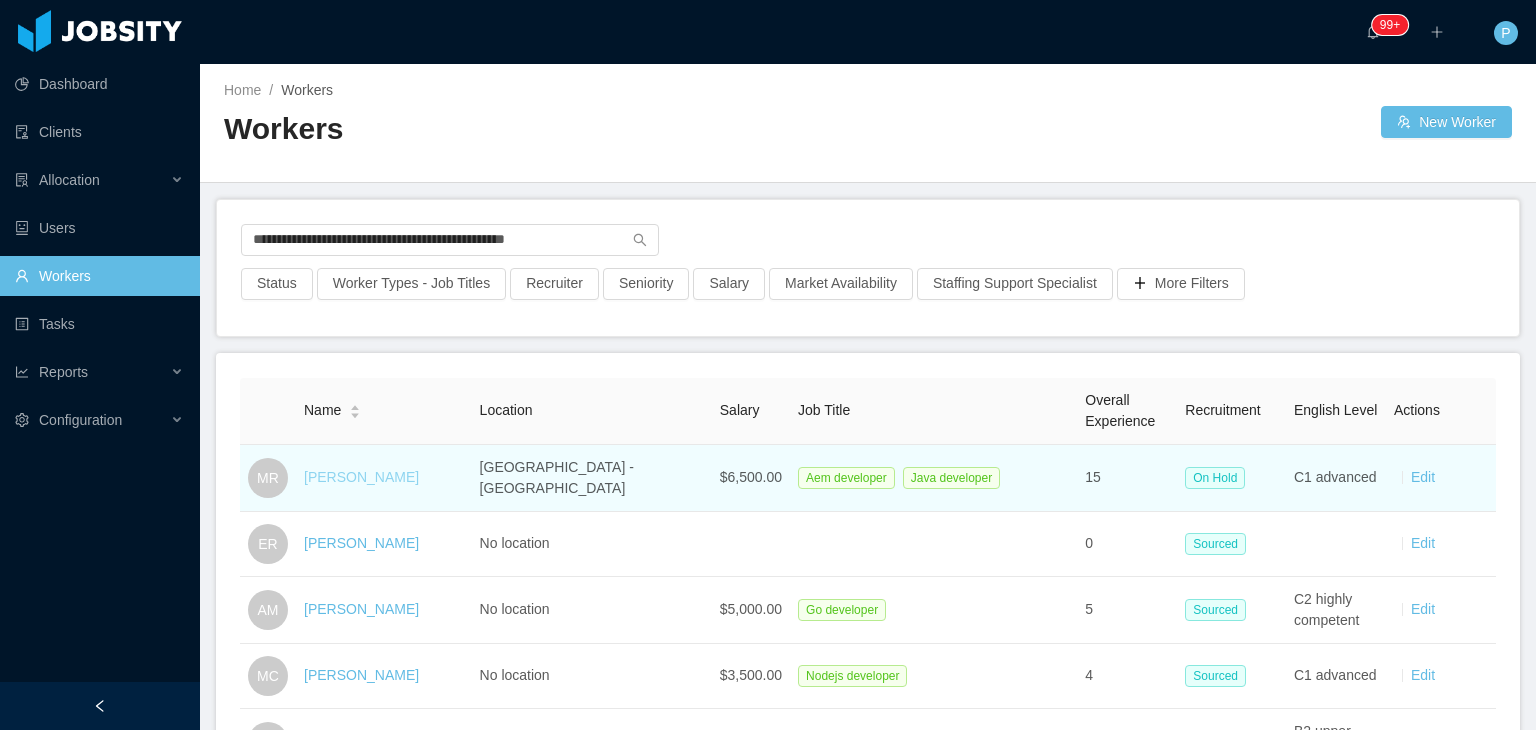 click on "Mateo Recoba" at bounding box center [361, 477] 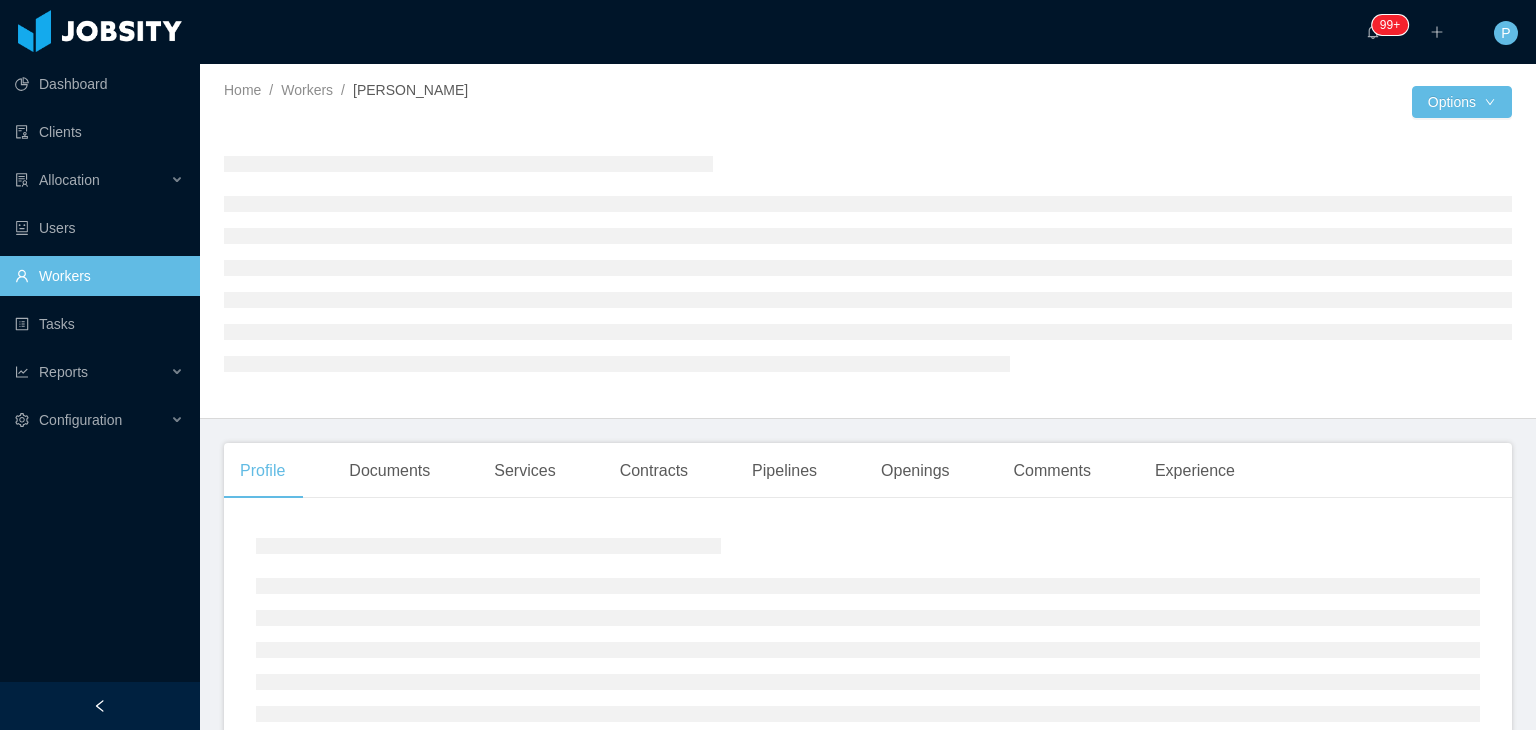 click at bounding box center [868, 263] 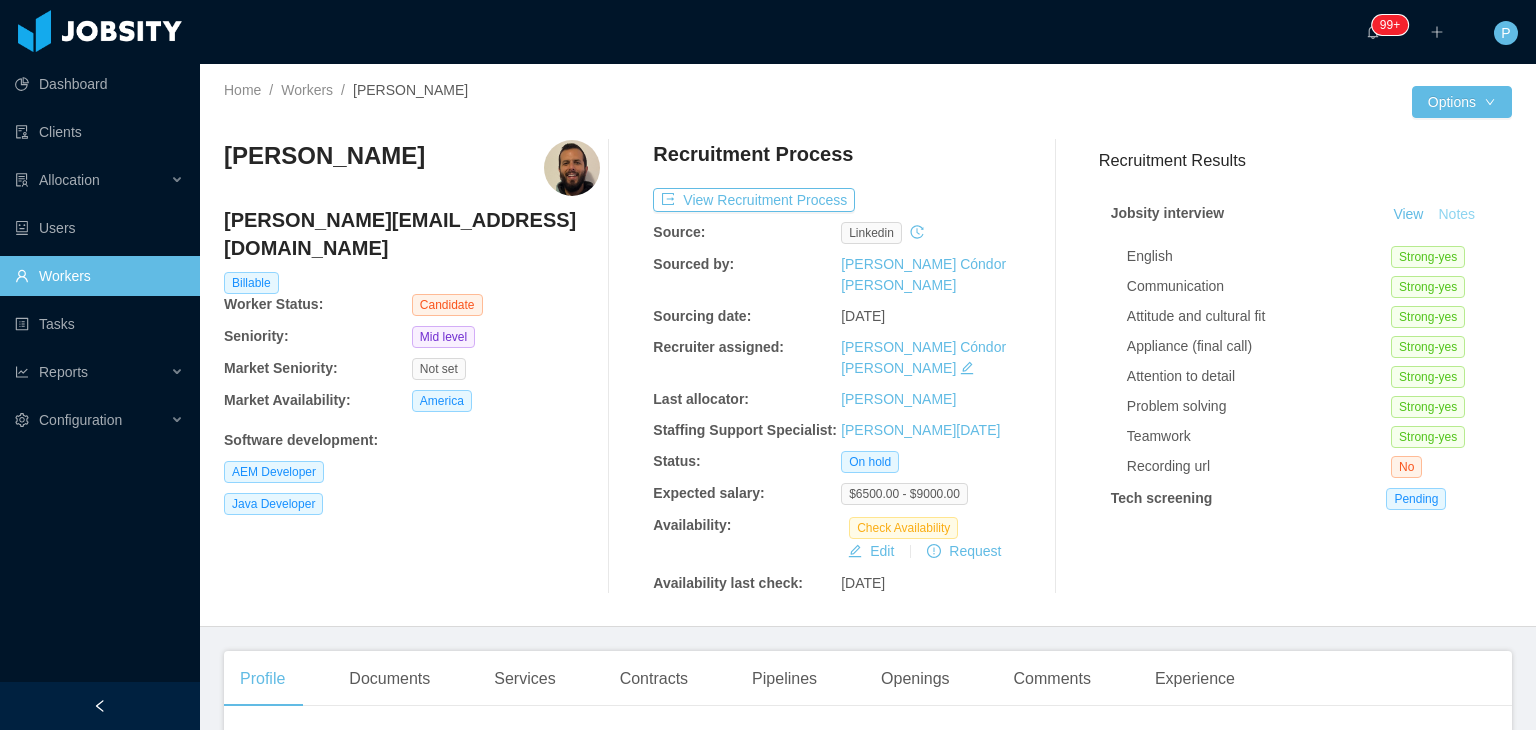 click on "Notes" at bounding box center (1456, 215) 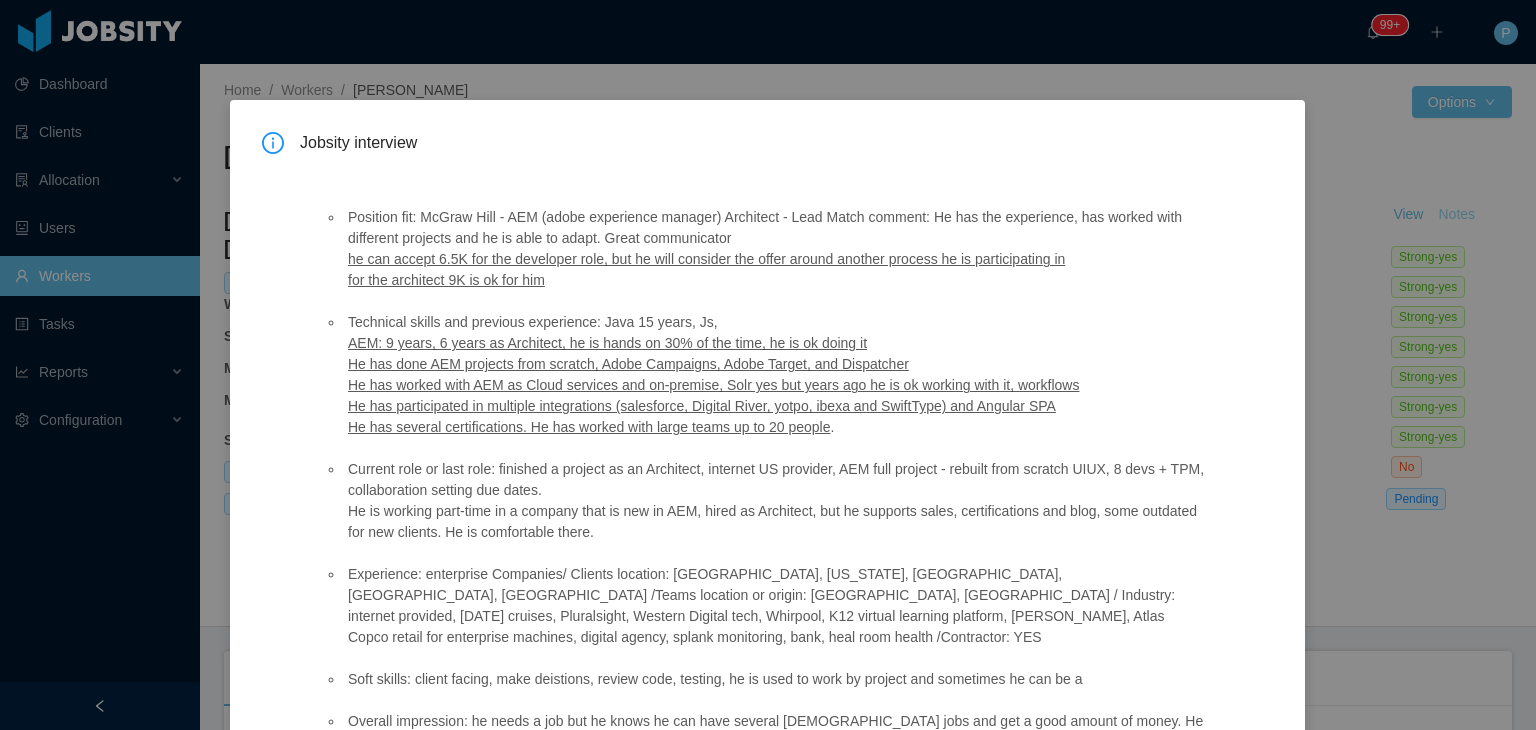 scroll, scrollTop: 205, scrollLeft: 0, axis: vertical 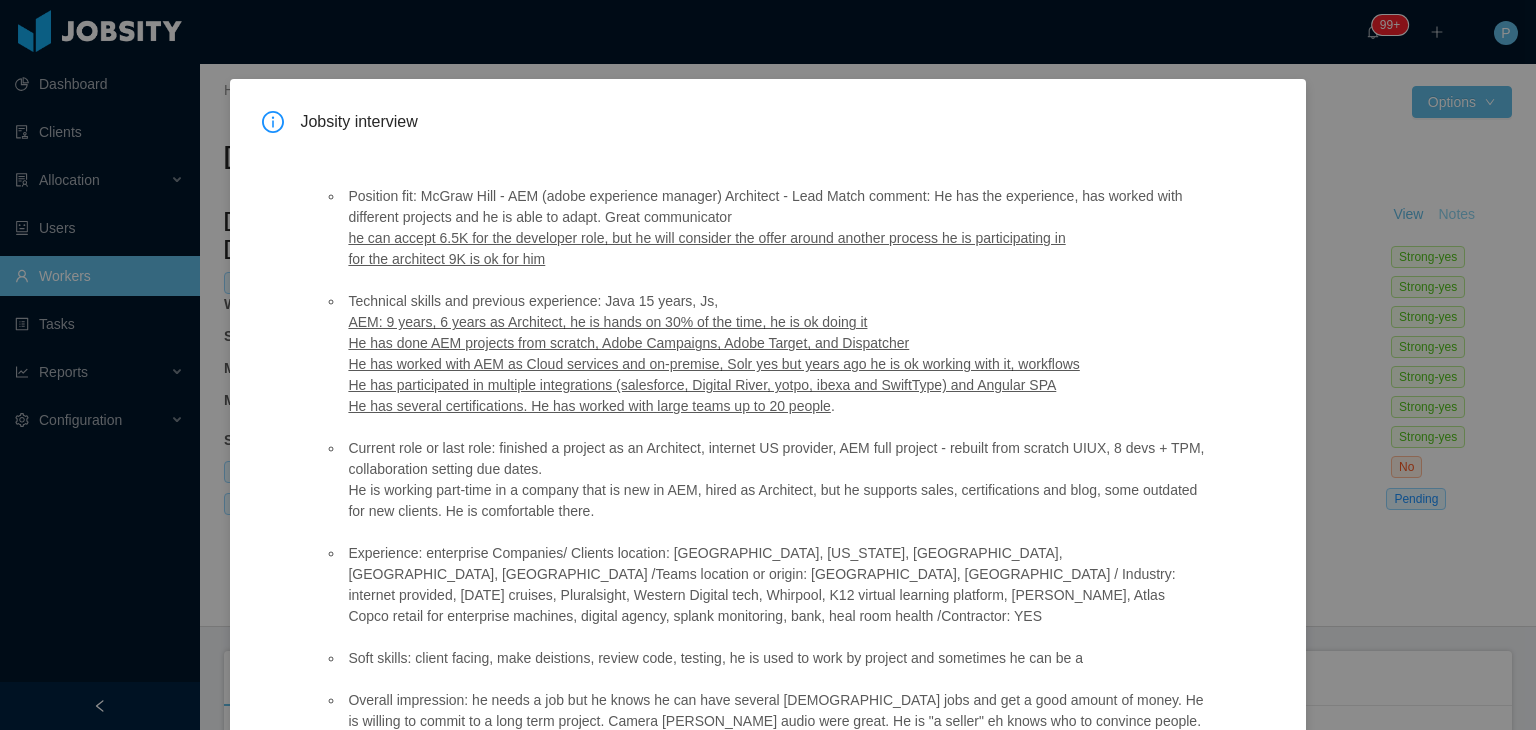 type 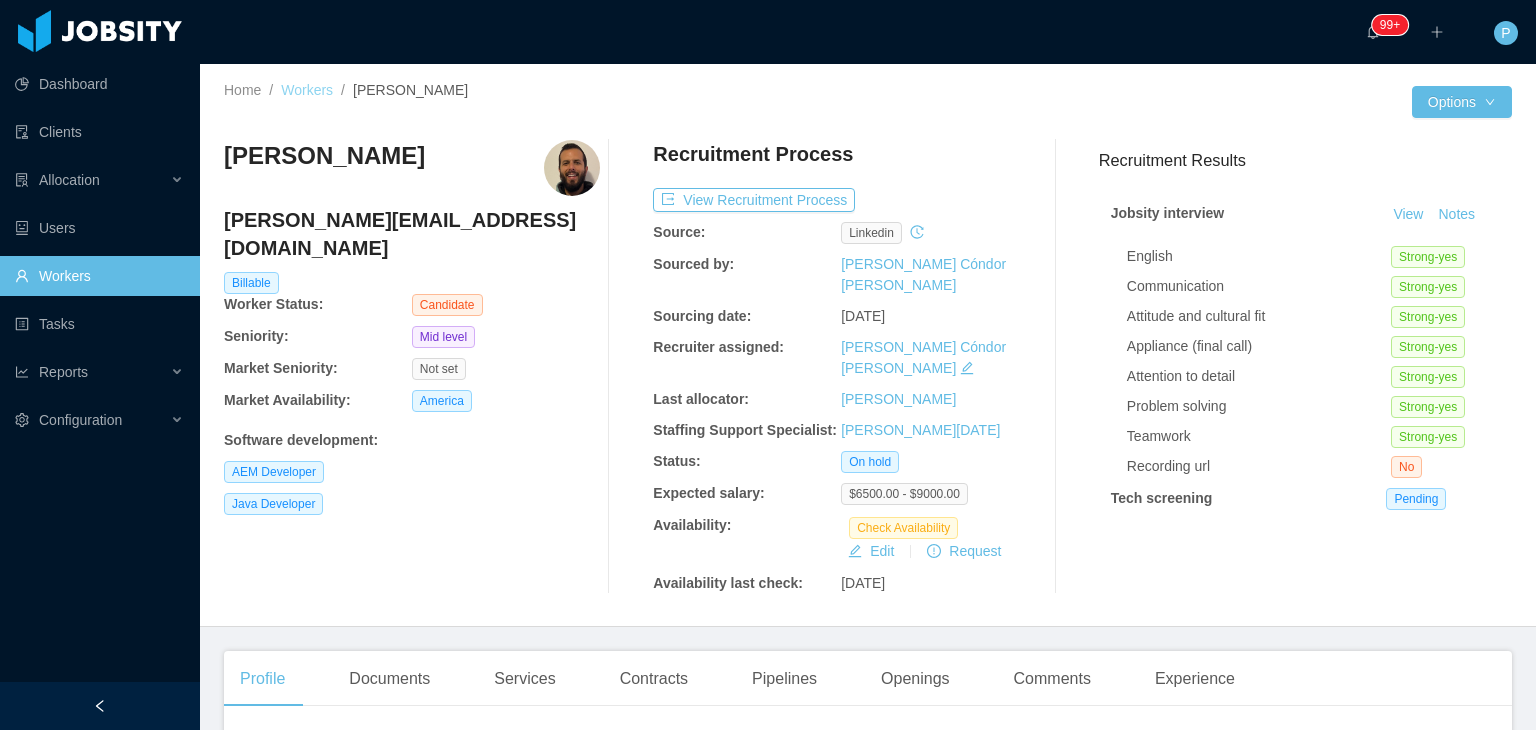click on "Workers" at bounding box center [307, 90] 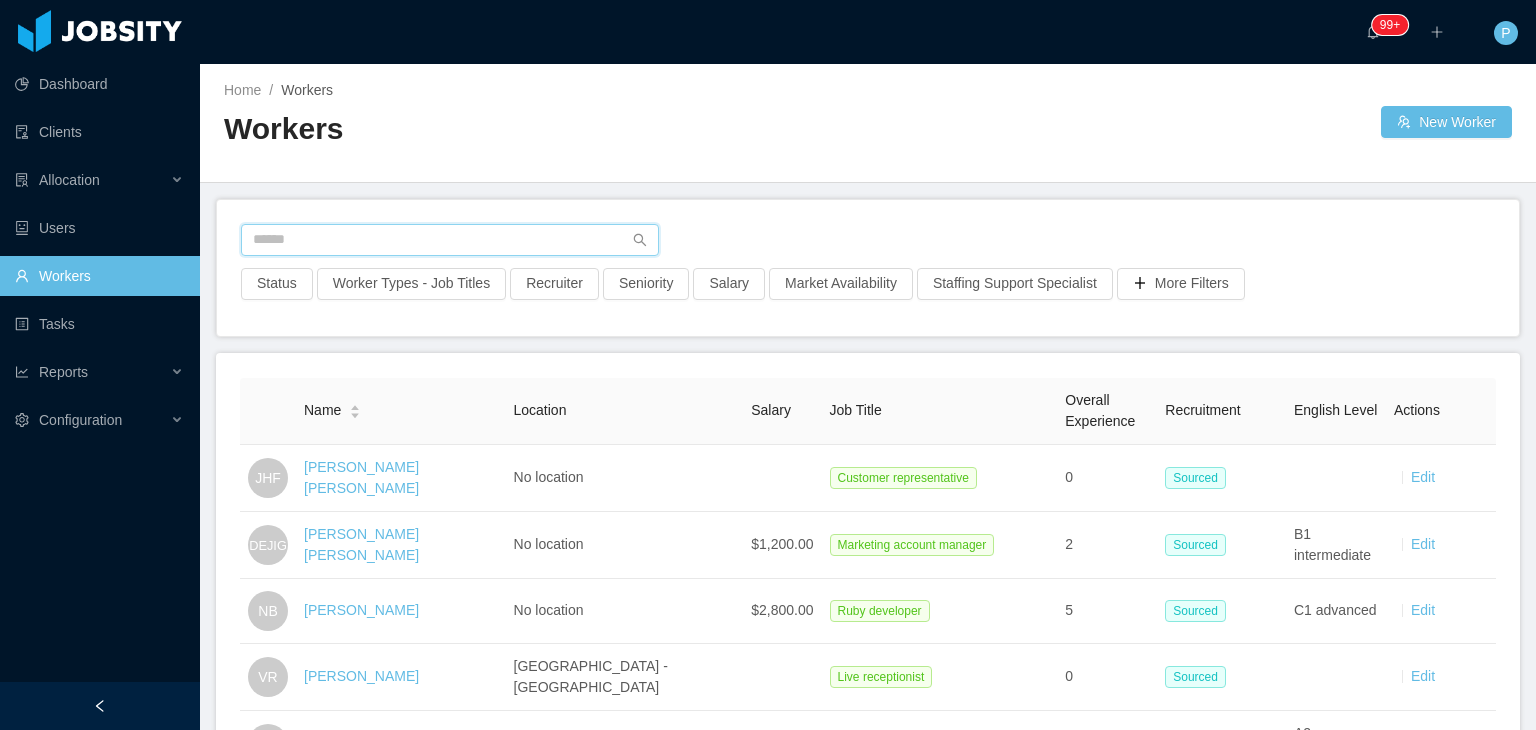 click at bounding box center (450, 240) 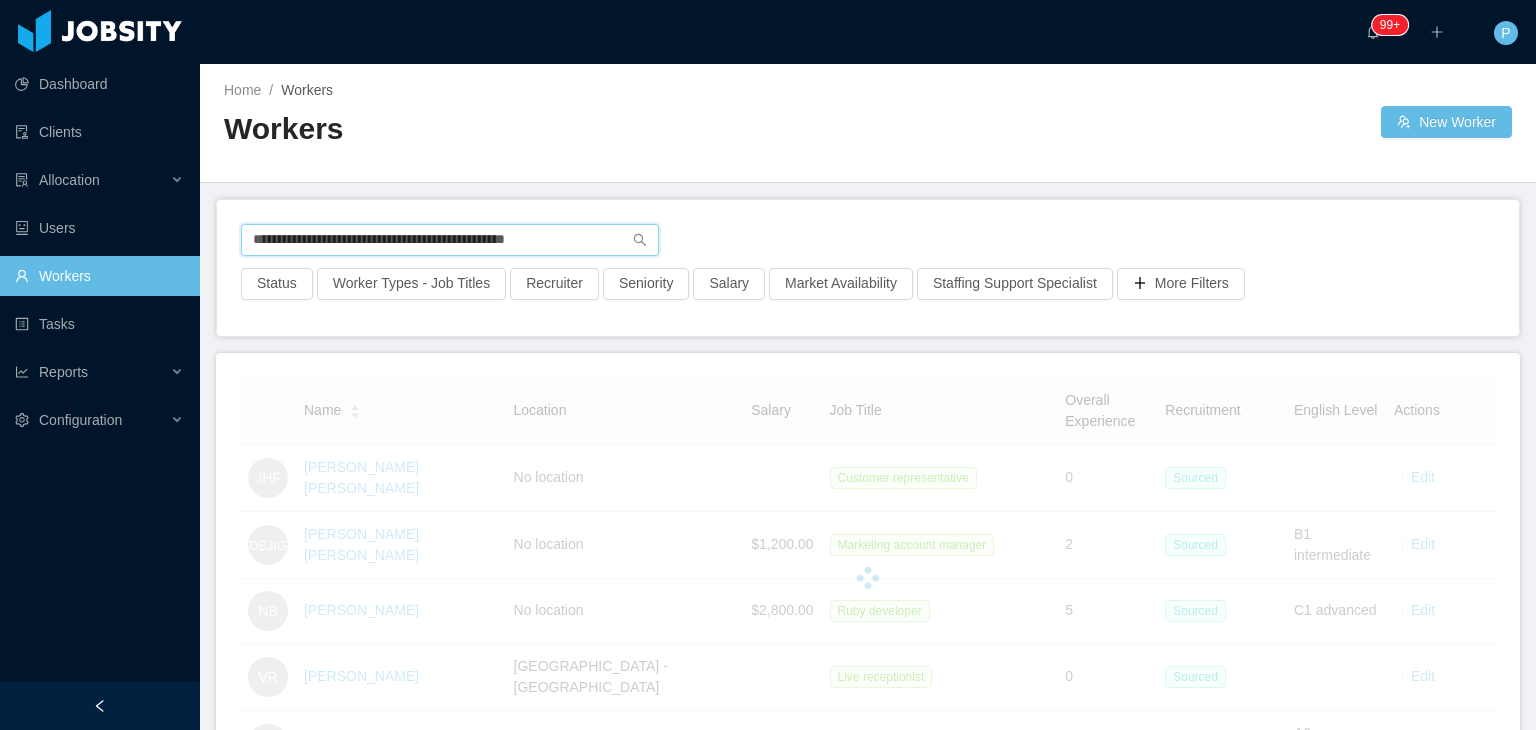 type on "**********" 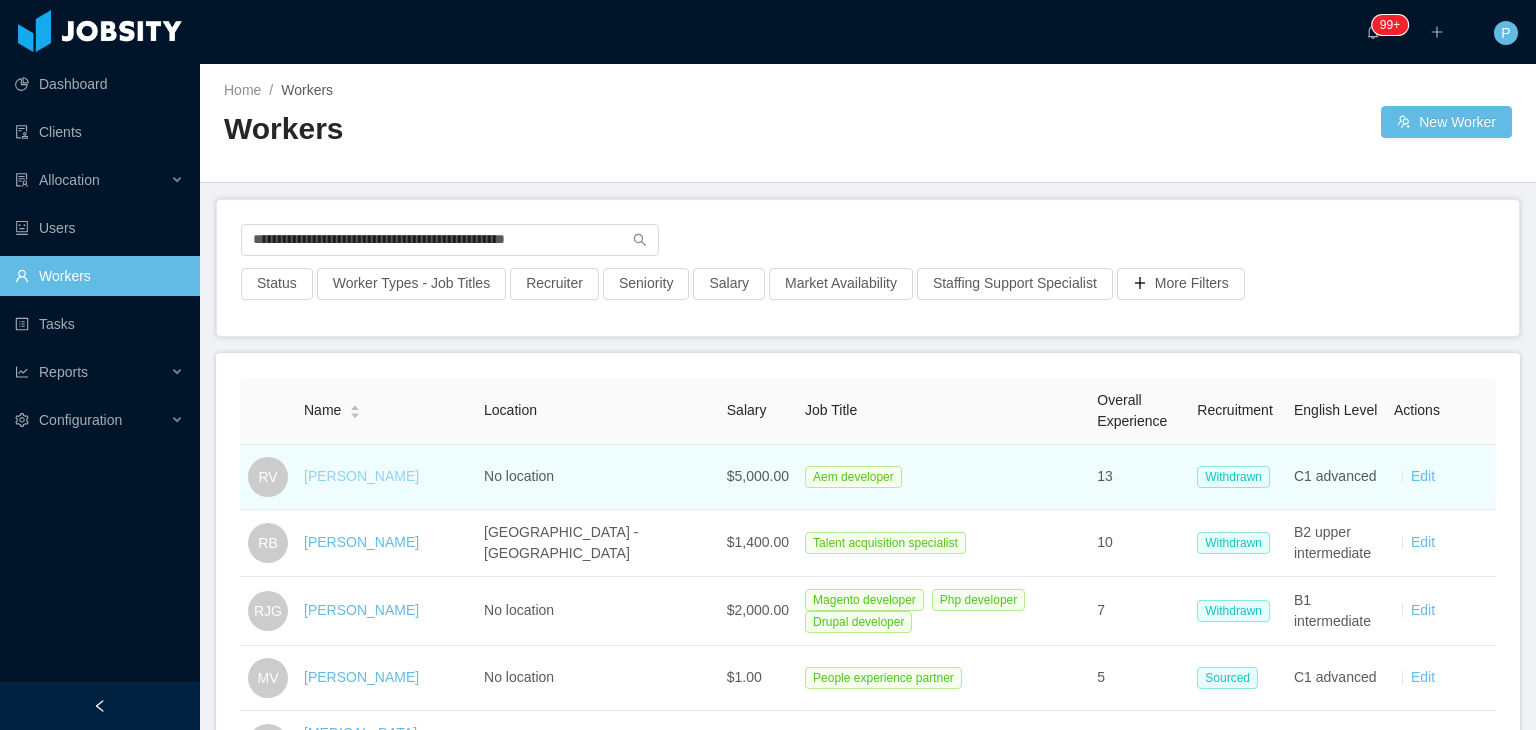 click on "Ricky Vargas" at bounding box center [361, 476] 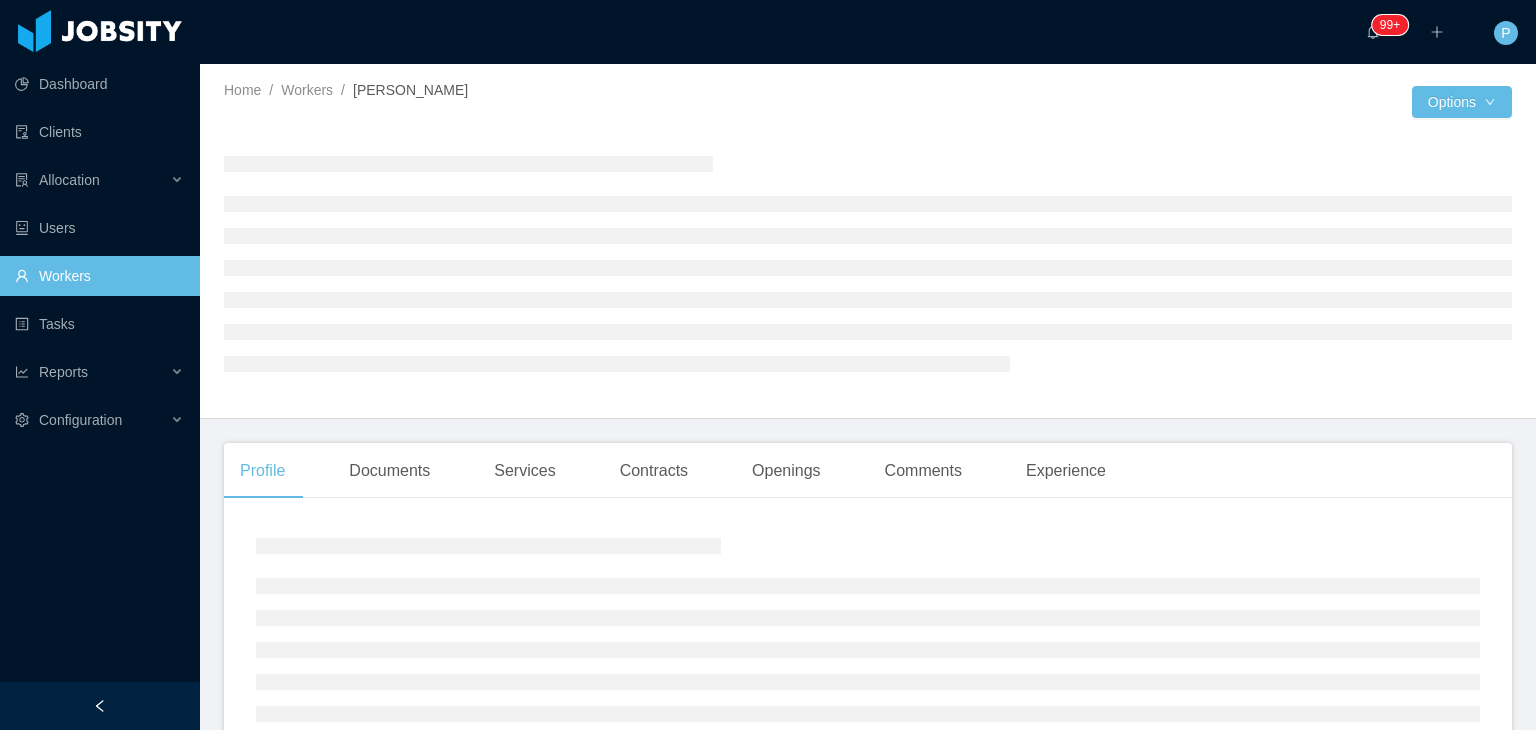 click at bounding box center (1140, 102) 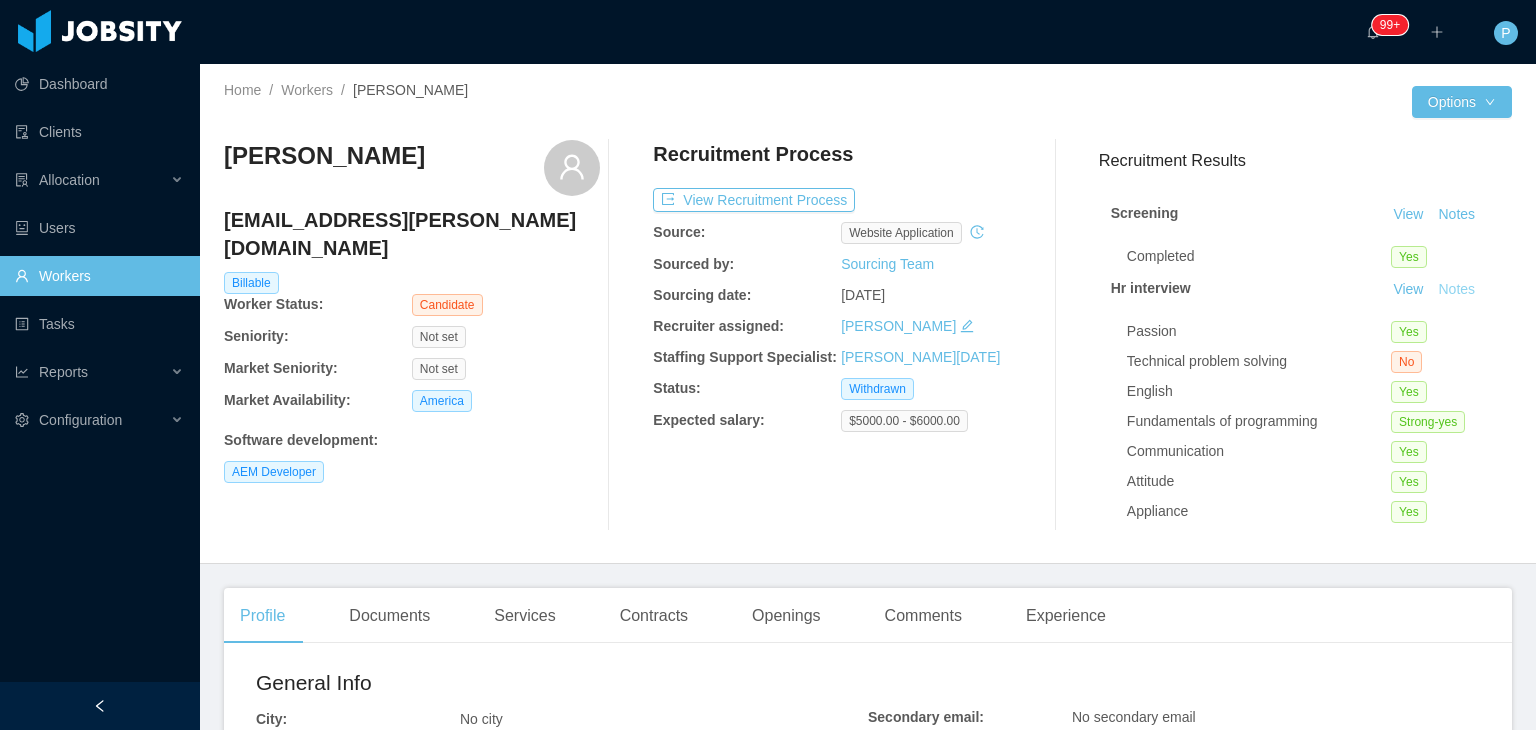 click on "Notes" at bounding box center [1456, 290] 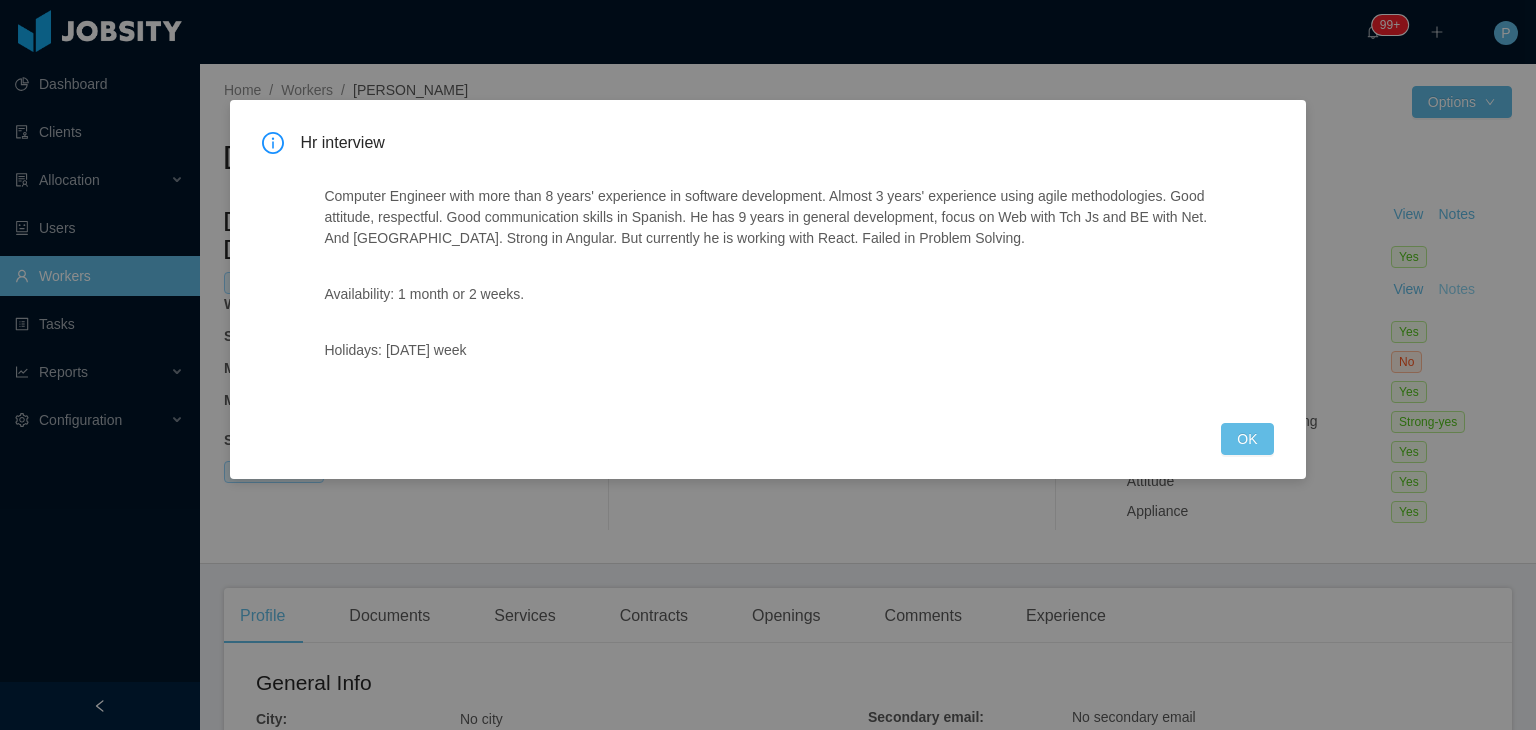 type 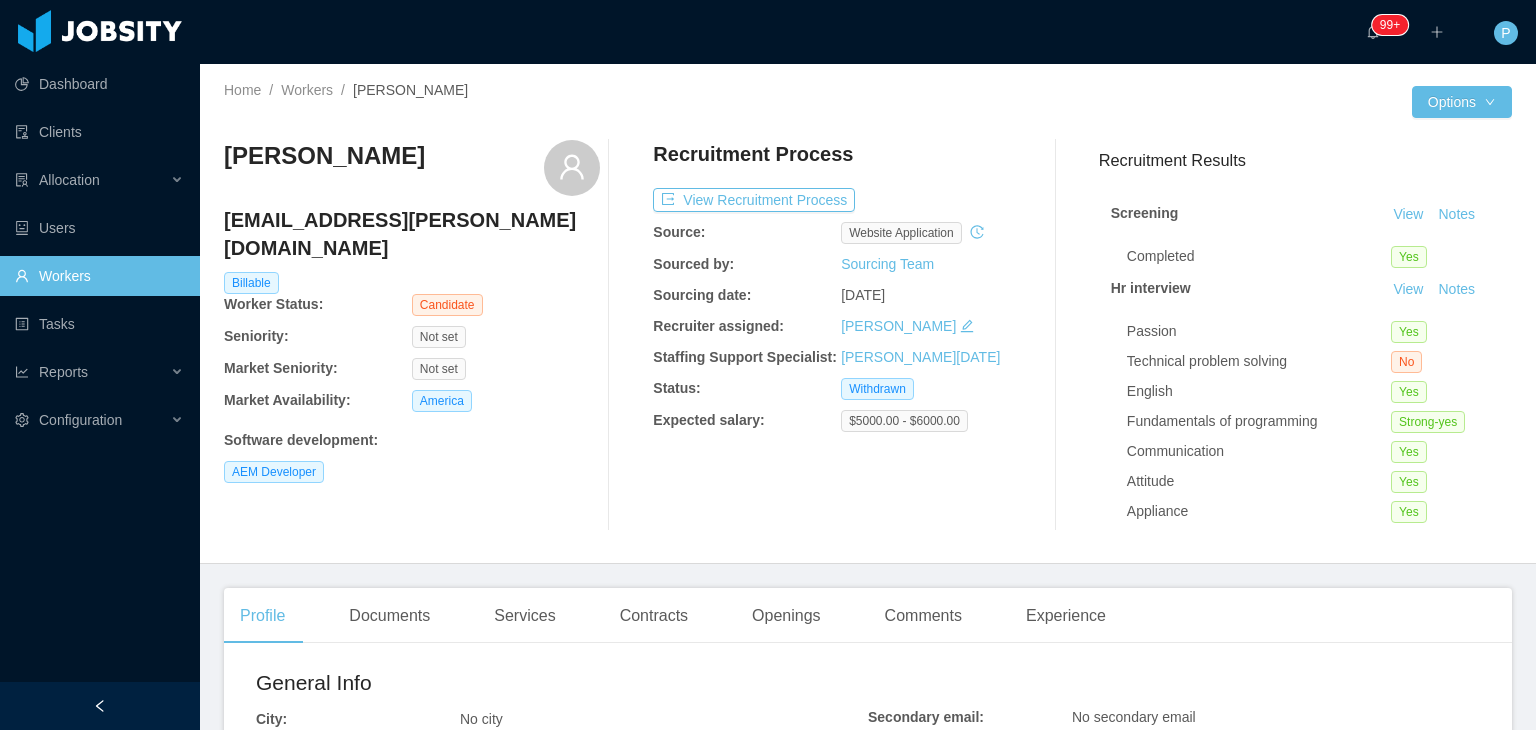 click on "Larissa De Natale" at bounding box center [935, 357] 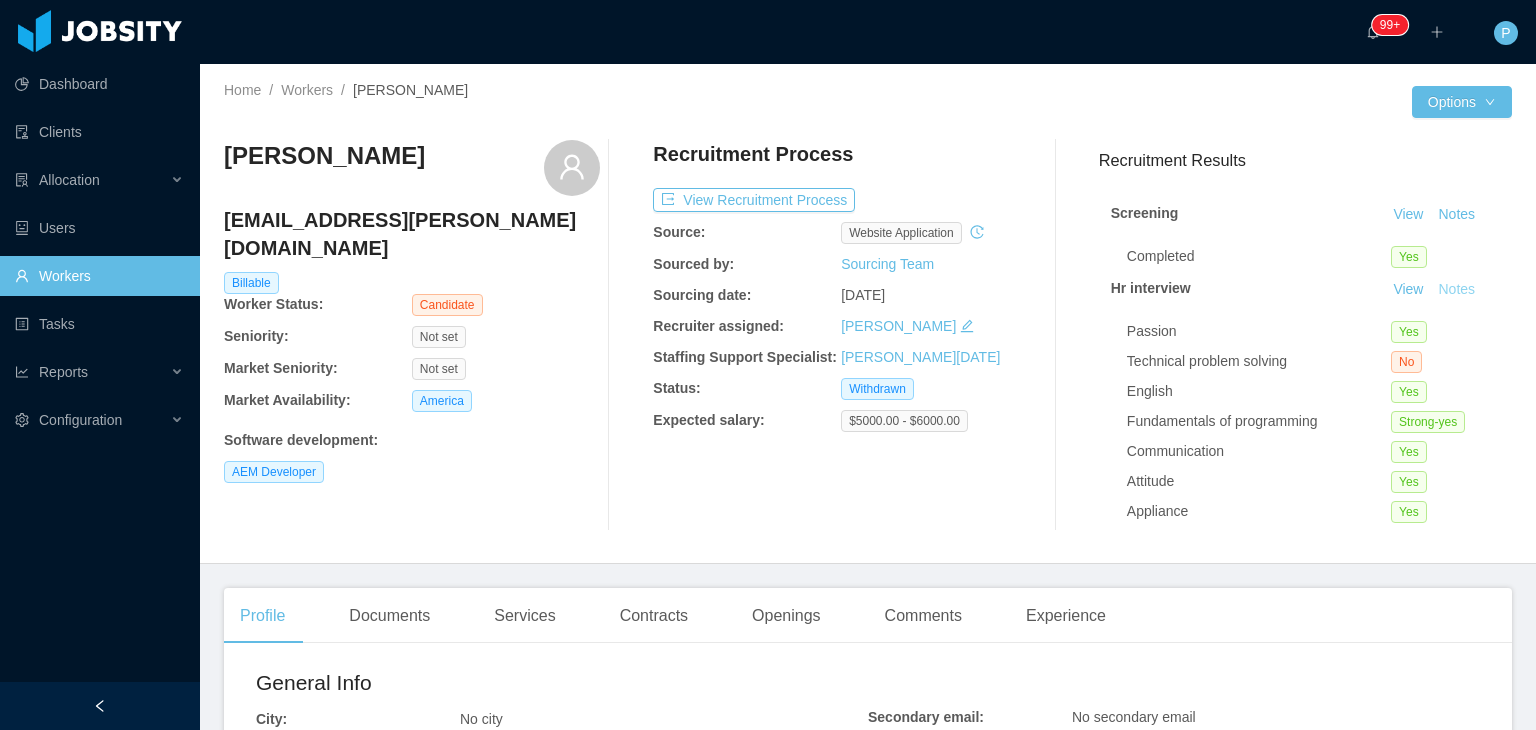 click on "Notes" at bounding box center (1456, 290) 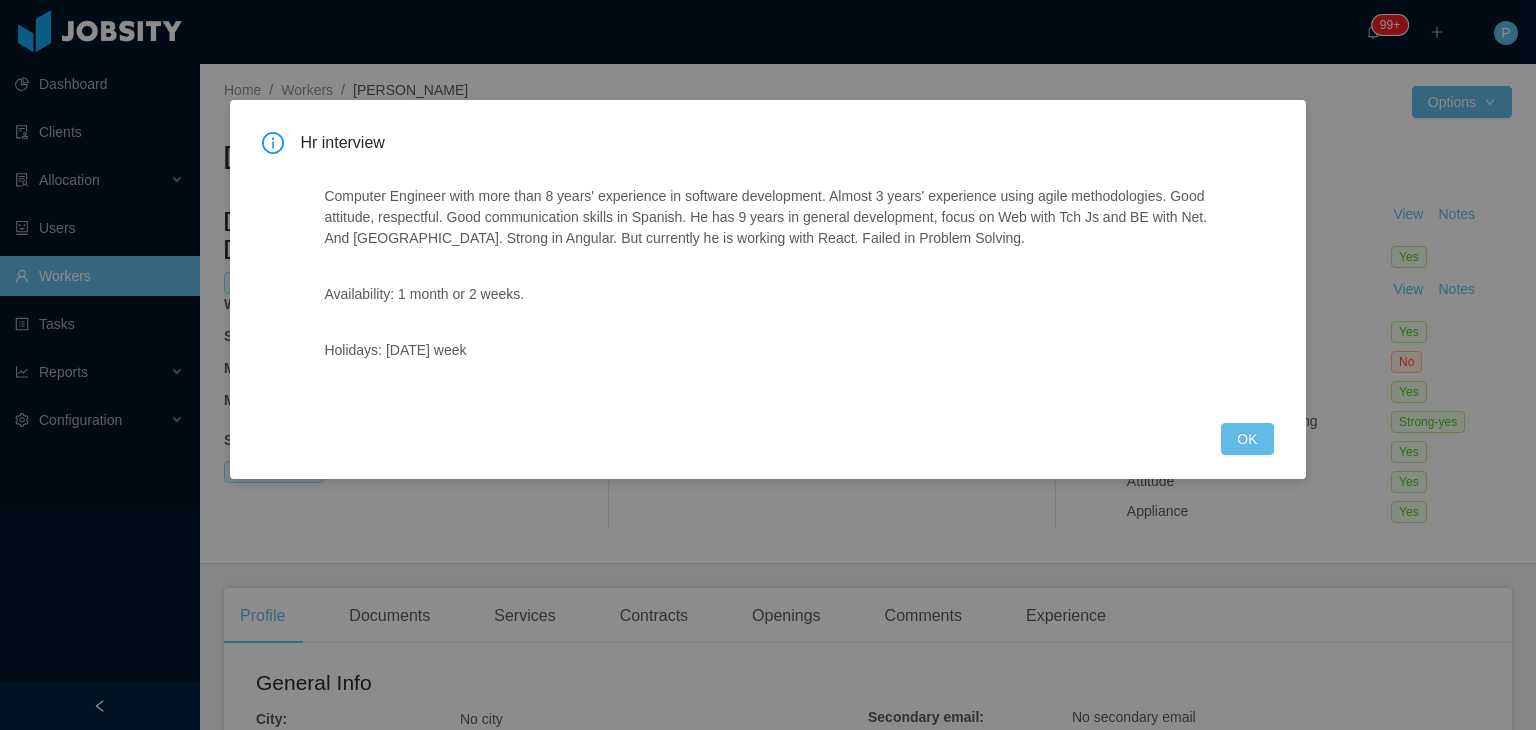 click on "Hr interview Computer Engineer with more than 8 years' experience in software development. Almost 3 years' experience using agile methodologies. Good attitude, respectful. Good communication skills in Spanish. He has 9 years in general development, focus on Web with Tch Js and BE with Net. And Java. Strong in Angular. But currently he is working with React. Failed in Problem Solving. Availability: 1 month or 2 weeks.  Holidays: december 1 week  OK" at bounding box center [768, 365] 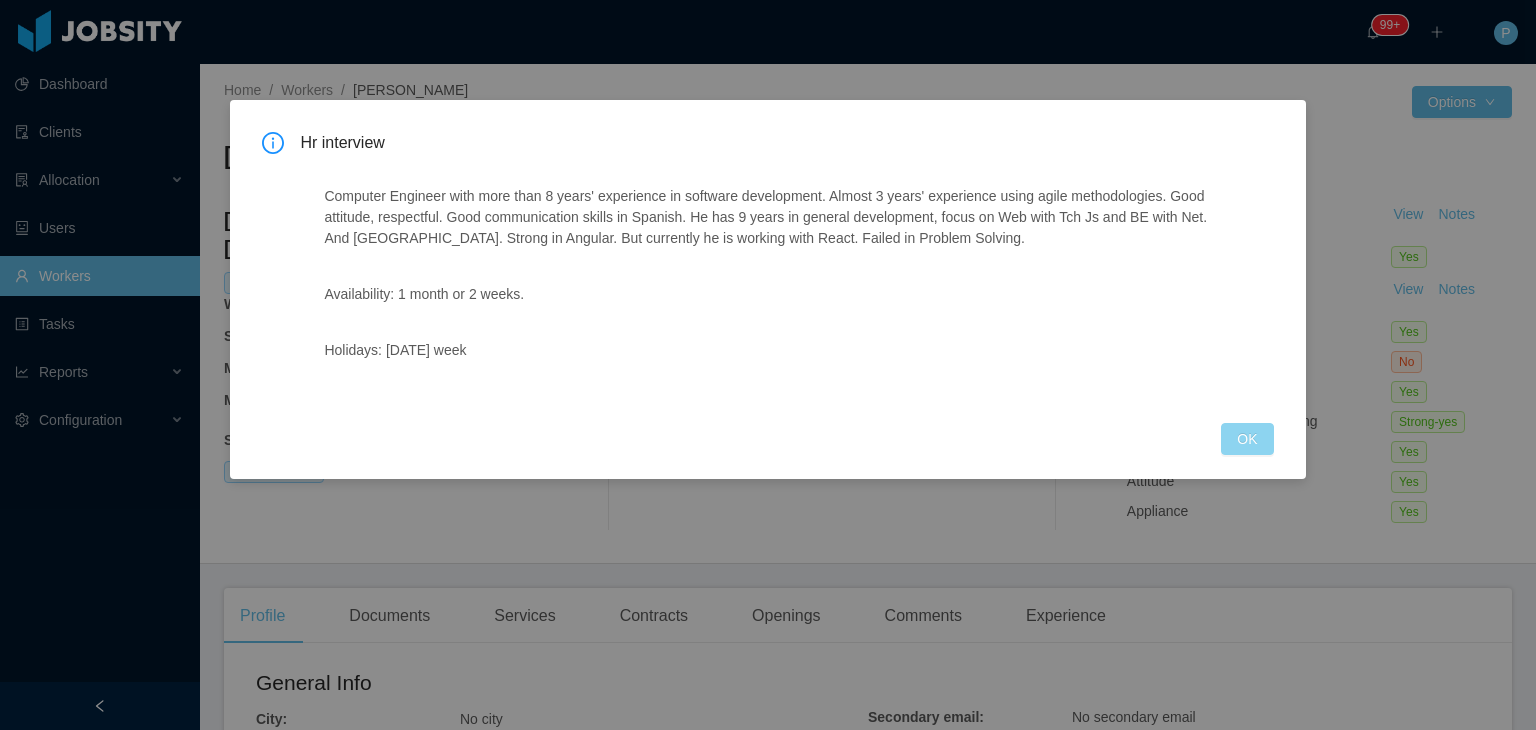 click on "OK" at bounding box center (1247, 439) 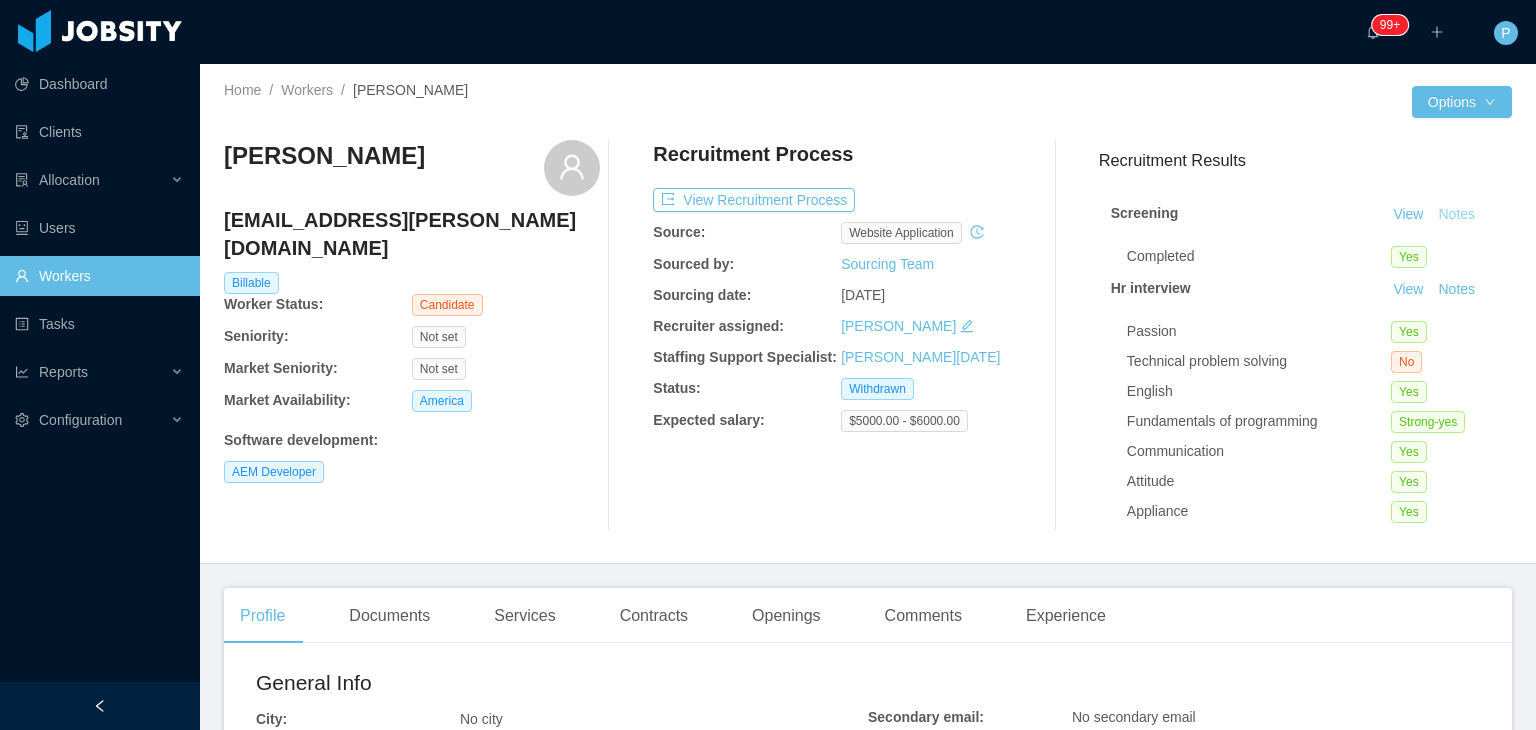 click on "Notes" at bounding box center [1456, 215] 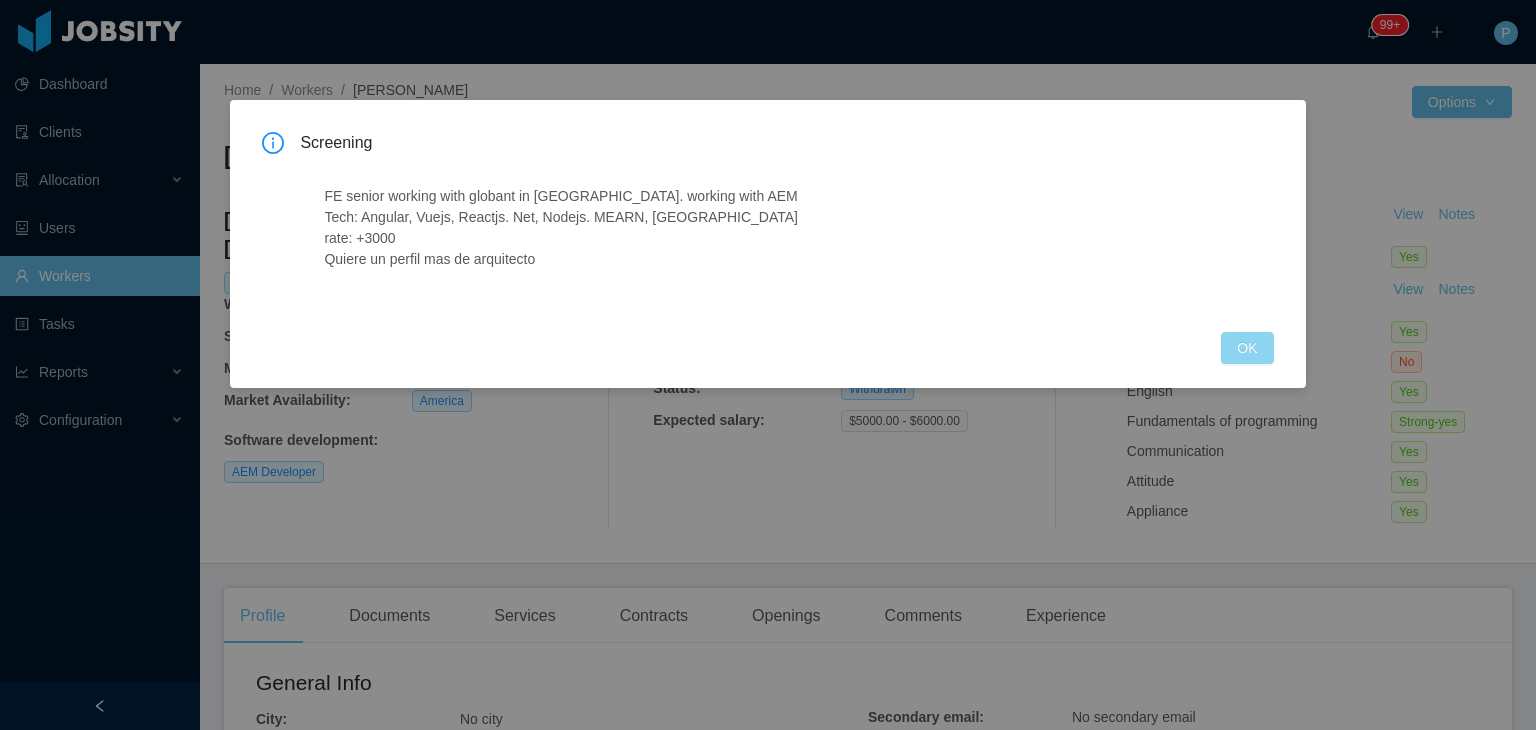 click on "OK" at bounding box center (1247, 348) 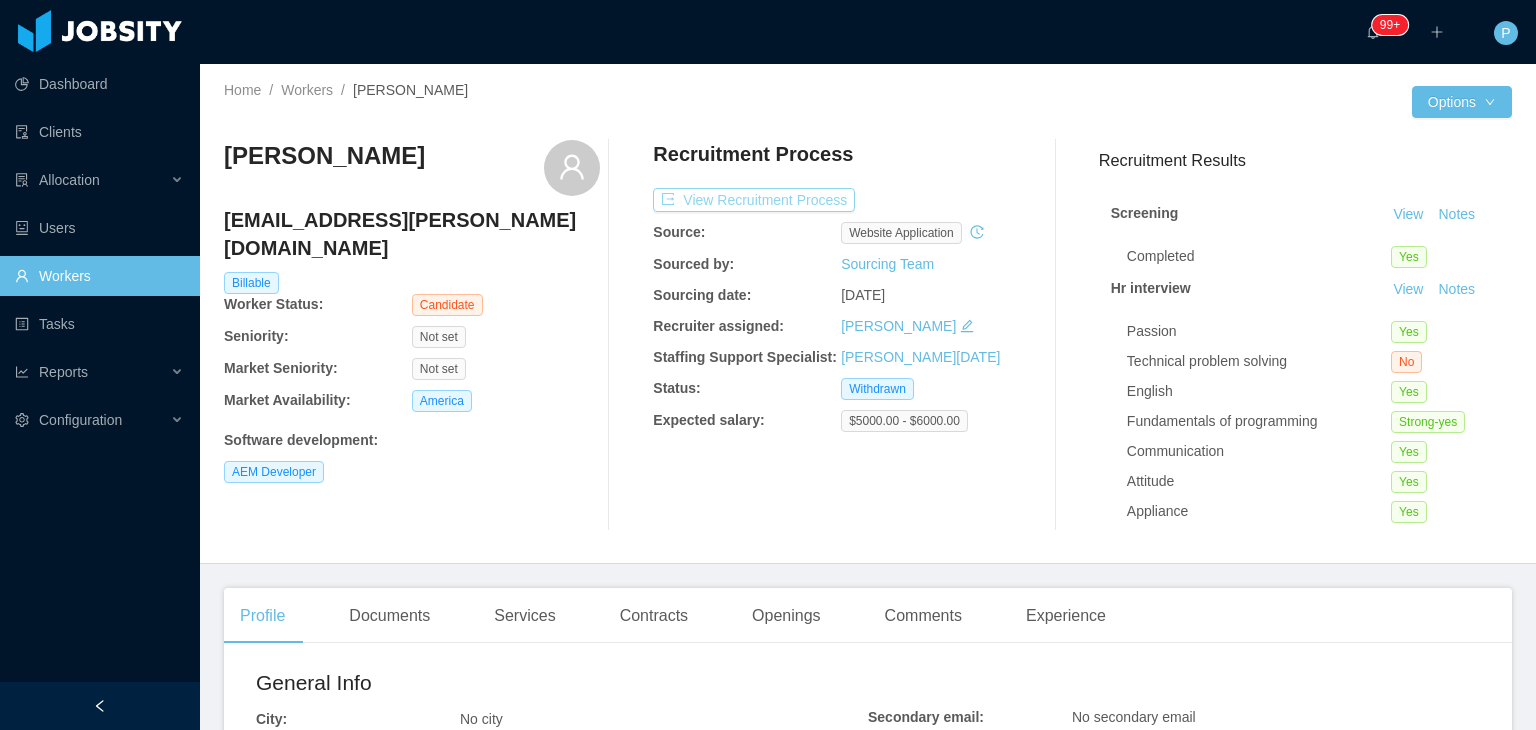 click on "View Recruitment Process" at bounding box center (754, 200) 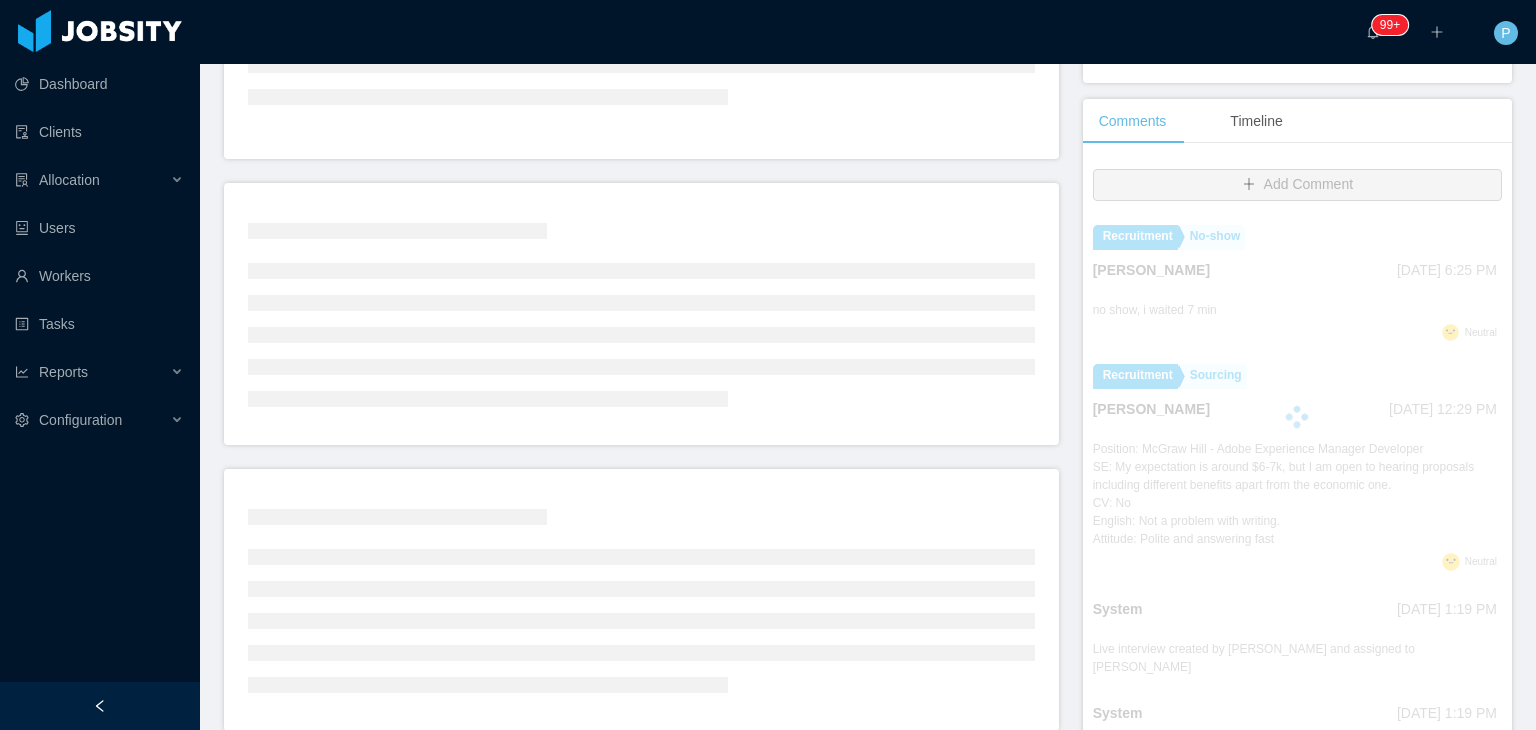 scroll, scrollTop: 388, scrollLeft: 0, axis: vertical 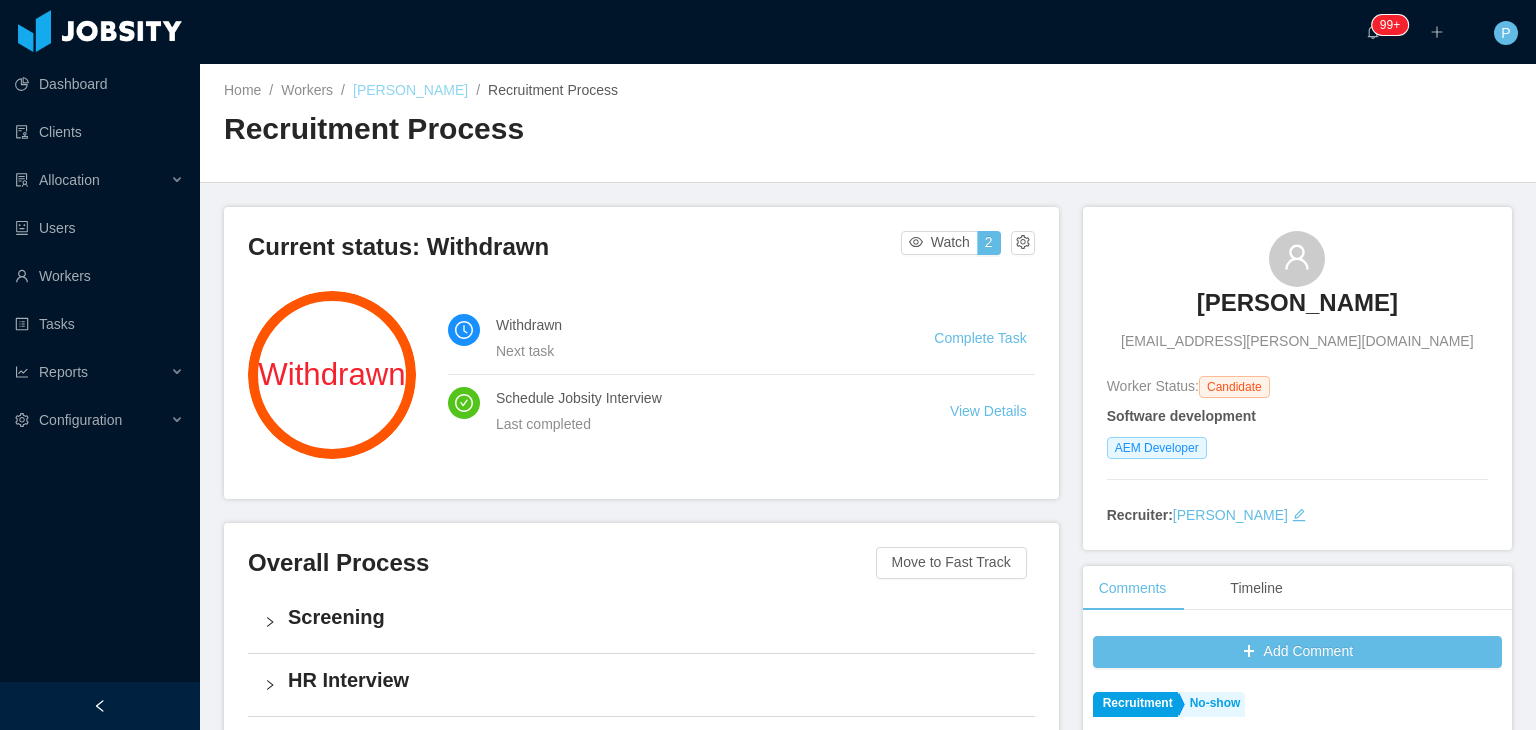 click on "Ricky Vargas" at bounding box center (410, 90) 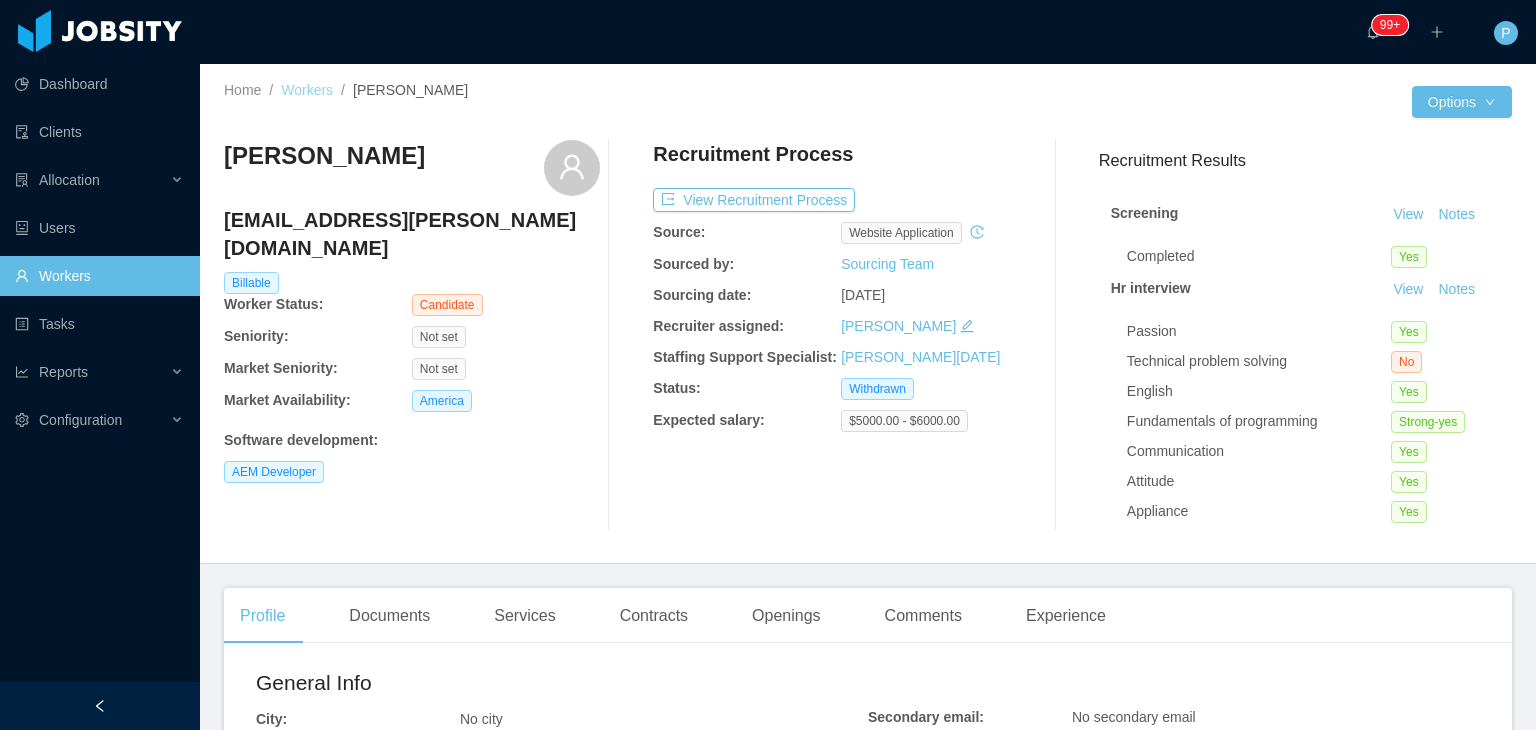 click on "Workers" at bounding box center (307, 90) 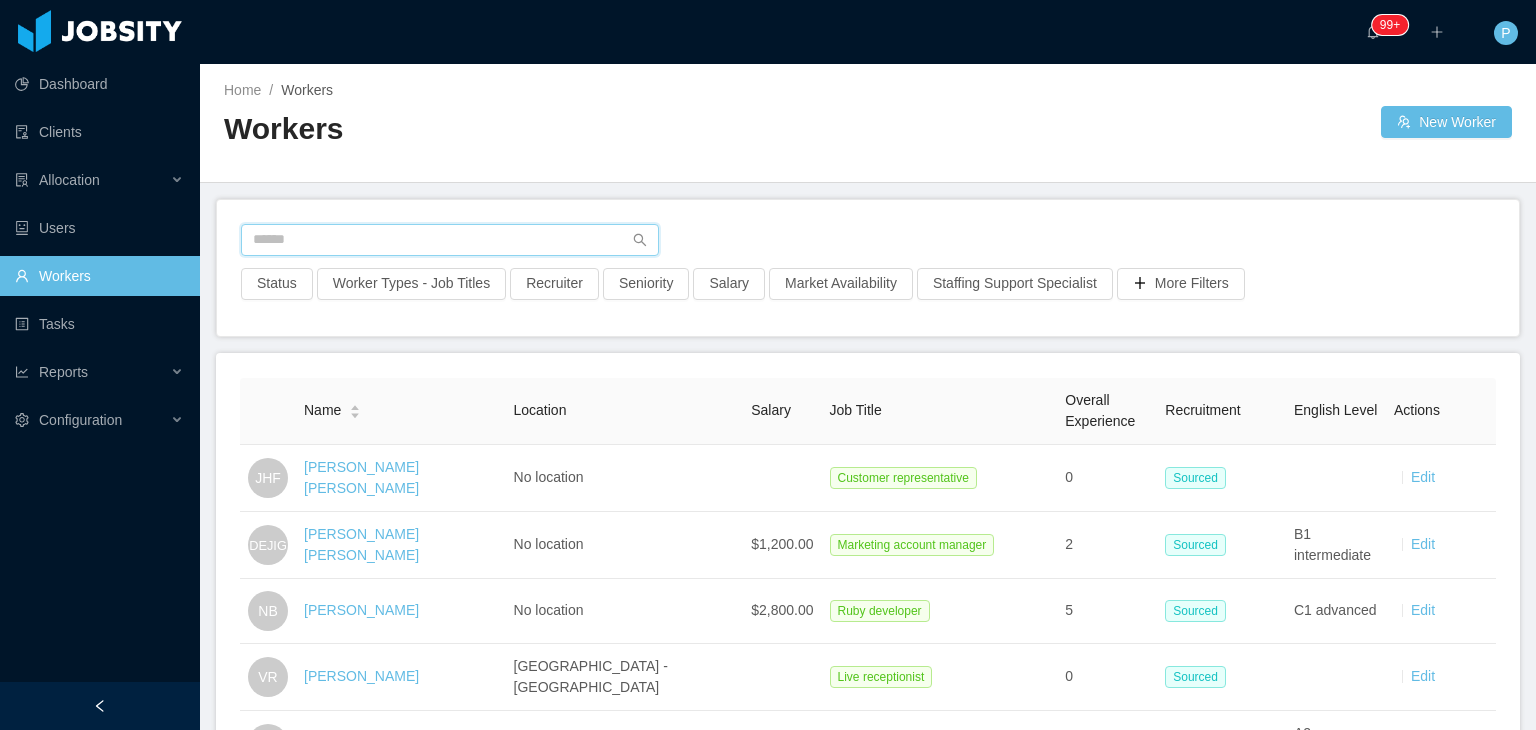 click at bounding box center [450, 240] 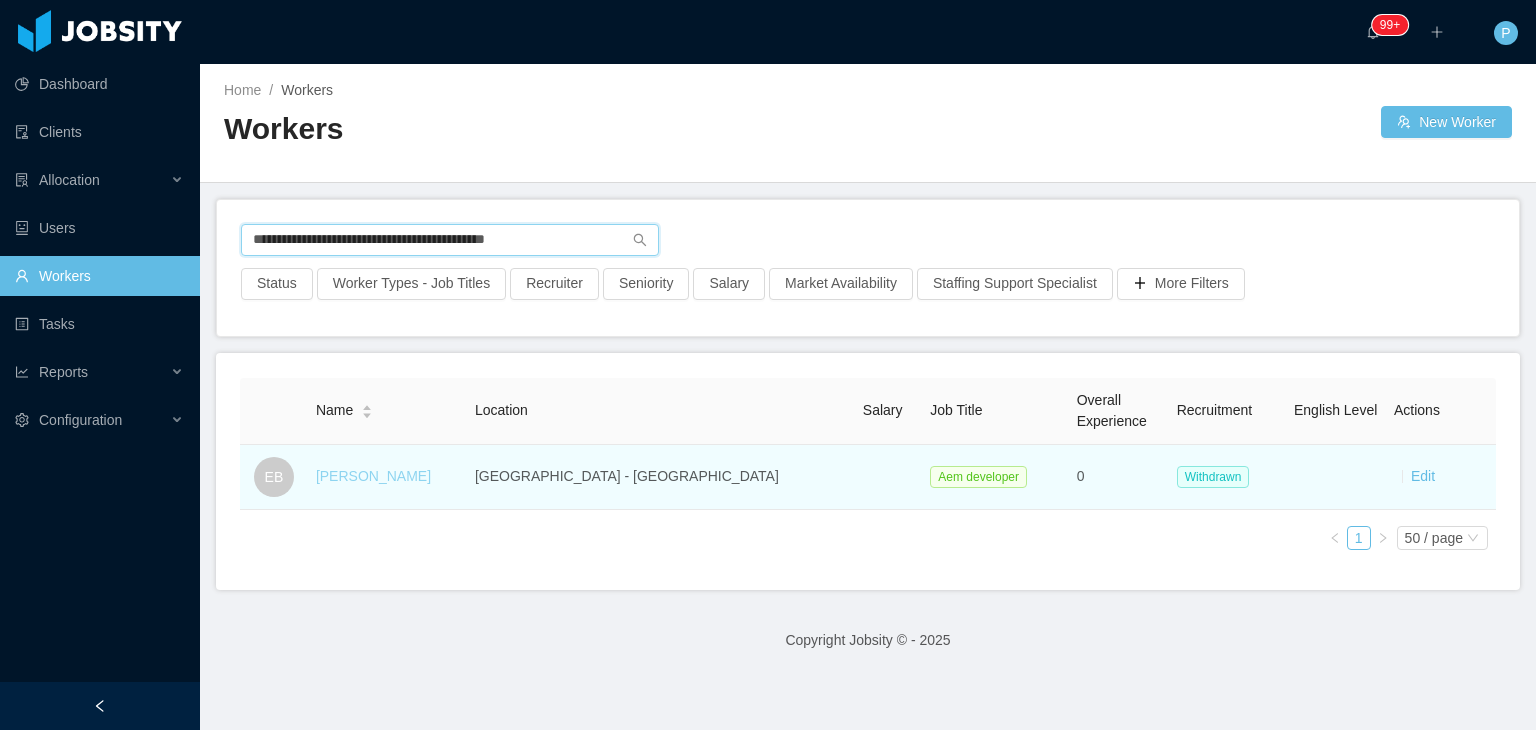 type on "**********" 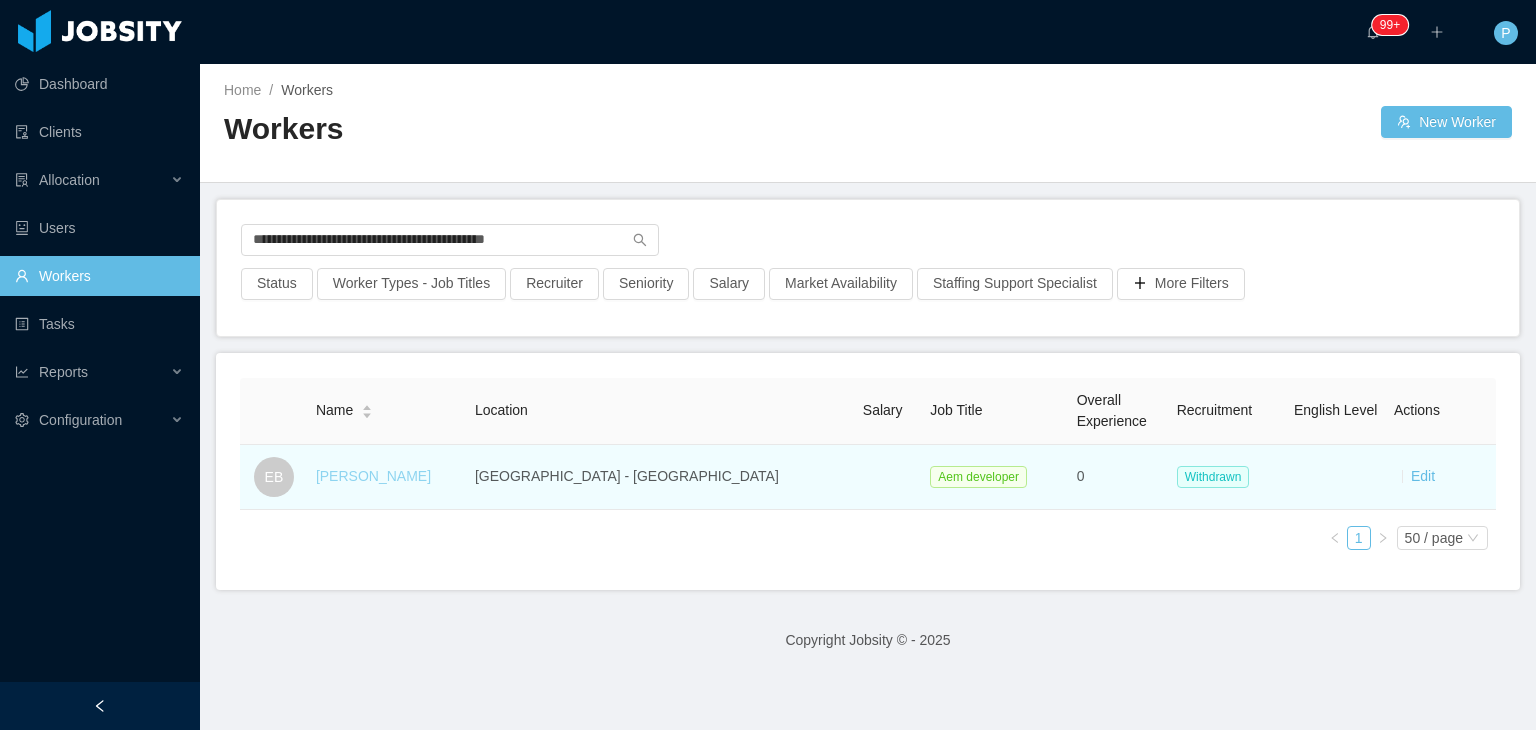 click on "Esteban Bustamante" at bounding box center (373, 476) 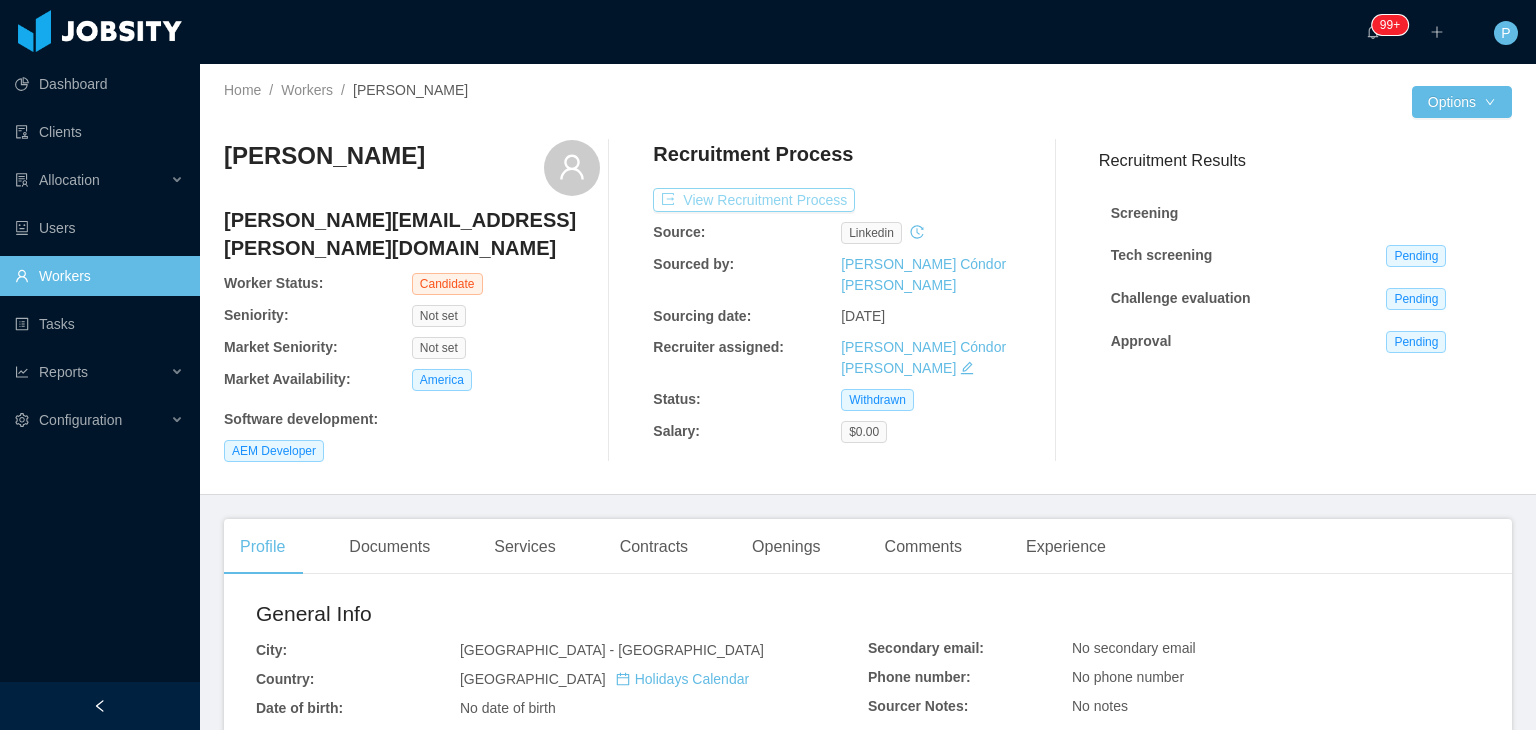 click on "View Recruitment Process" at bounding box center [754, 200] 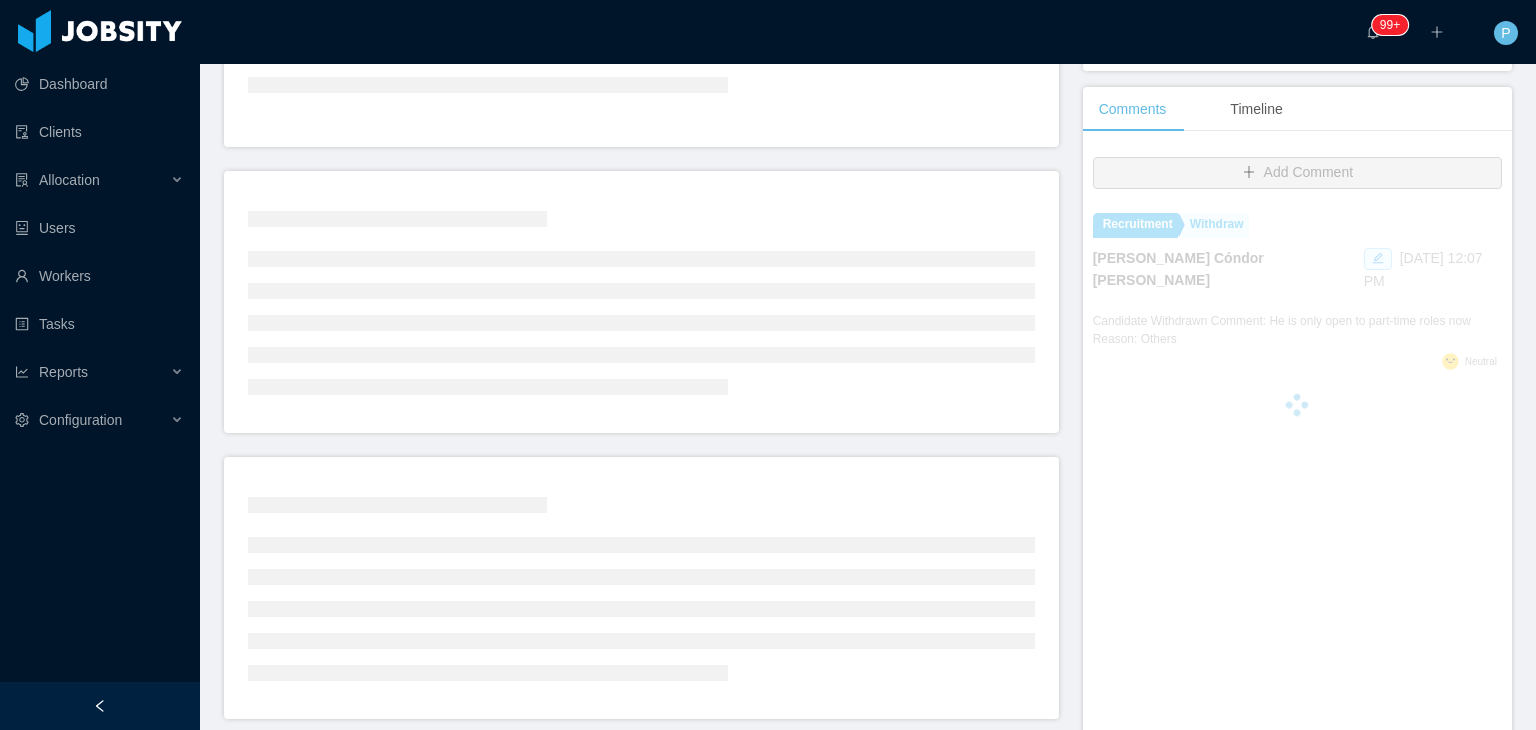 scroll, scrollTop: 401, scrollLeft: 0, axis: vertical 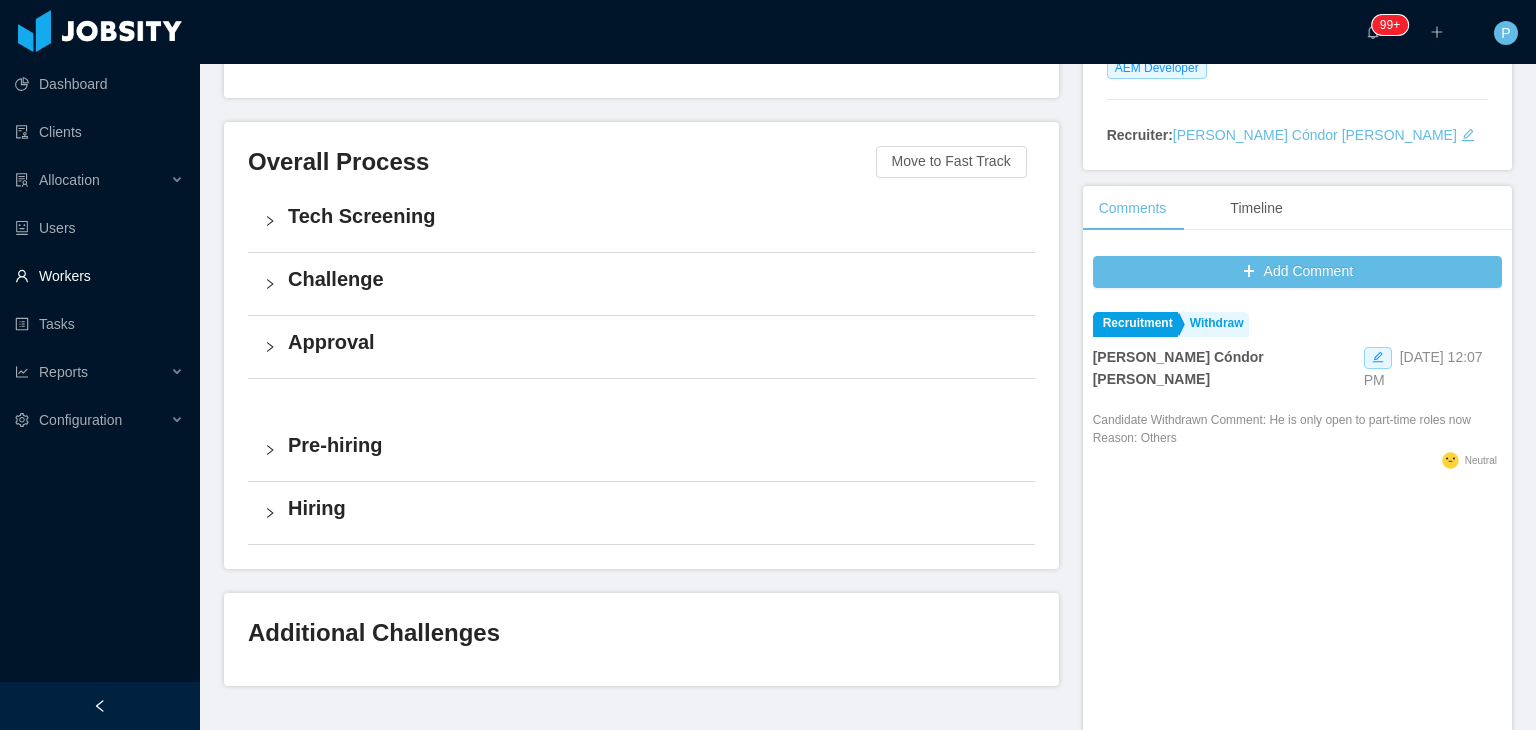 click on "Workers" at bounding box center [99, 276] 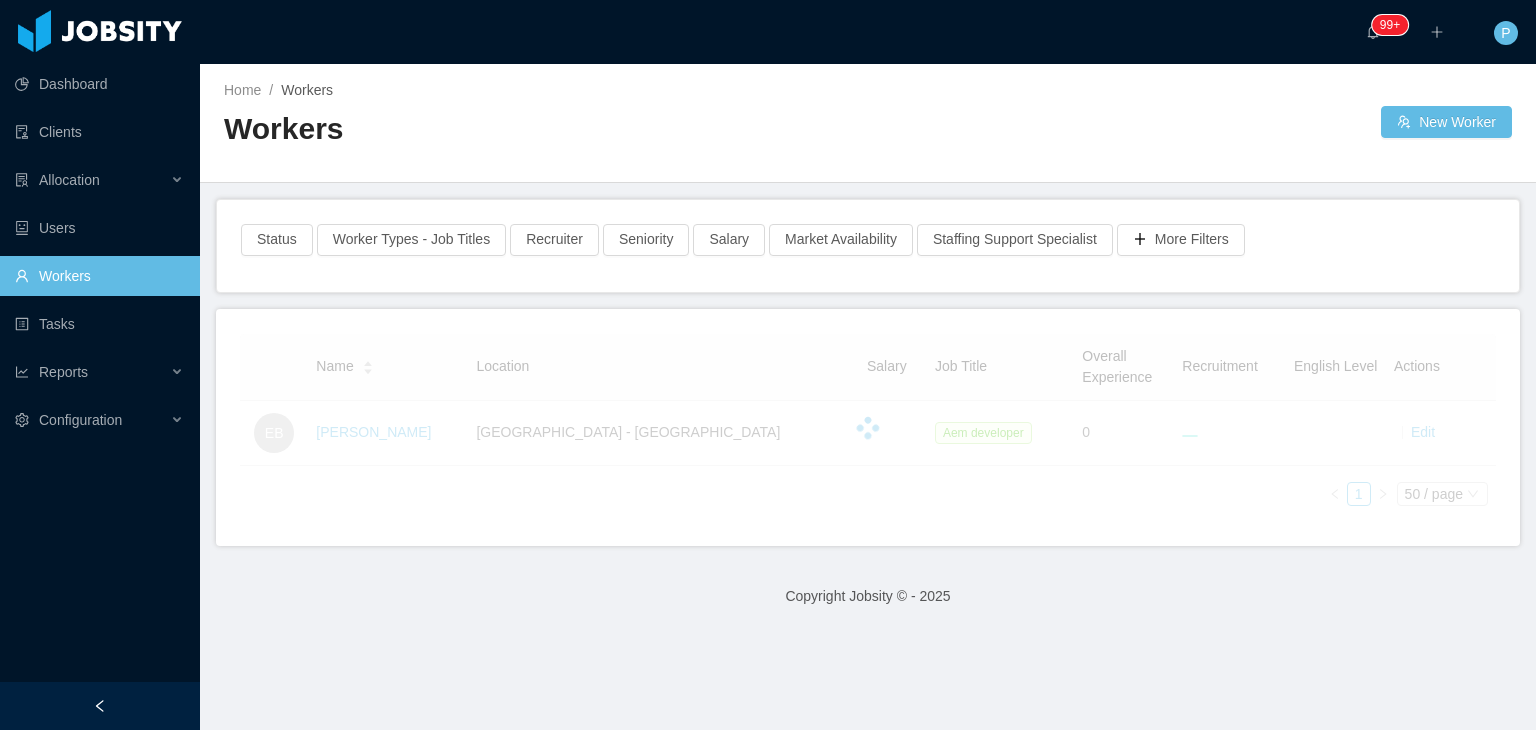 scroll, scrollTop: 0, scrollLeft: 0, axis: both 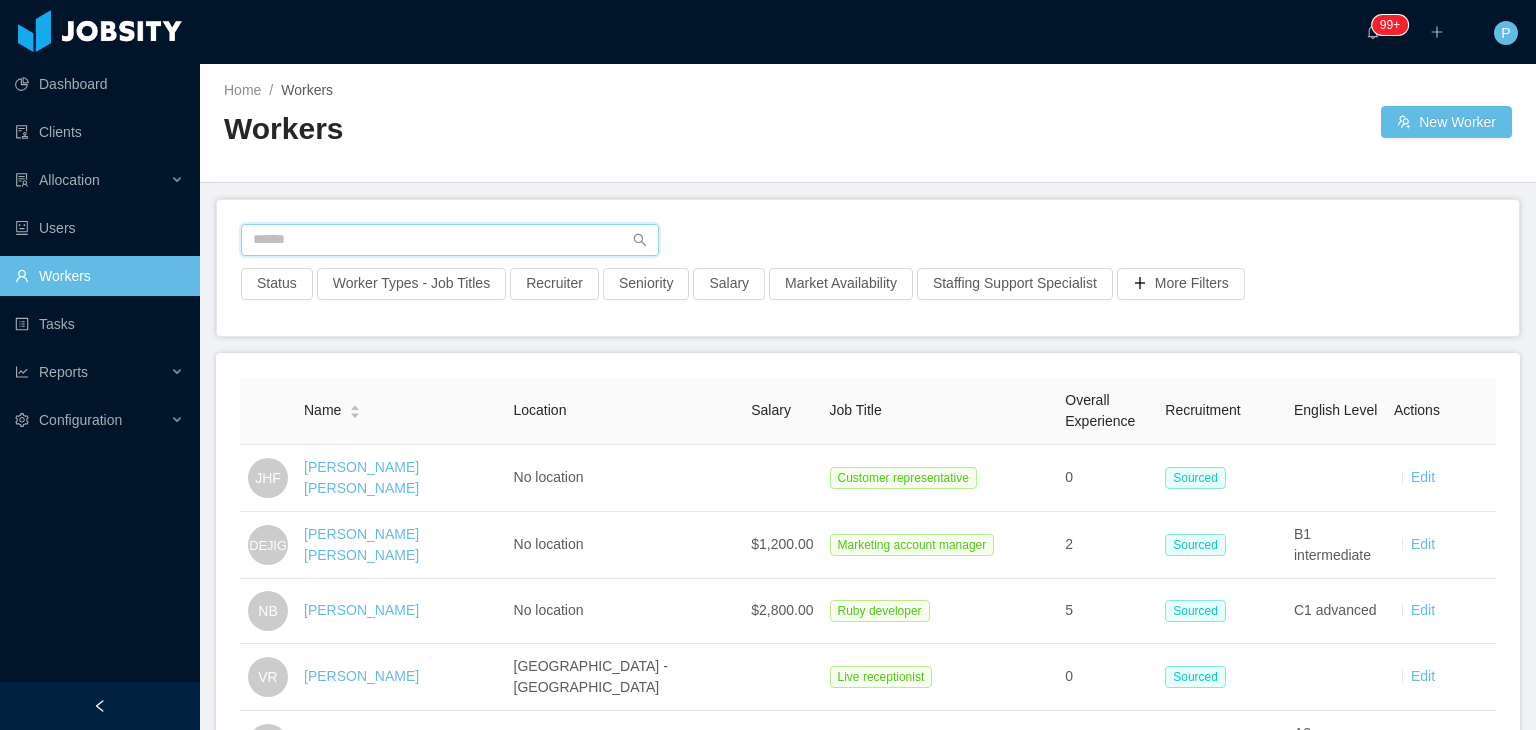 click at bounding box center (450, 240) 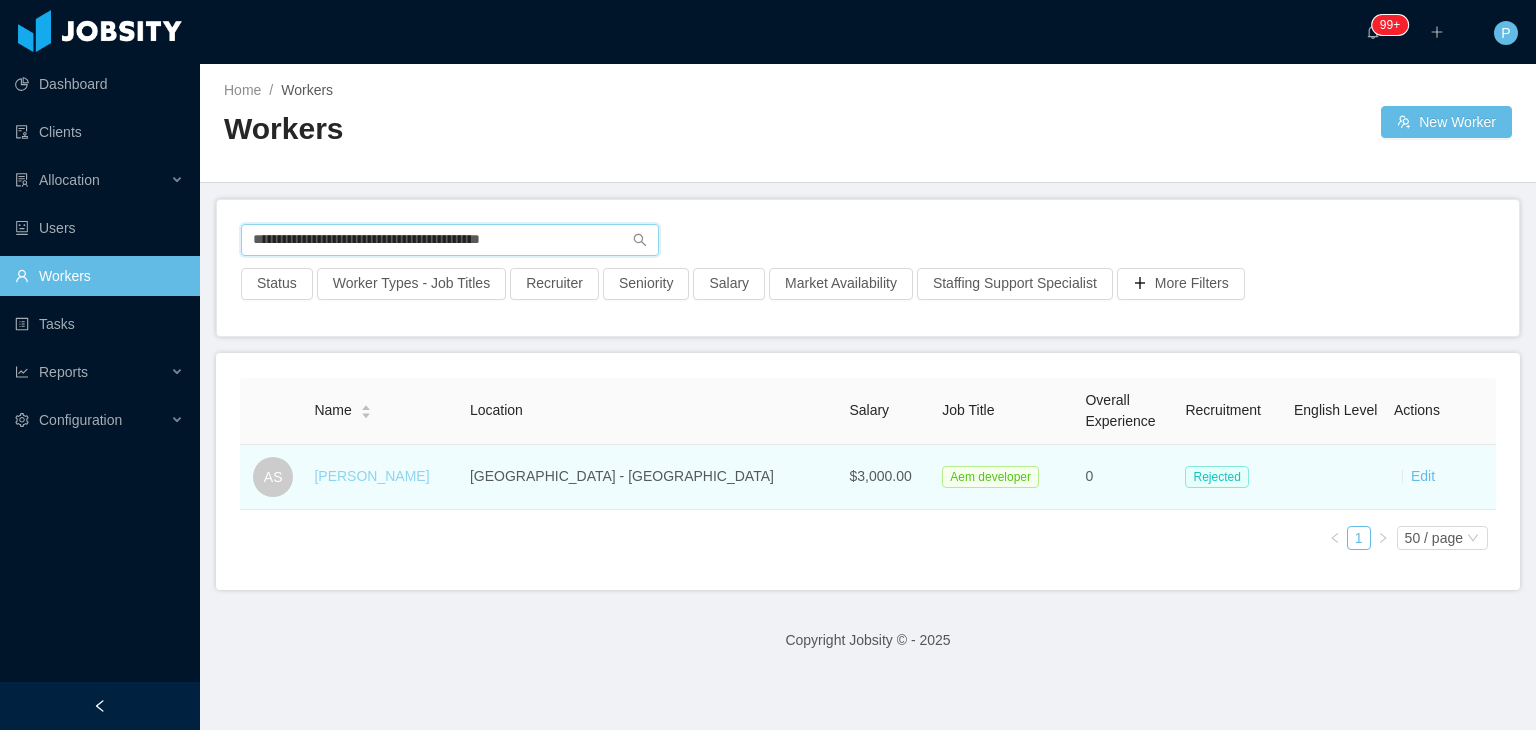 type on "**********" 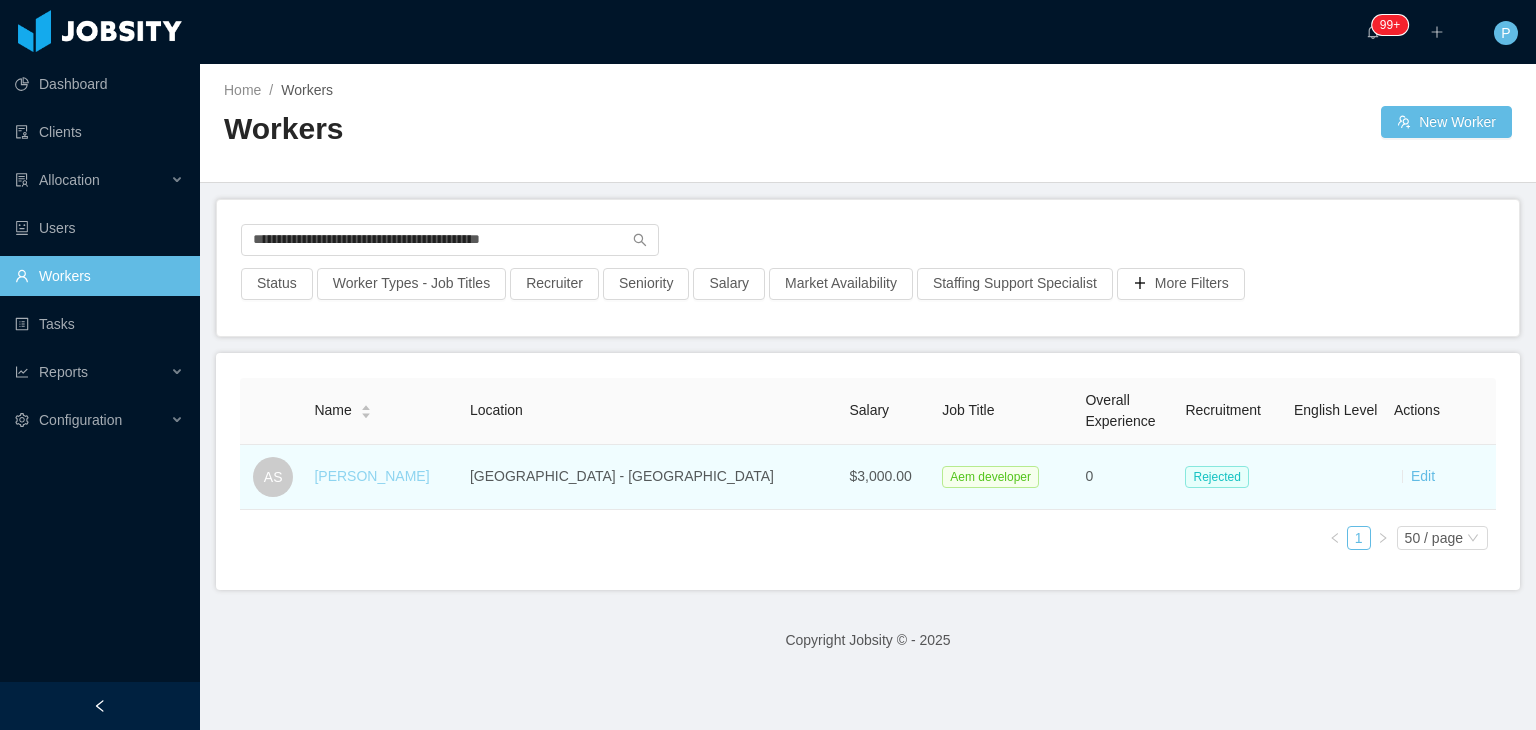 click on "Andressa Schinoff" at bounding box center (371, 476) 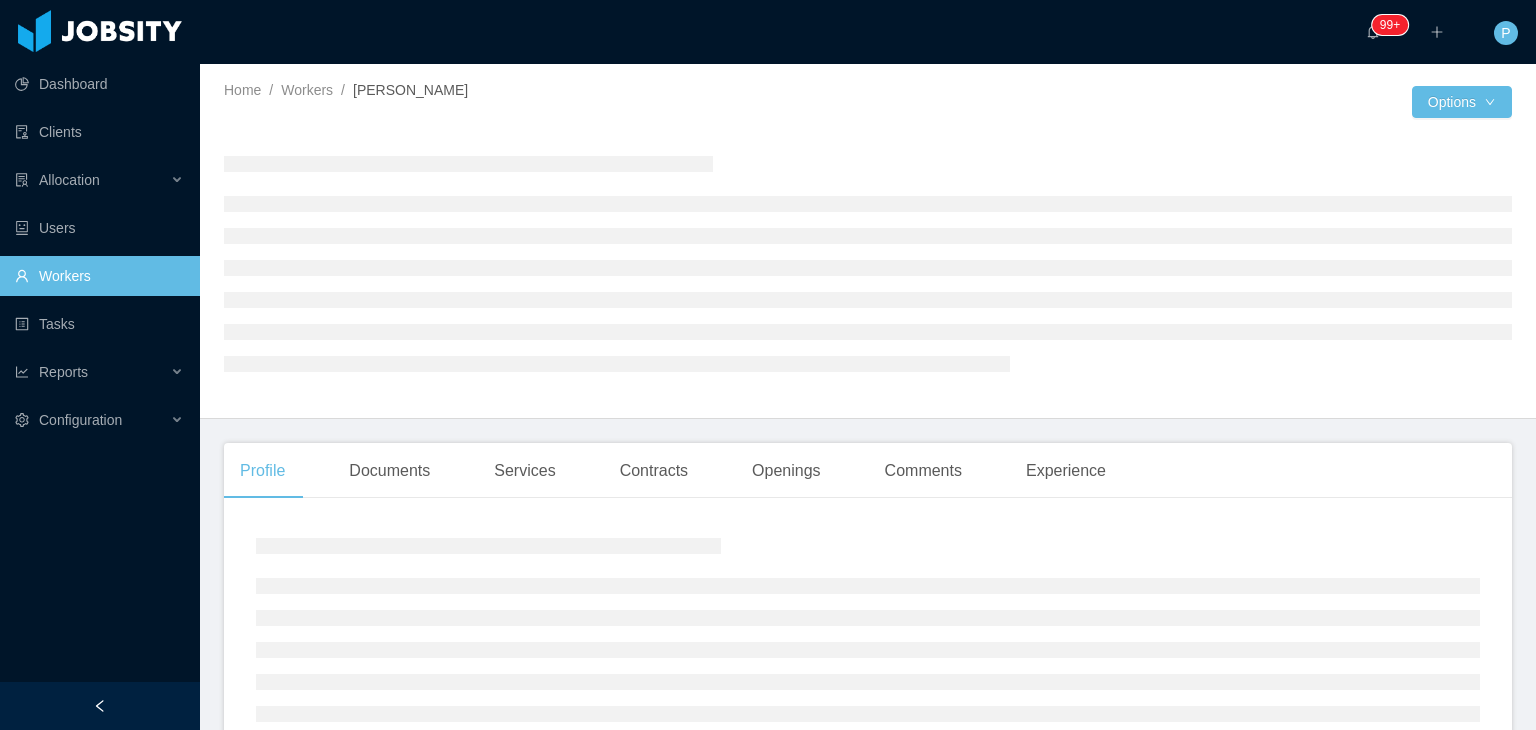 click at bounding box center [868, 263] 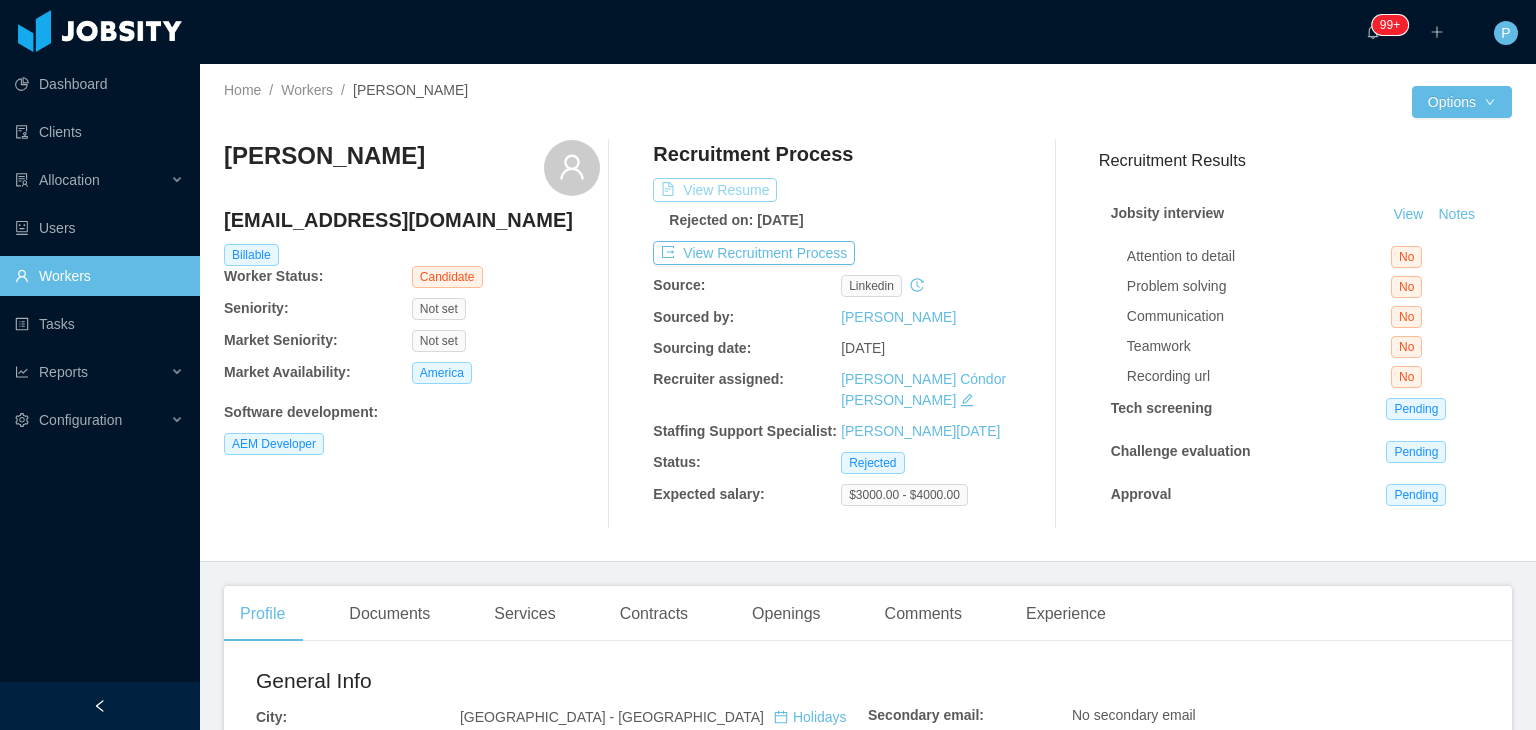 click on "View Resume" at bounding box center [715, 190] 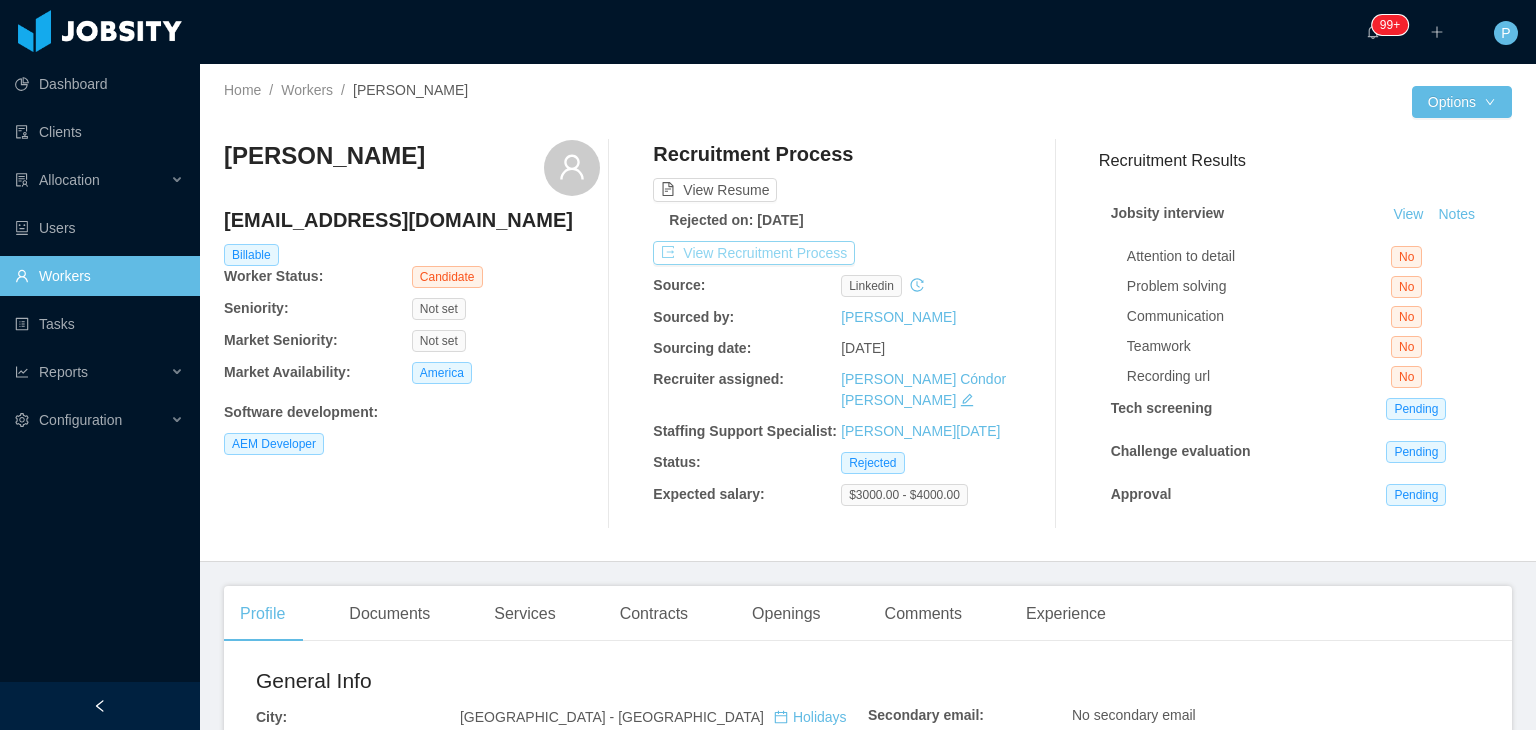 click on "View Recruitment Process" at bounding box center (754, 253) 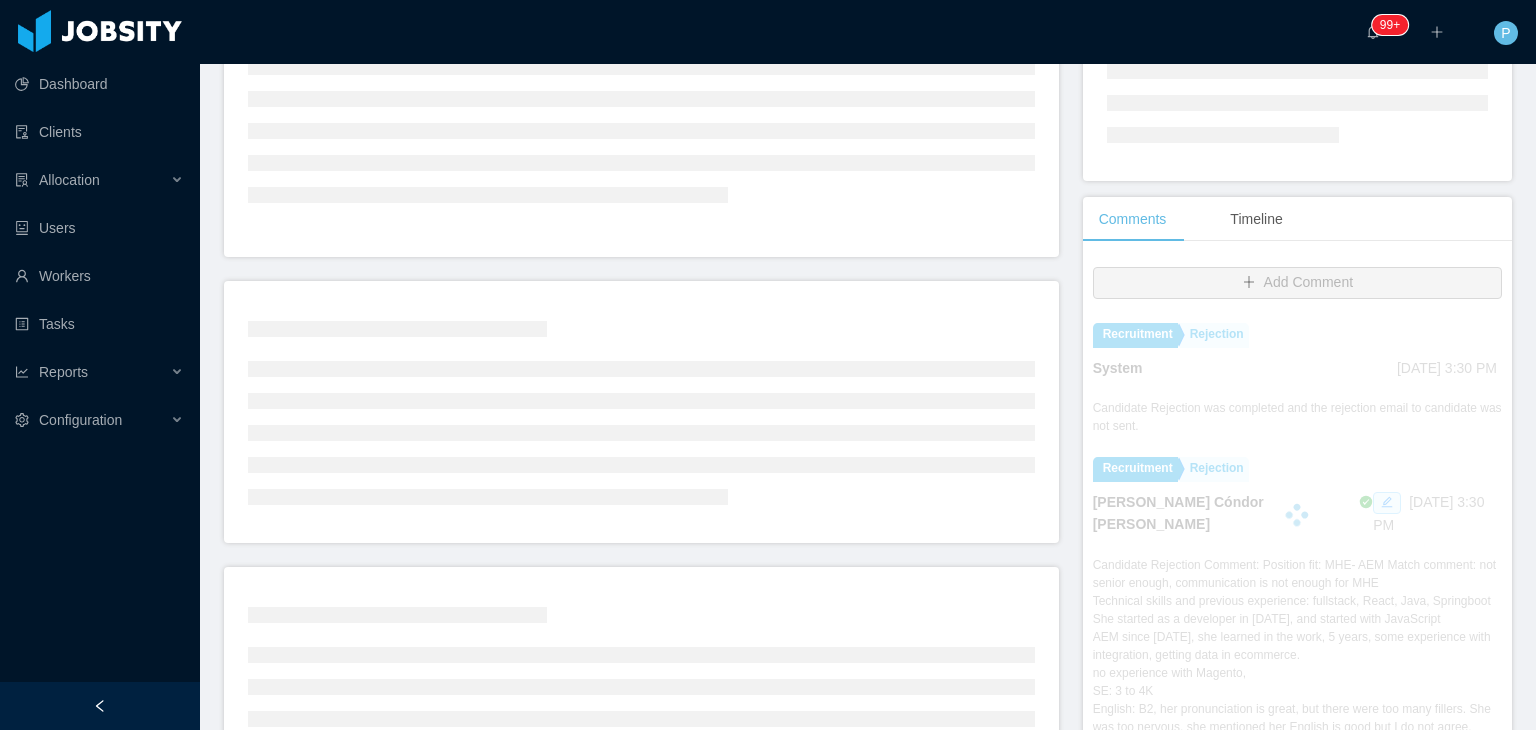 scroll, scrollTop: 290, scrollLeft: 0, axis: vertical 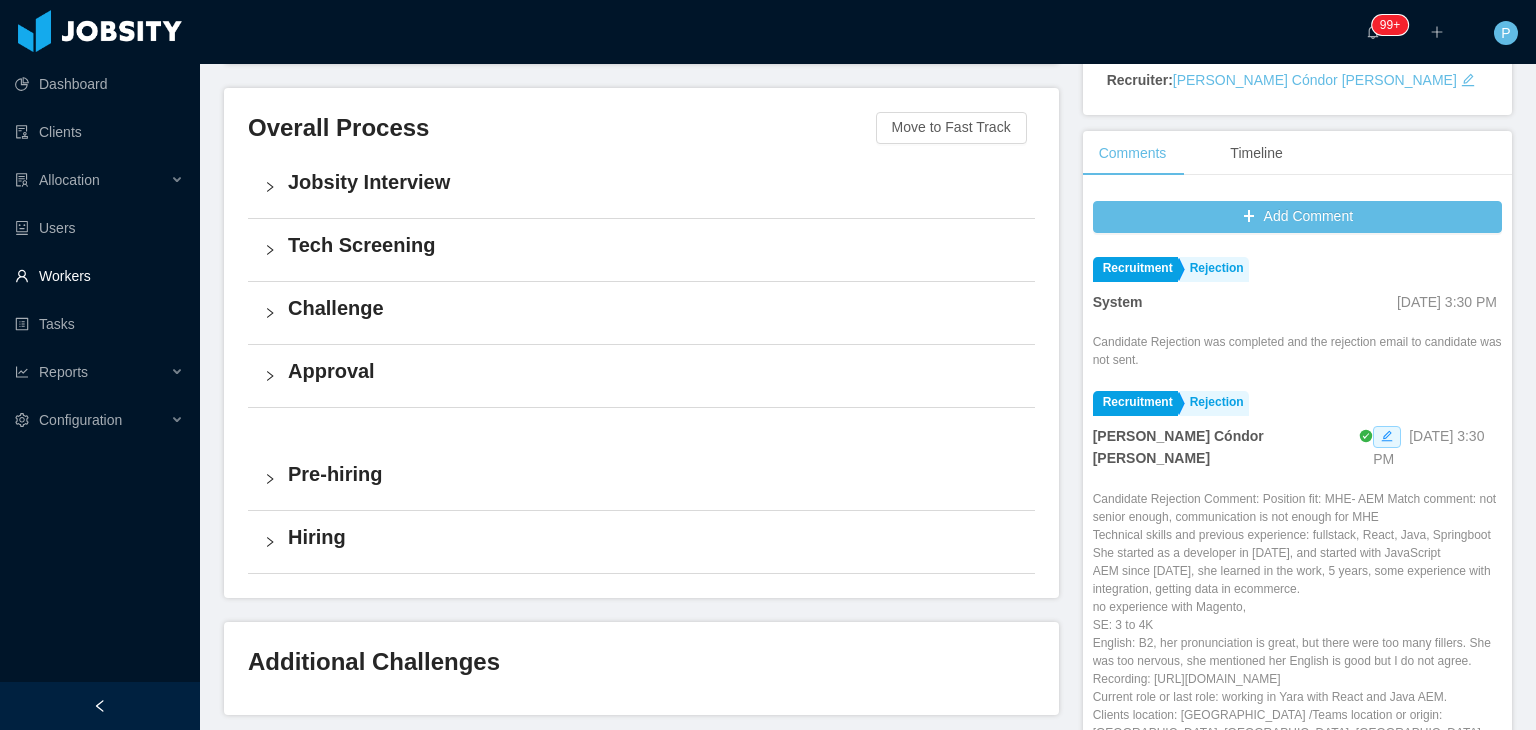 click on "Workers" at bounding box center [99, 276] 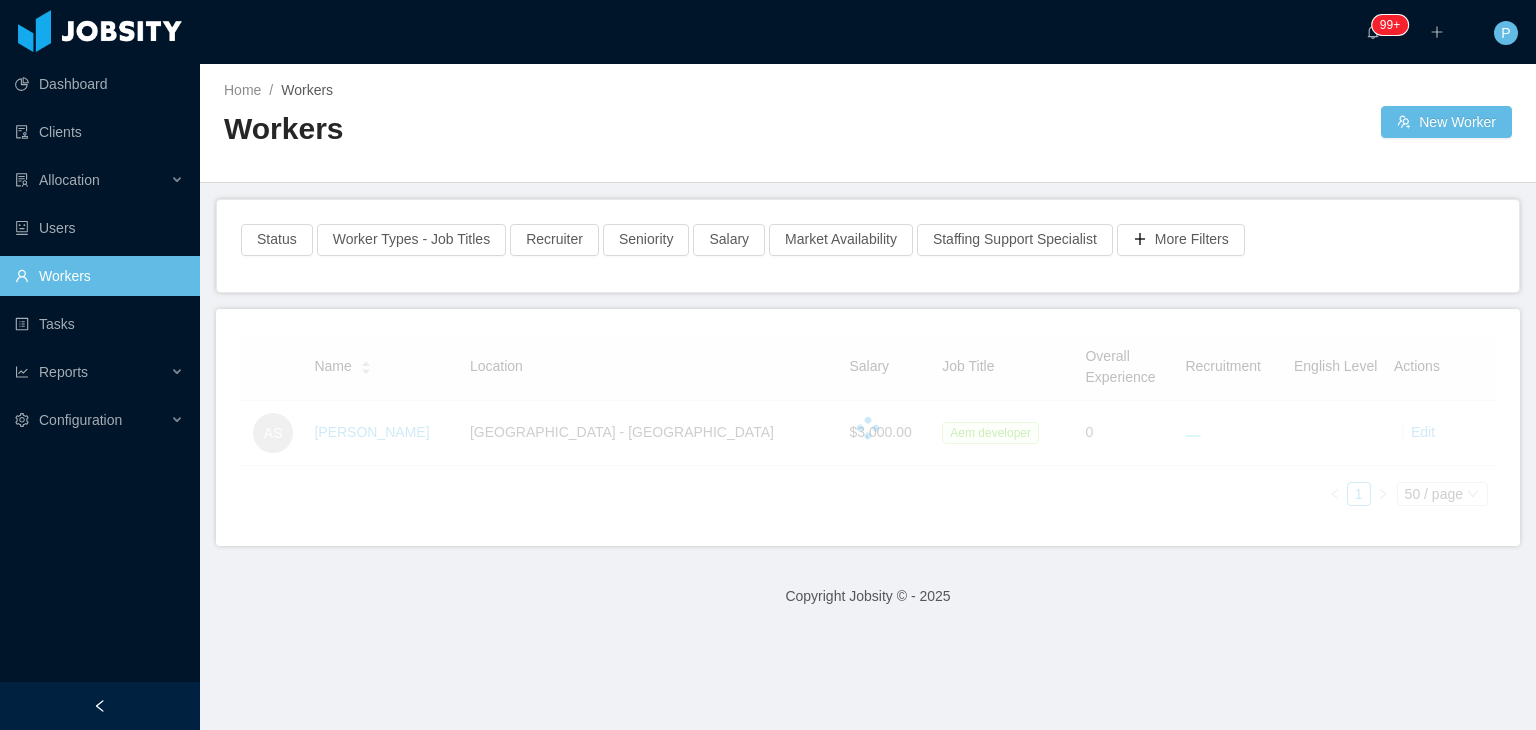scroll, scrollTop: 0, scrollLeft: 0, axis: both 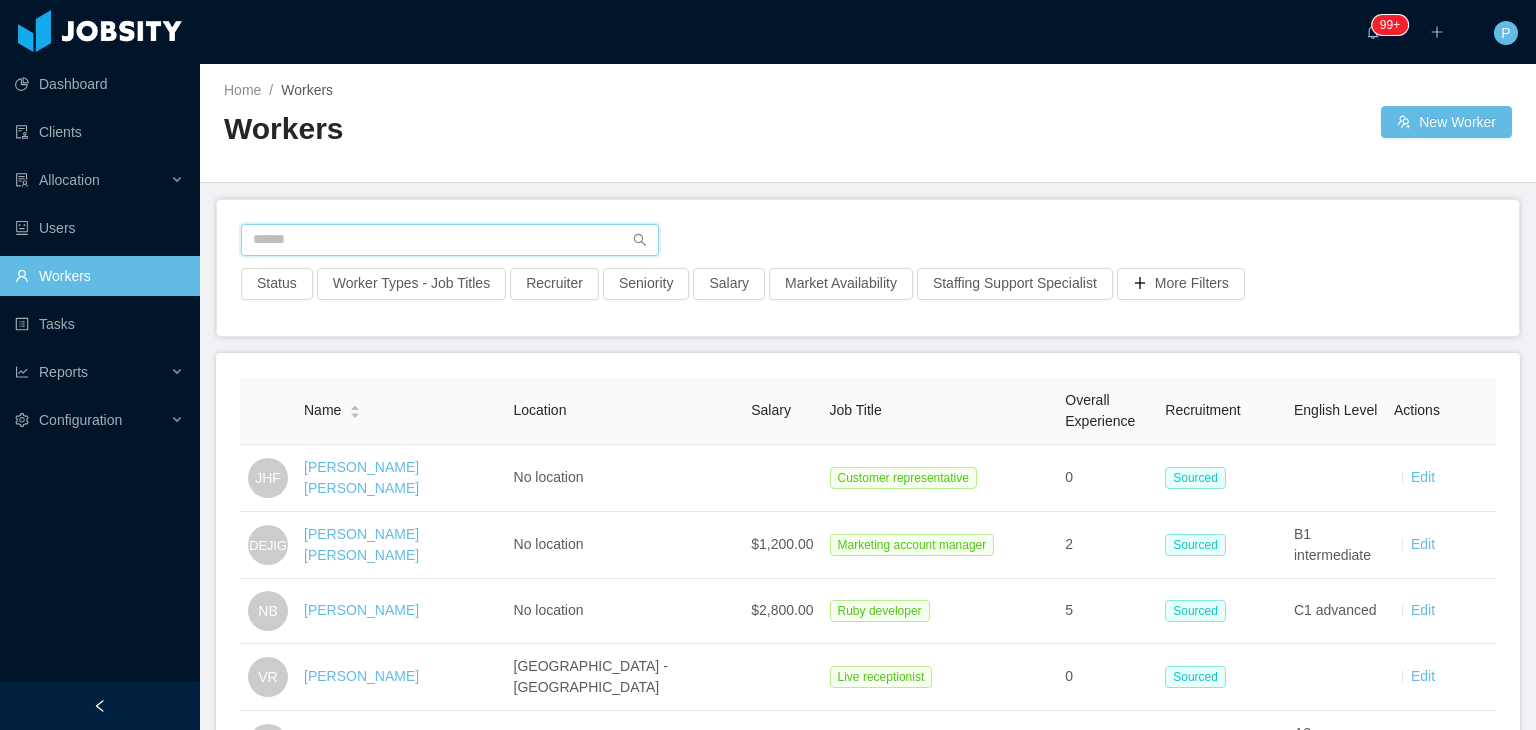 click at bounding box center (450, 240) 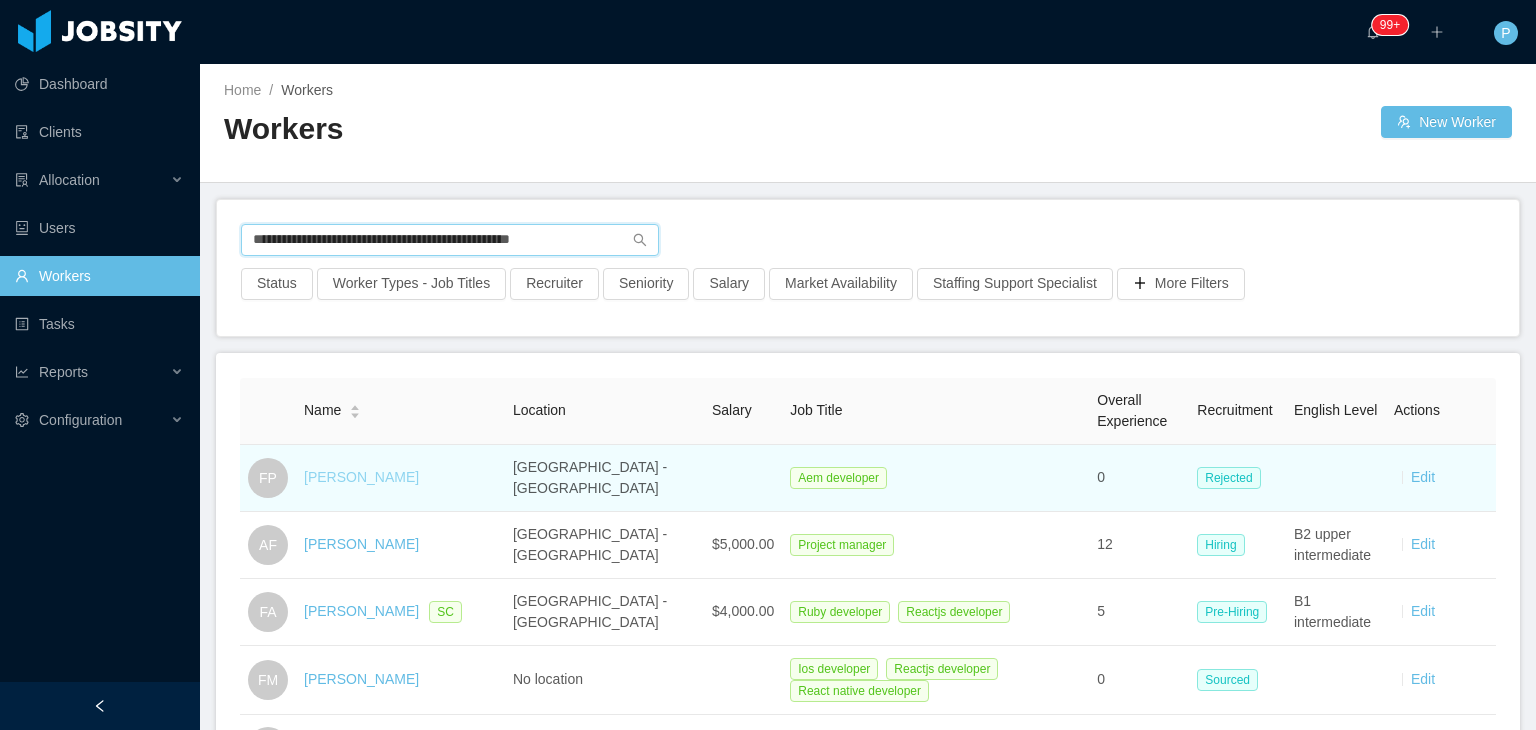 type on "**********" 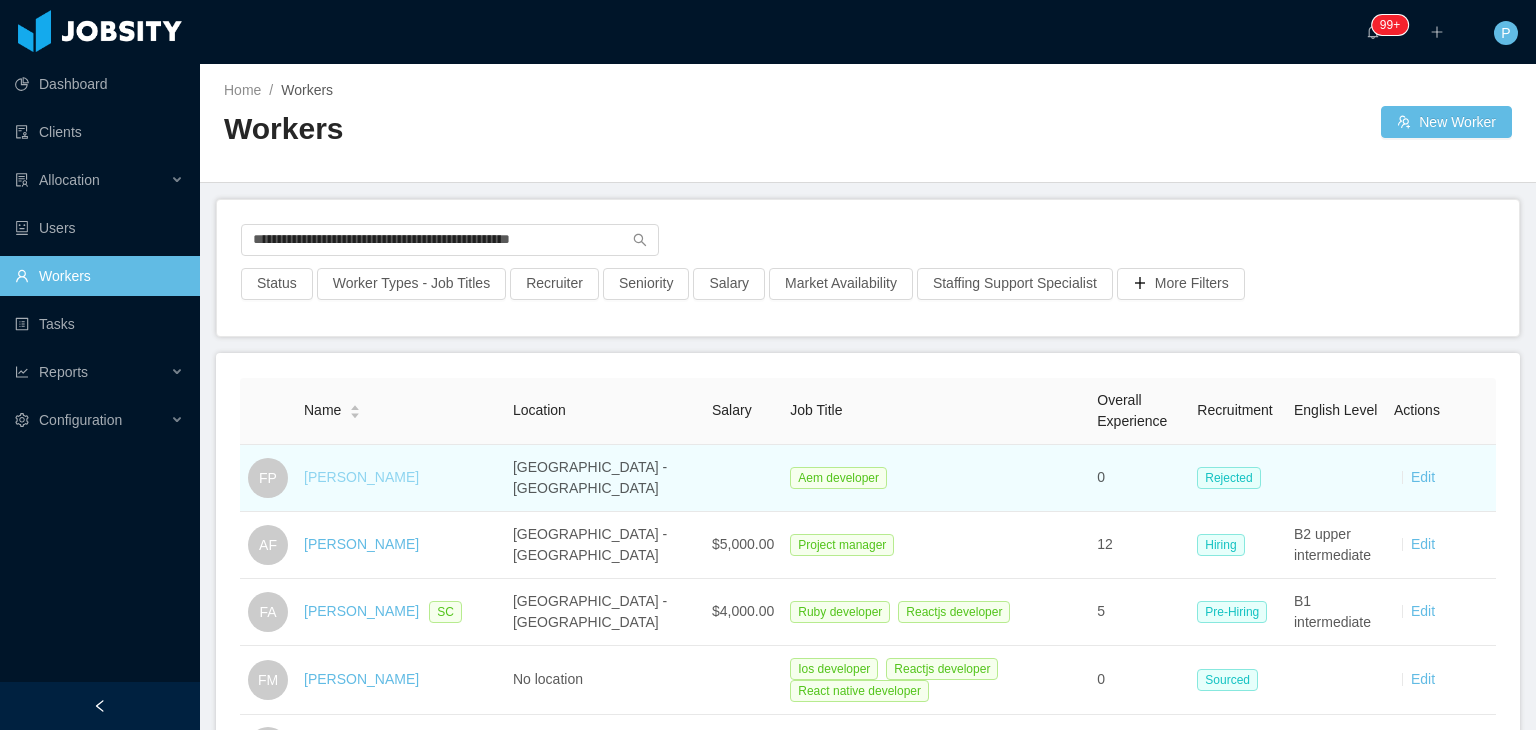 click on "Franklin Prado" at bounding box center [361, 477] 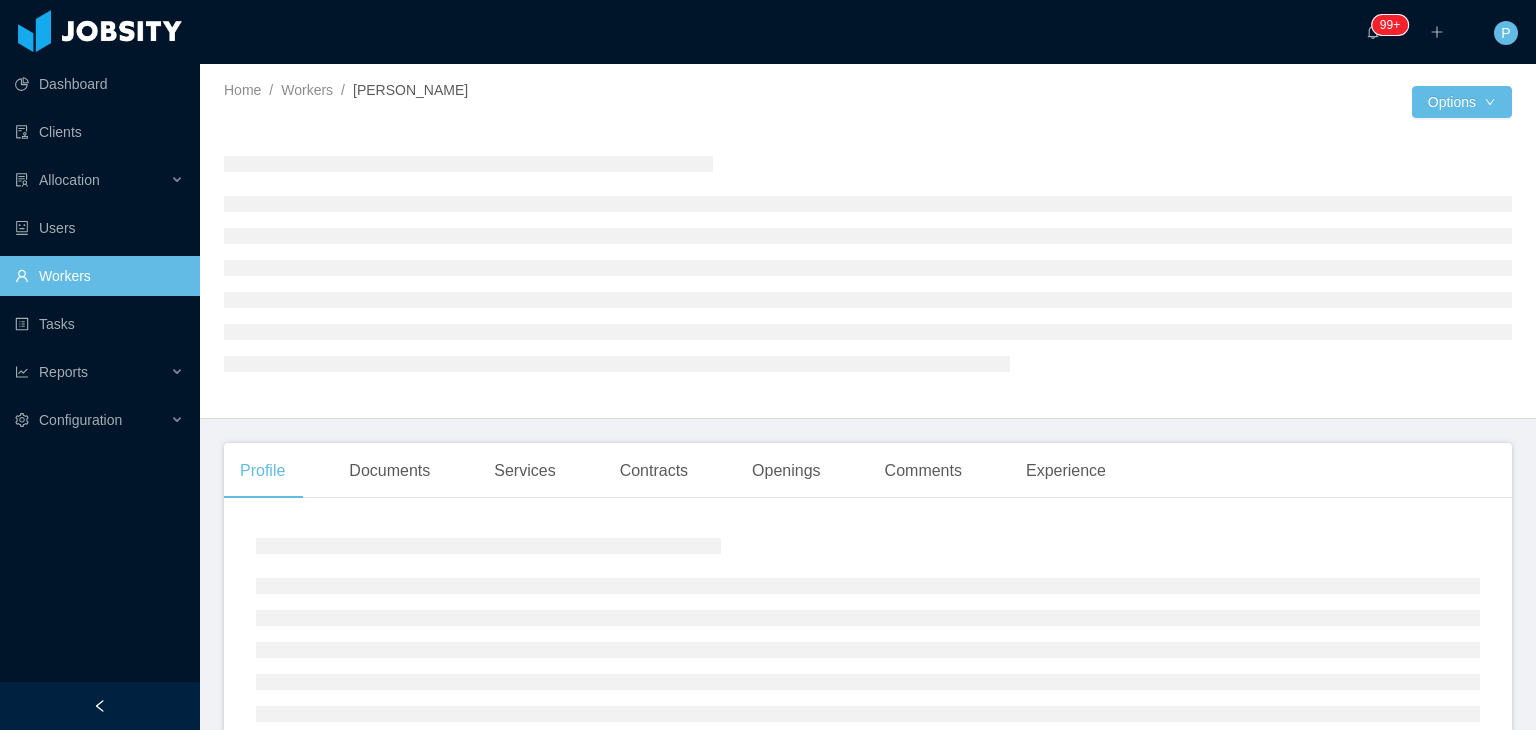 click on "Home / Workers / Franklin Prado /   Options" at bounding box center [868, 241] 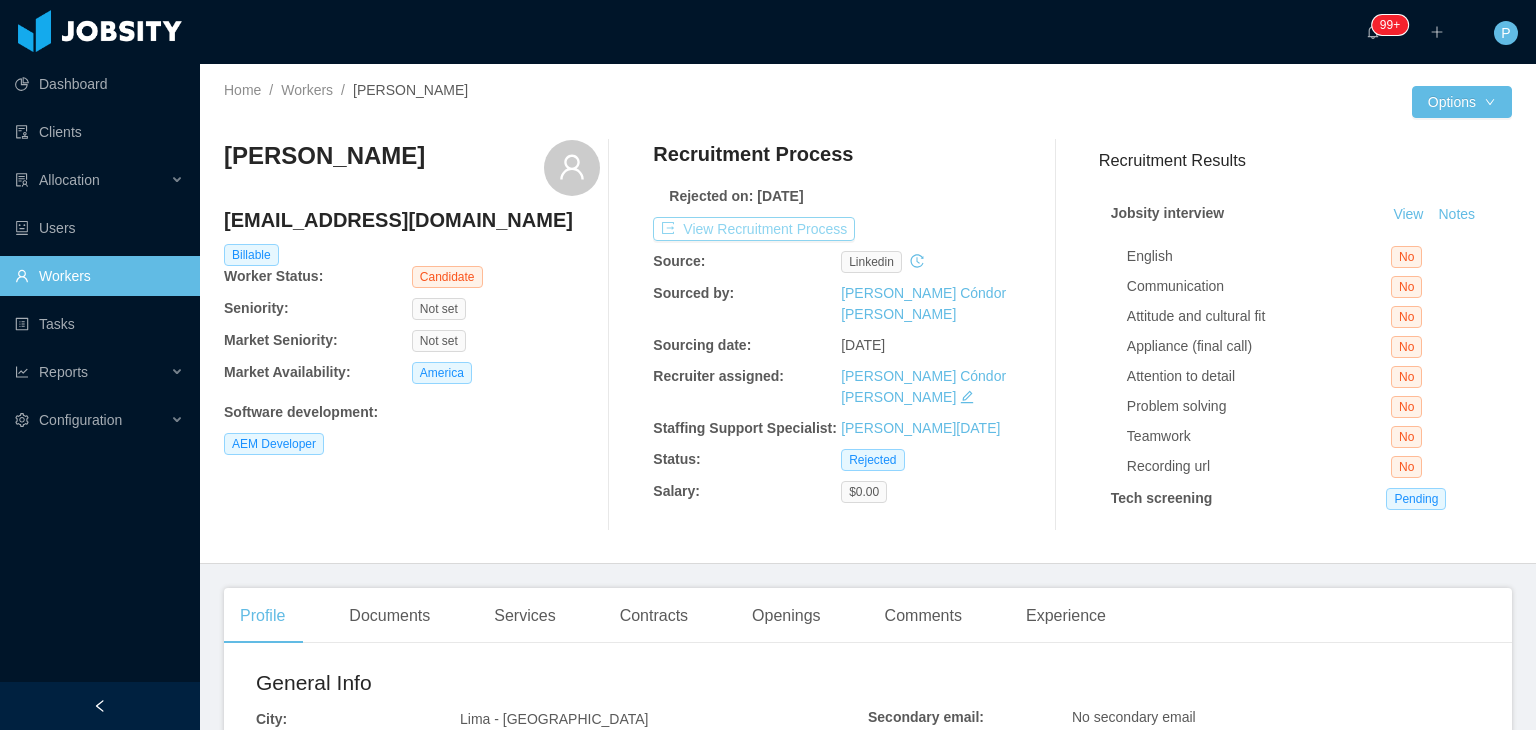 click on "View Recruitment Process" at bounding box center [754, 229] 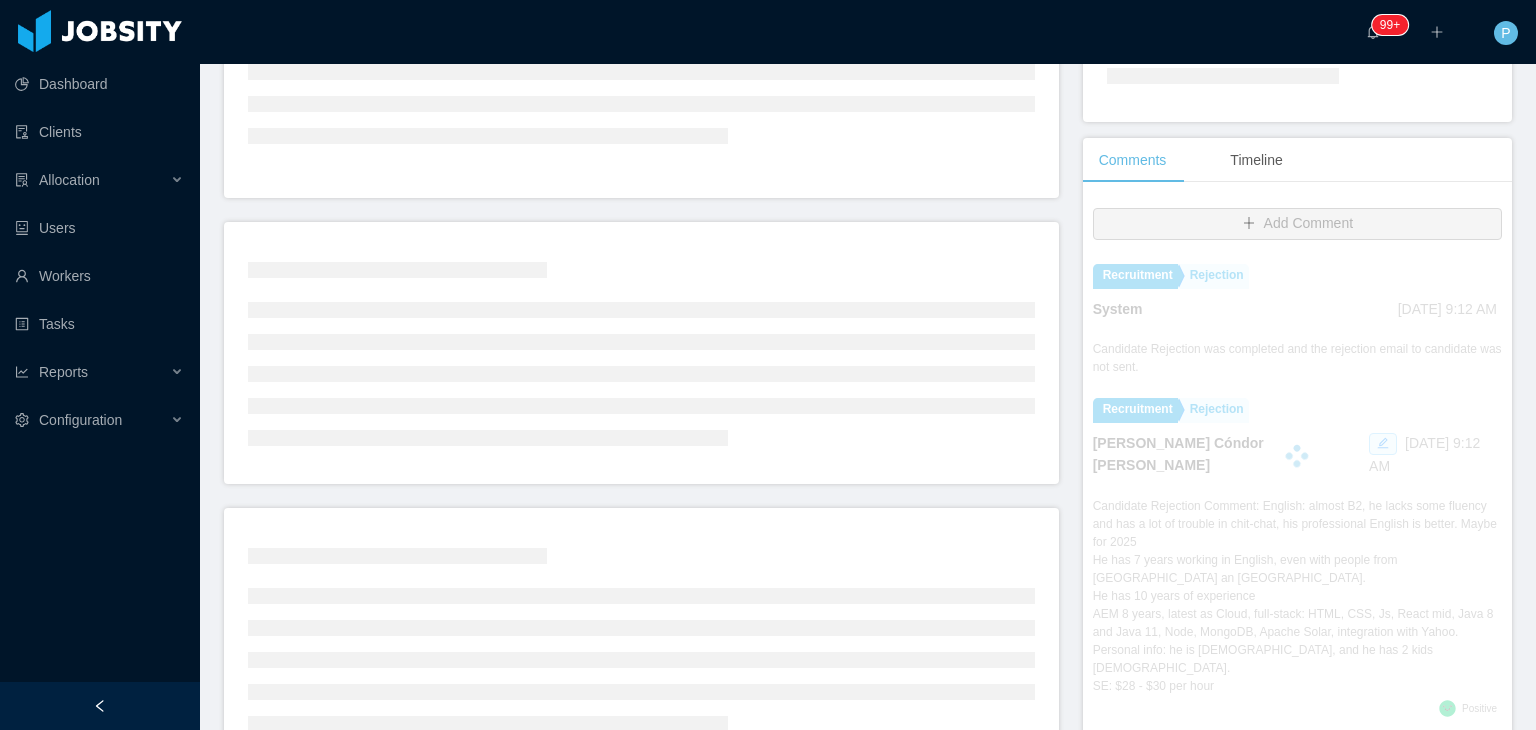 scroll, scrollTop: 348, scrollLeft: 0, axis: vertical 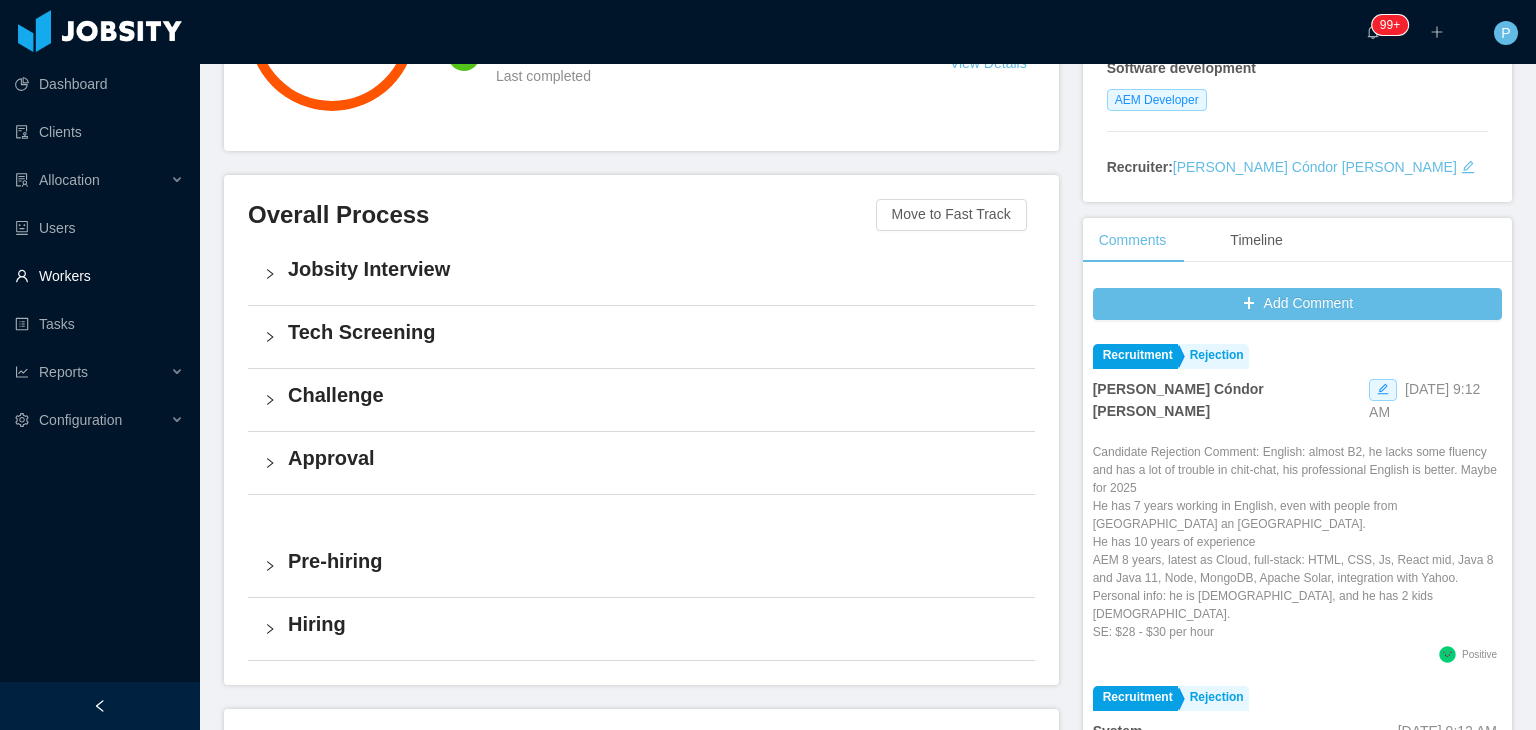 click on "Workers" at bounding box center (99, 276) 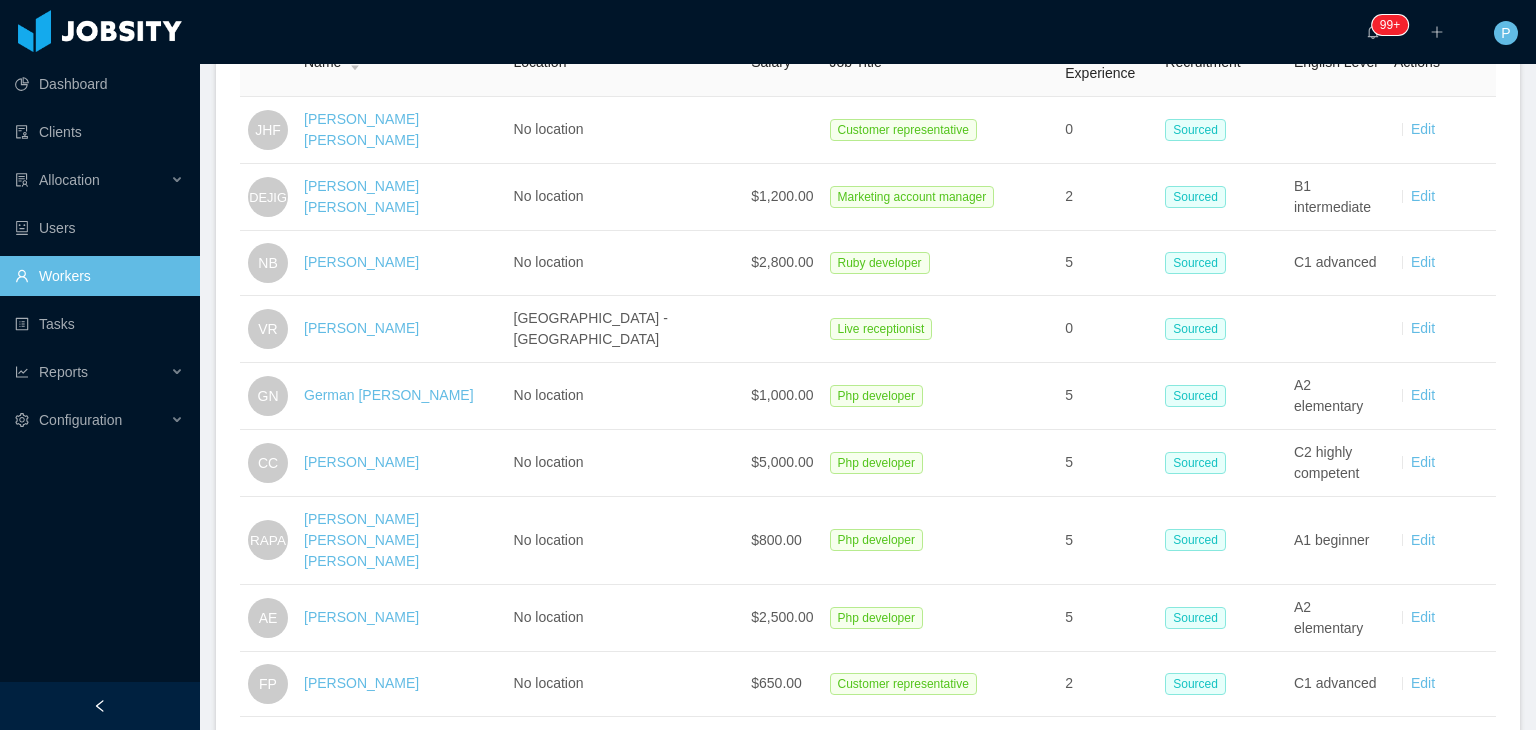 scroll, scrollTop: 0, scrollLeft: 0, axis: both 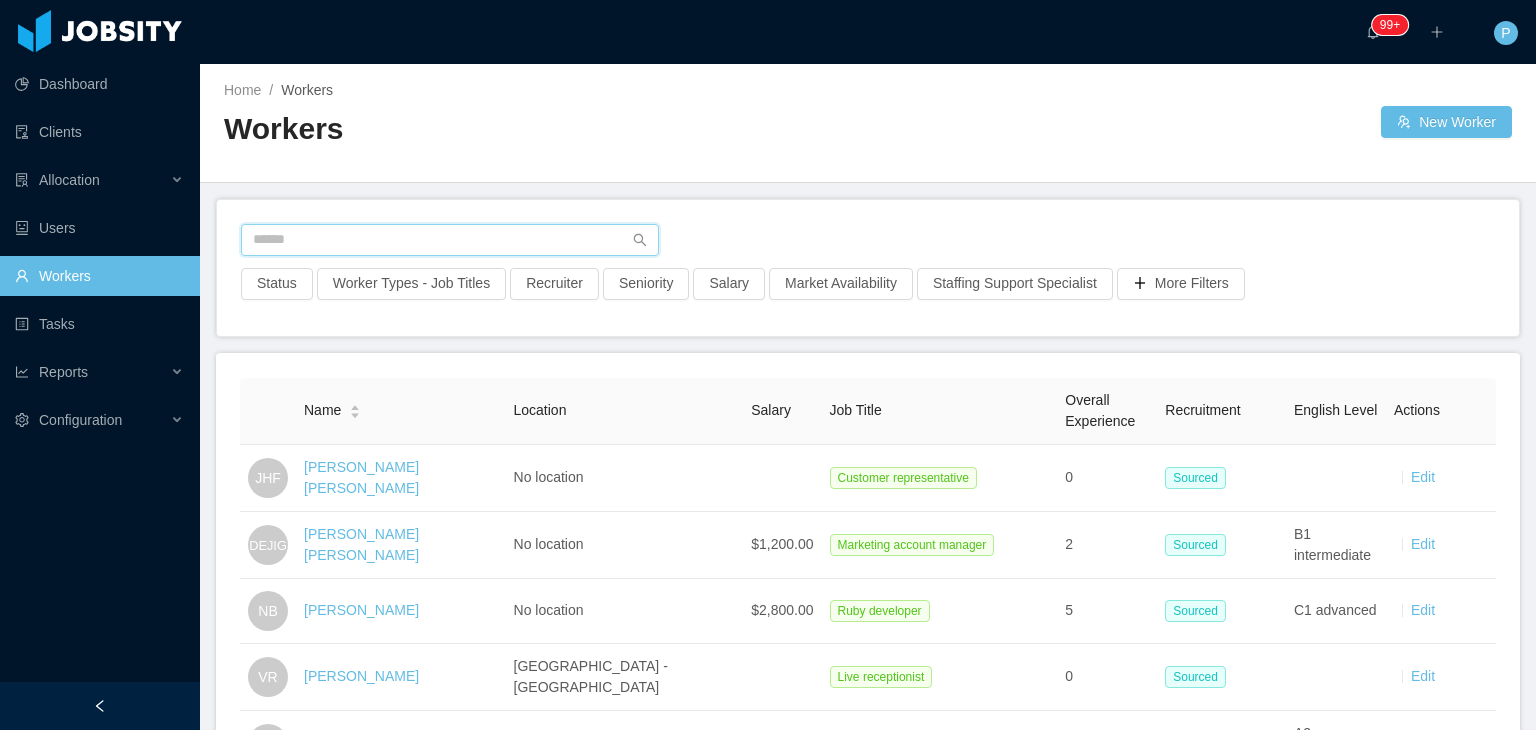 click at bounding box center [450, 240] 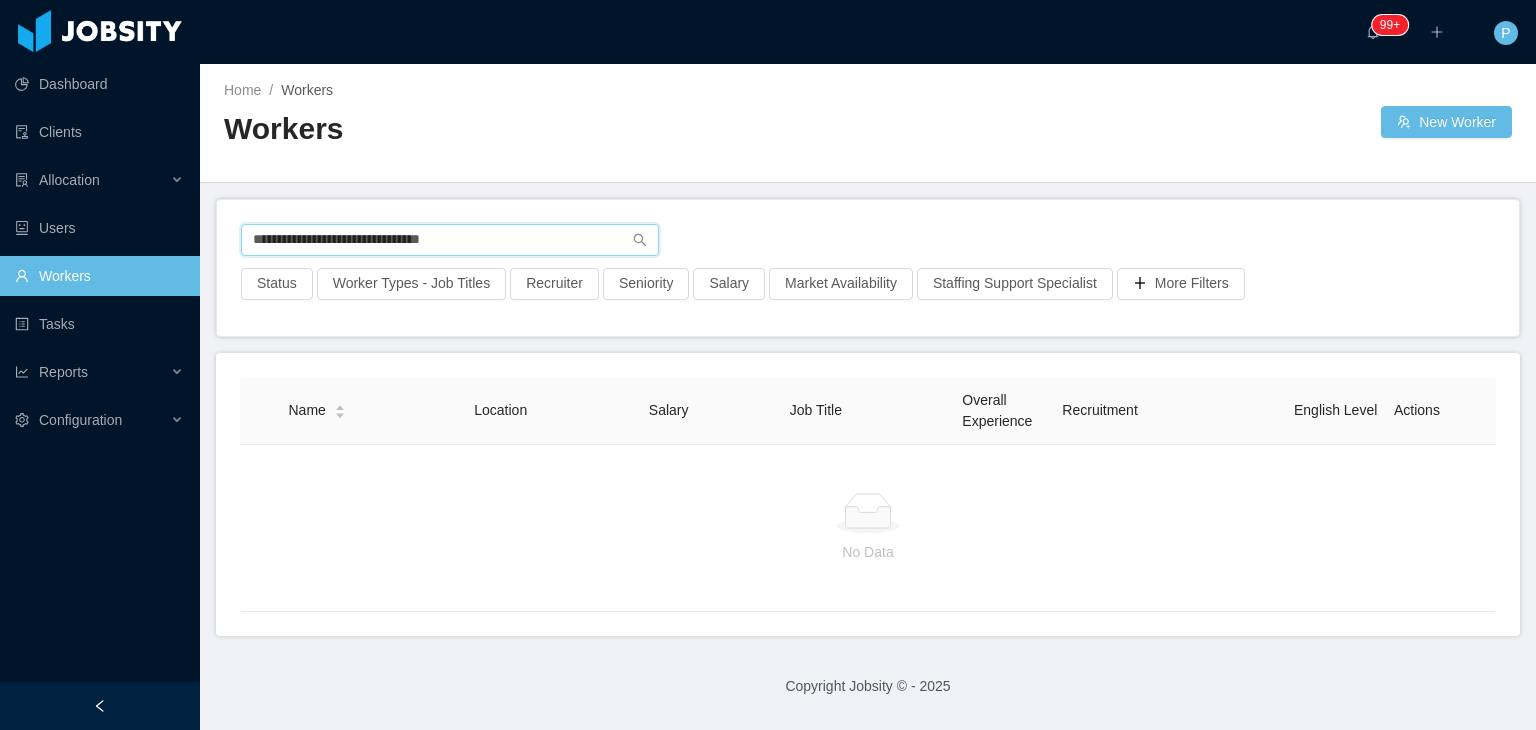 drag, startPoint x: 504, startPoint y: 234, endPoint x: 208, endPoint y: 226, distance: 296.1081 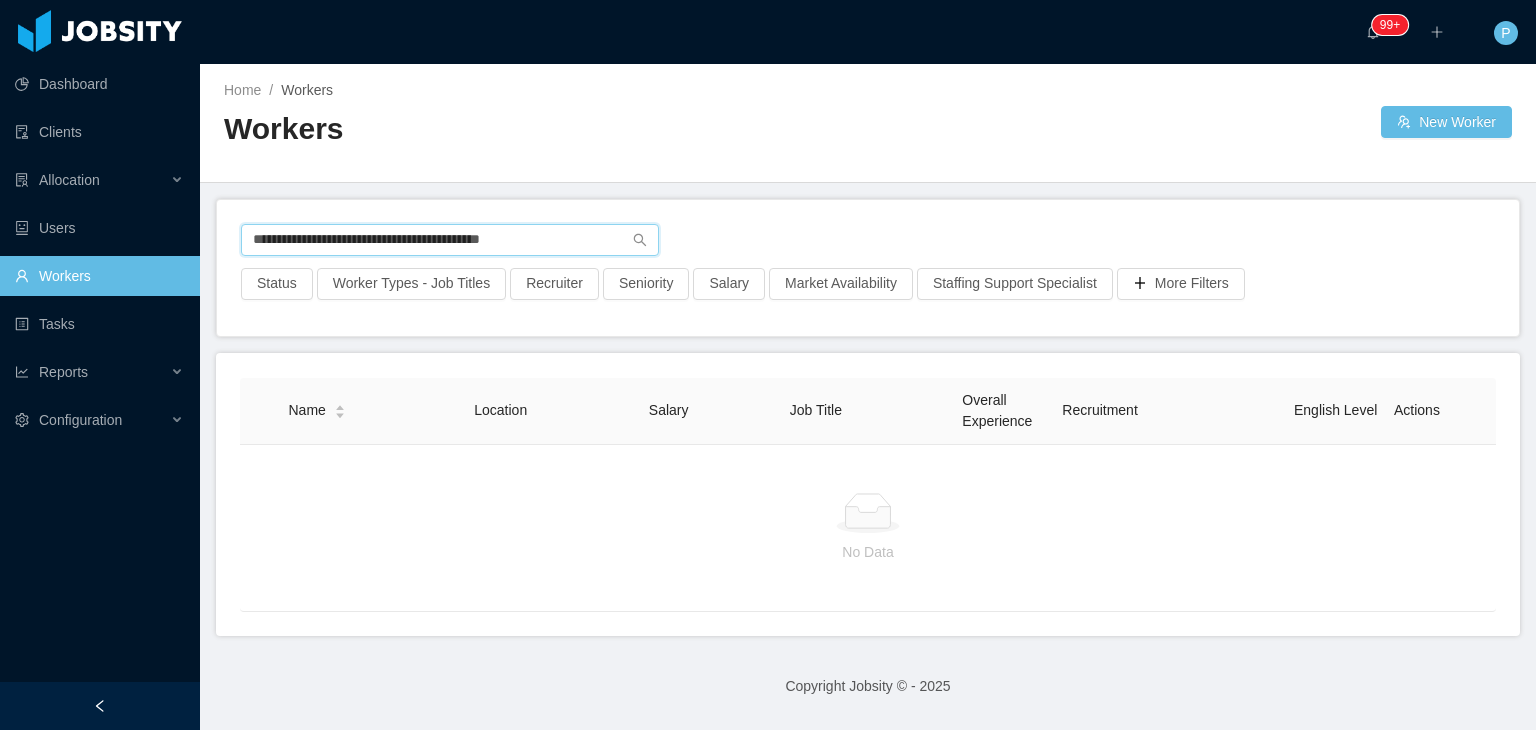 drag, startPoint x: 553, startPoint y: 248, endPoint x: 211, endPoint y: 257, distance: 342.1184 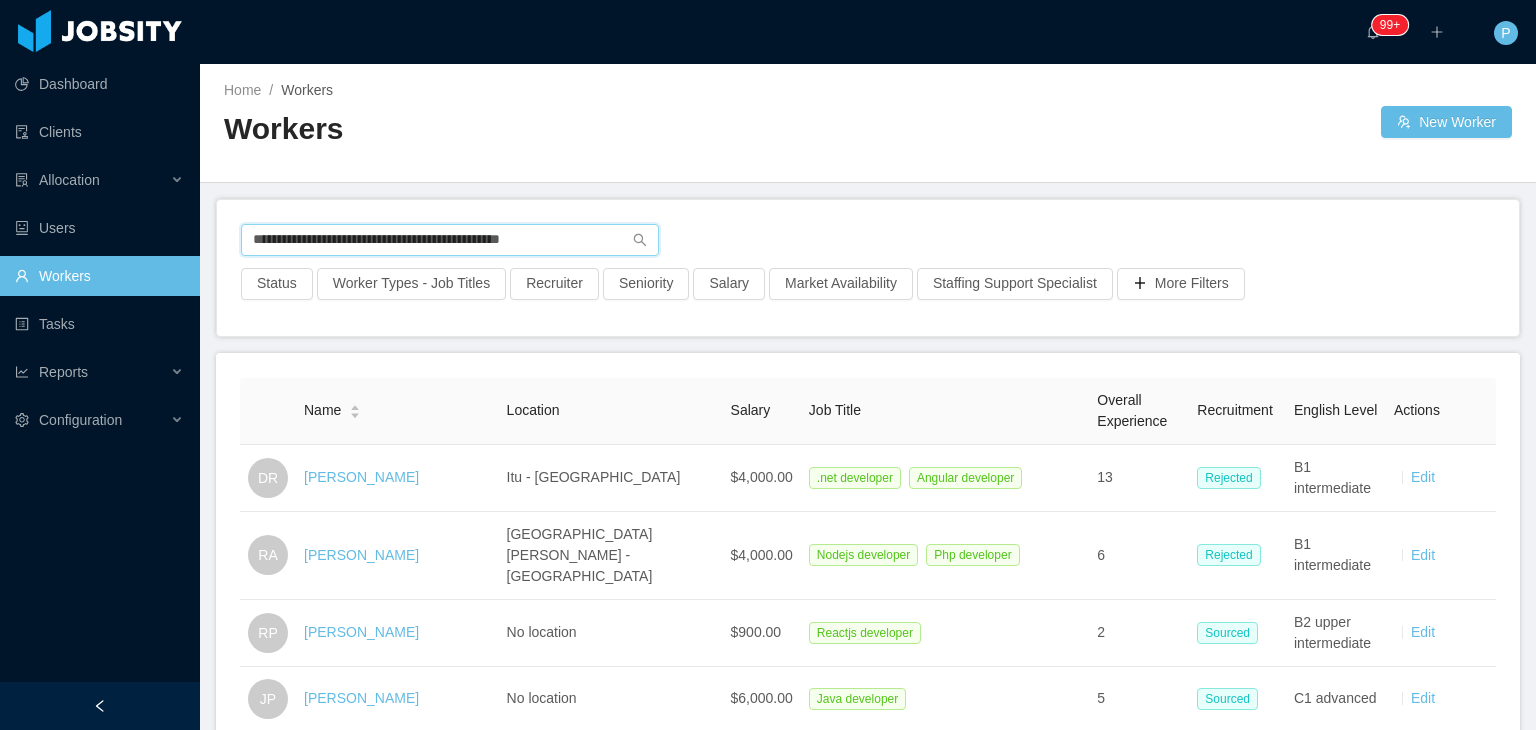 drag, startPoint x: 580, startPoint y: 247, endPoint x: 242, endPoint y: 233, distance: 338.28983 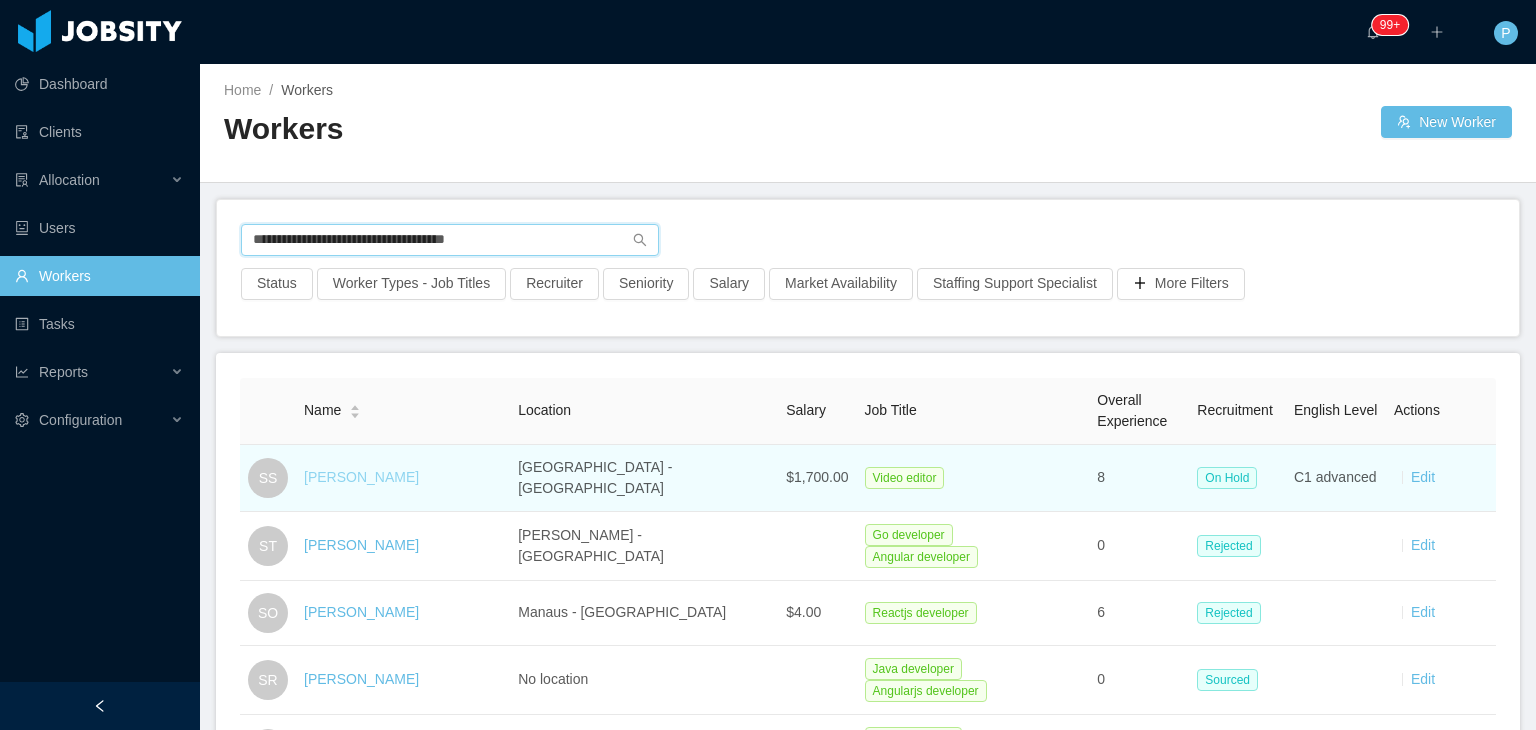 type on "**********" 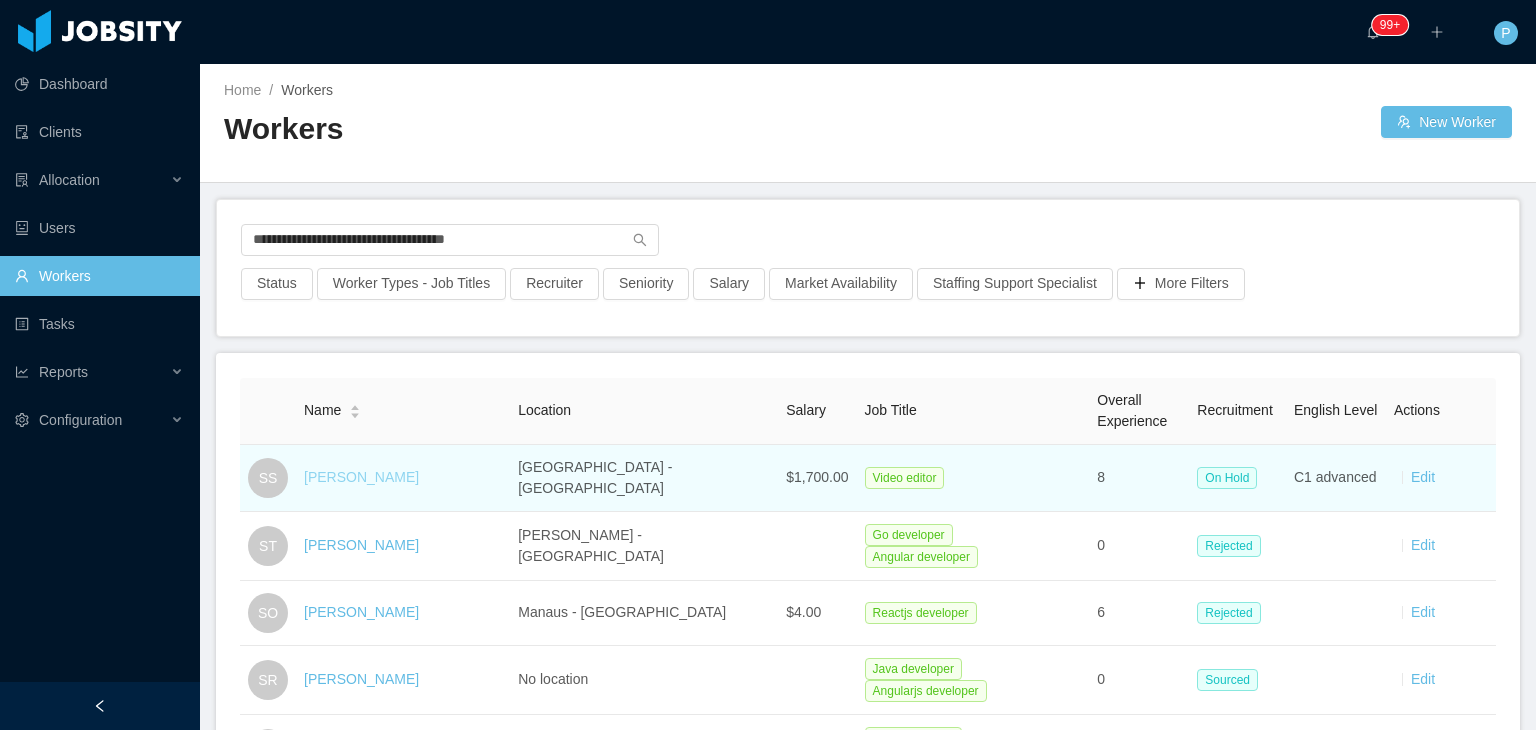 click on "Saulo Santos" at bounding box center [361, 477] 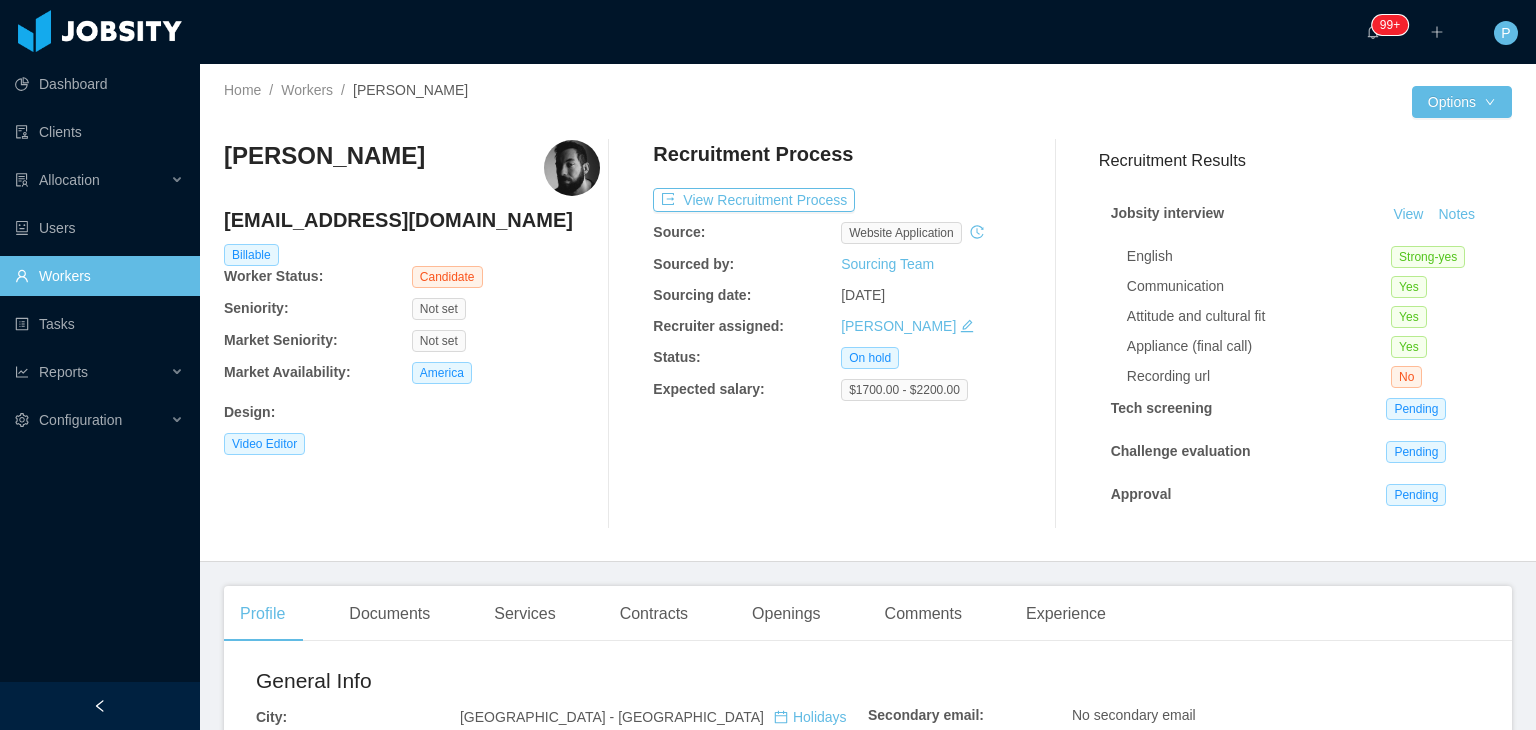 click at bounding box center [627, 334] 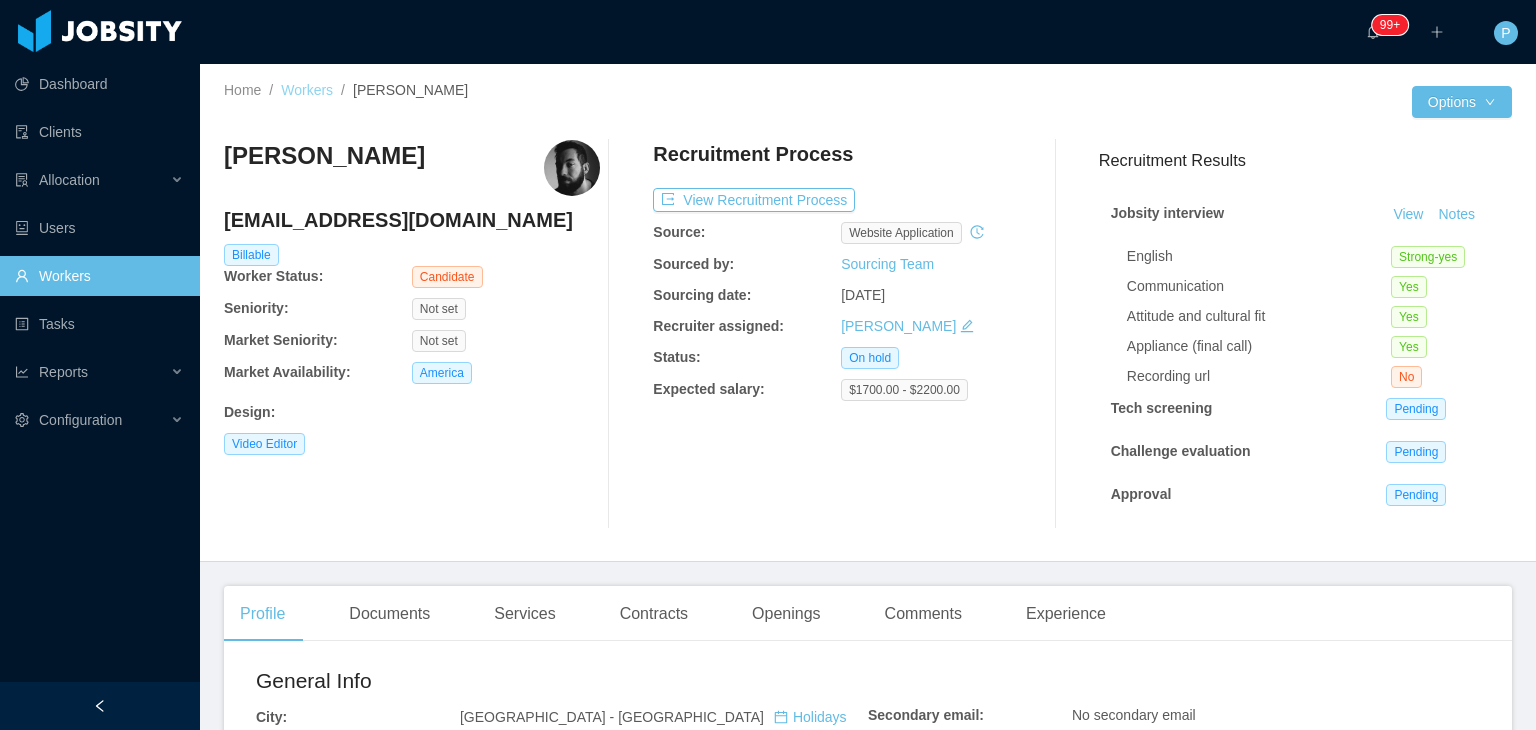 click on "Workers" at bounding box center [307, 90] 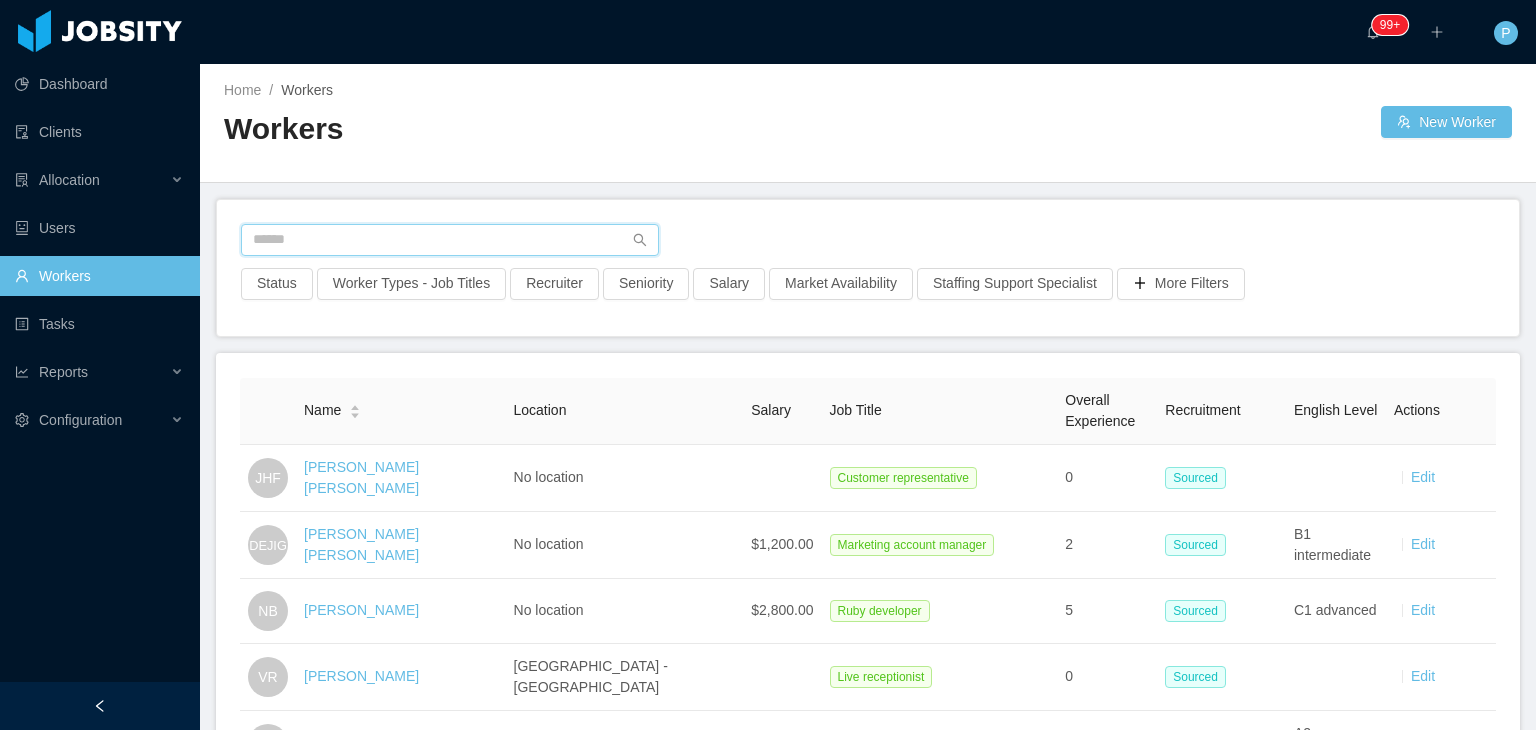 click at bounding box center [450, 240] 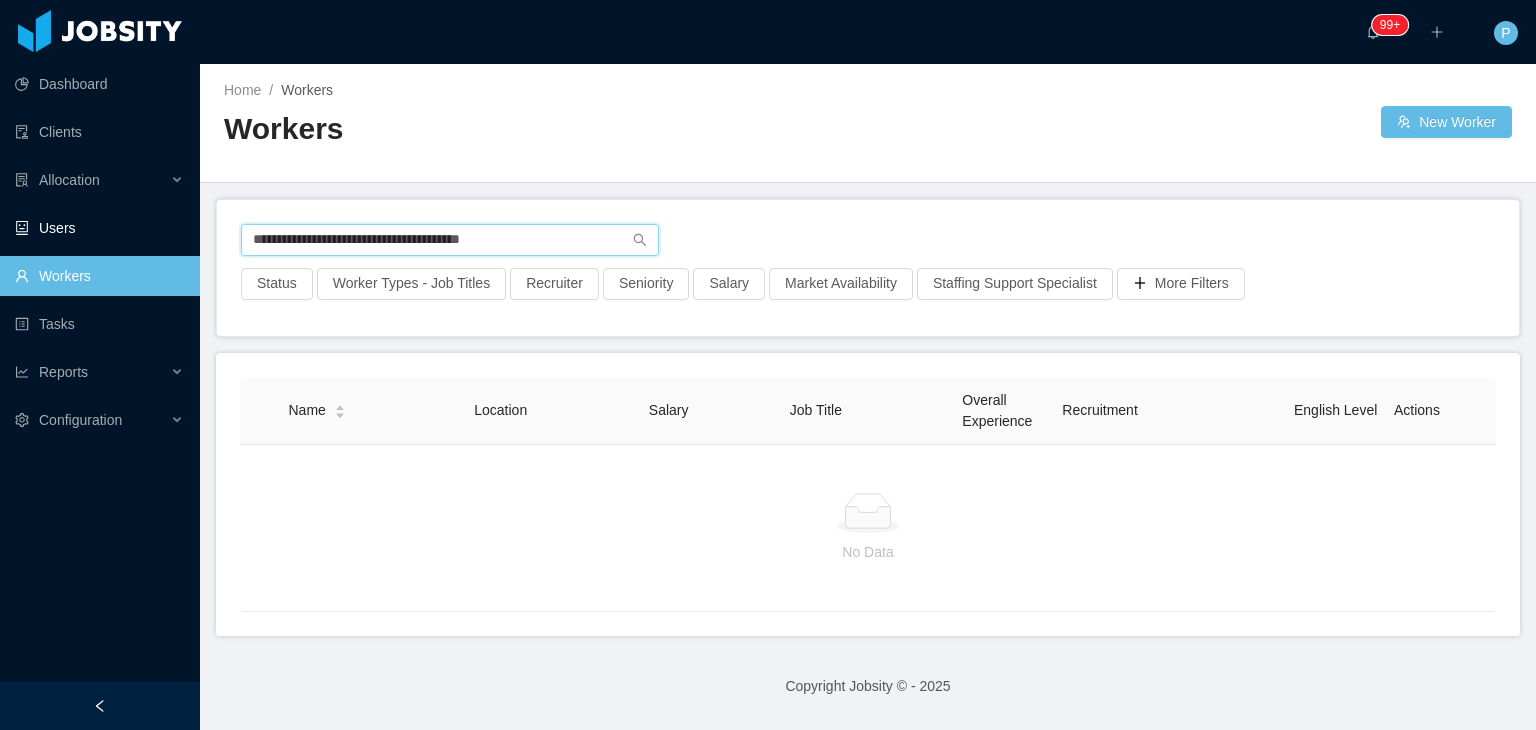 drag, startPoint x: 565, startPoint y: 237, endPoint x: 198, endPoint y: 228, distance: 367.11035 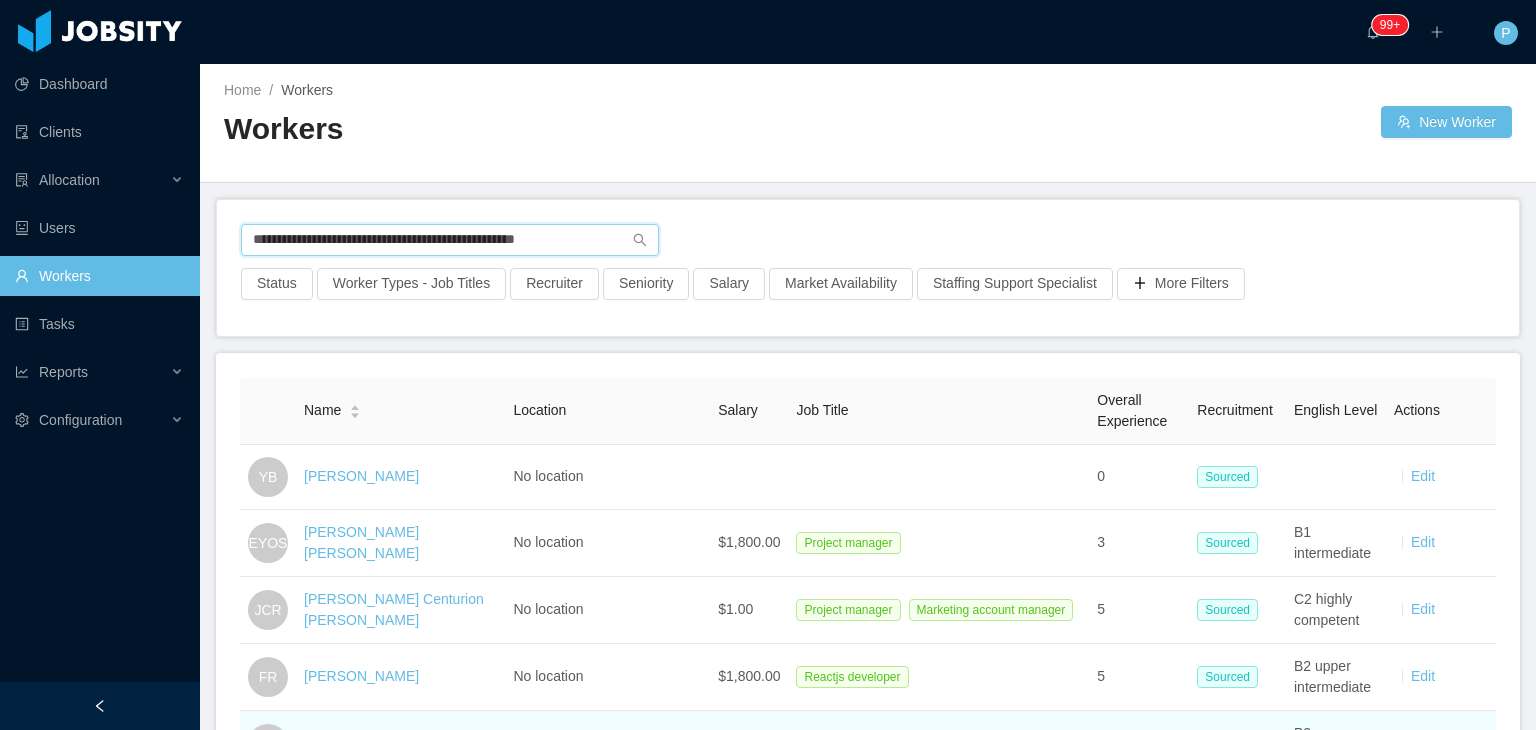 type on "**********" 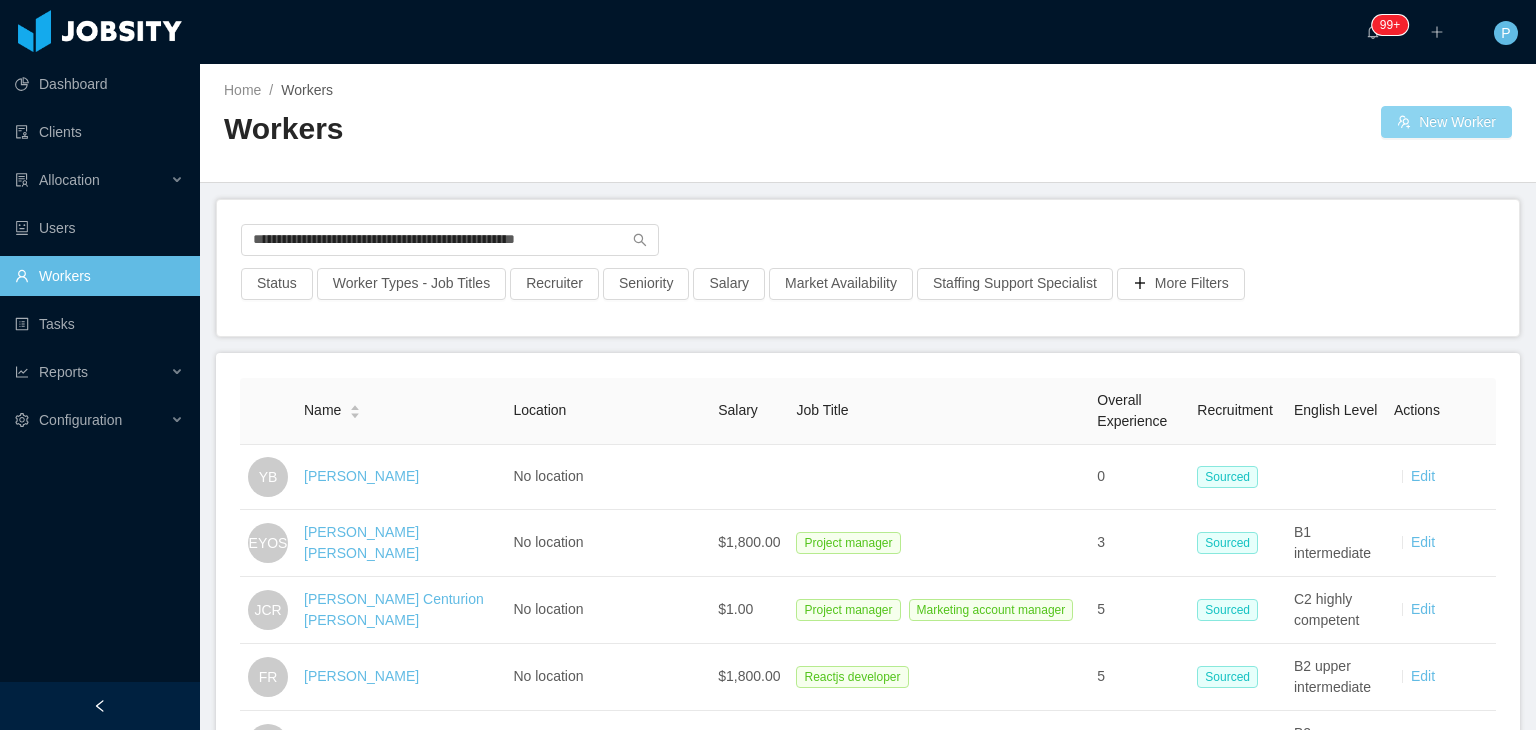 click on "New Worker" at bounding box center [1446, 122] 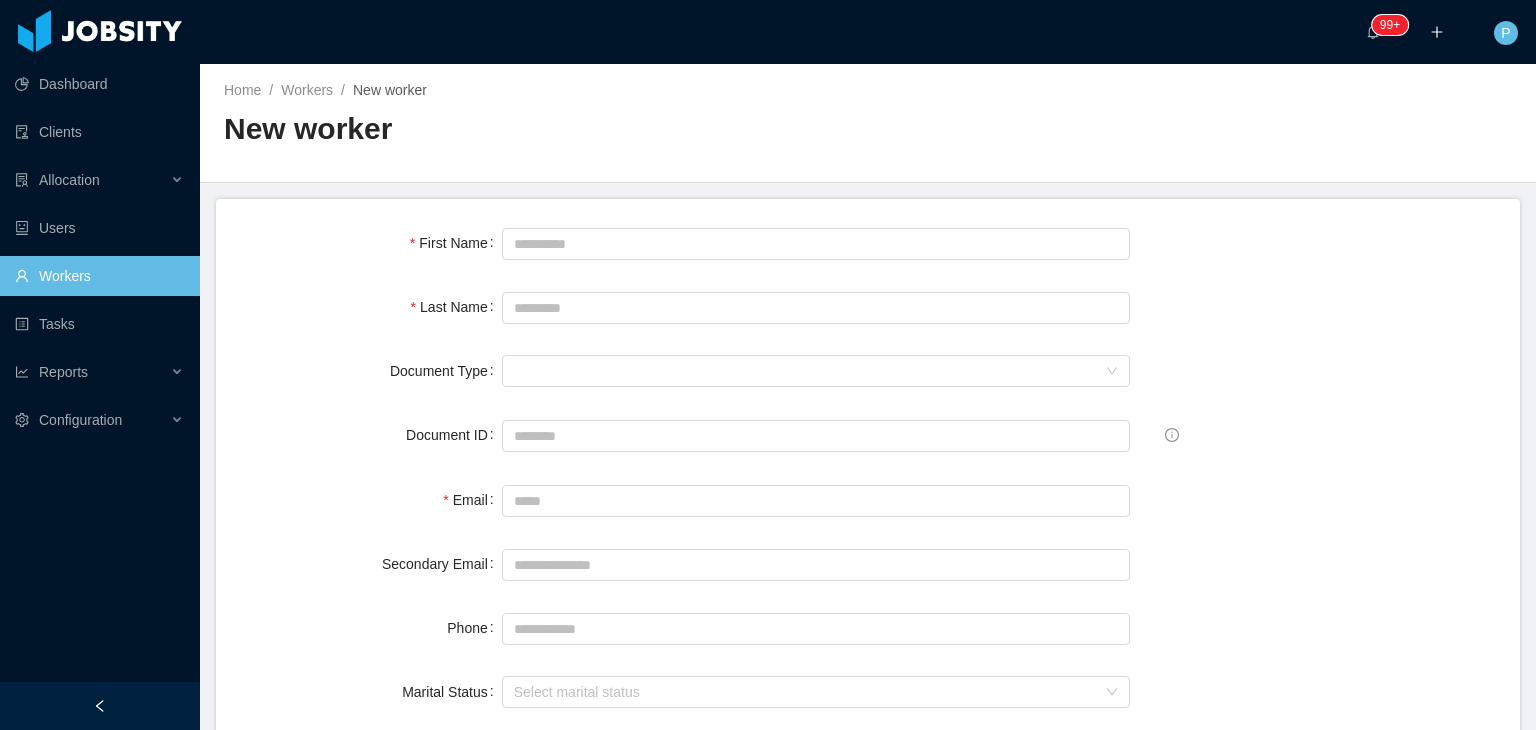 click at bounding box center (816, 243) 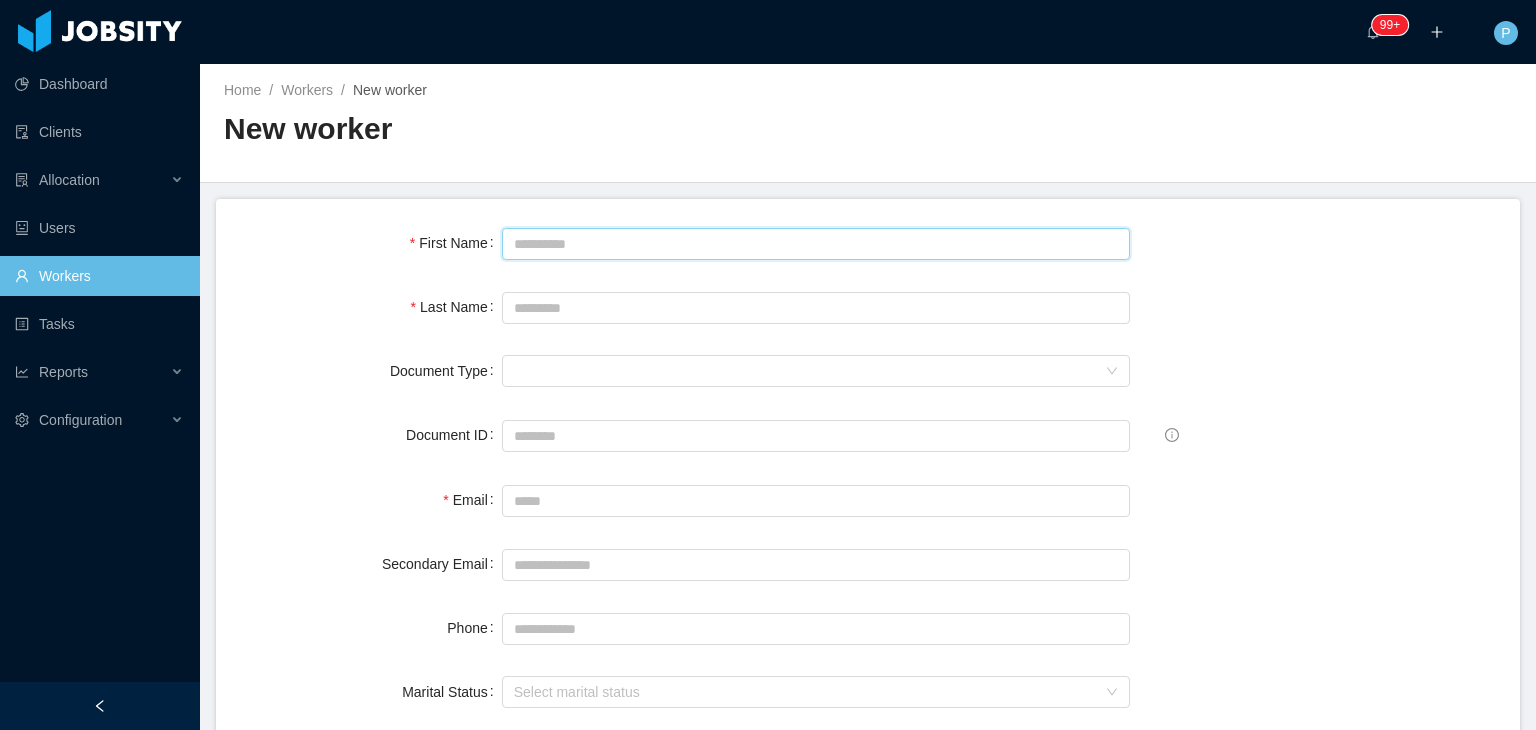 click on "First Name" at bounding box center (816, 244) 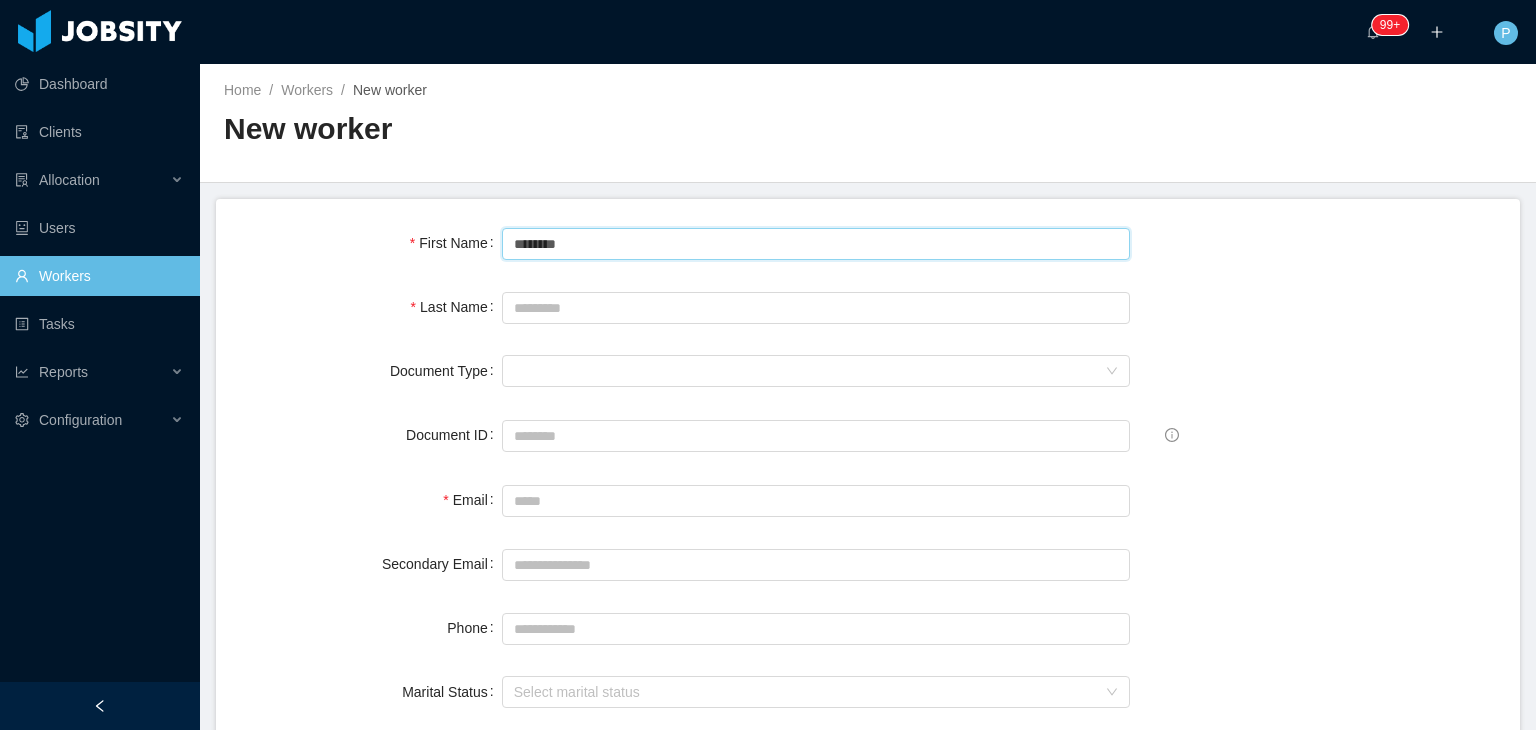 type on "*******" 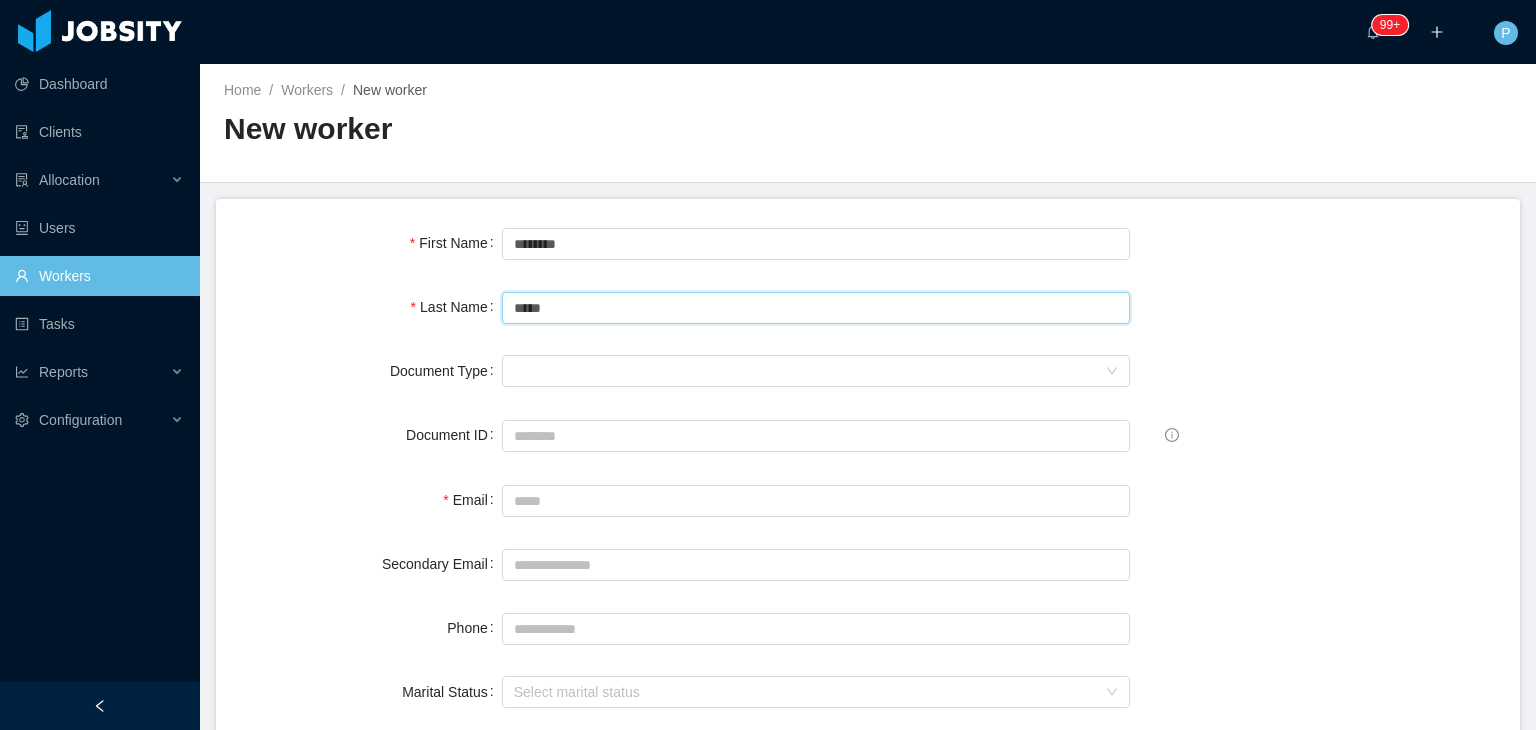 type on "*****" 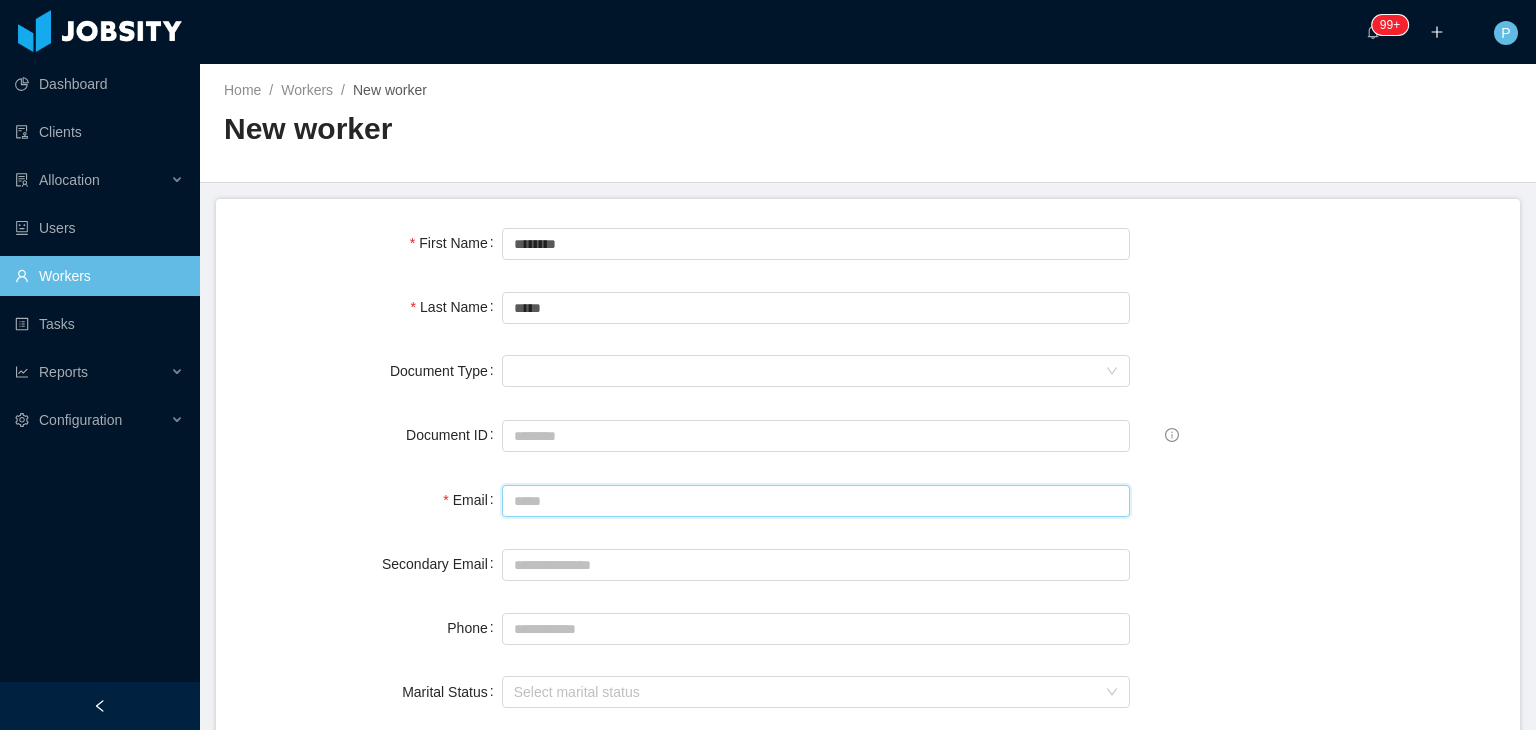 click on "Email" at bounding box center [816, 501] 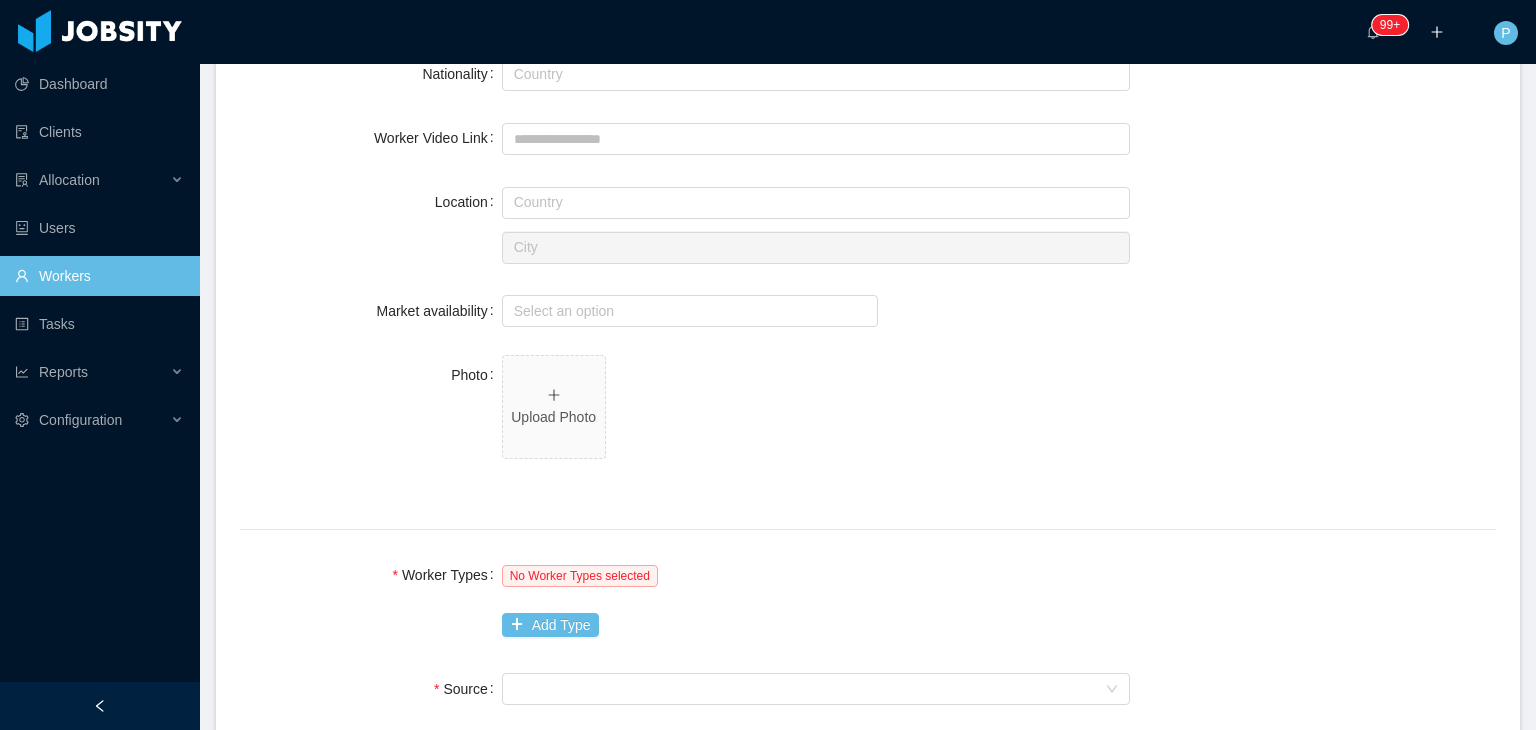 scroll, scrollTop: 774, scrollLeft: 0, axis: vertical 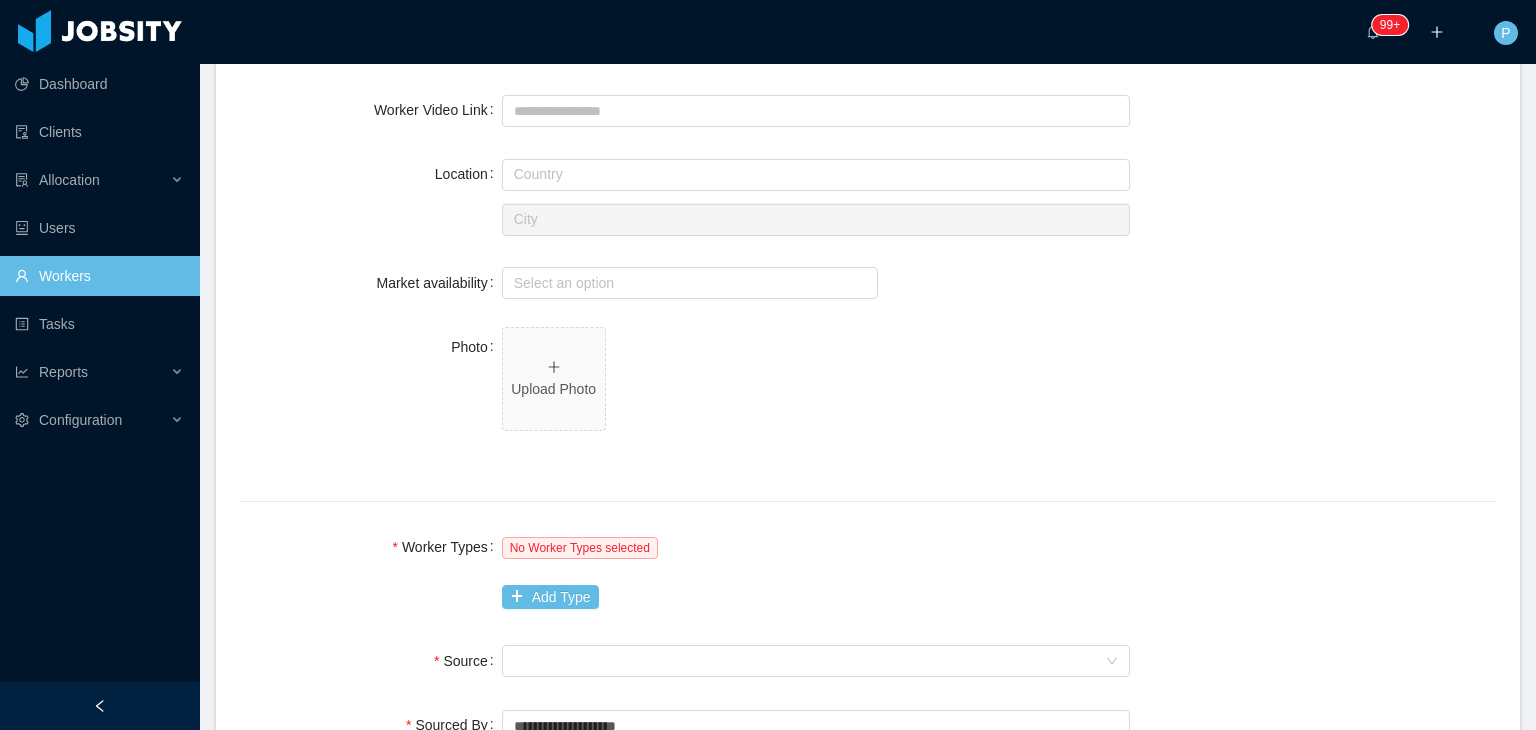 type on "**********" 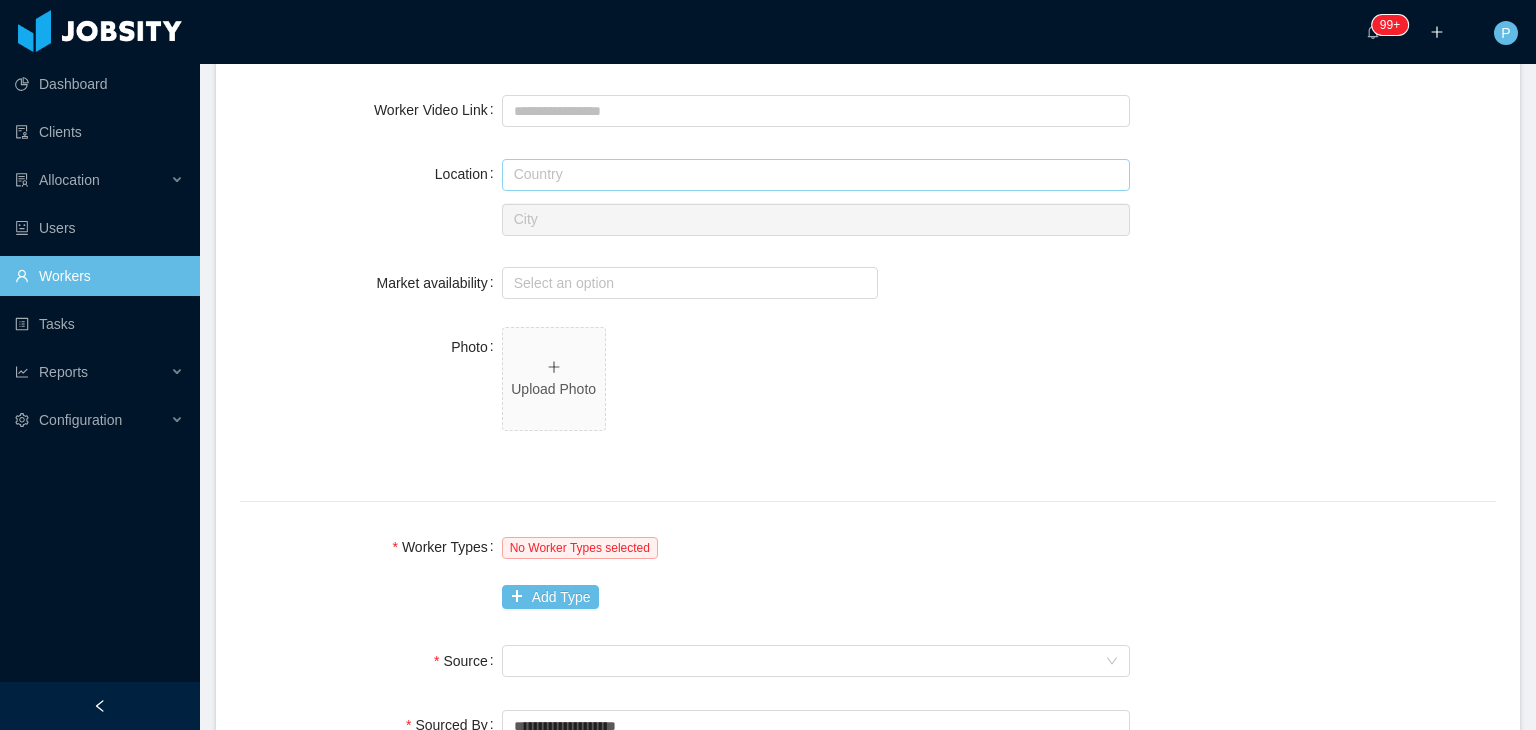 drag, startPoint x: 936, startPoint y: 155, endPoint x: 920, endPoint y: 193, distance: 41.231056 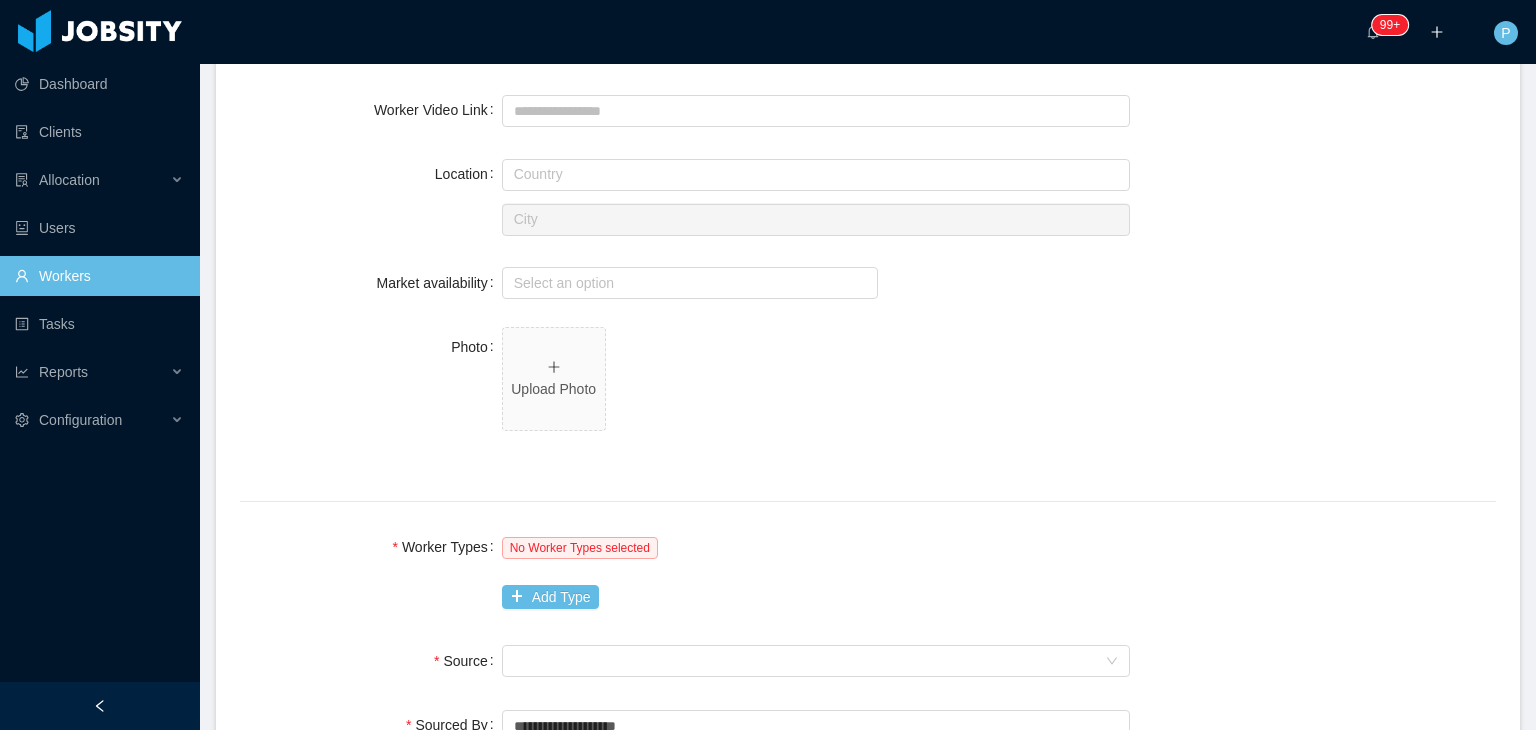 click on "Country   City" at bounding box center [816, 196] 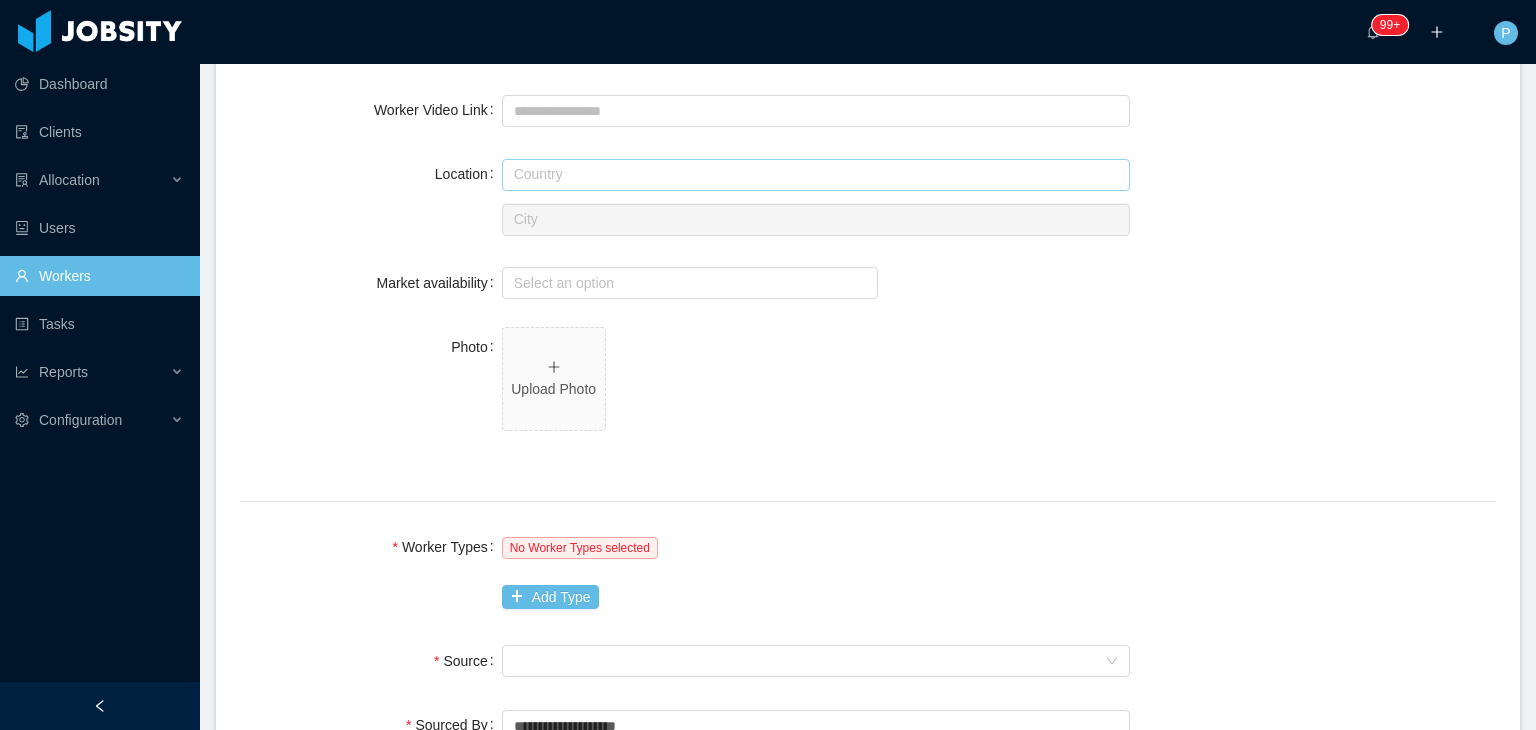 click at bounding box center (816, 175) 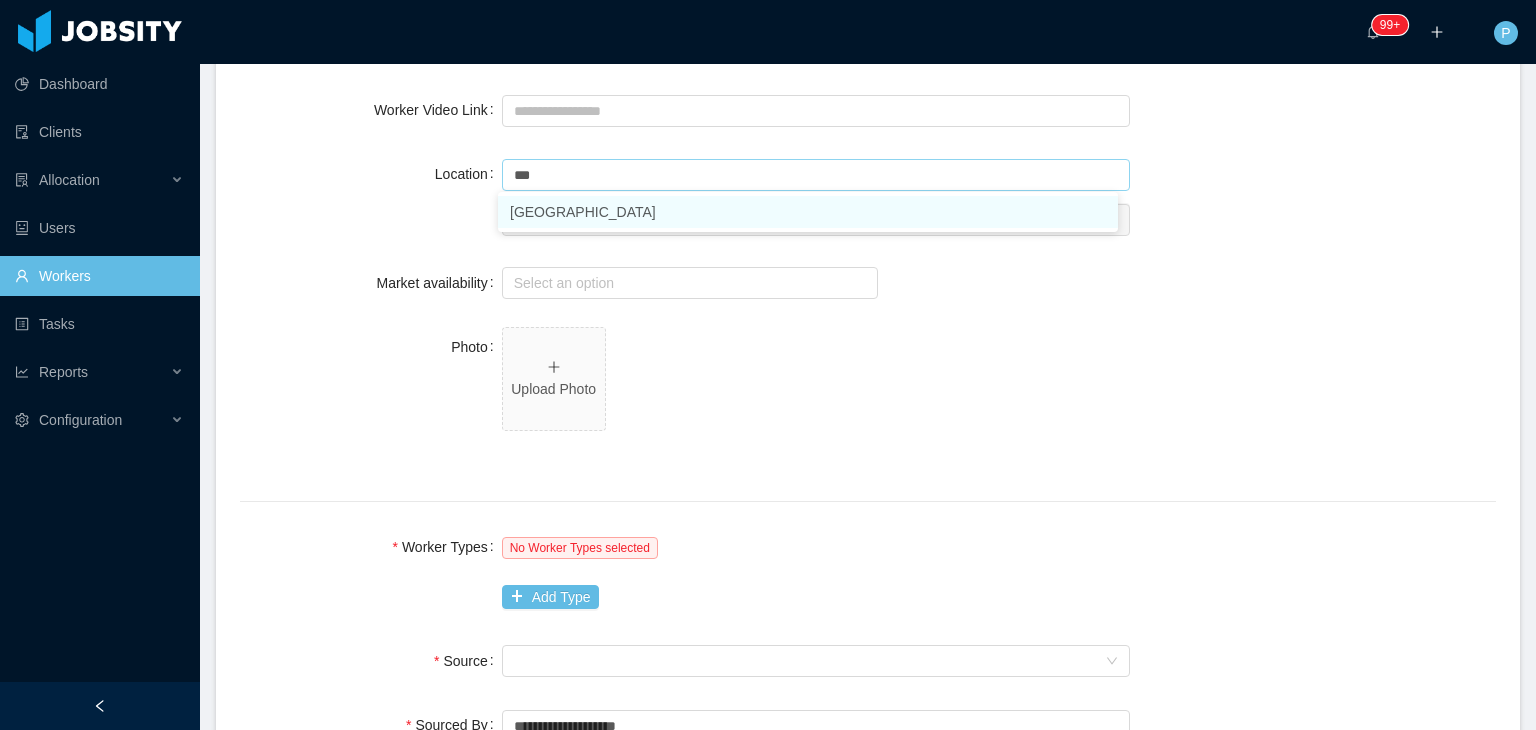 click on "Colombia" at bounding box center [808, 212] 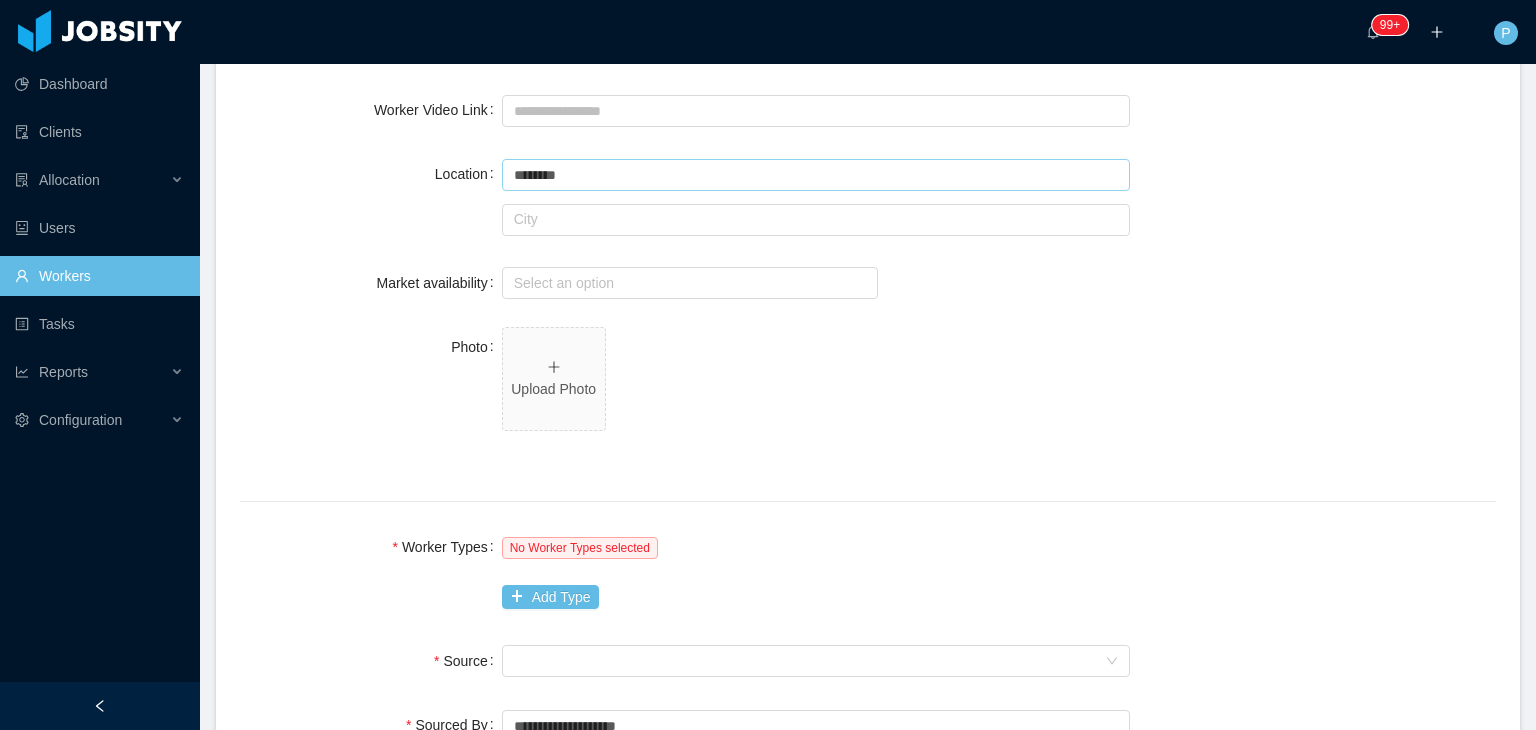 type on "********" 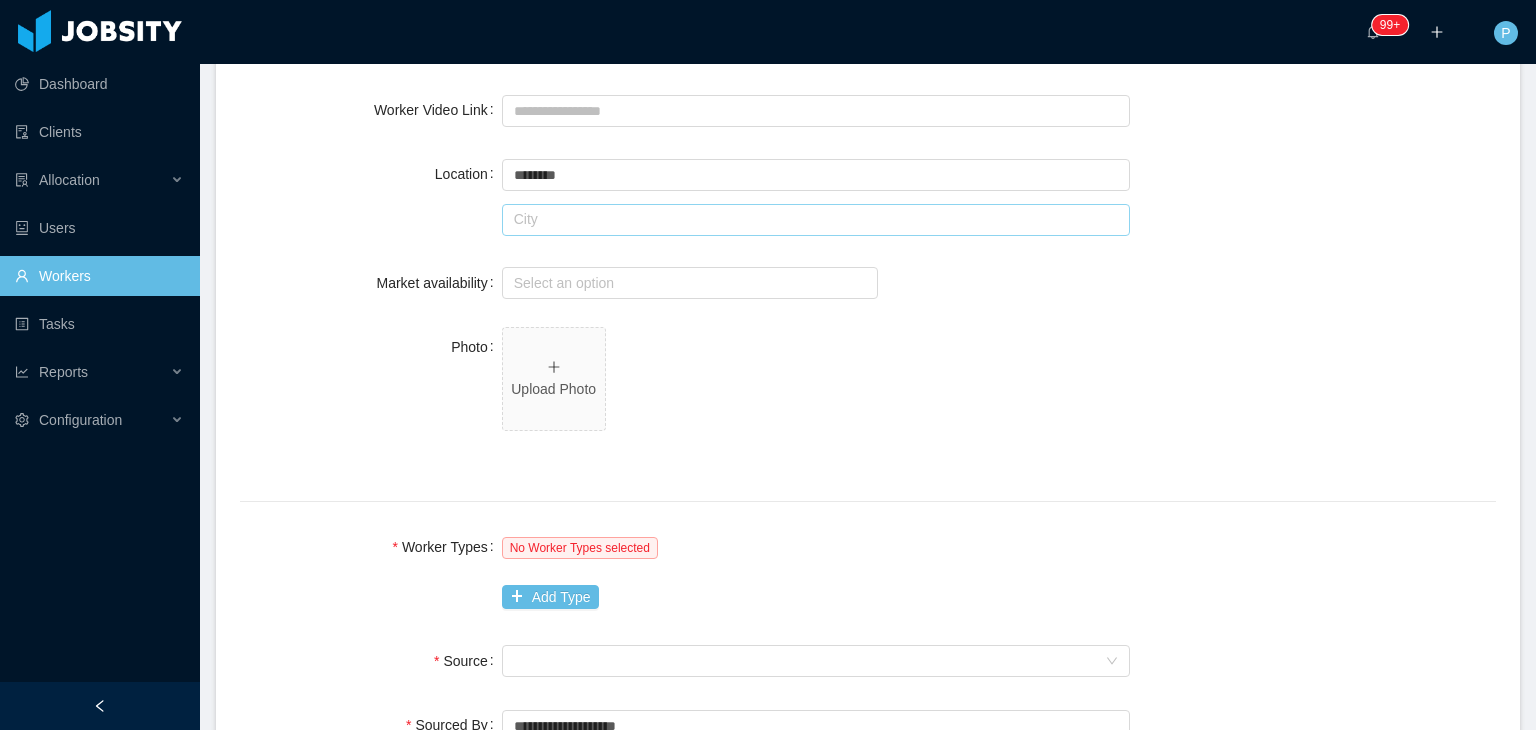click at bounding box center [816, 220] 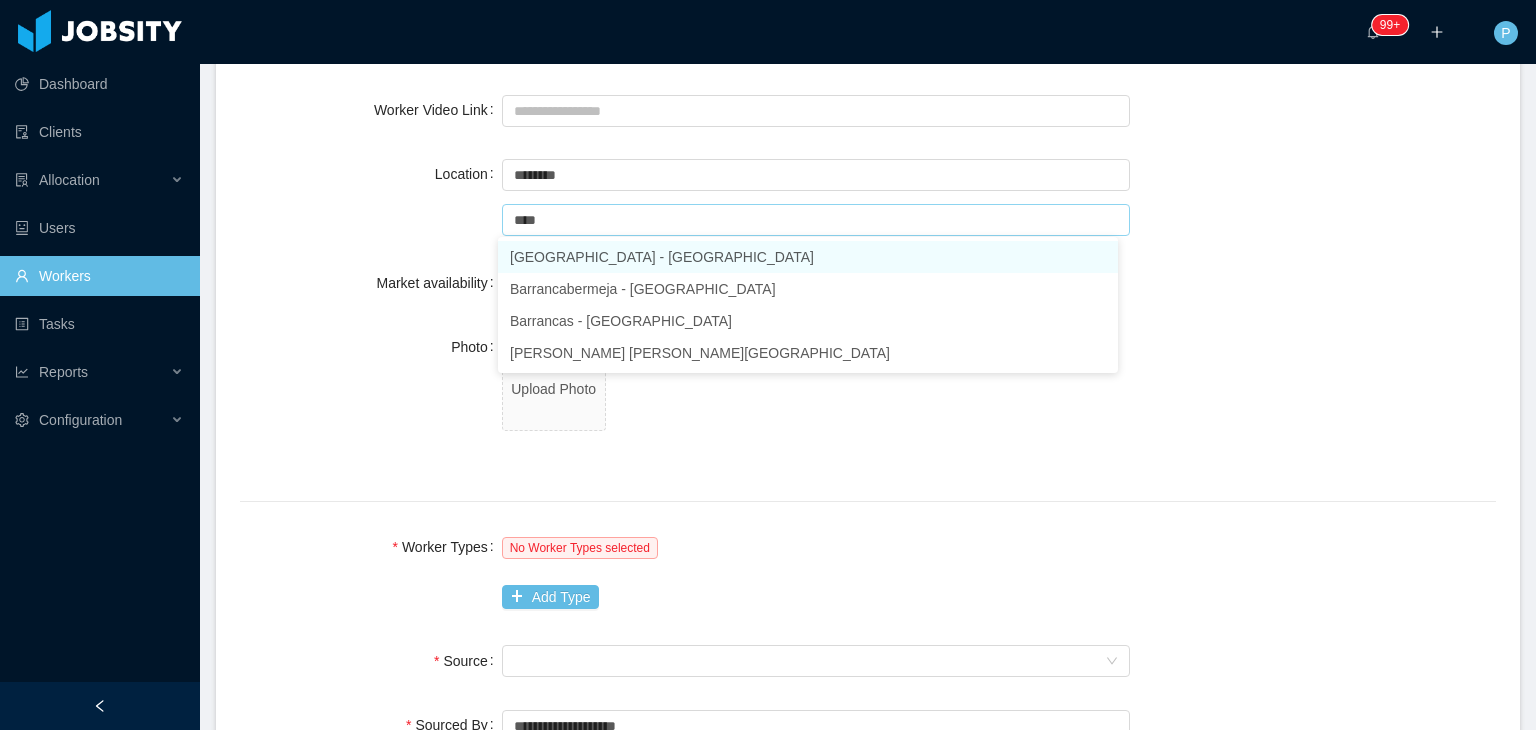 click on "Barranquilla - Atlántico" at bounding box center (808, 257) 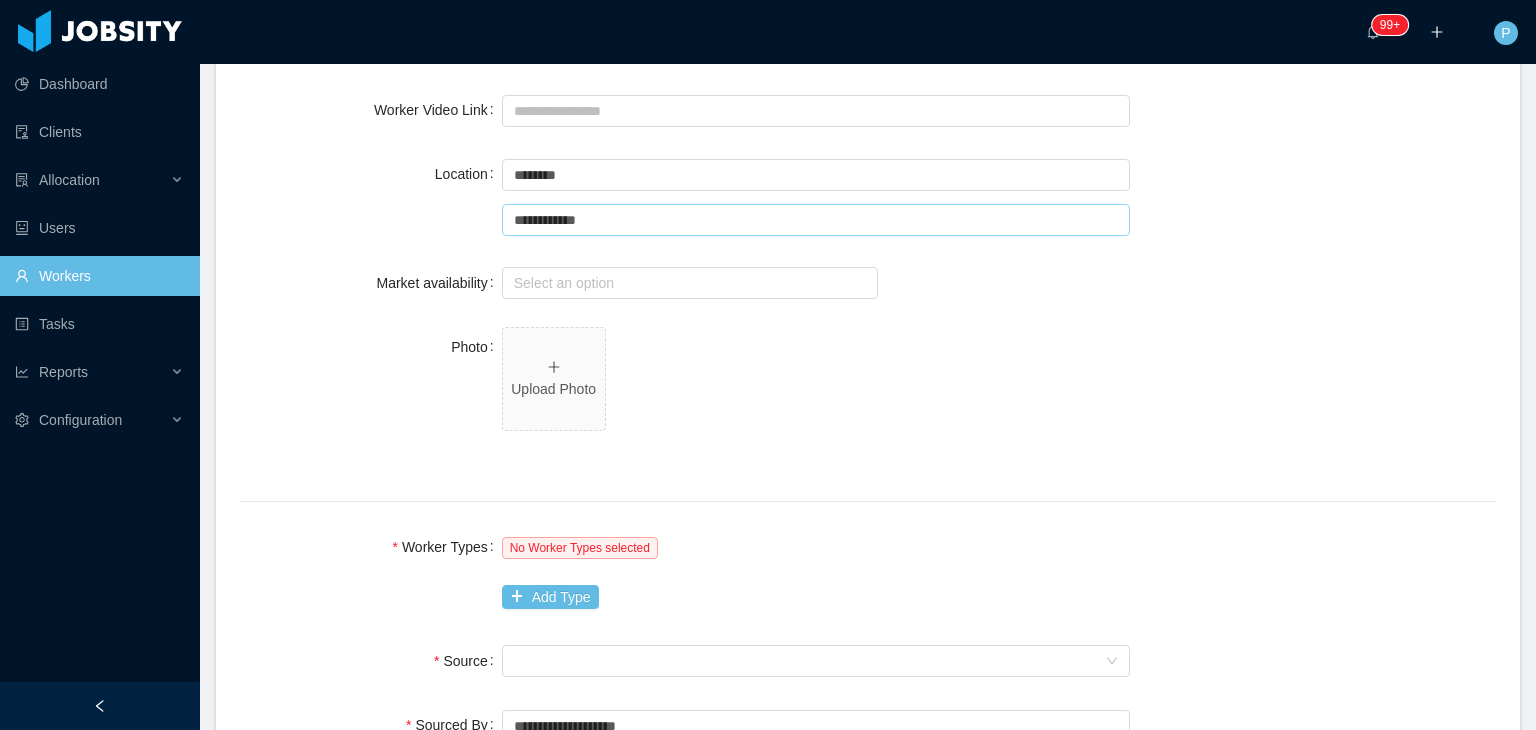 type on "**********" 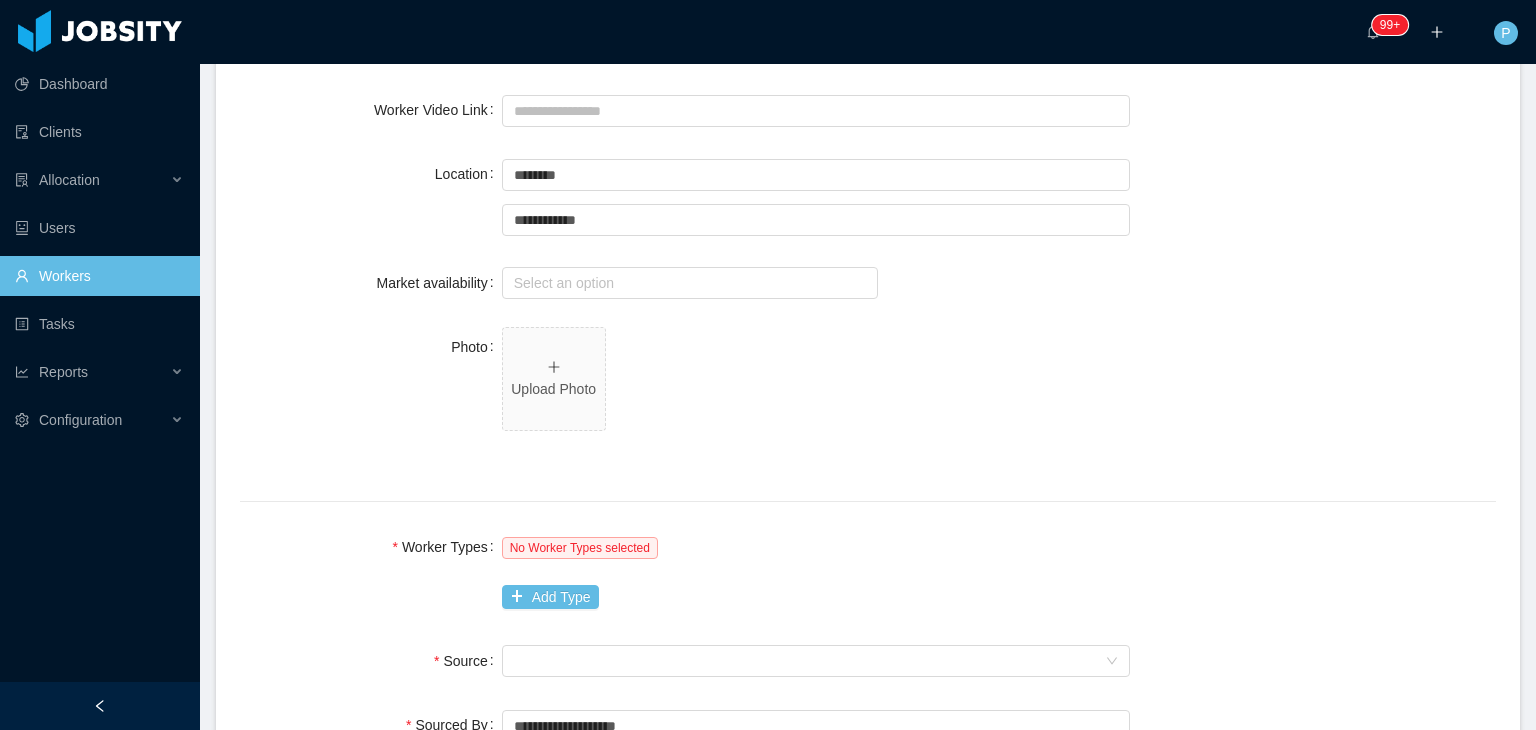 click on "**********" at bounding box center [868, 631] 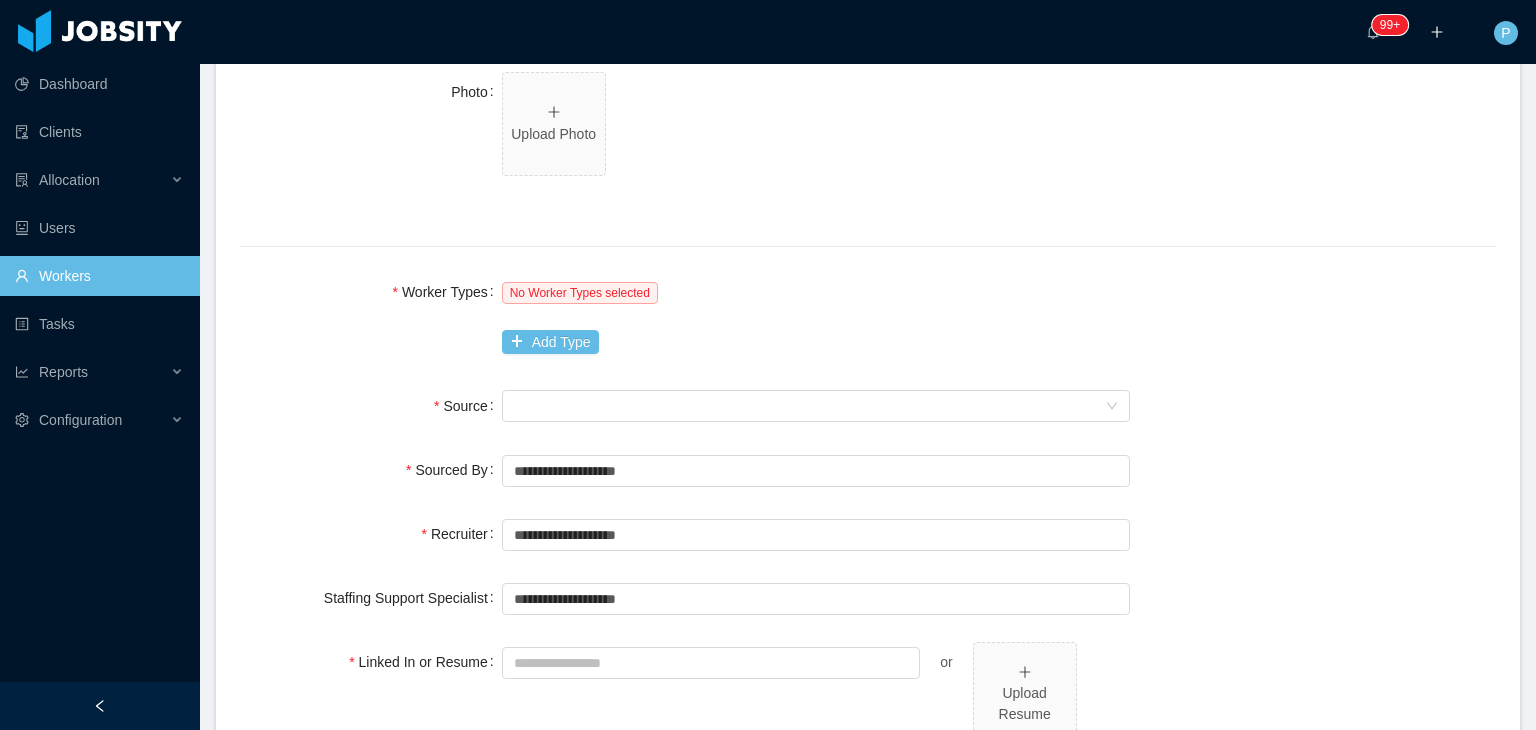 scroll, scrollTop: 1094, scrollLeft: 0, axis: vertical 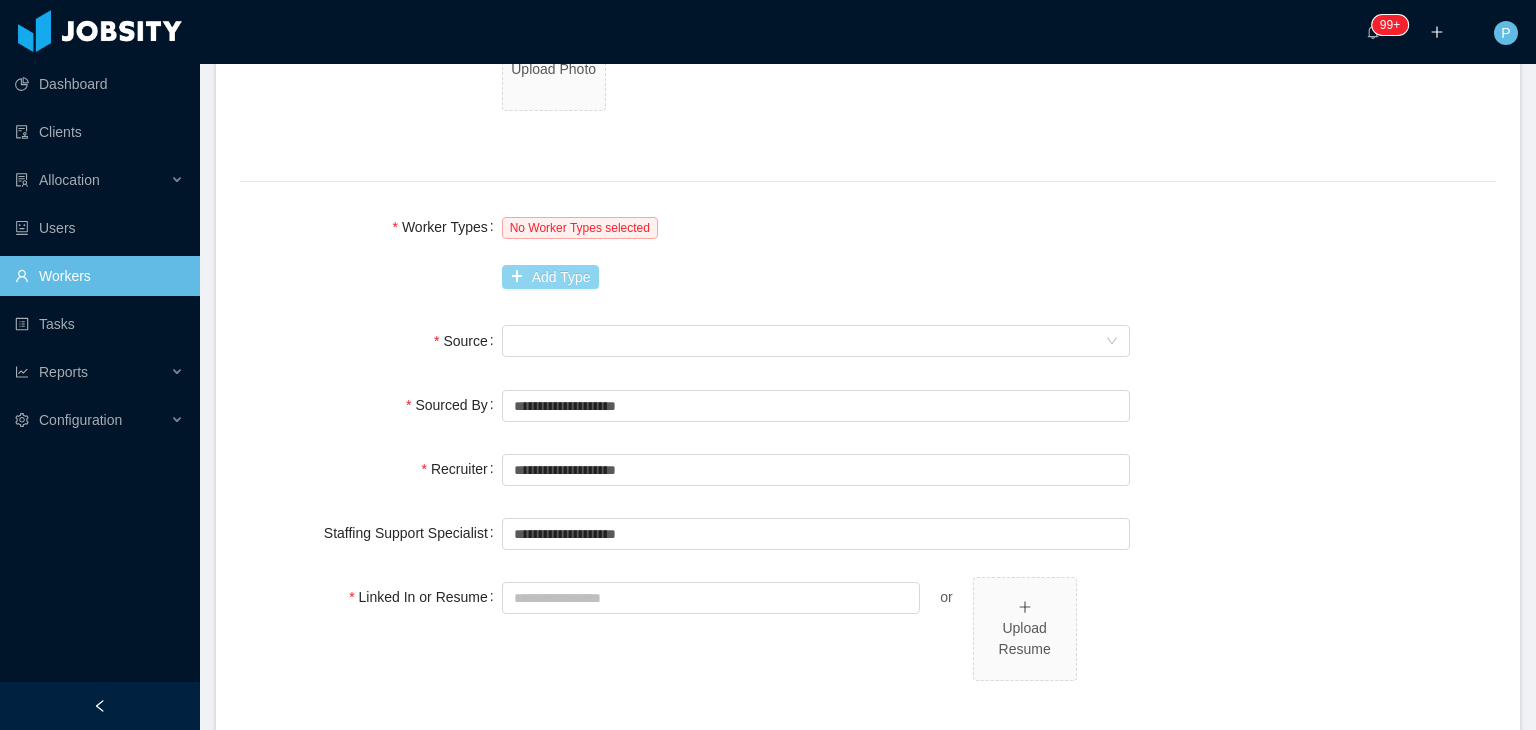 click on "Add Type" at bounding box center (550, 277) 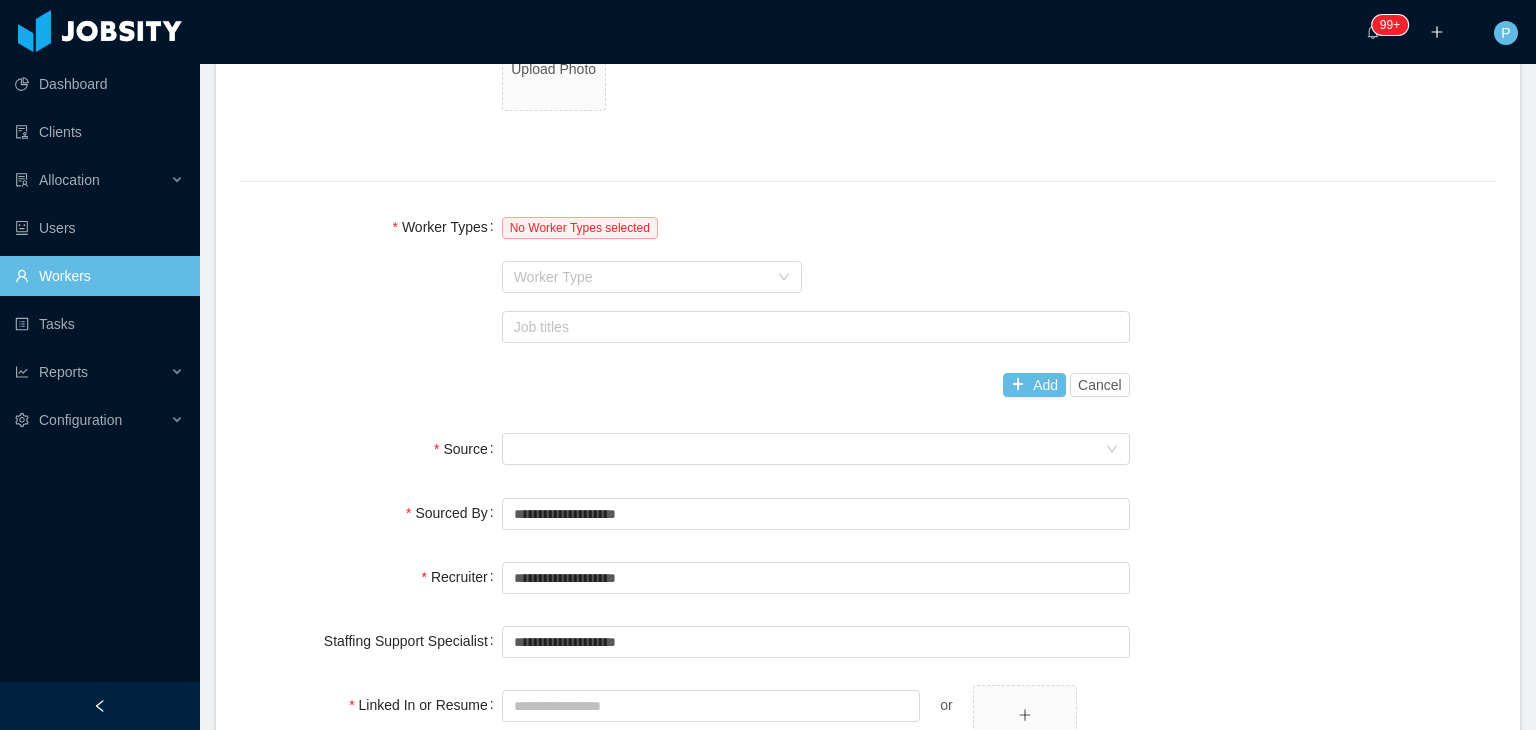 click on "Worker Type" at bounding box center (641, 277) 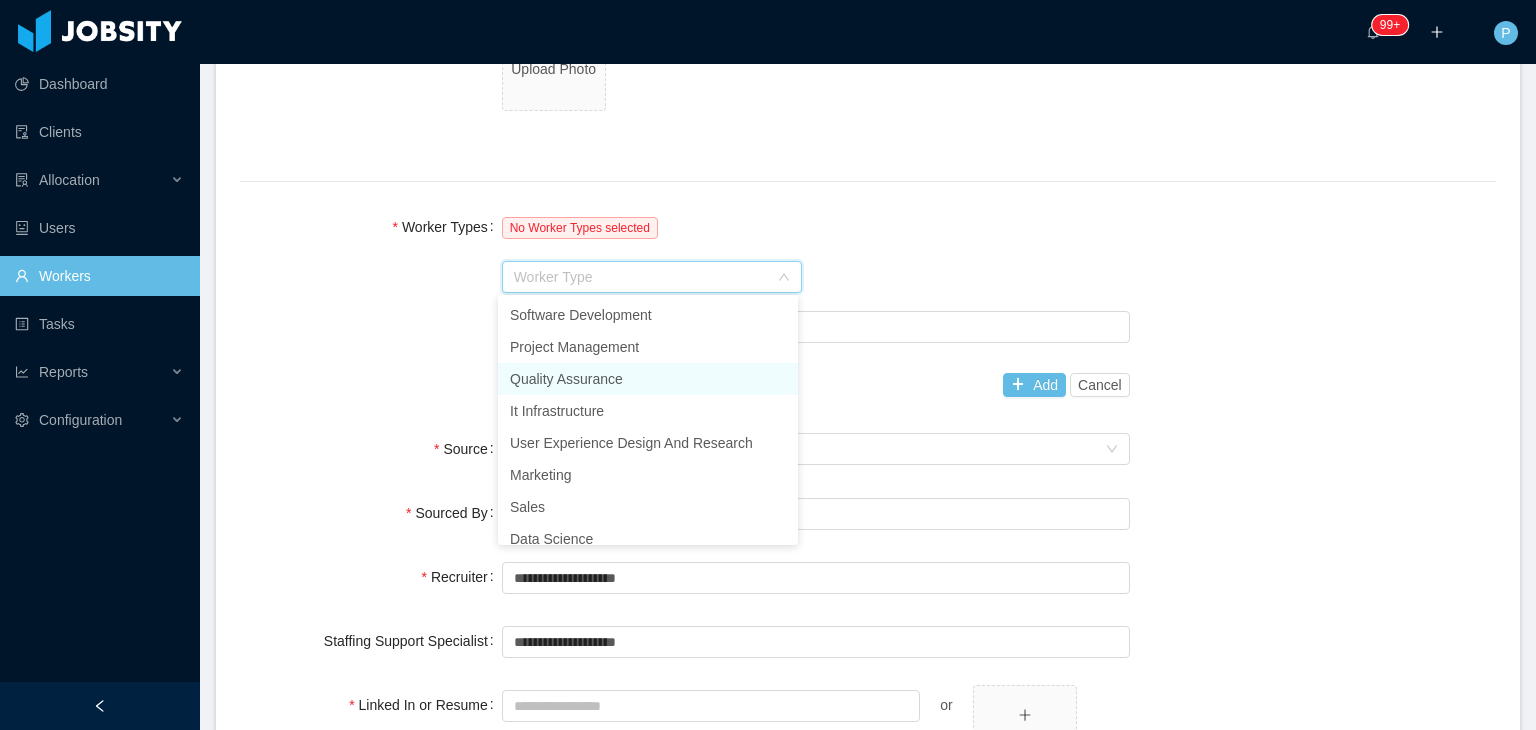 click on "Quality Assurance" at bounding box center (648, 379) 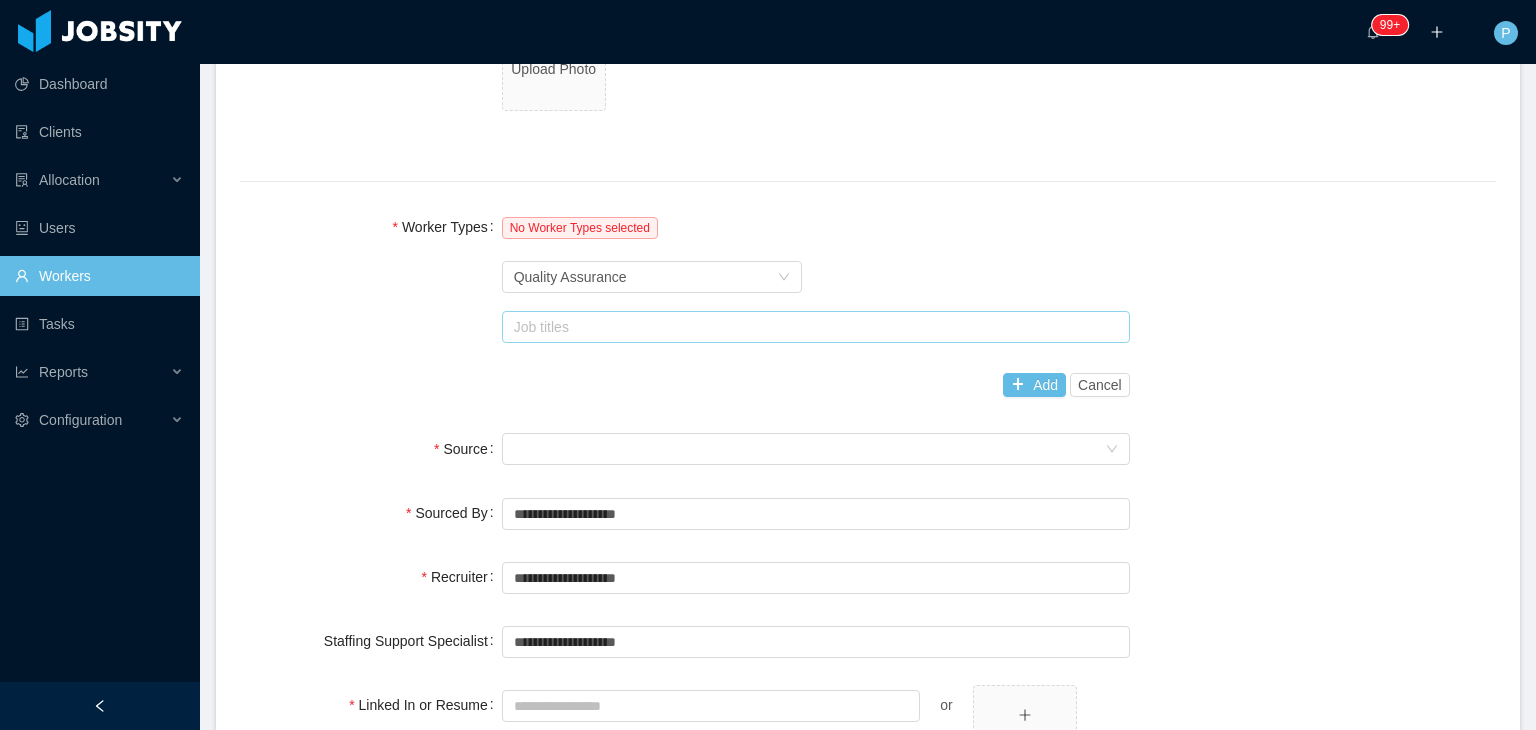 drag, startPoint x: 581, startPoint y: 342, endPoint x: 604, endPoint y: 329, distance: 26.41969 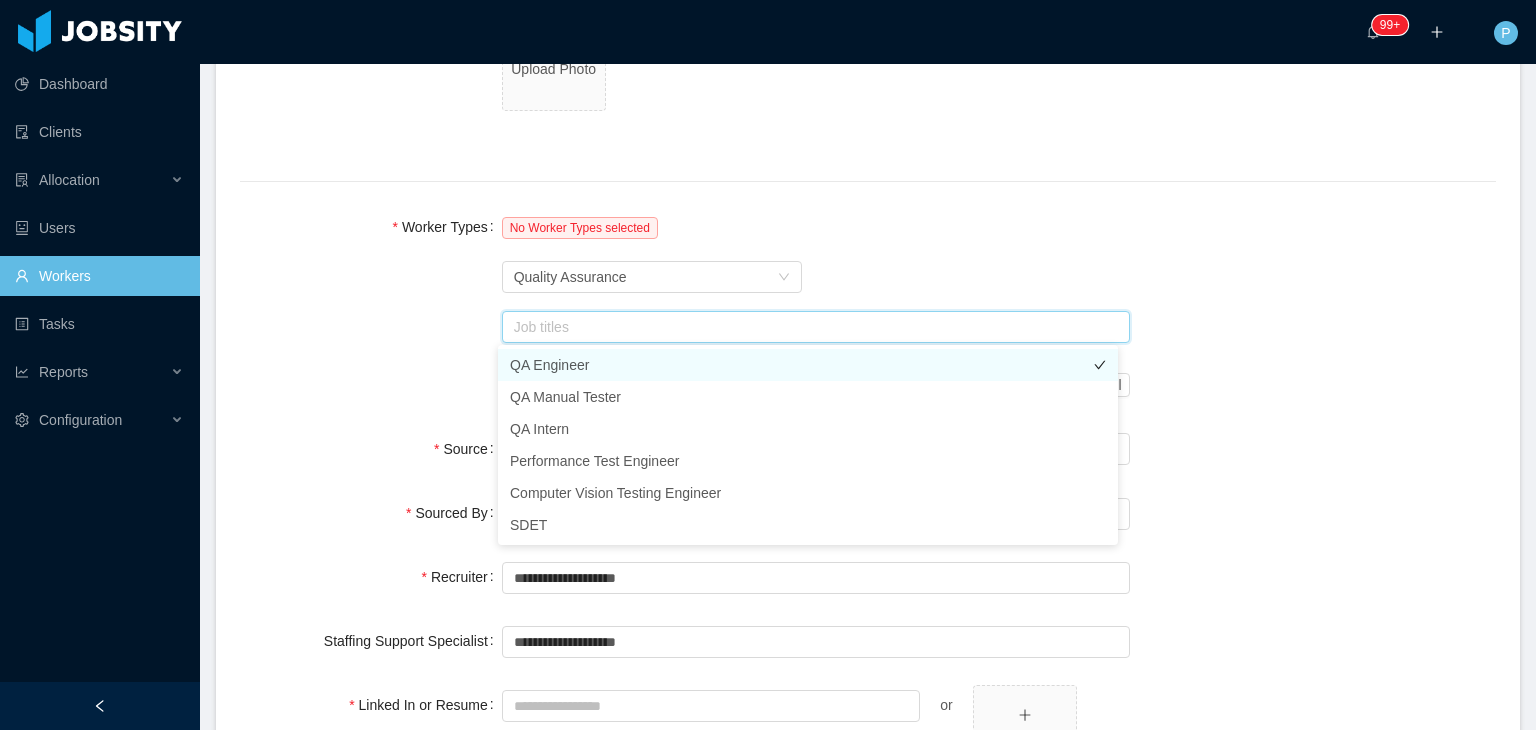 click on "QA Engineer" at bounding box center [808, 365] 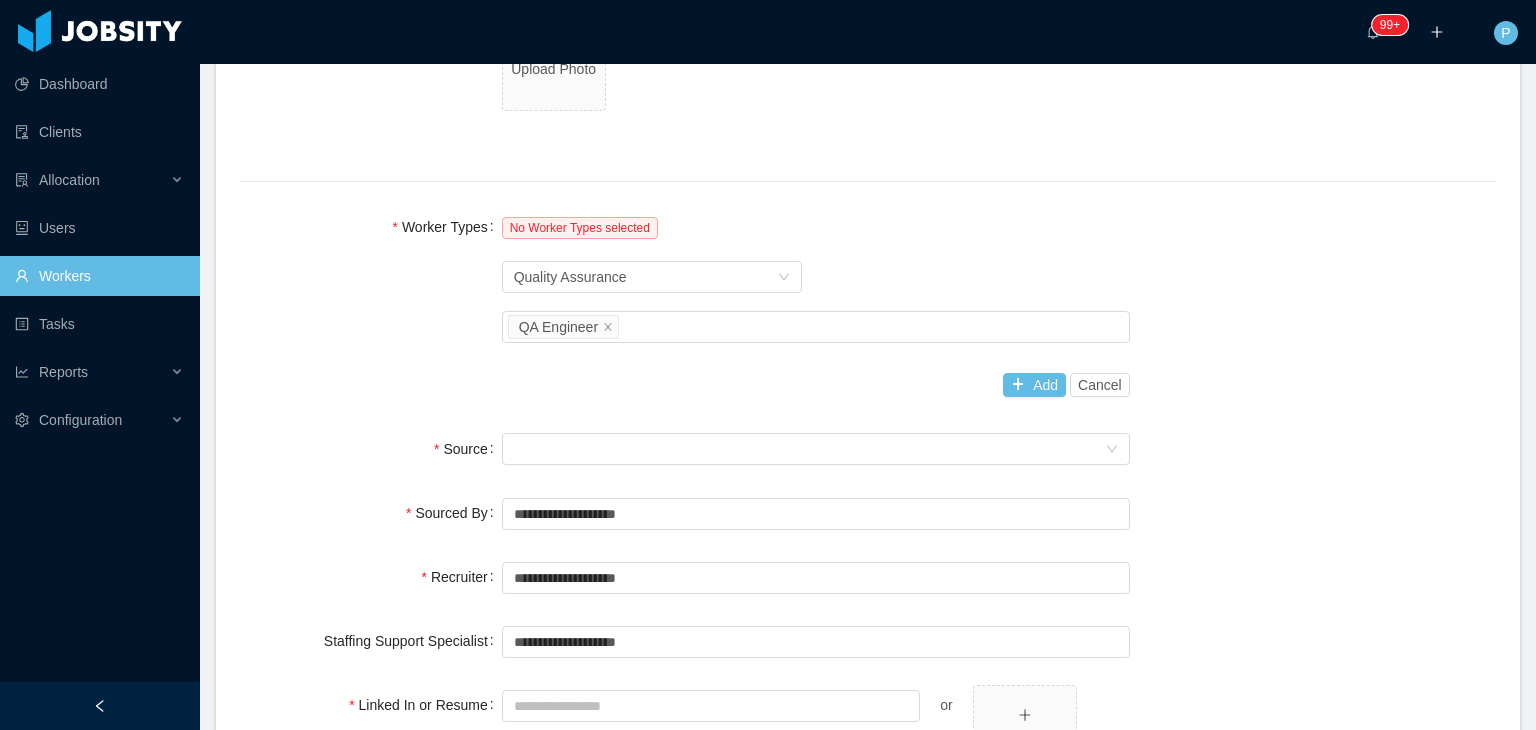 click on "Worker Types No Worker Types selected Worker Type Quality Assurance   Job titles QA Engineer   Add   Cancel" at bounding box center (868, 306) 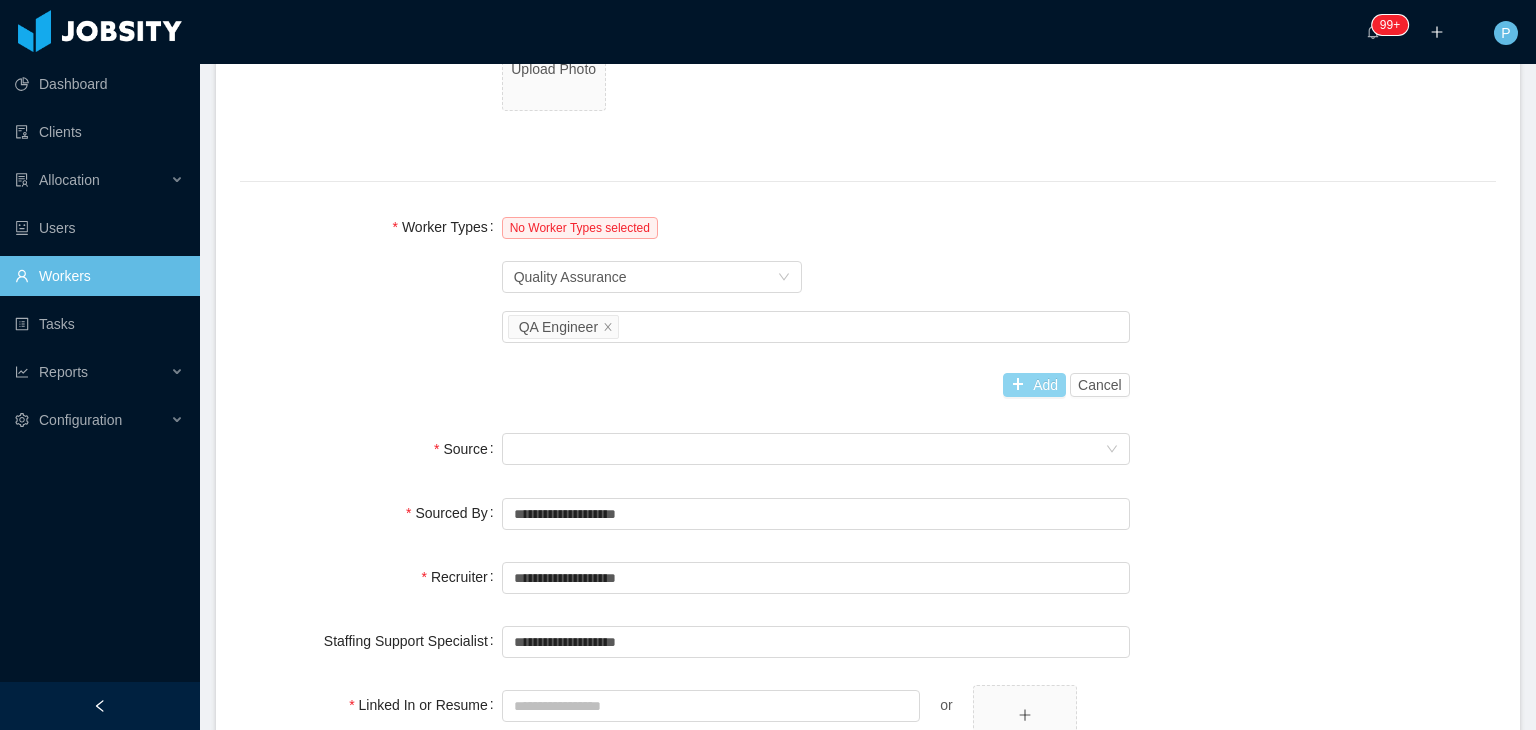 click on "Add" at bounding box center (1034, 385) 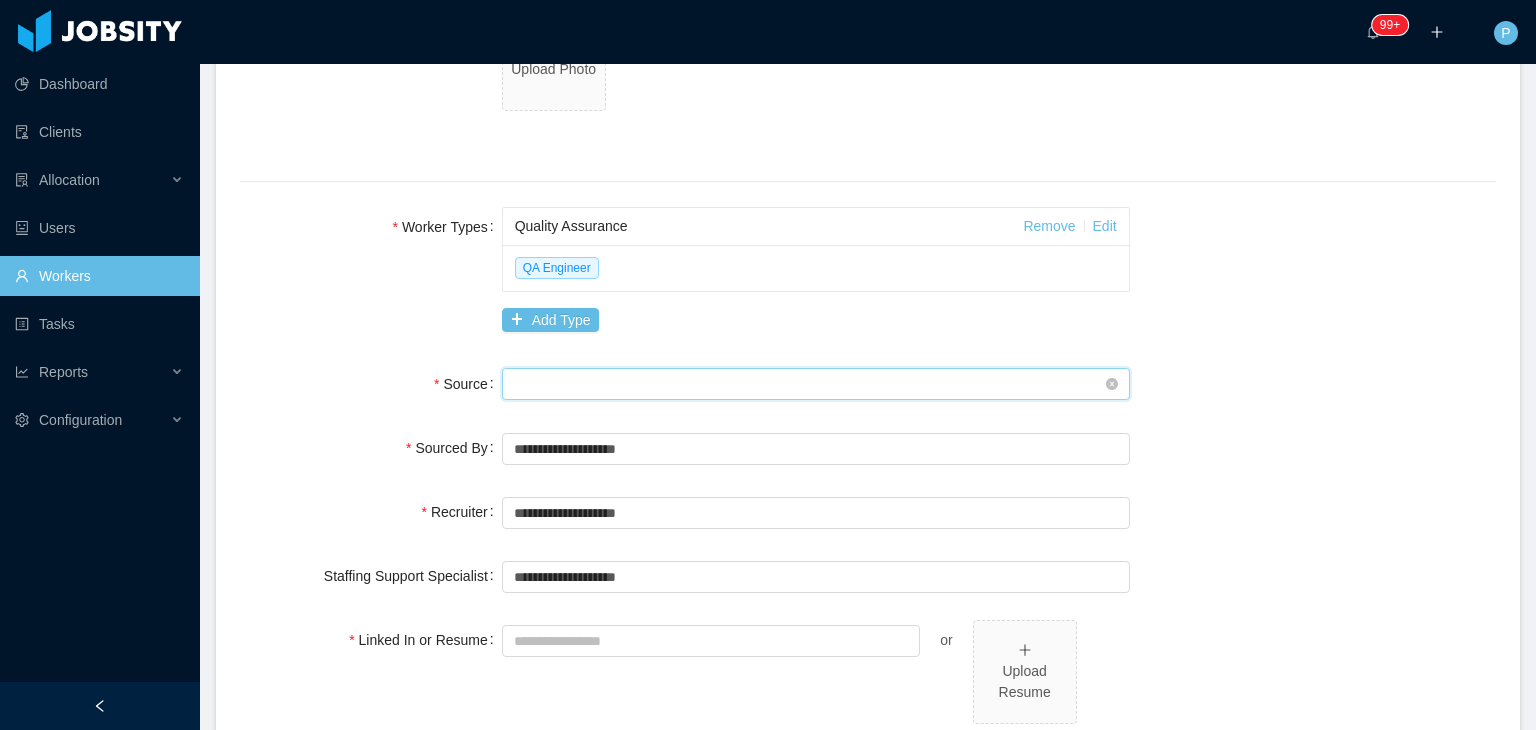 click on "Seniority" at bounding box center (809, 384) 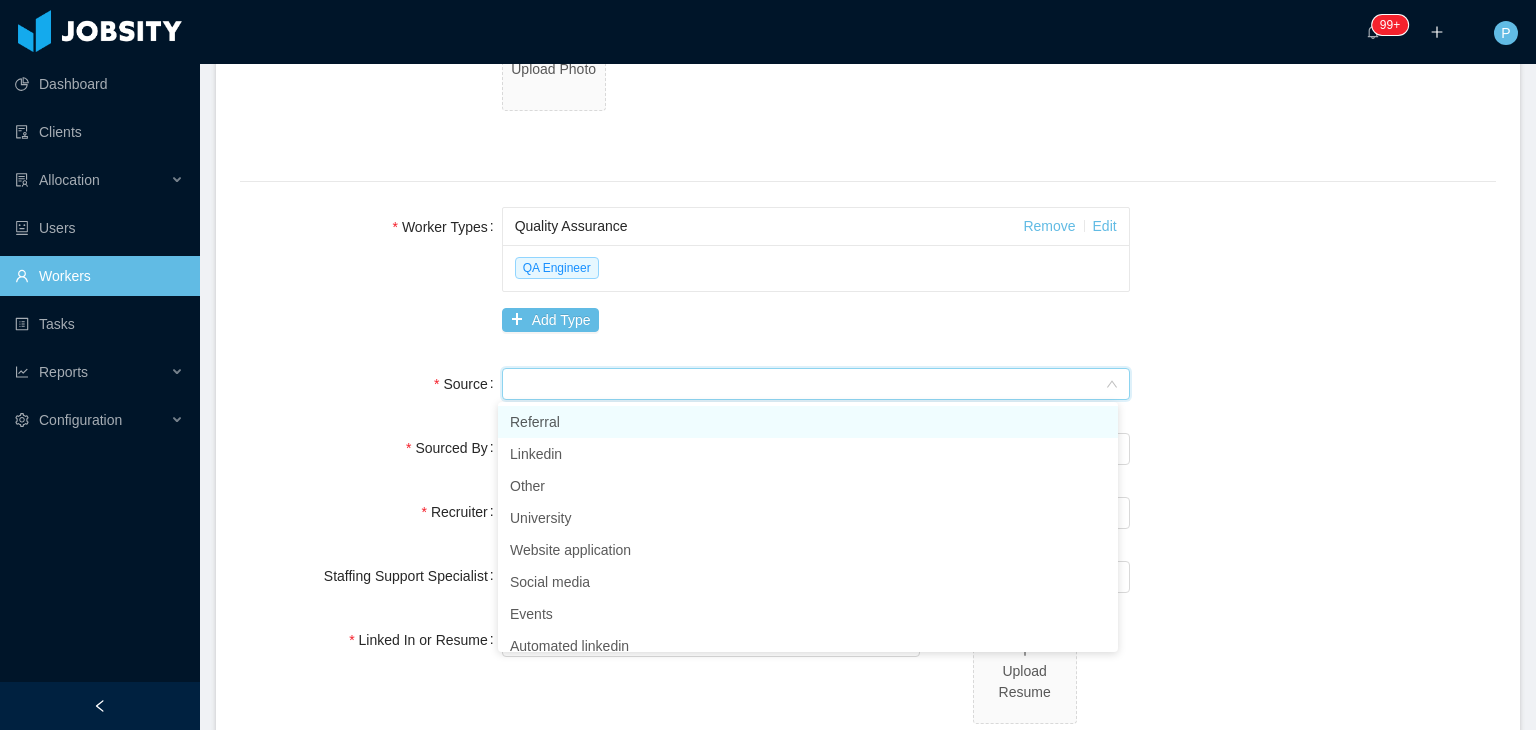 click on "Referral" at bounding box center (808, 422) 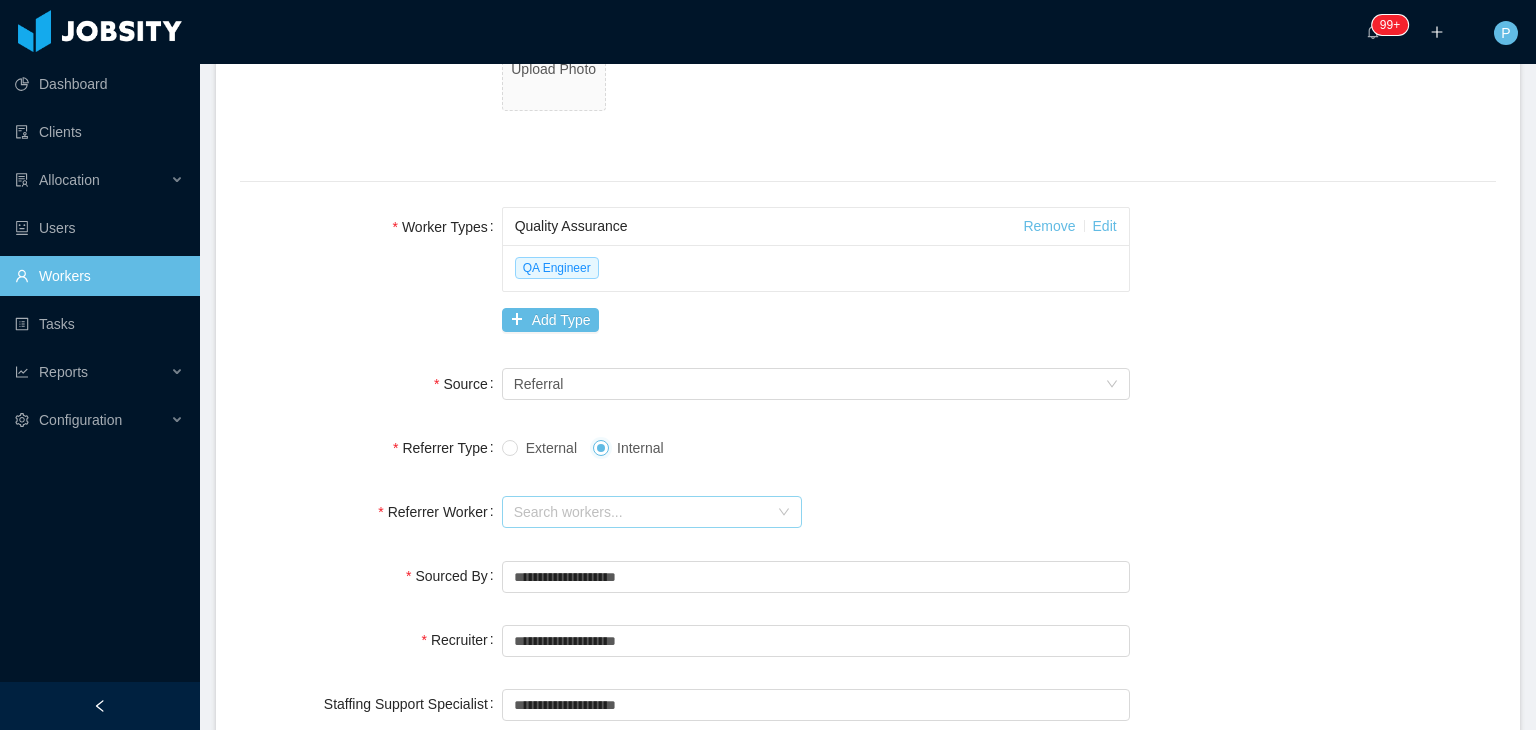 click on "Search workers..." at bounding box center [641, 512] 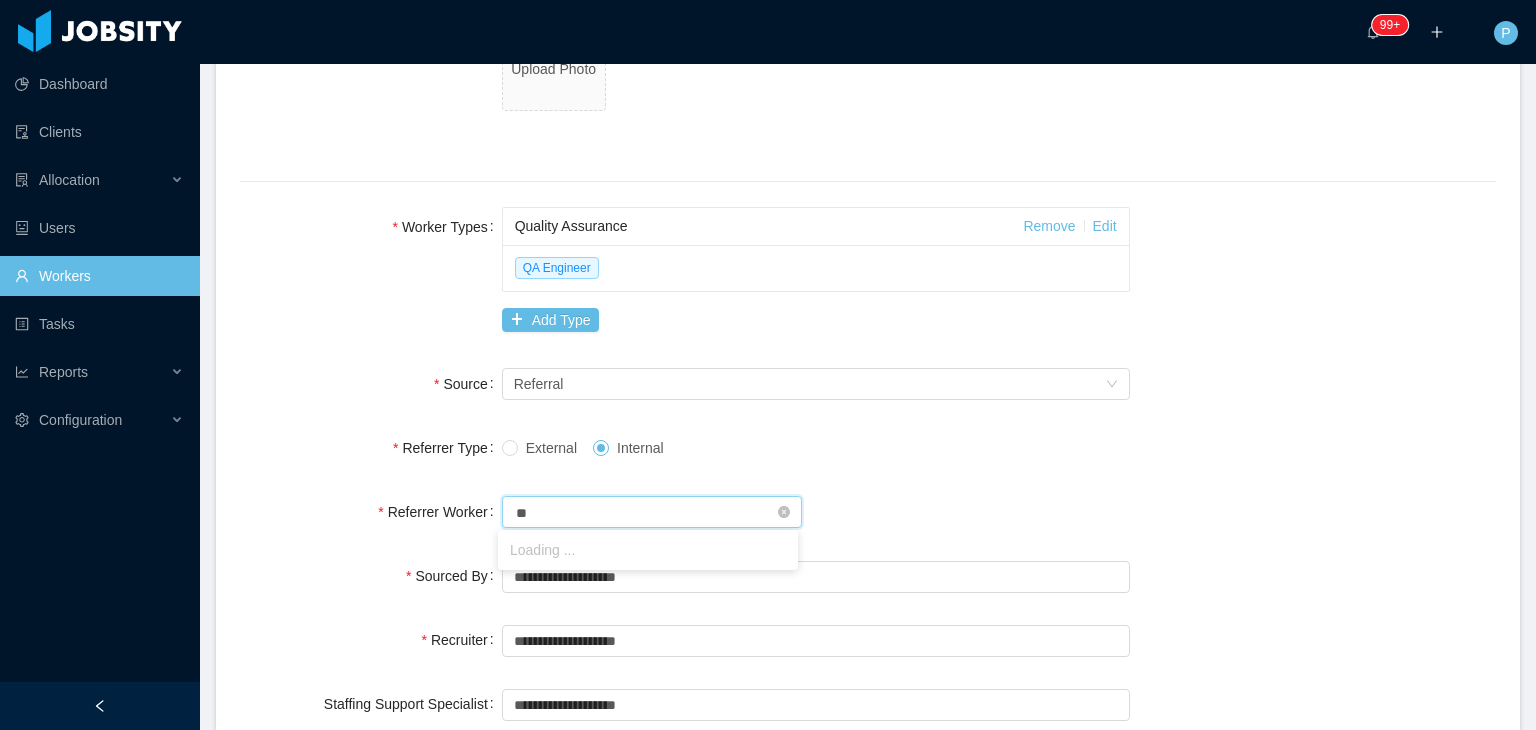 type on "***" 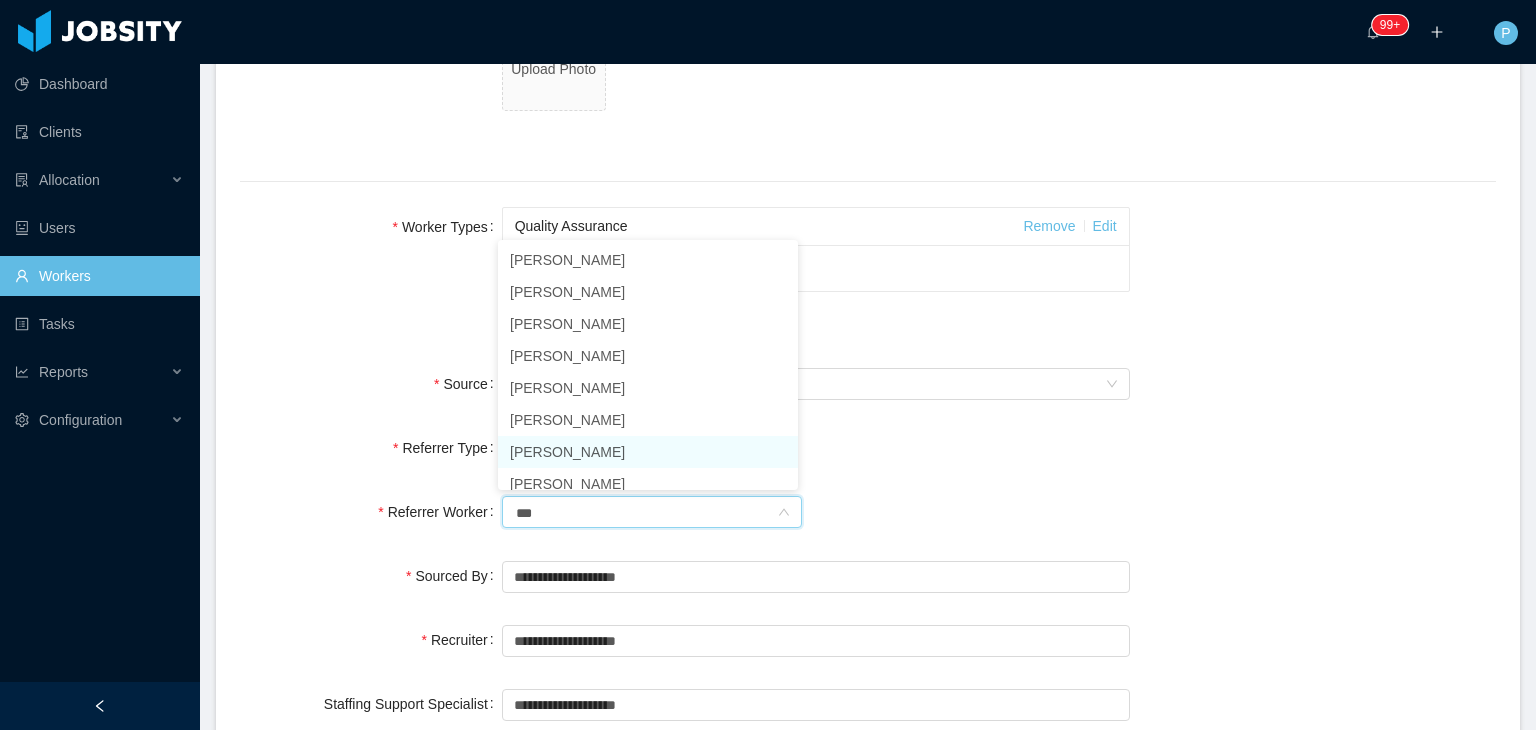 scroll, scrollTop: 10, scrollLeft: 0, axis: vertical 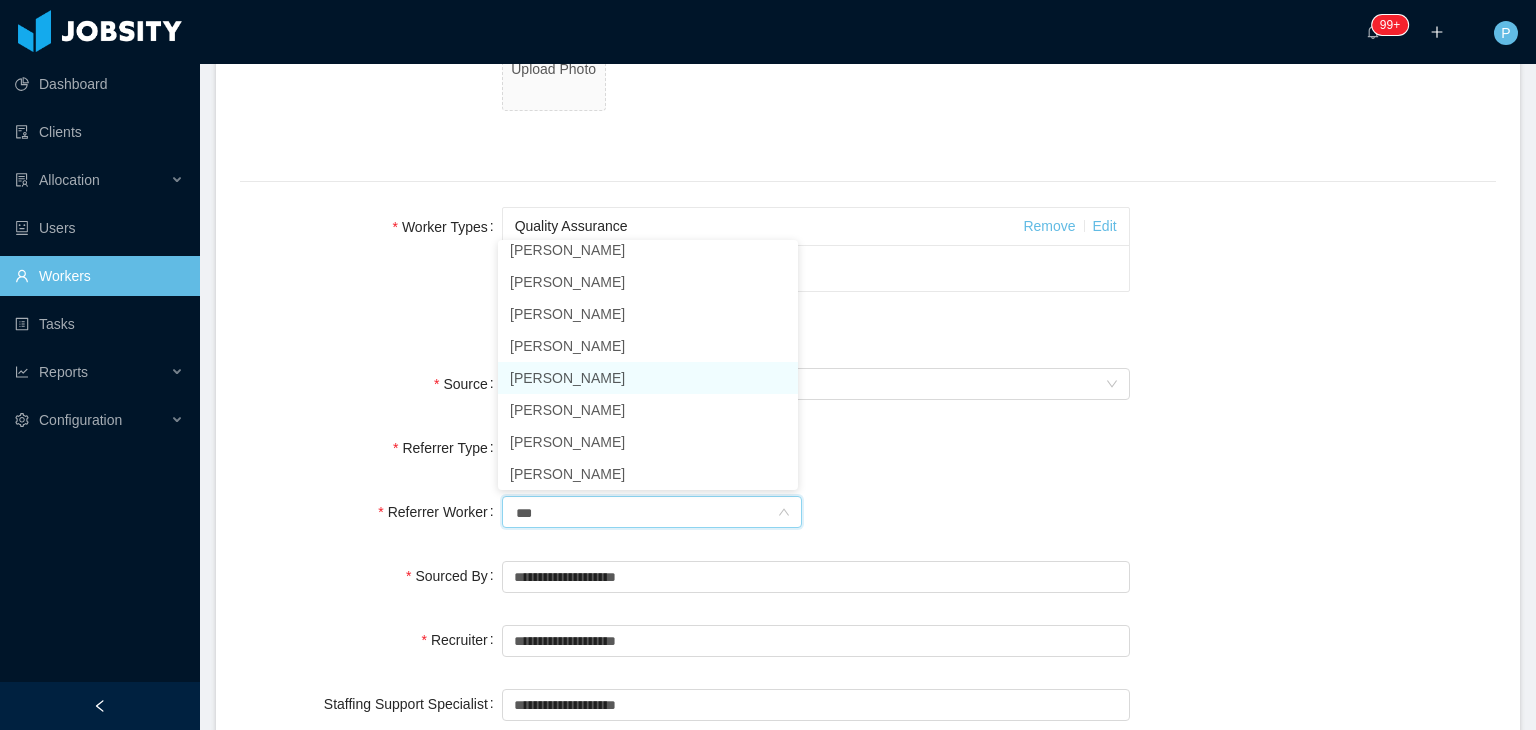 click on "Luis Yepes" at bounding box center (648, 378) 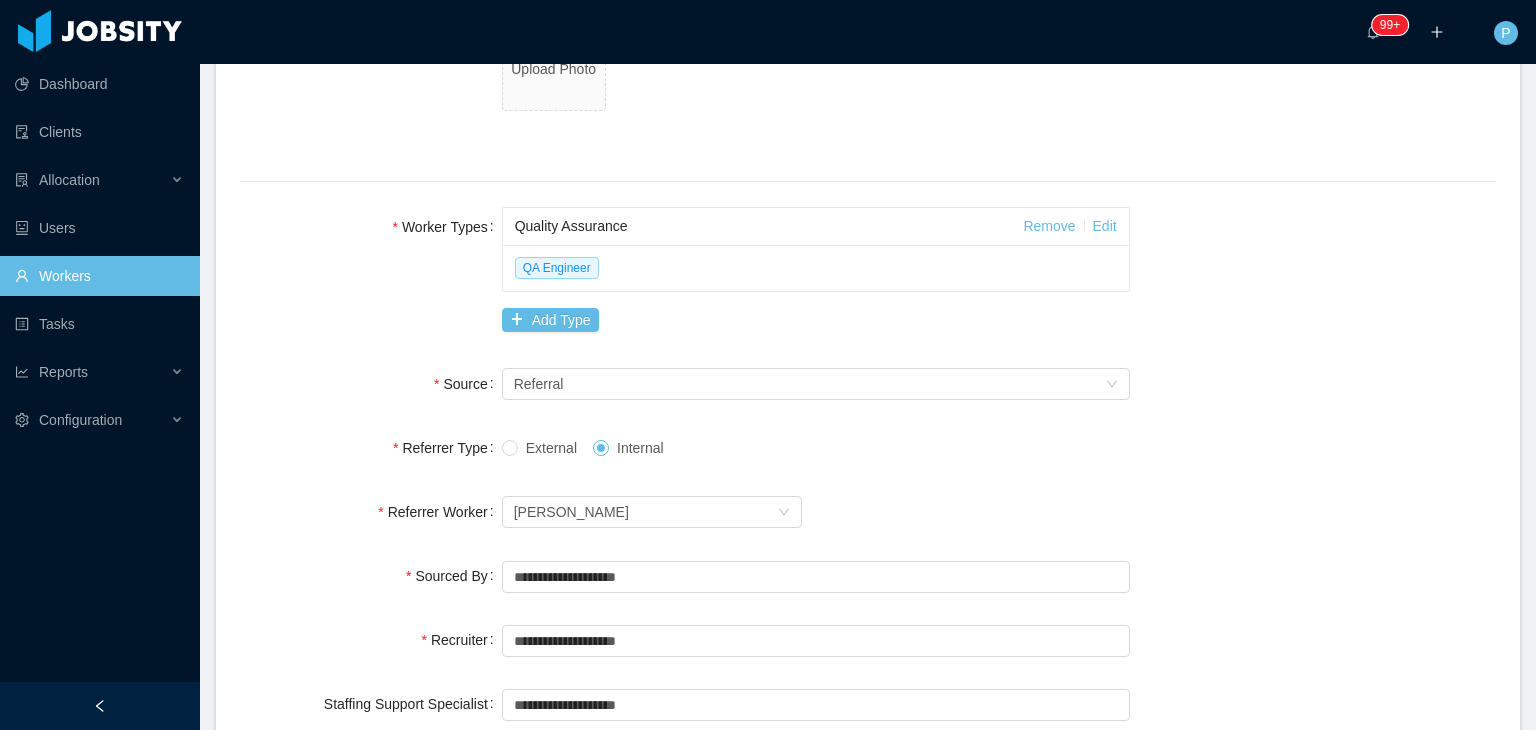 click on "Search workers... Luis Yepes" at bounding box center [816, 512] 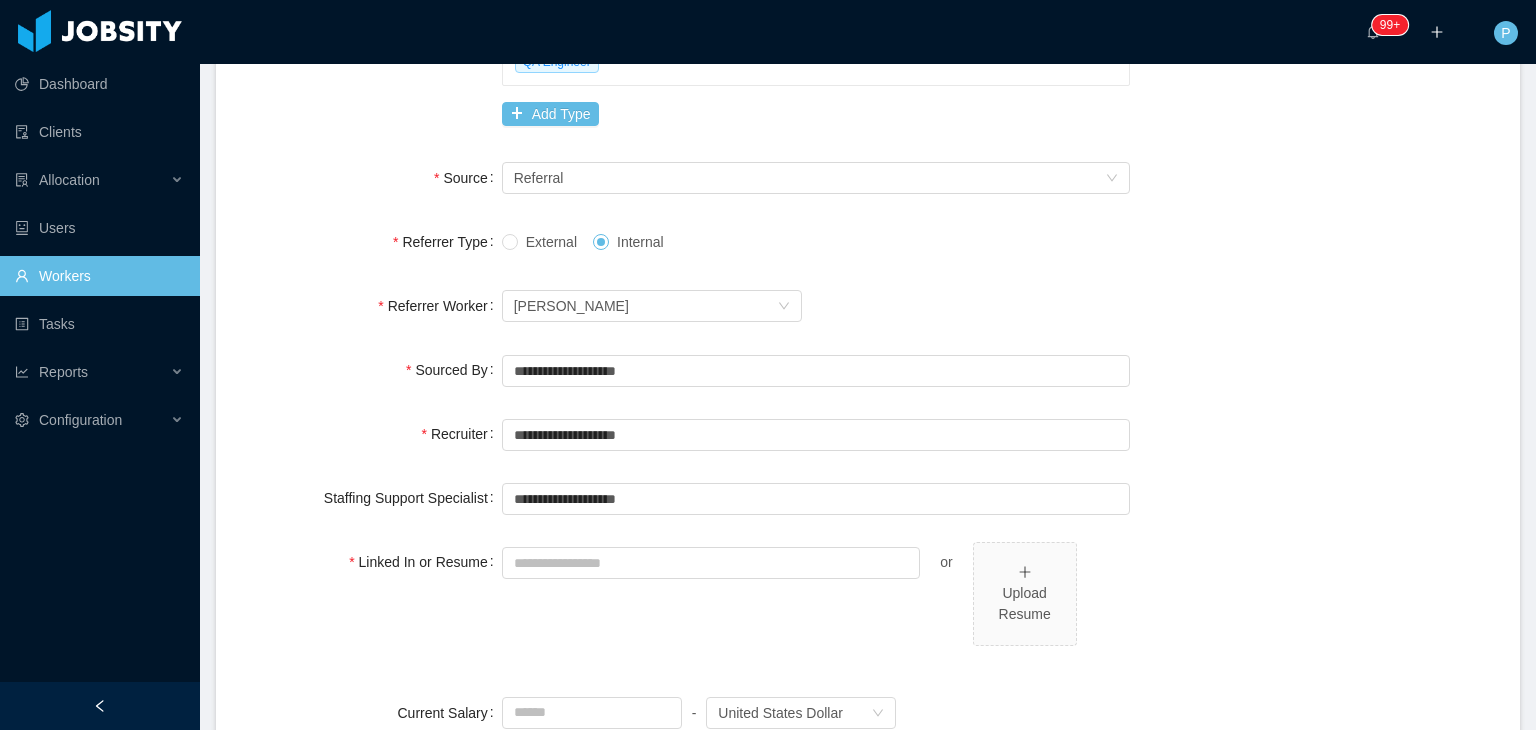 scroll, scrollTop: 1396, scrollLeft: 0, axis: vertical 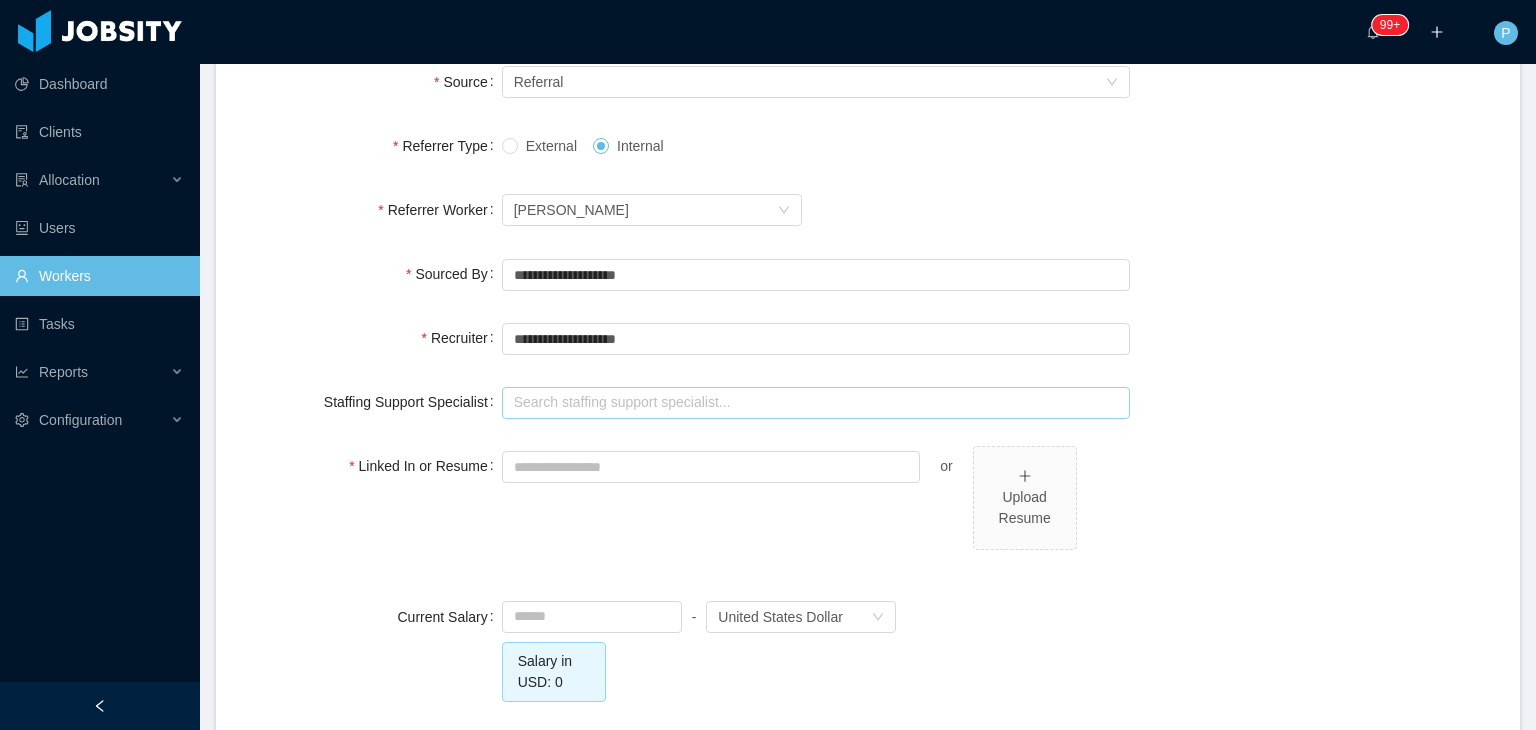 click at bounding box center [816, 403] 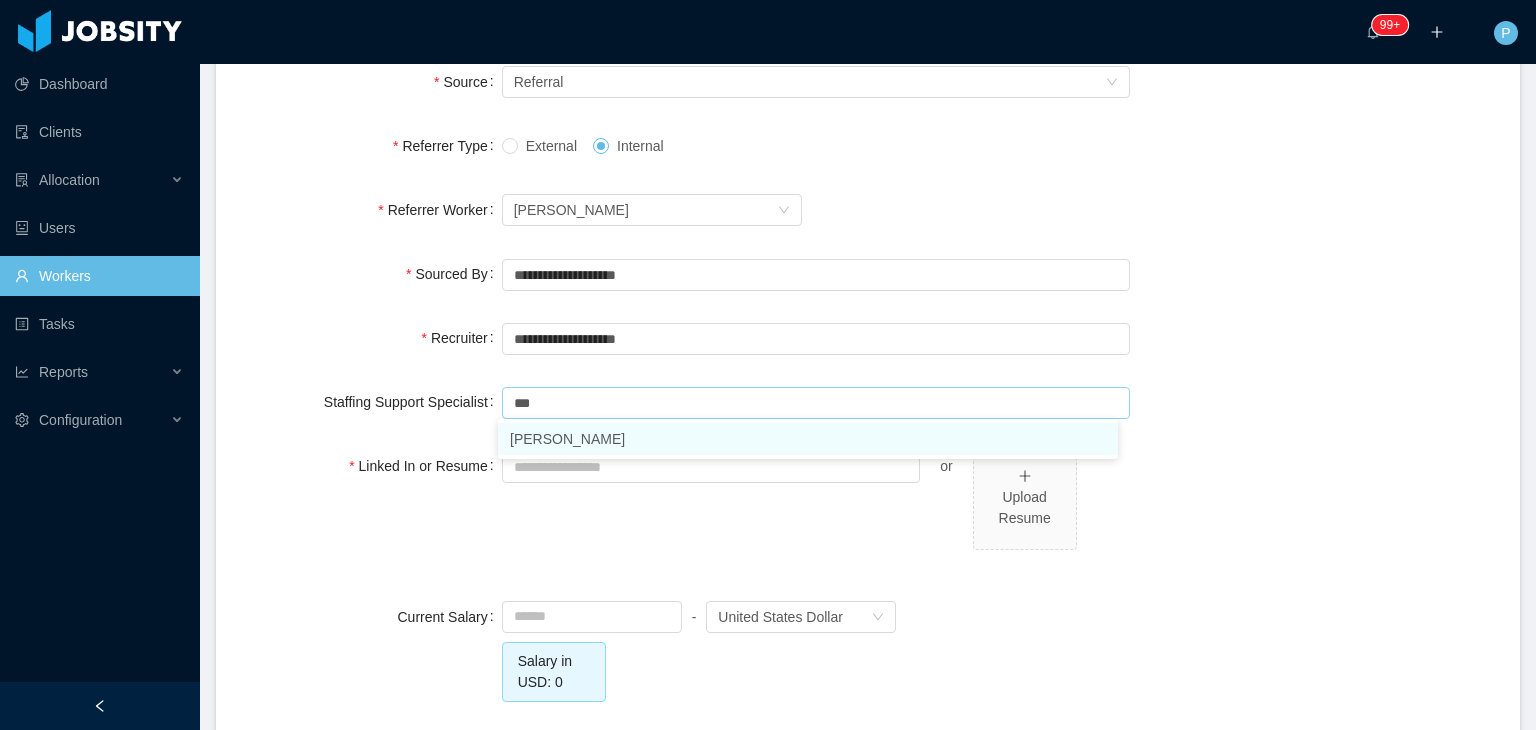 click on "[PERSON_NAME]" at bounding box center (808, 439) 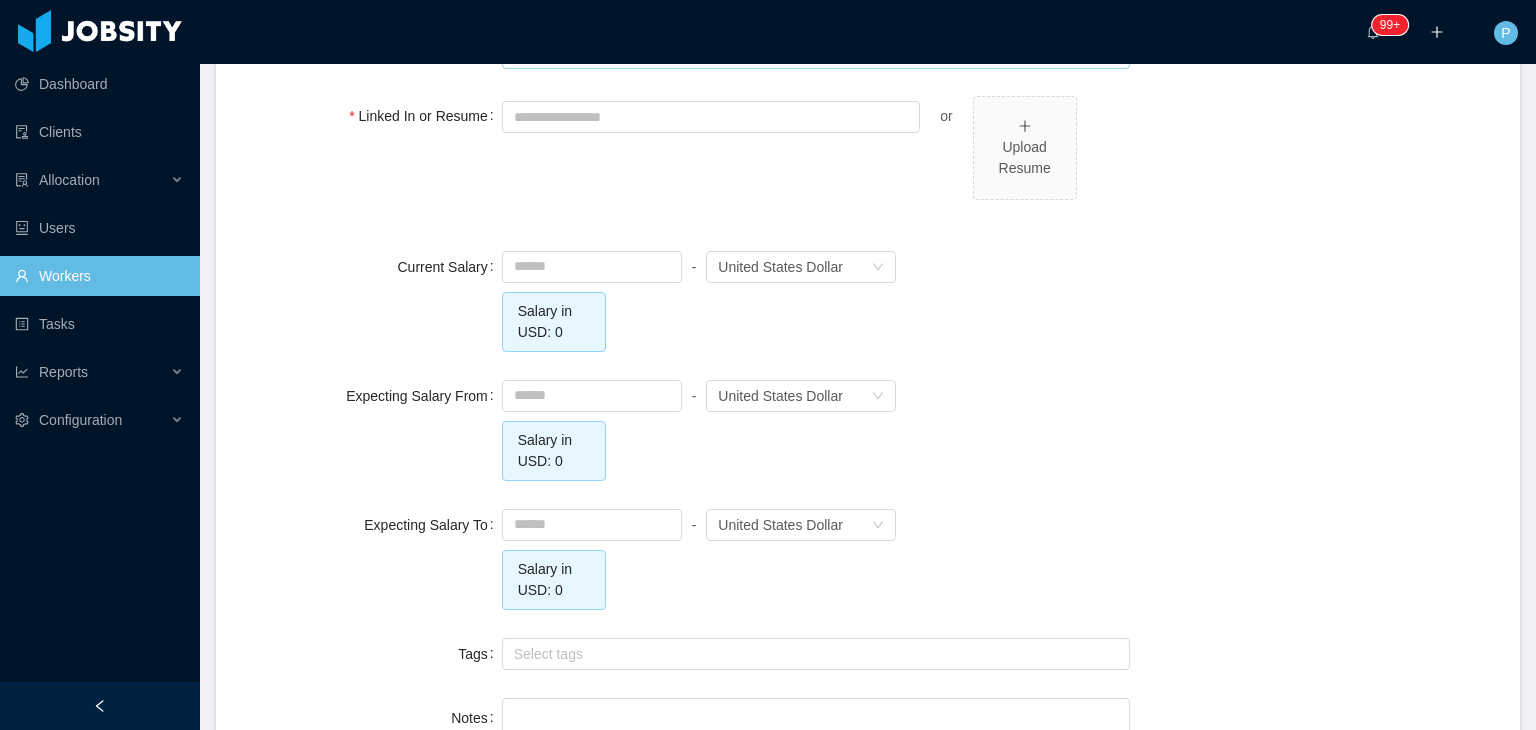 scroll, scrollTop: 2152, scrollLeft: 0, axis: vertical 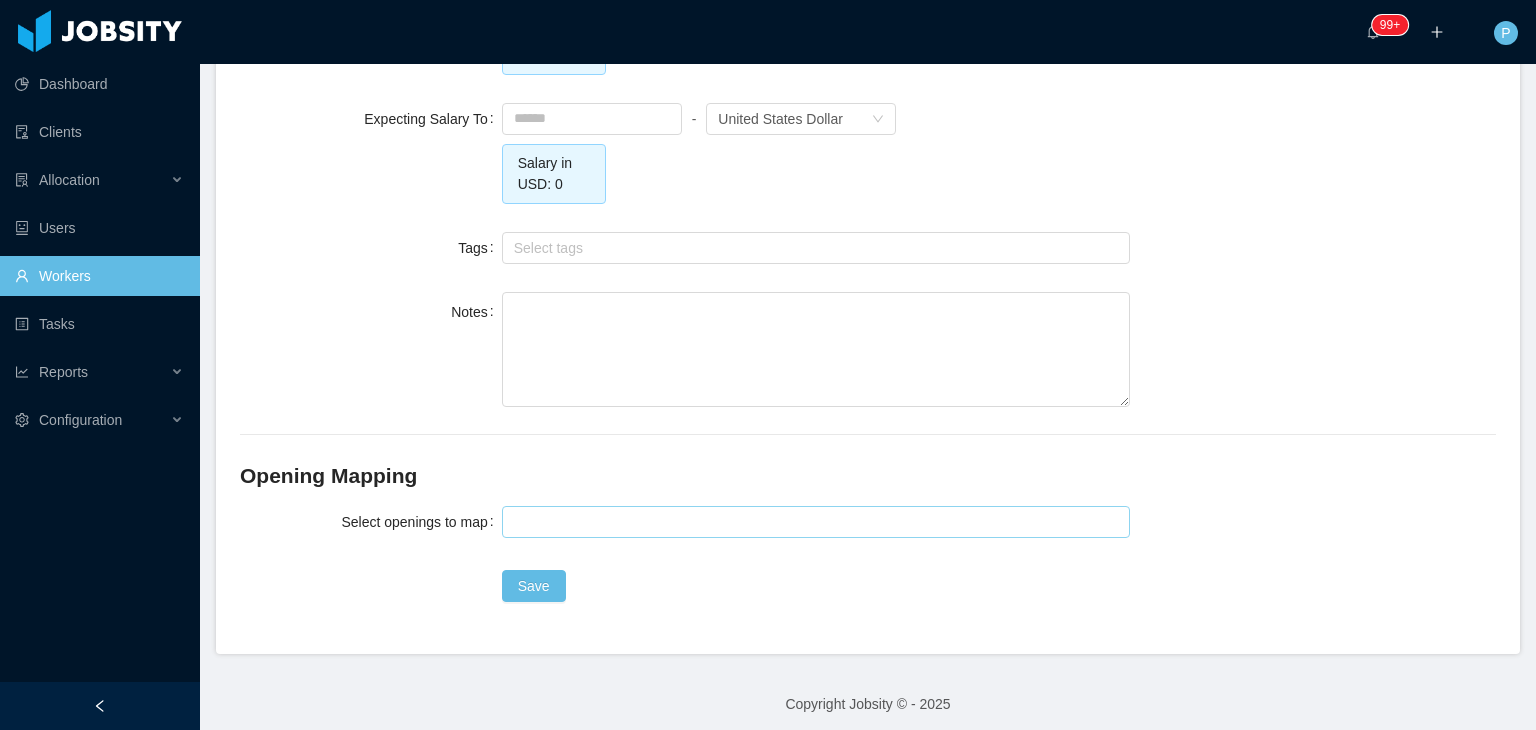 type on "**********" 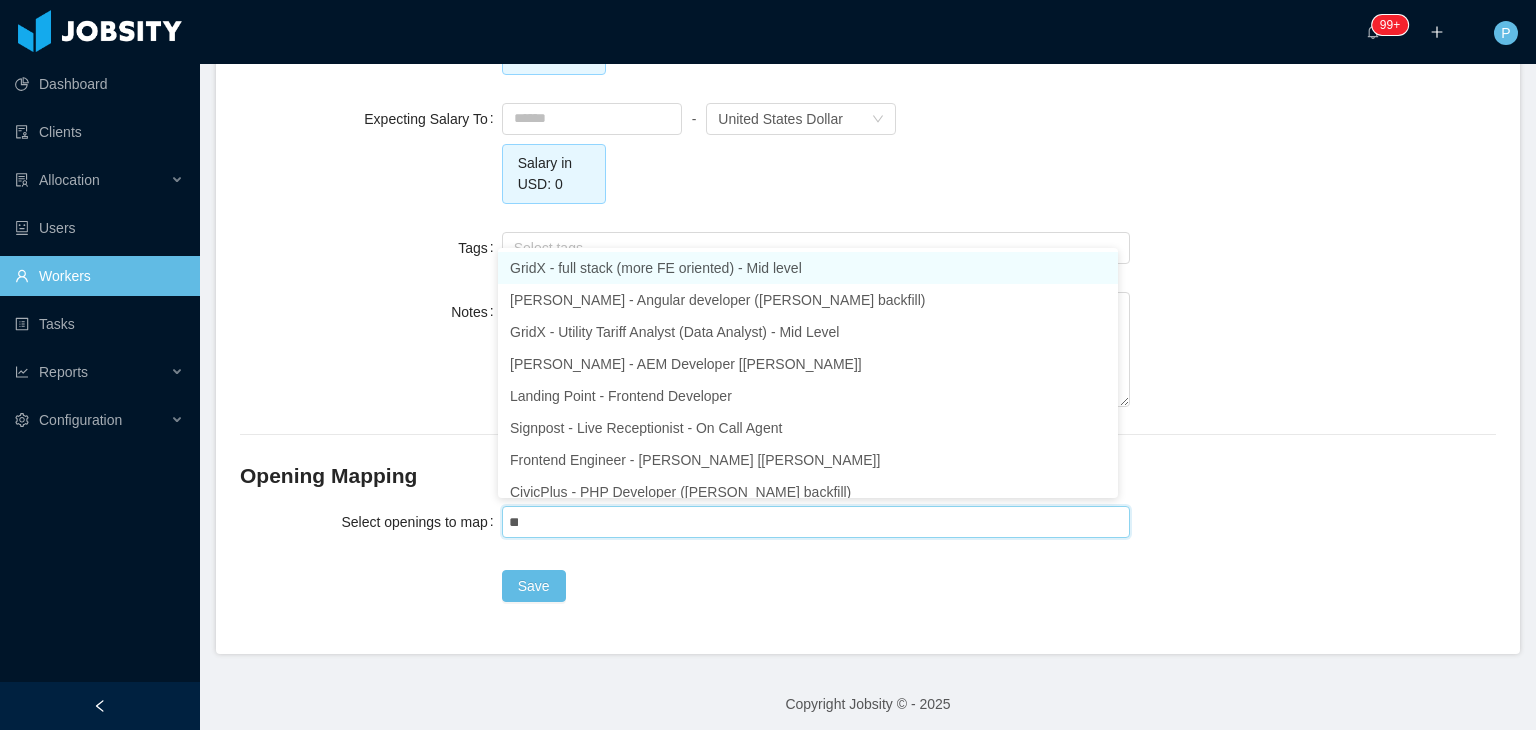 type on "***" 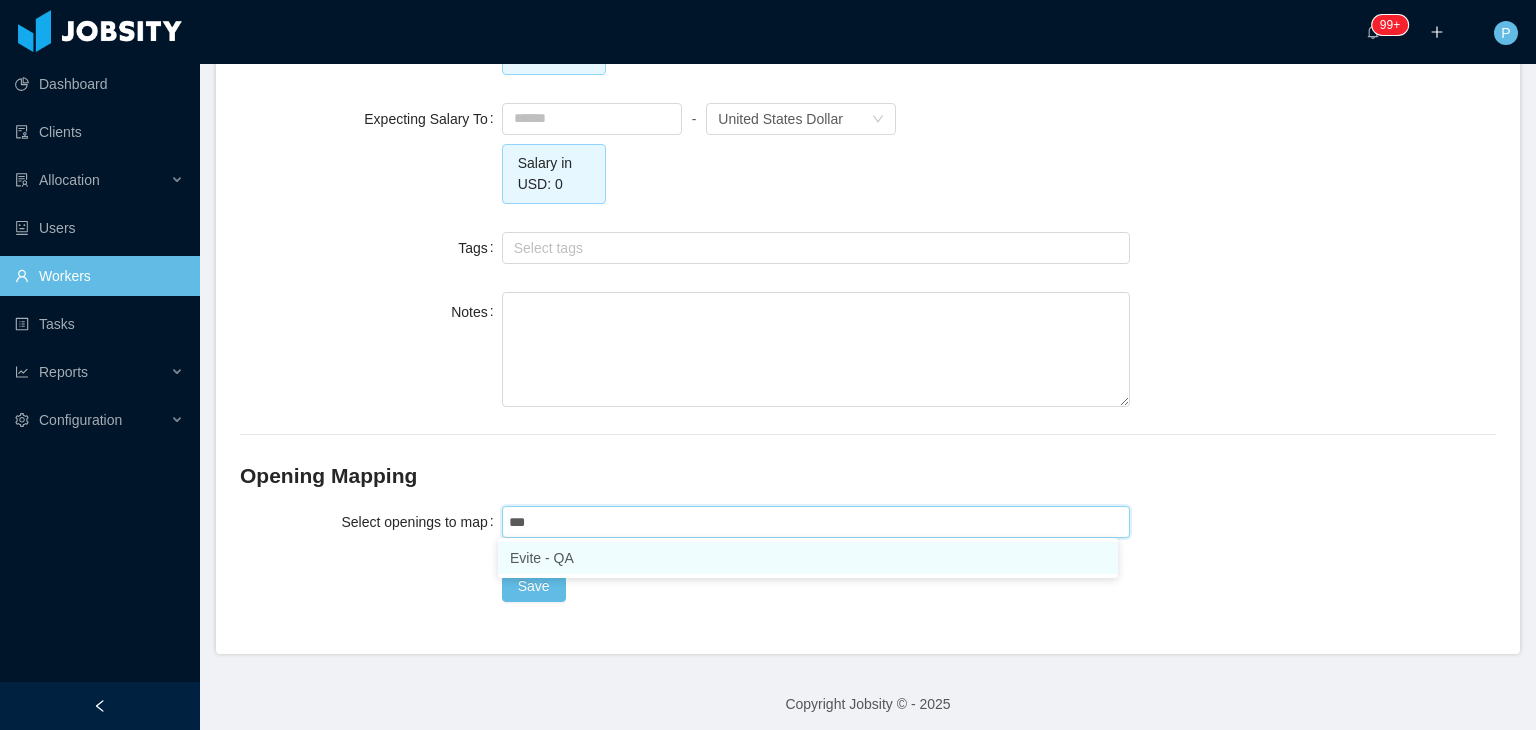 type 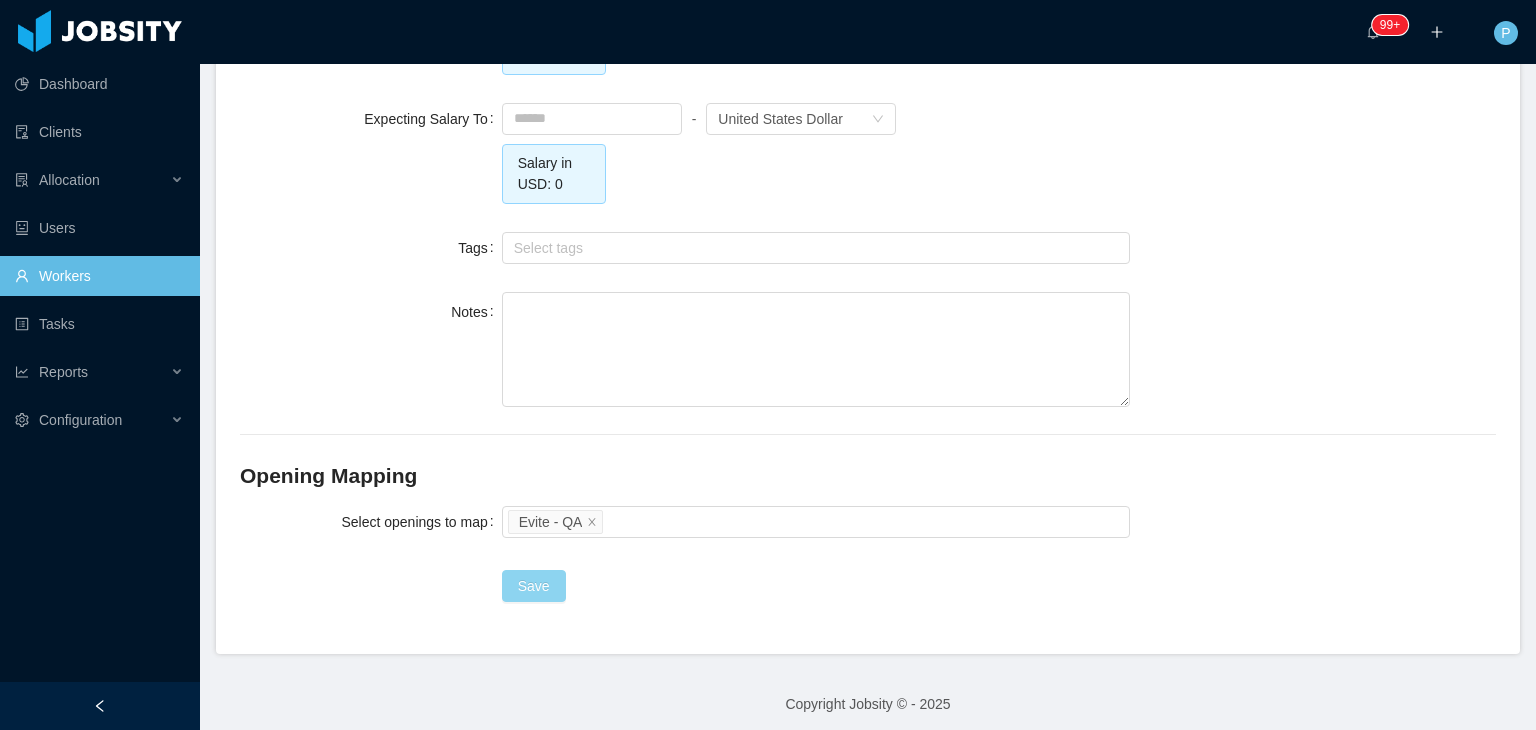 click on "Save" at bounding box center [534, 586] 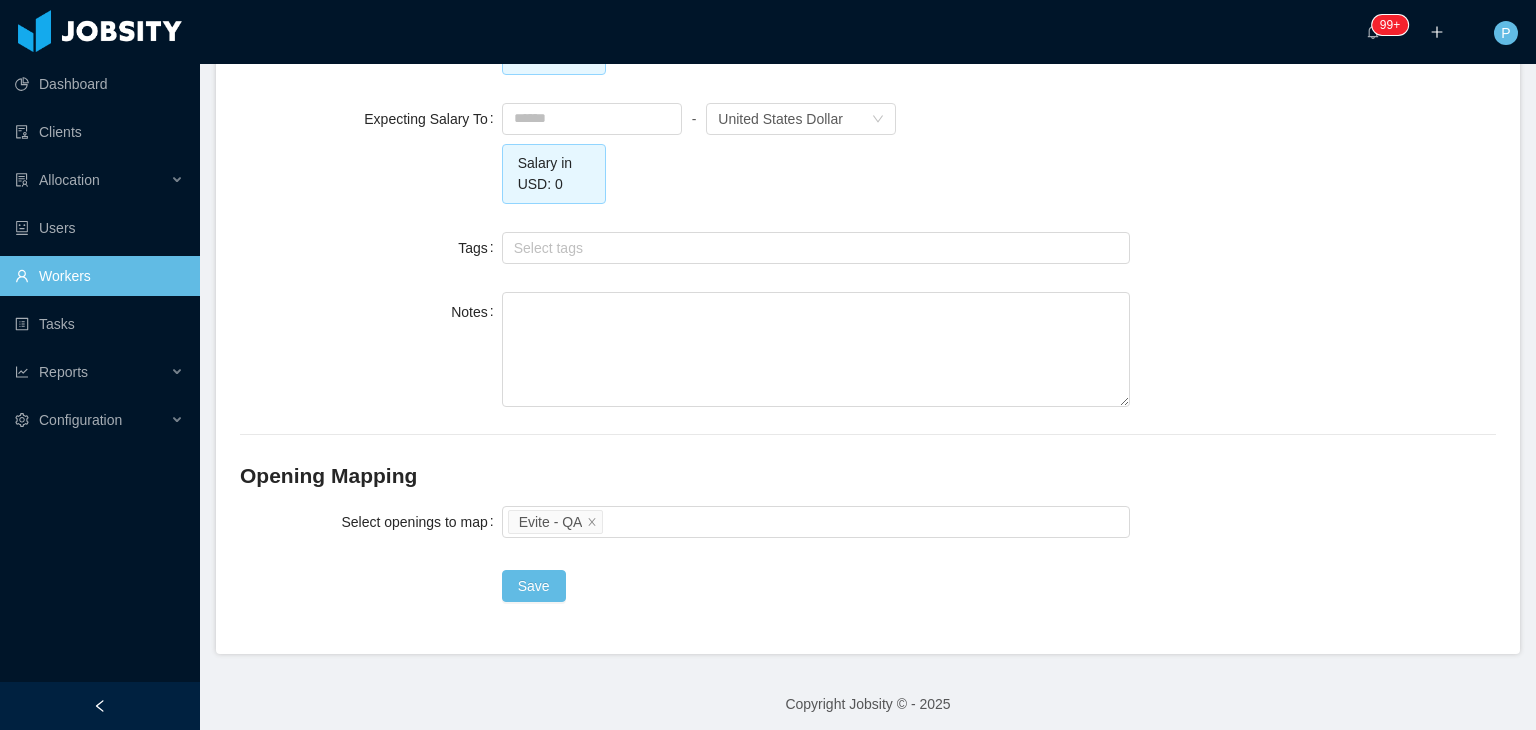 drag, startPoint x: 1535, startPoint y: 615, endPoint x: 1496, endPoint y: 103, distance: 513.4832 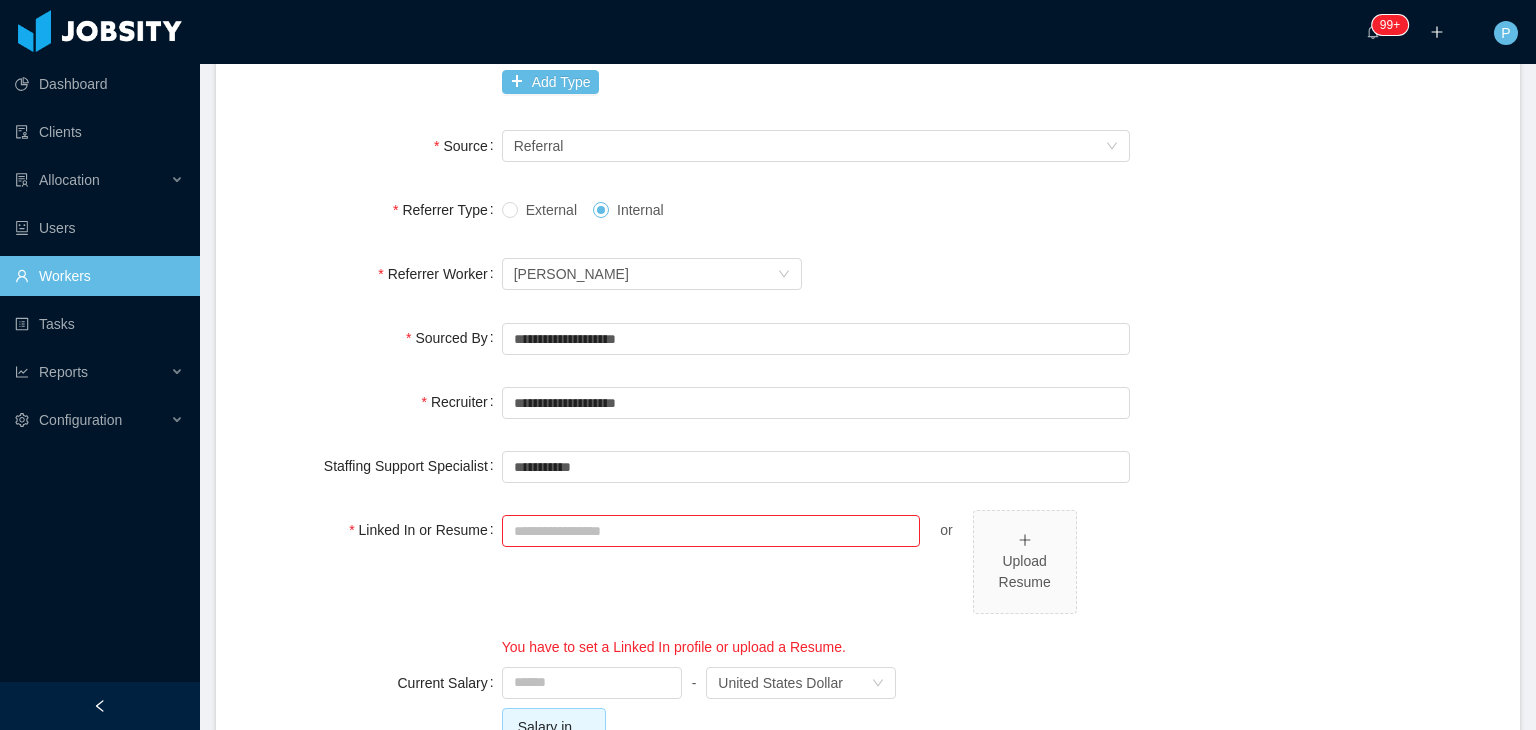 scroll, scrollTop: 1336, scrollLeft: 0, axis: vertical 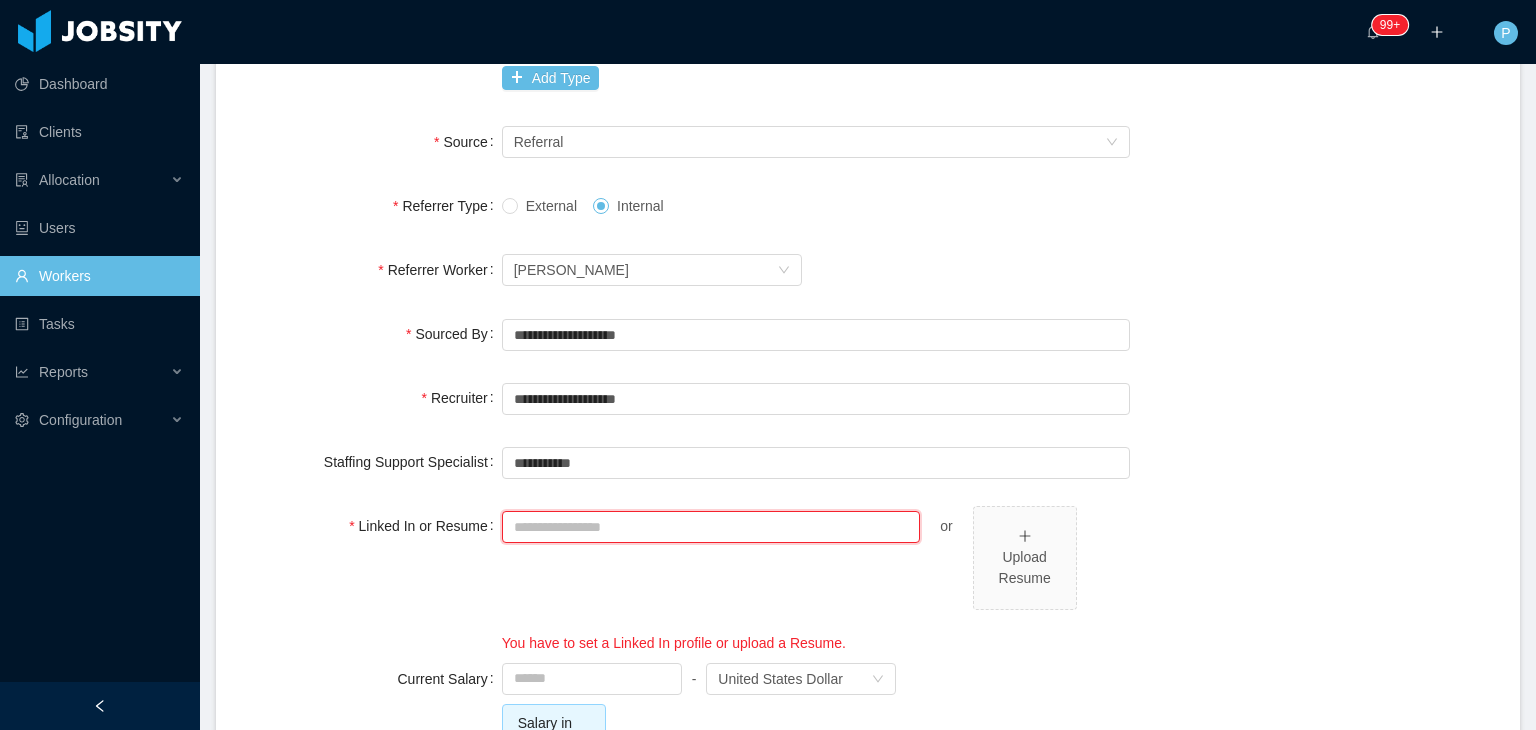 click on "Linked In or Resume" at bounding box center [711, 527] 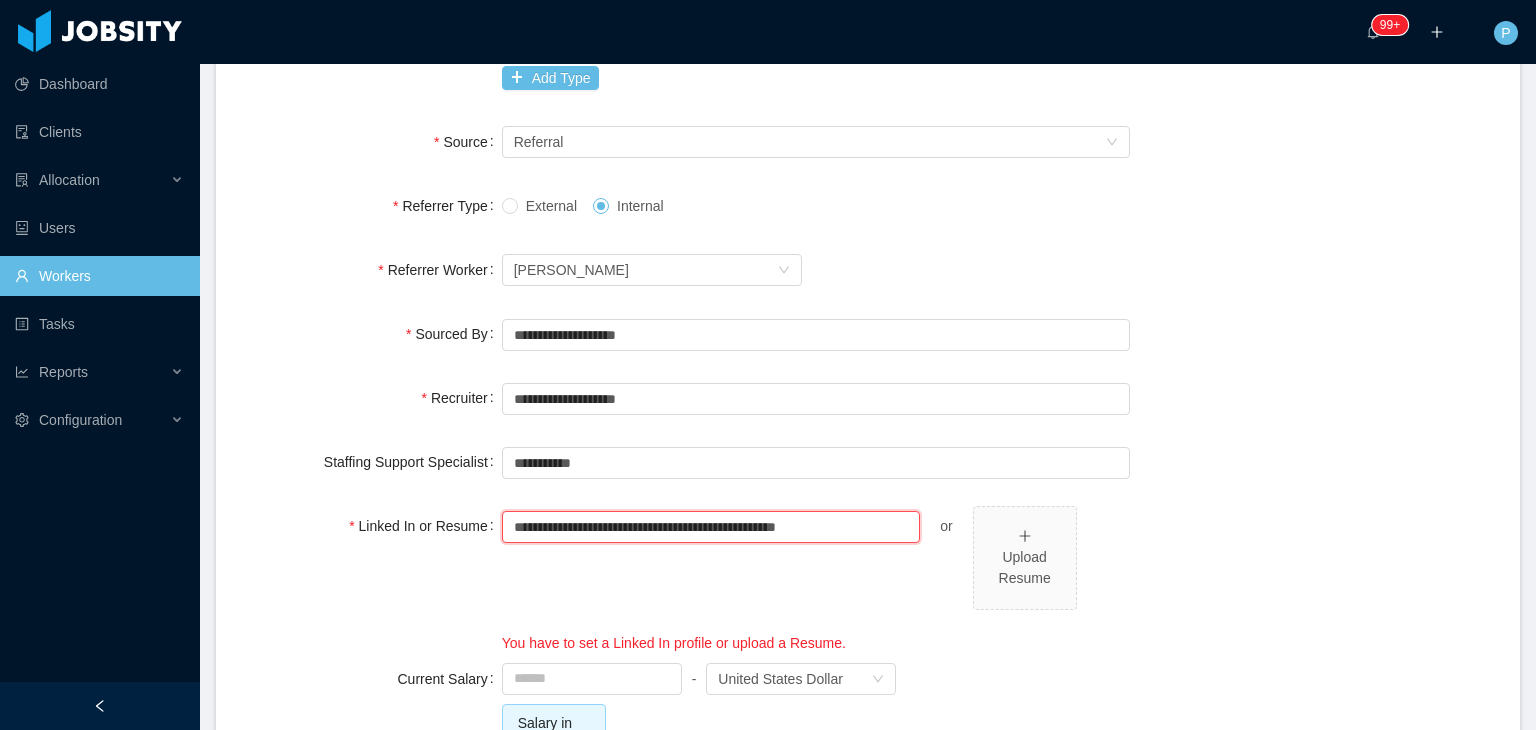 type on "**********" 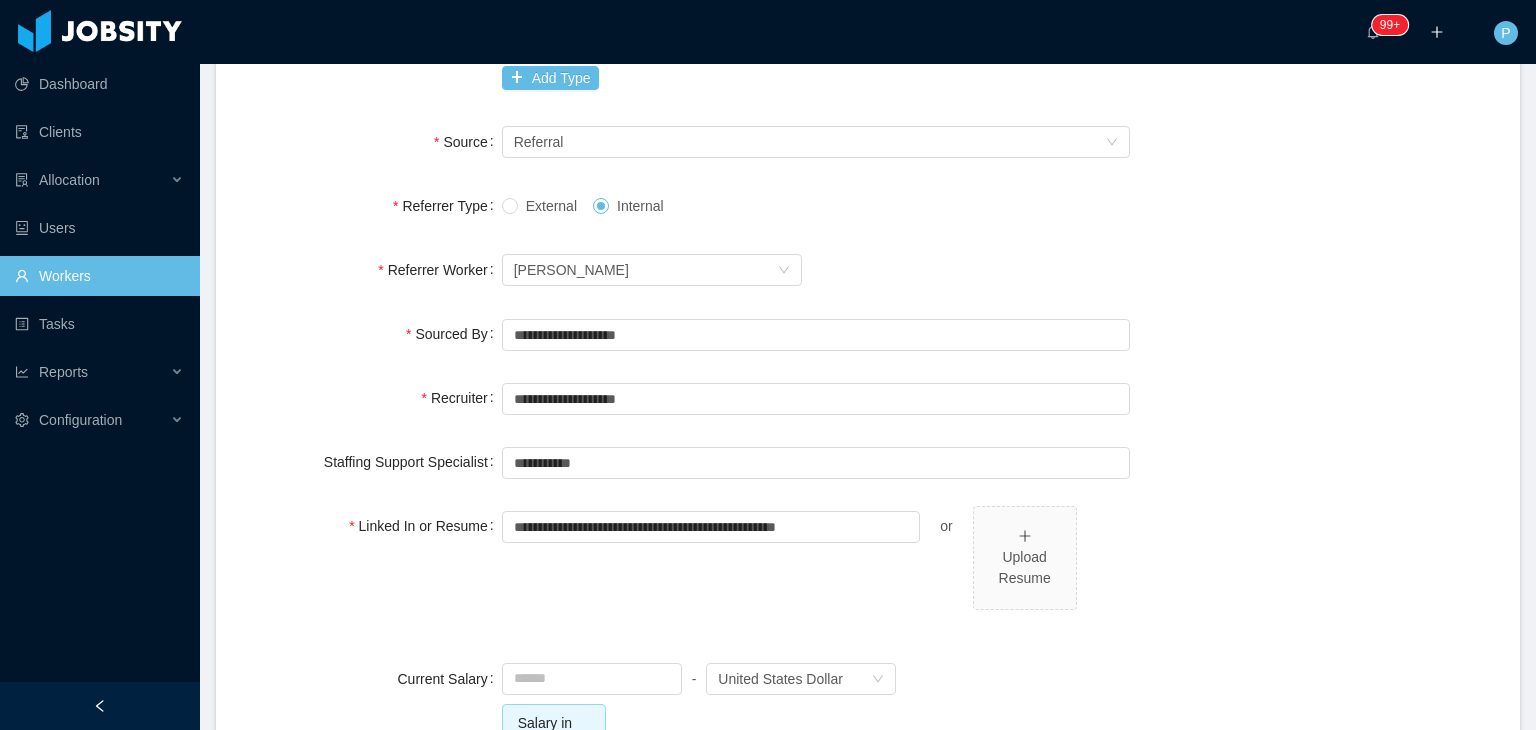 click on "**********" at bounding box center [868, 155] 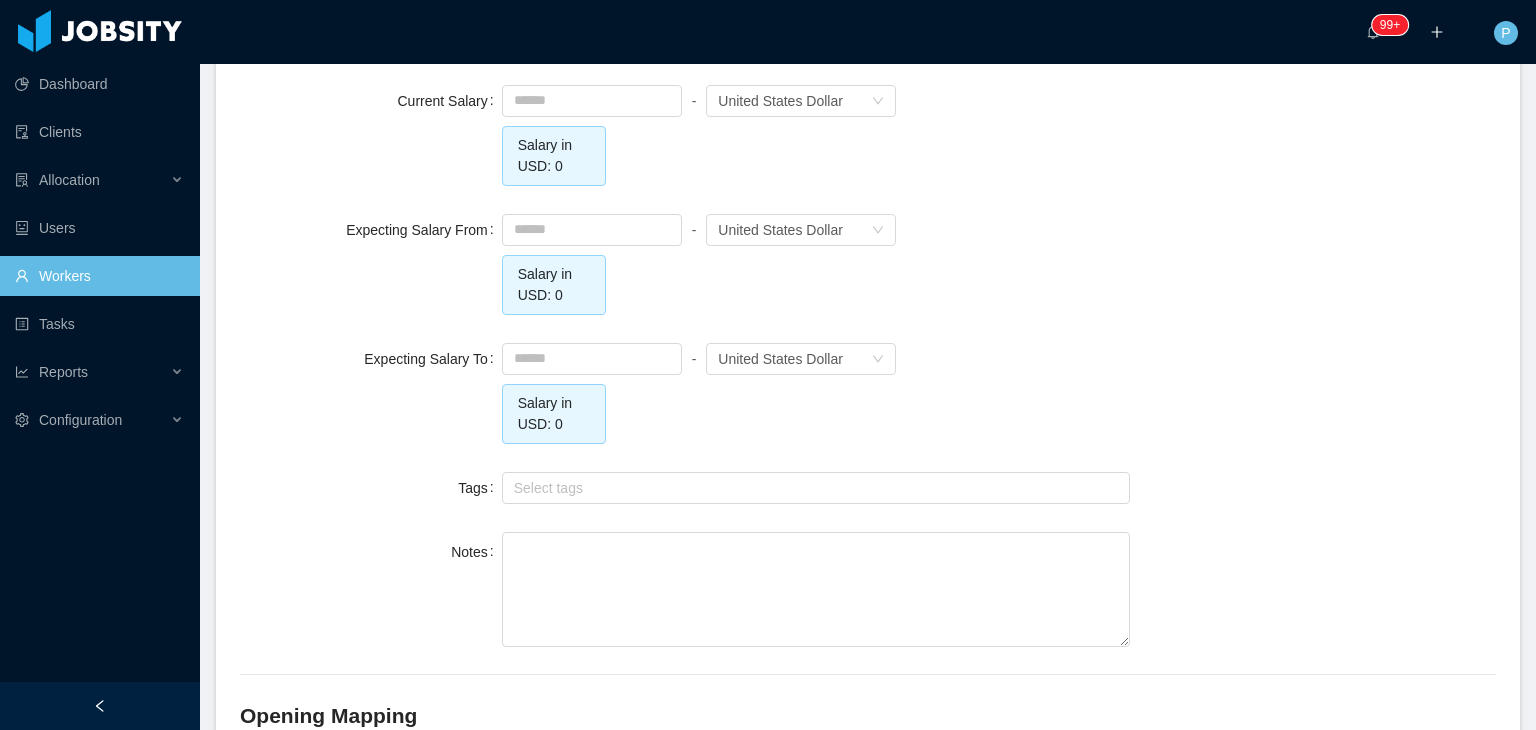 scroll, scrollTop: 2157, scrollLeft: 0, axis: vertical 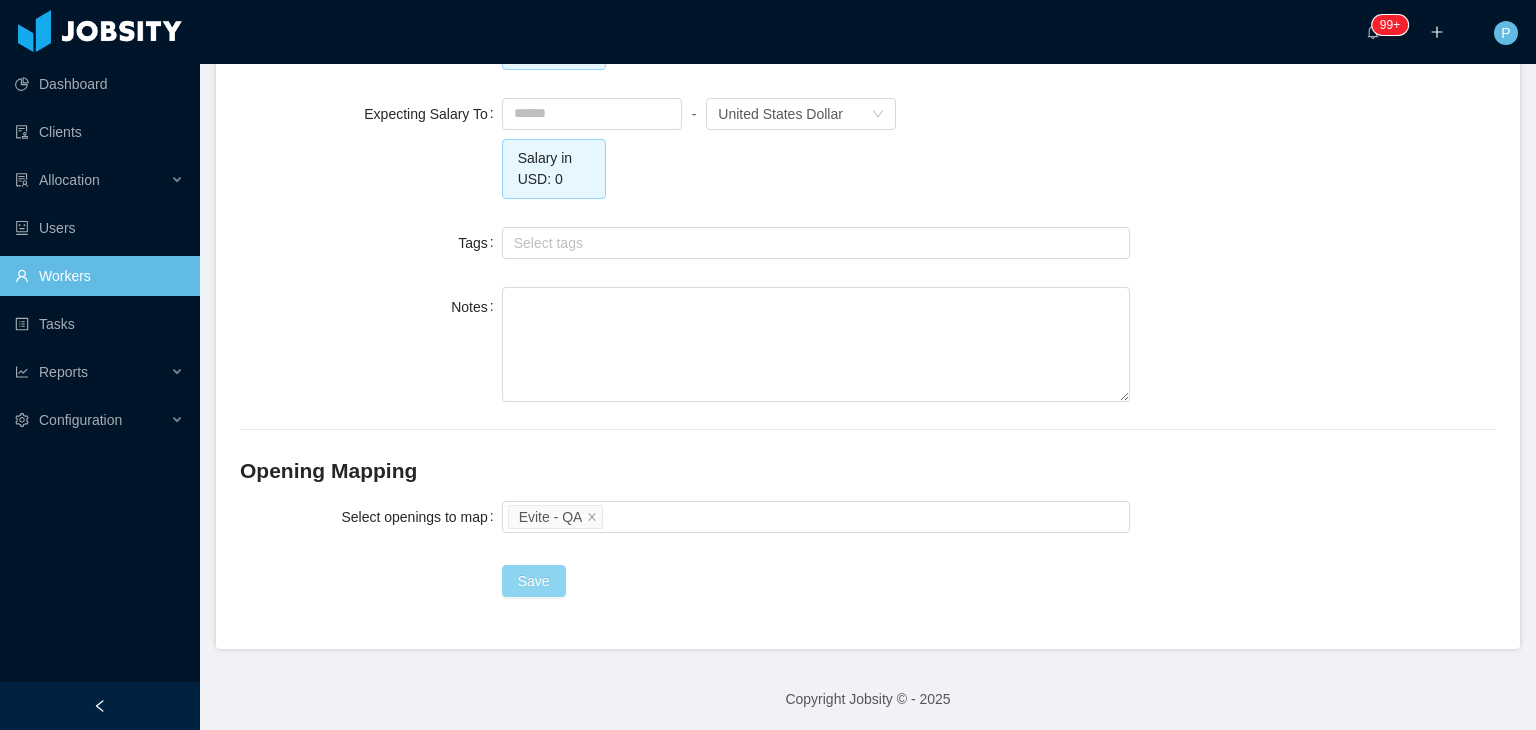 click on "Save" at bounding box center (534, 581) 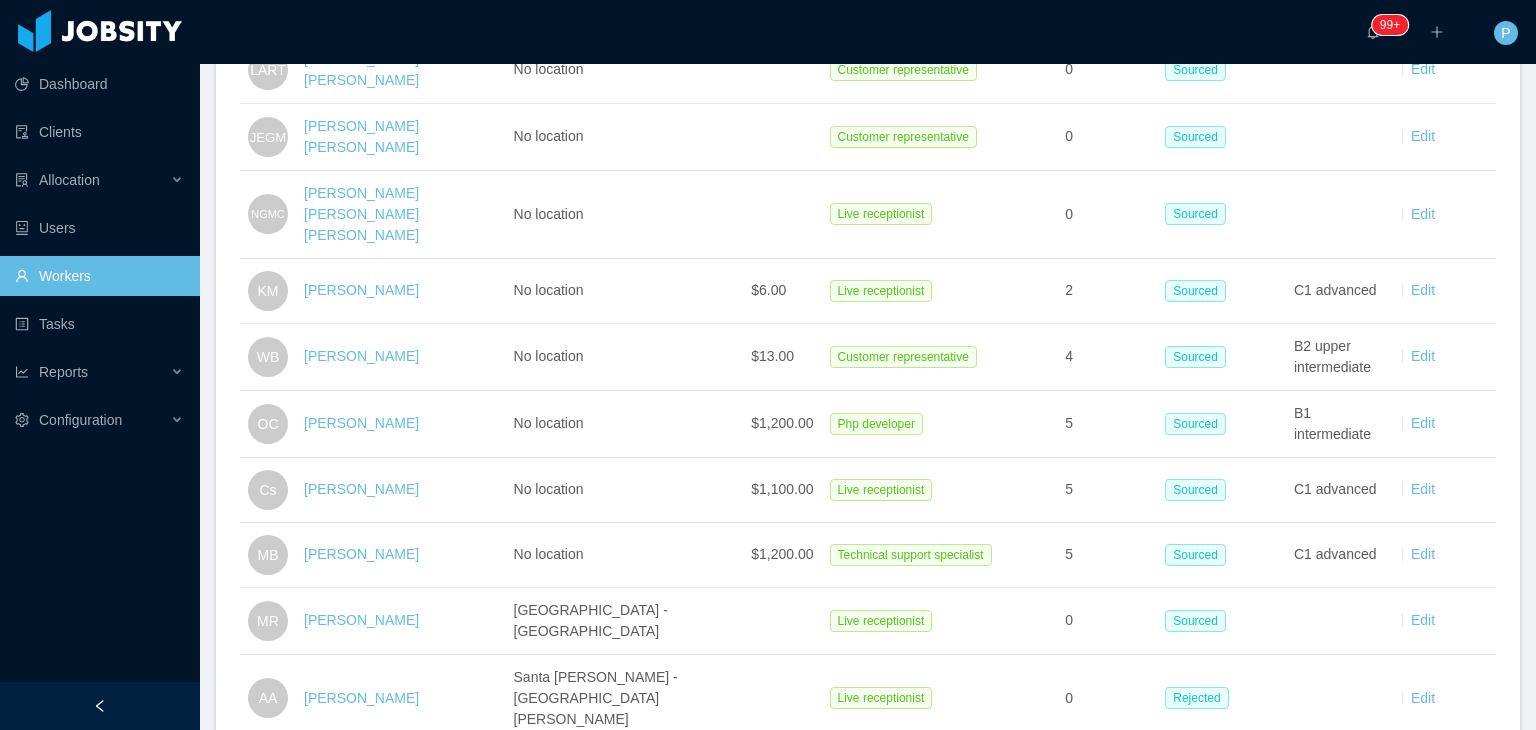 scroll, scrollTop: 3175, scrollLeft: 0, axis: vertical 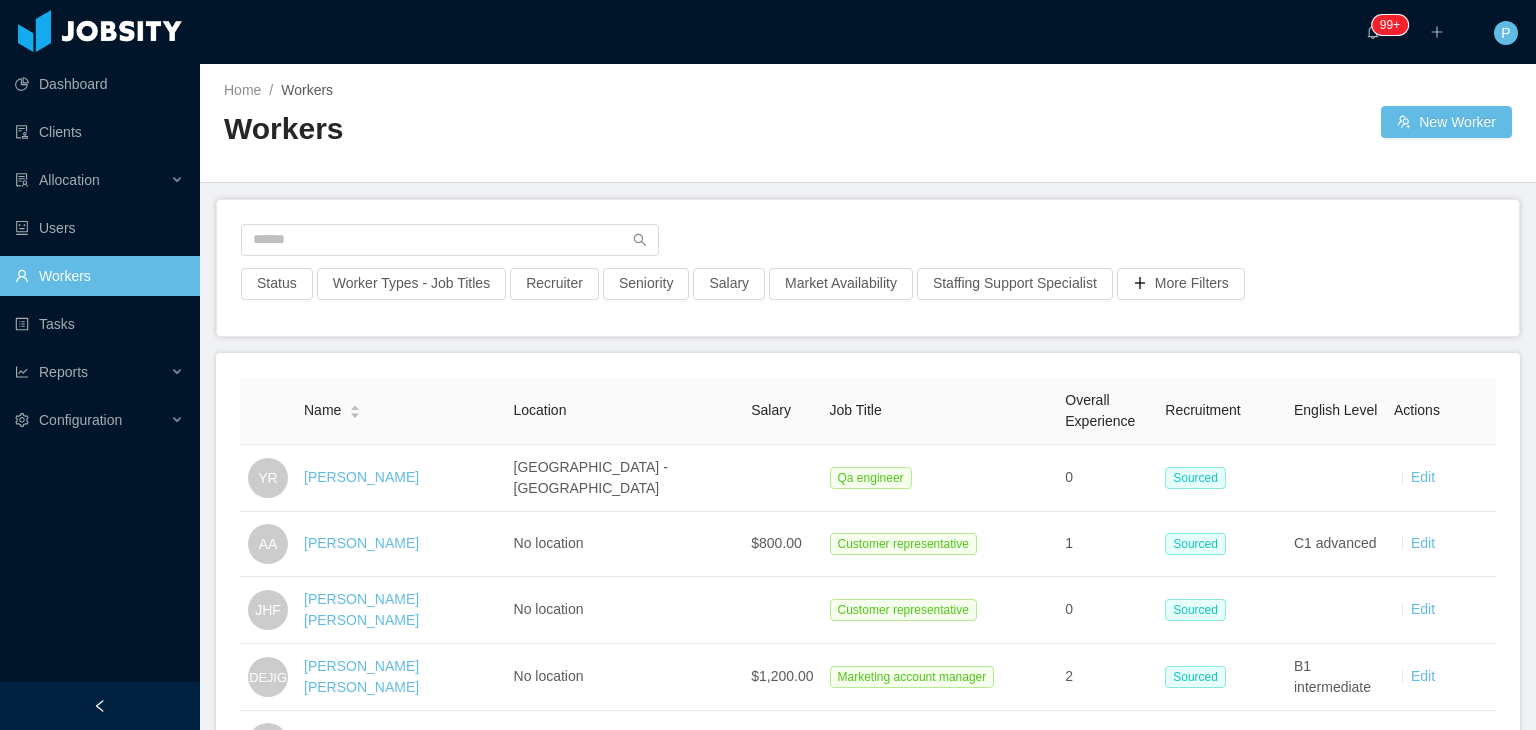 click on "Home / Workers / Workers New Worker" at bounding box center [868, 123] 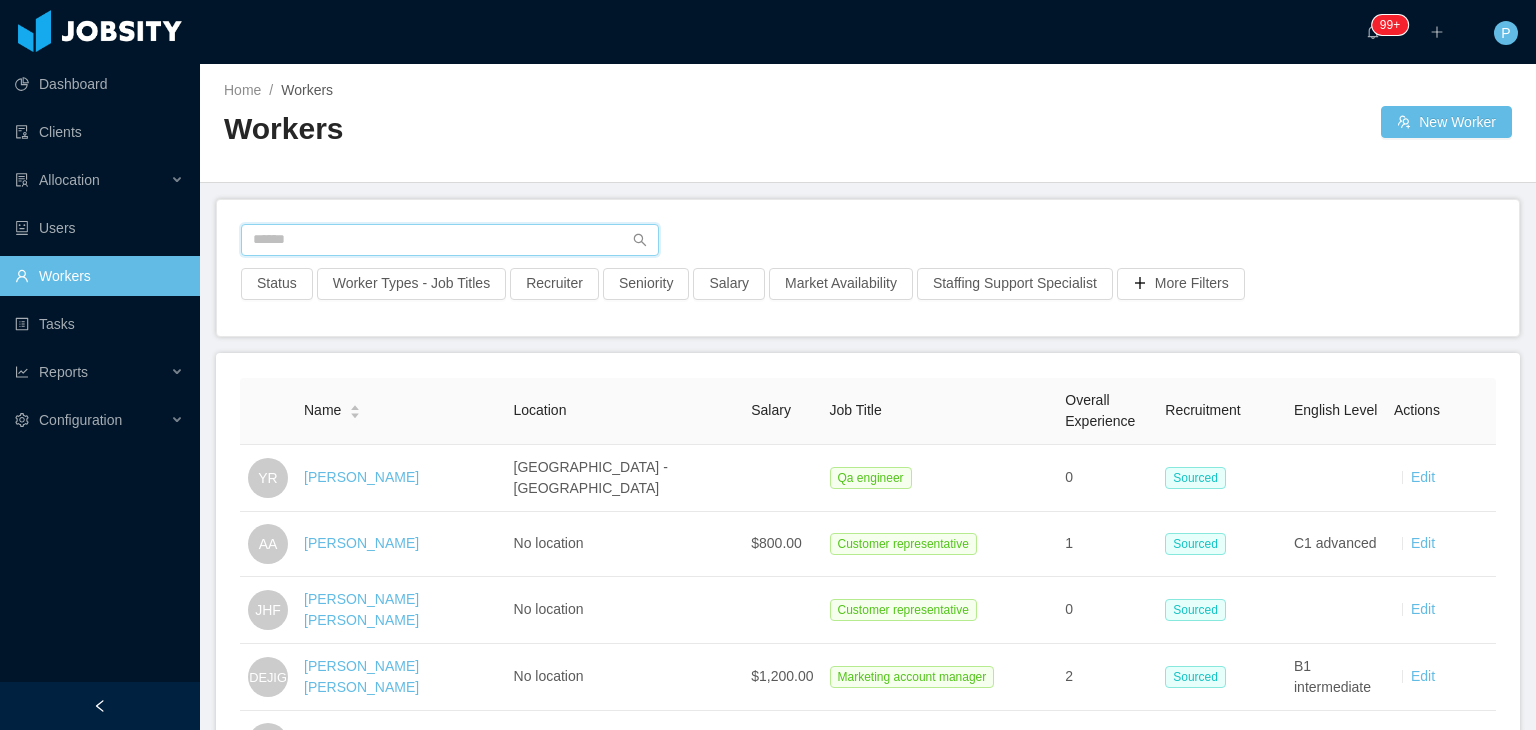 click at bounding box center [450, 240] 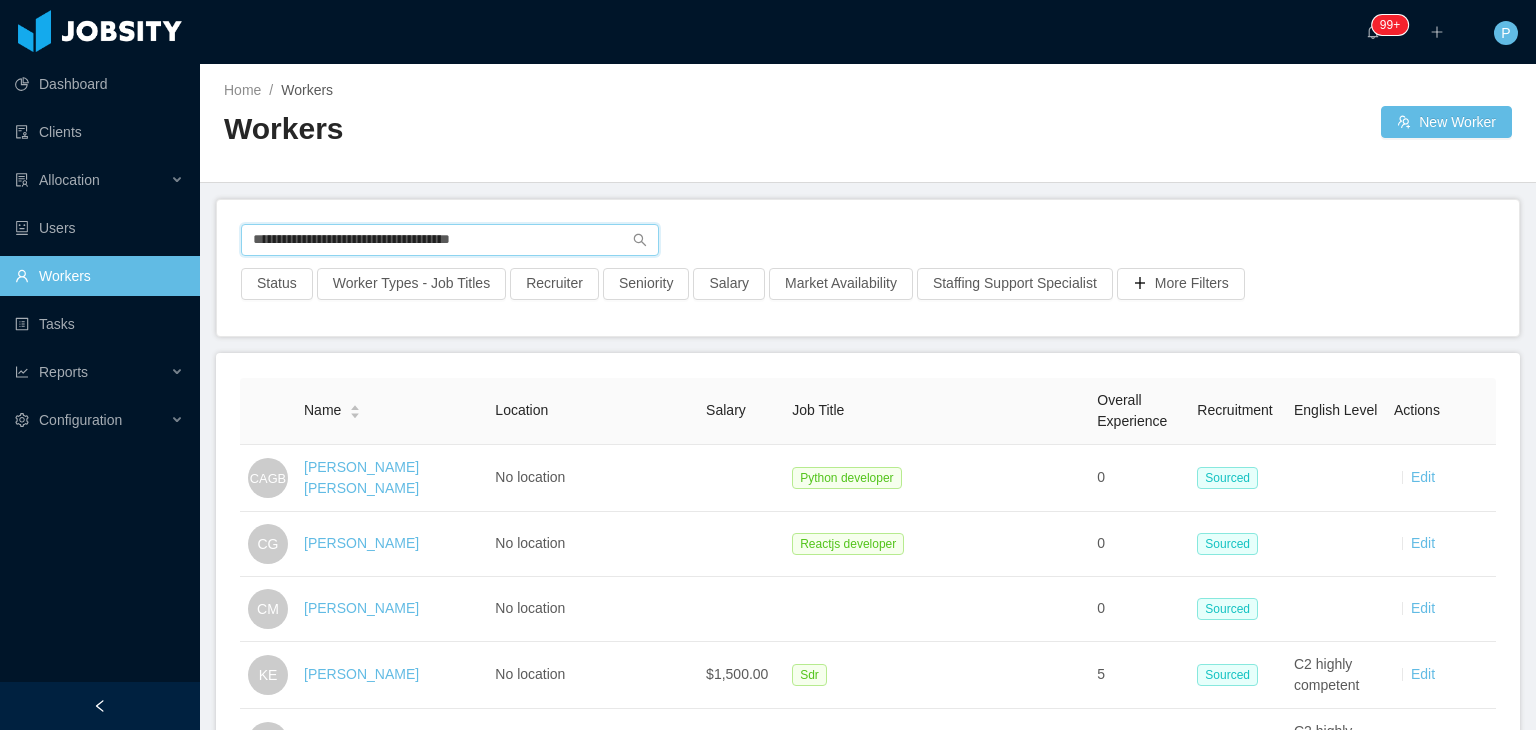drag, startPoint x: 565, startPoint y: 247, endPoint x: 241, endPoint y: 263, distance: 324.39484 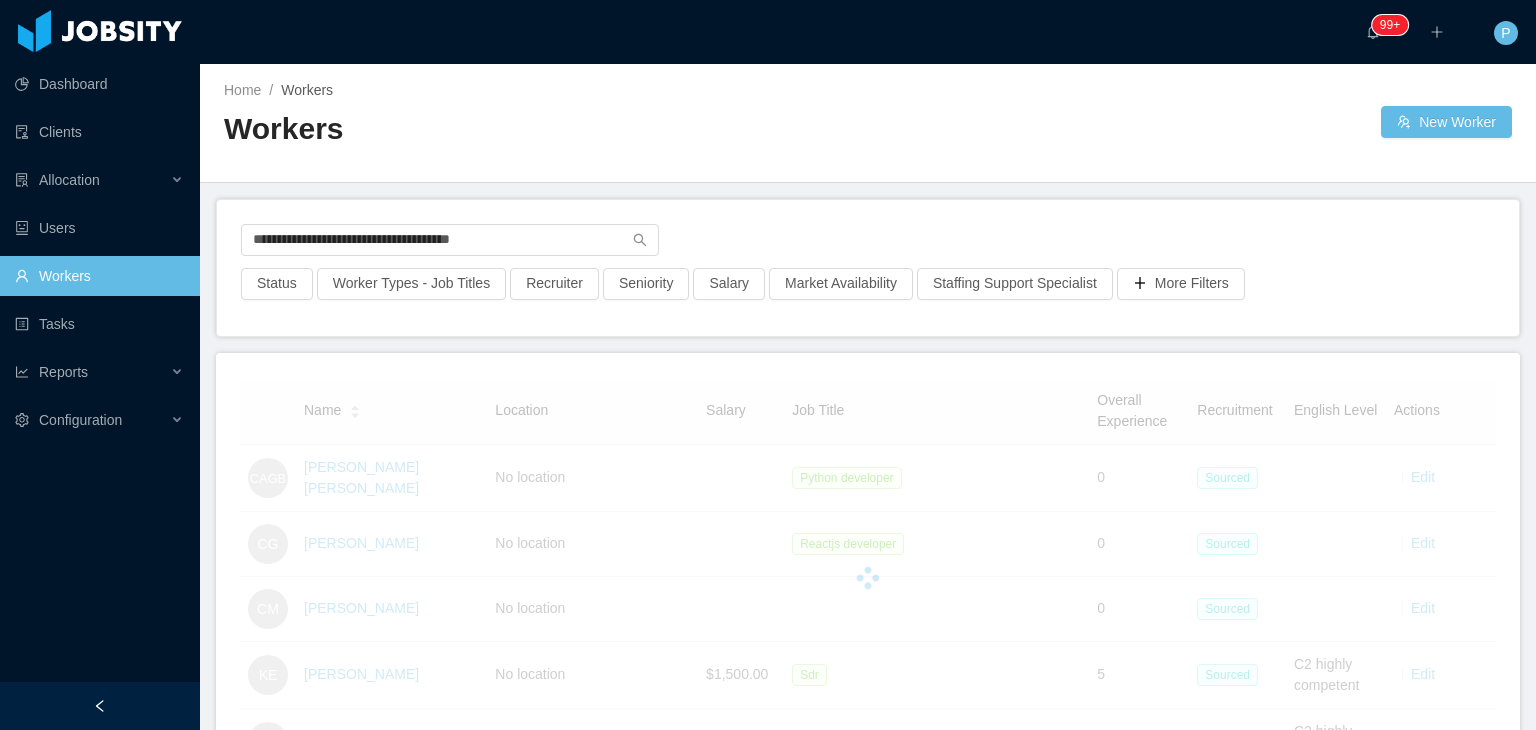 click on "Workers" at bounding box center [546, 129] 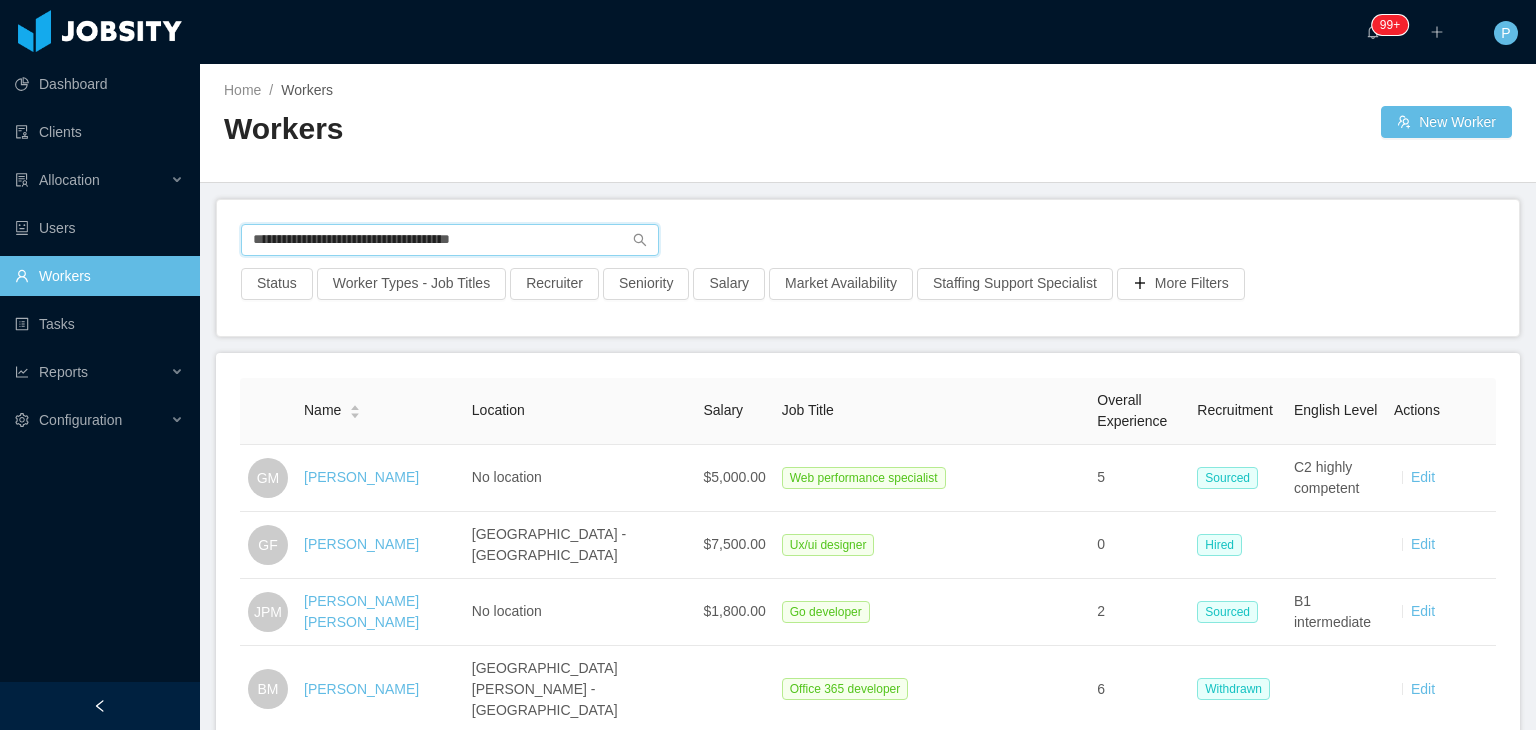 drag, startPoint x: 515, startPoint y: 244, endPoint x: 239, endPoint y: 241, distance: 276.0163 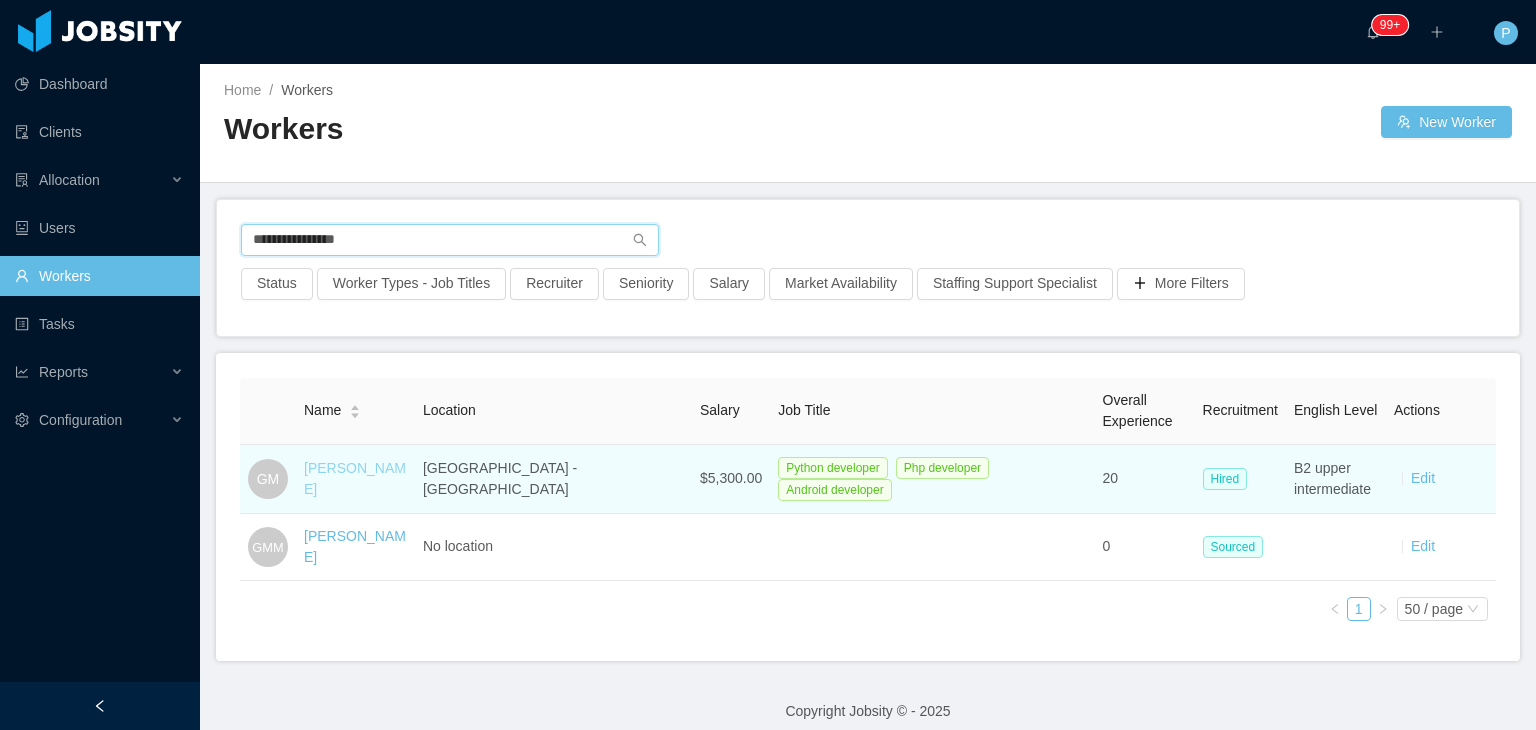 type on "**********" 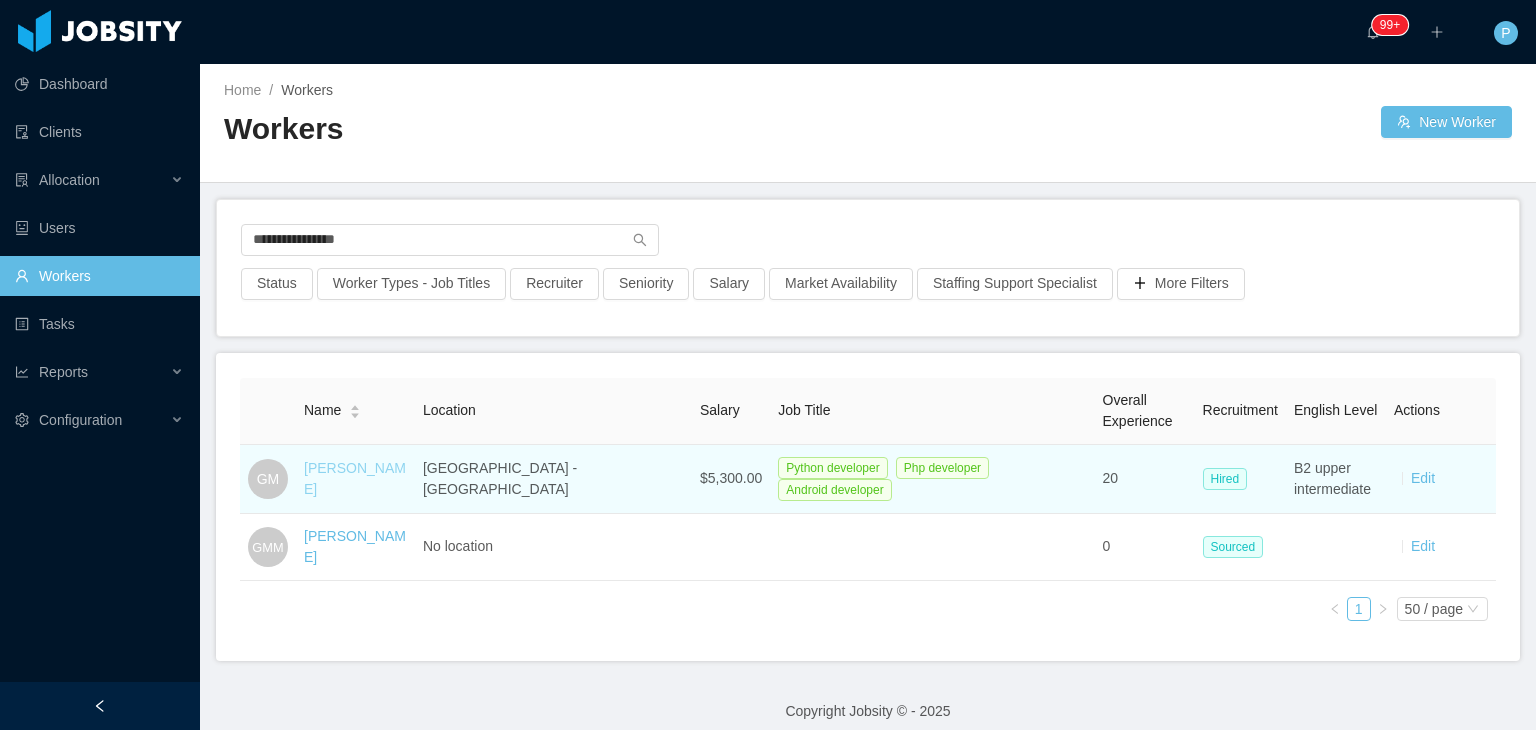 click on "Guillermo Morales" at bounding box center [355, 478] 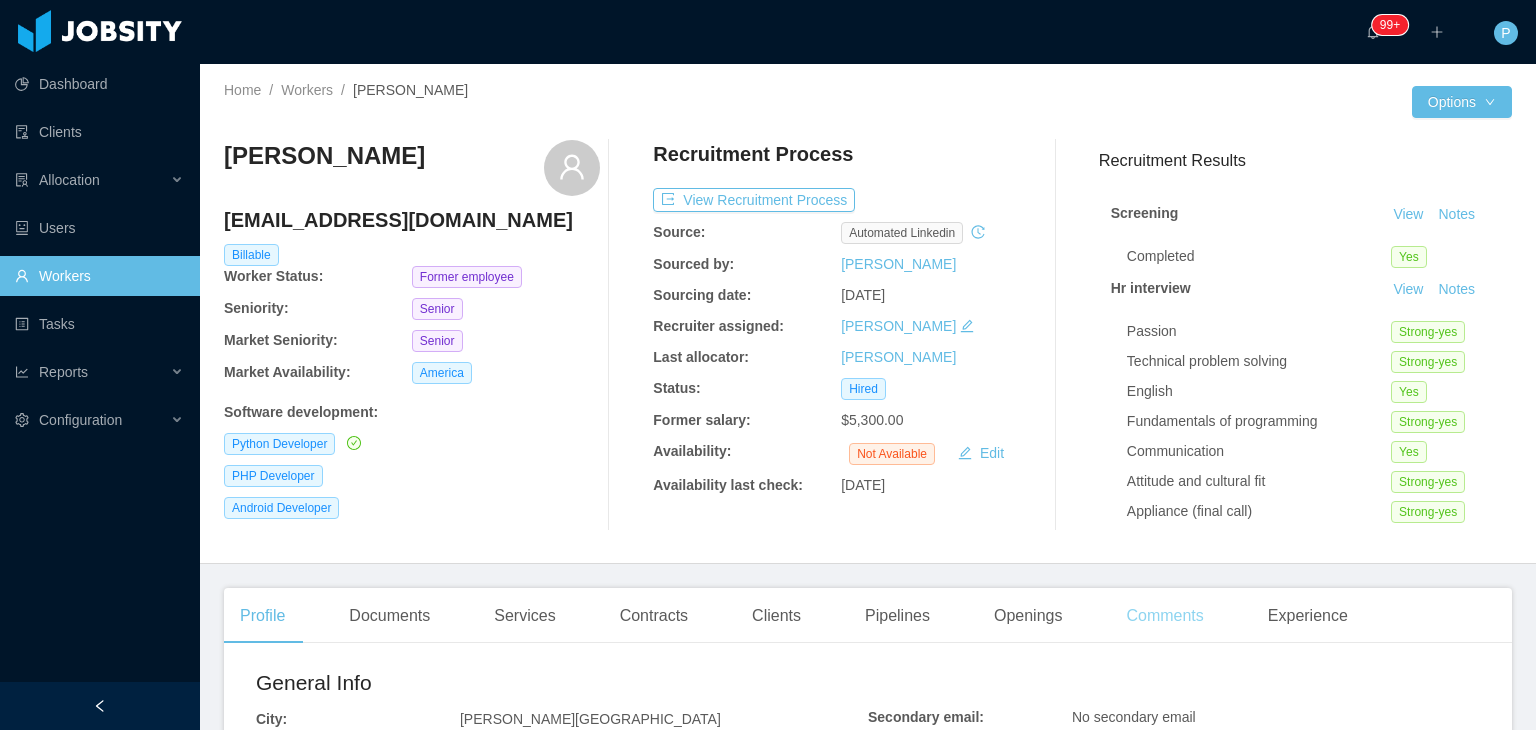 click on "Comments" at bounding box center (1164, 616) 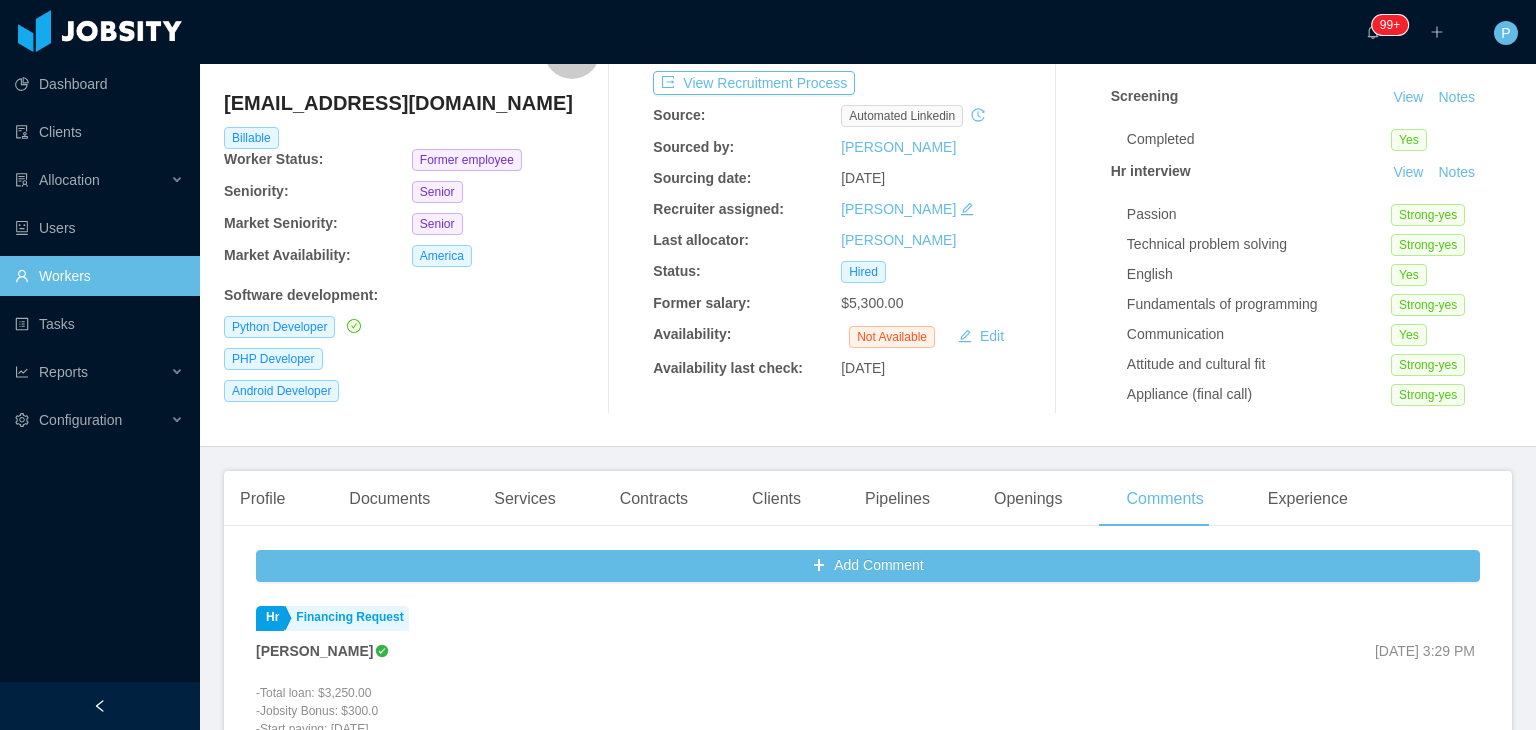 scroll, scrollTop: 0, scrollLeft: 0, axis: both 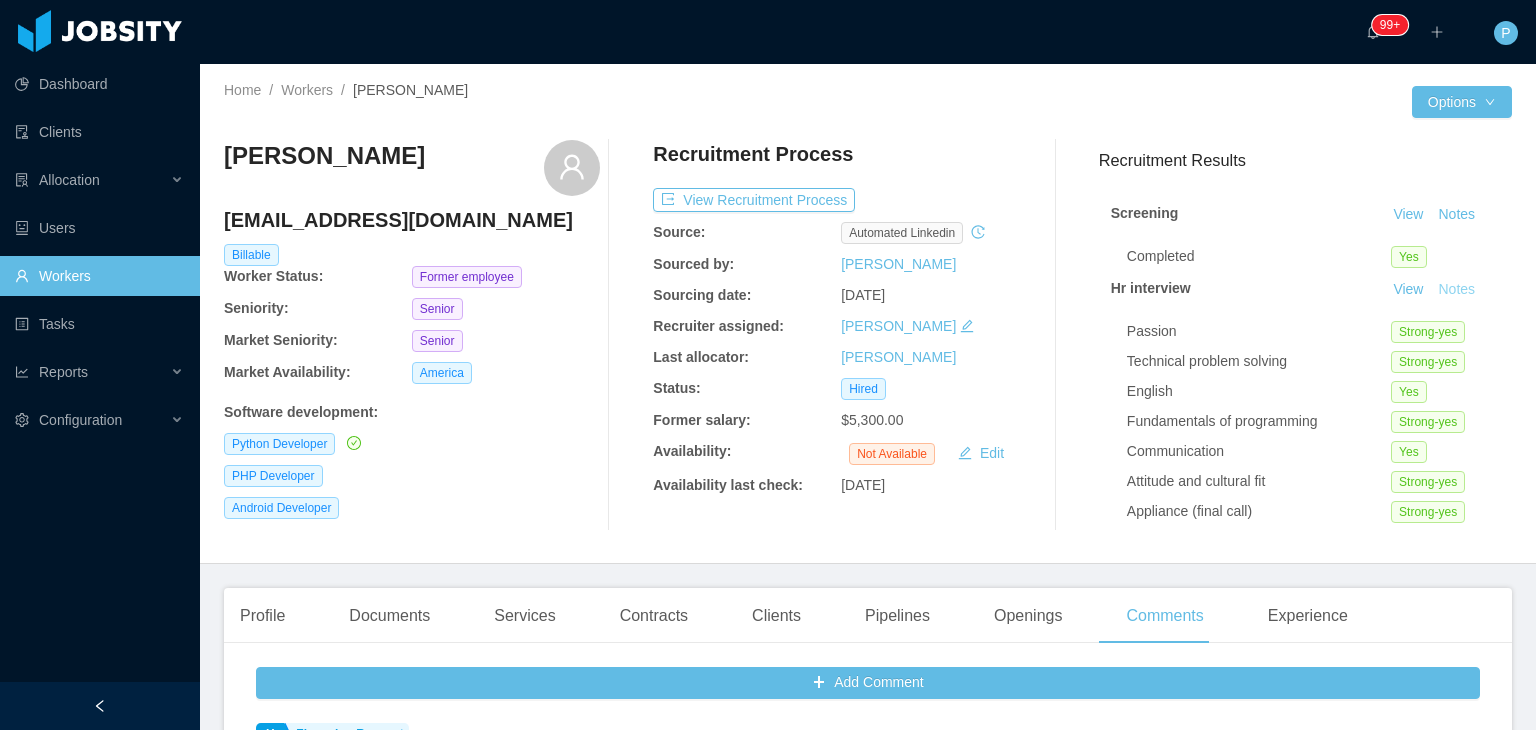 click on "Notes" at bounding box center (1456, 290) 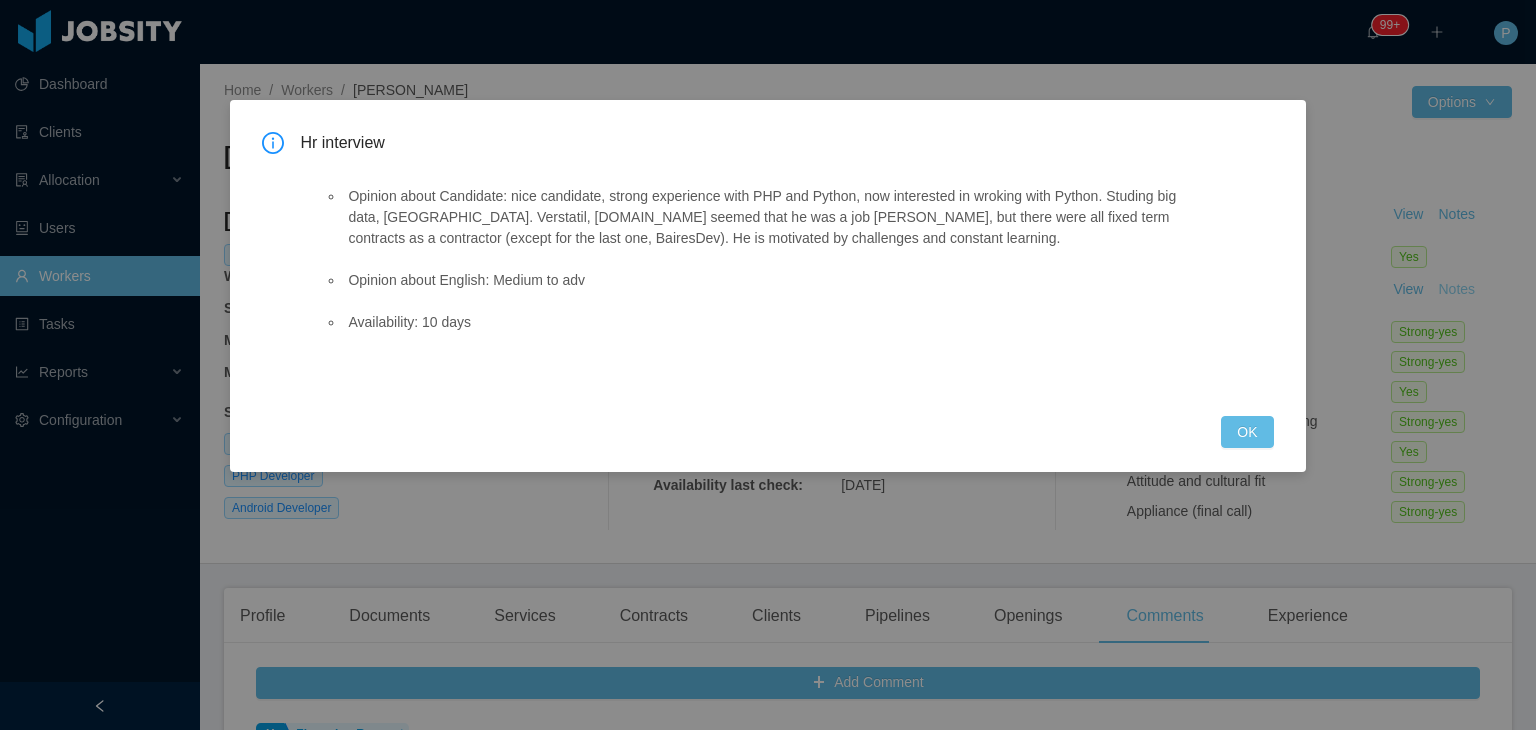 type 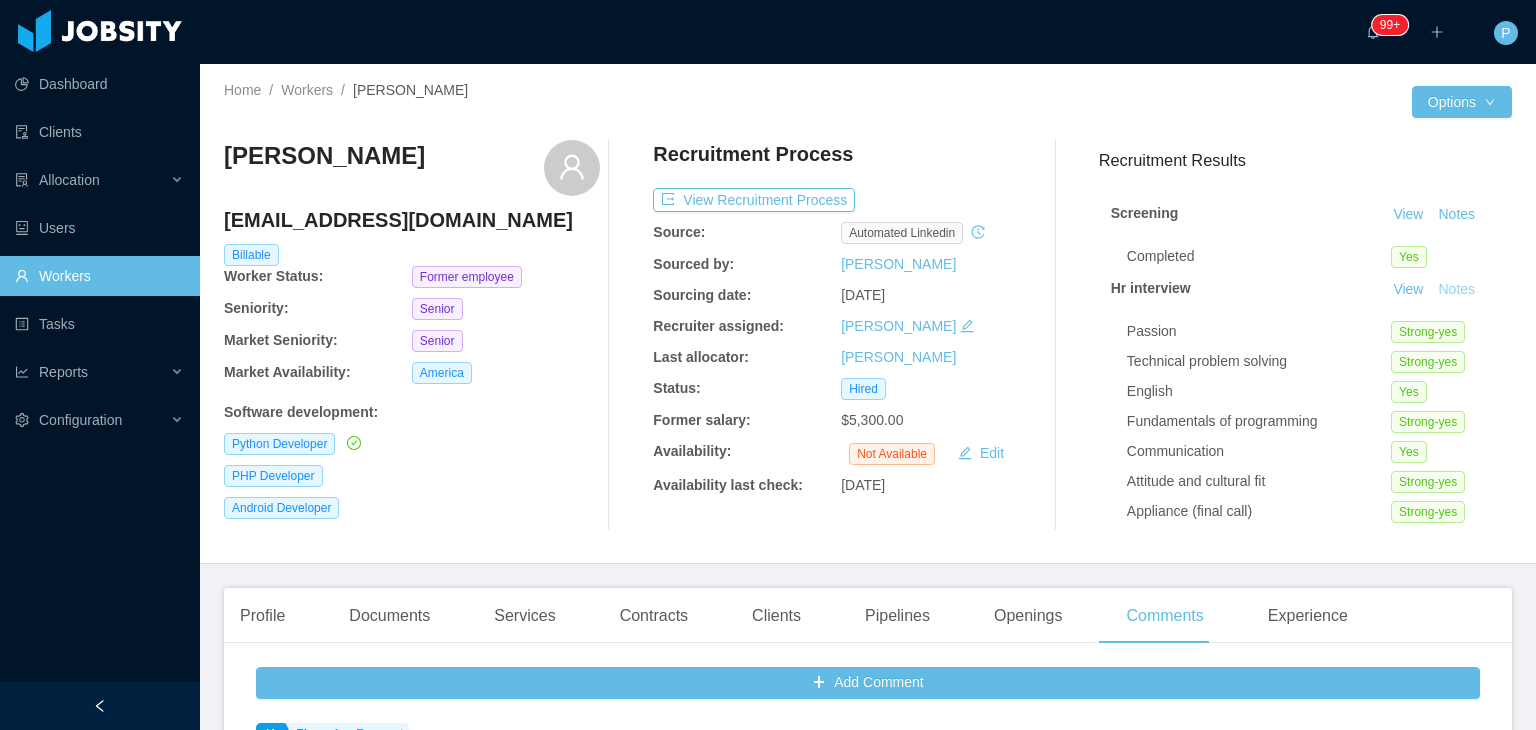 type 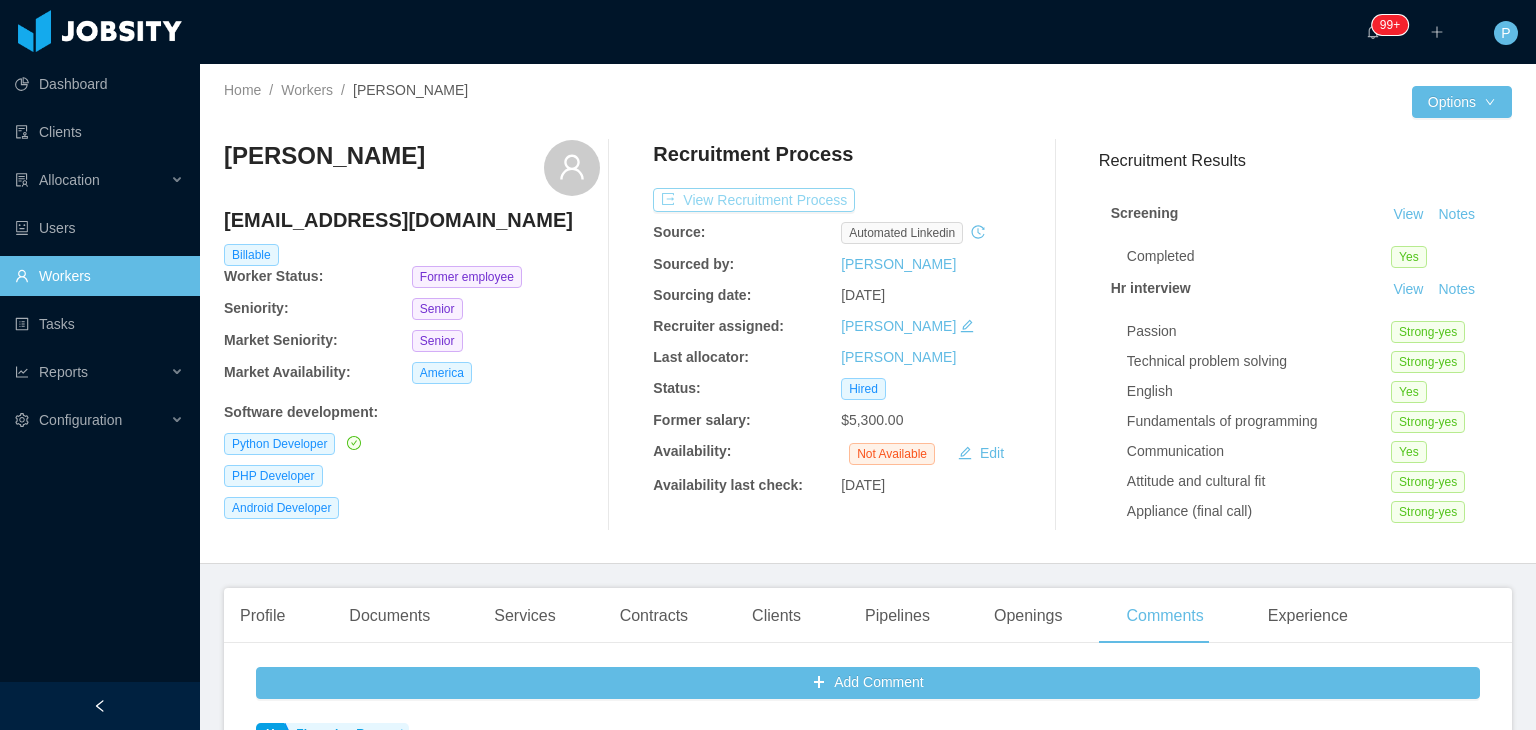 click on "View Recruitment Process" at bounding box center (754, 200) 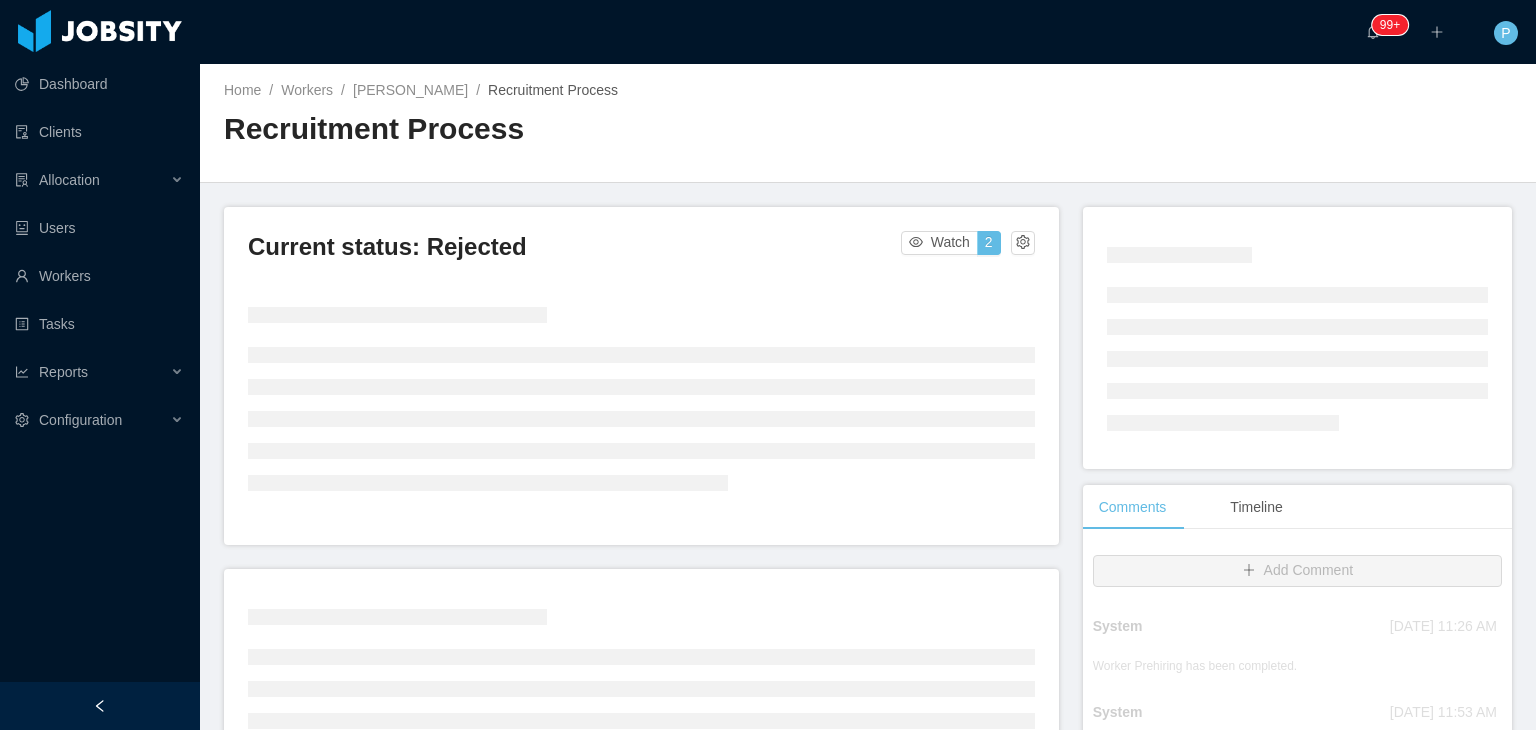 click on "Home / Workers / Franklin Prado / Recruitment Process / Recruitment Process" at bounding box center [868, 123] 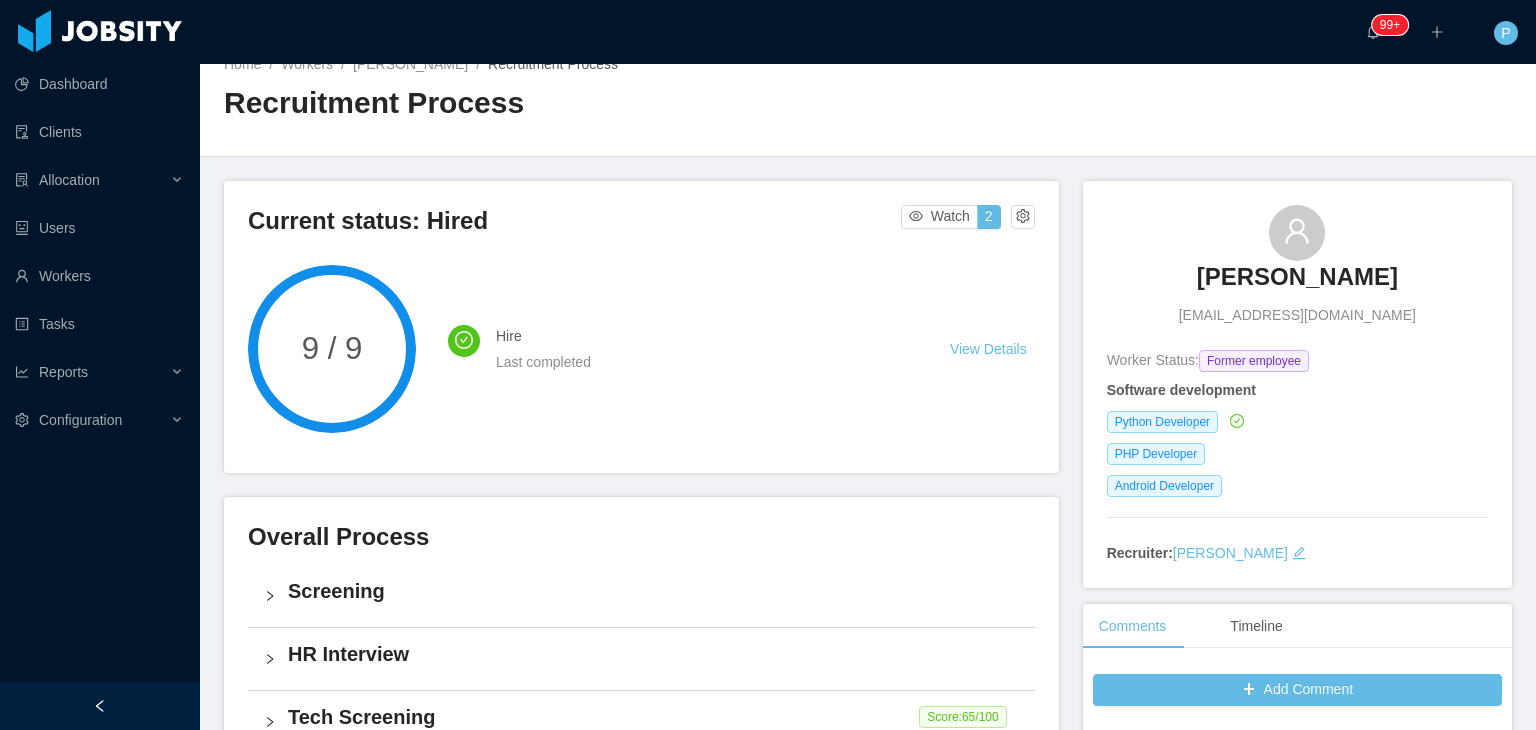 scroll, scrollTop: 16, scrollLeft: 0, axis: vertical 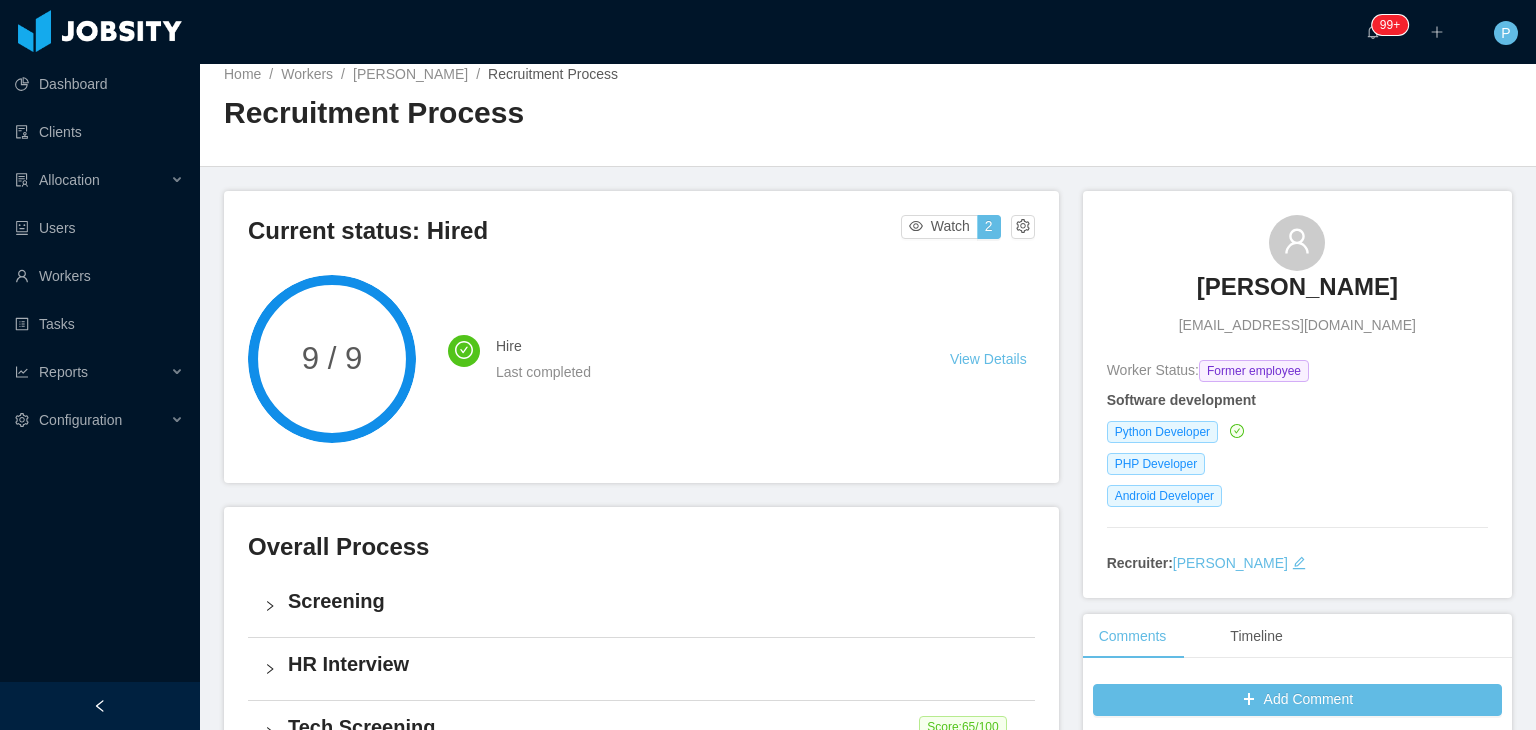 drag, startPoint x: 1392, startPoint y: 294, endPoint x: 1148, endPoint y: 291, distance: 244.01845 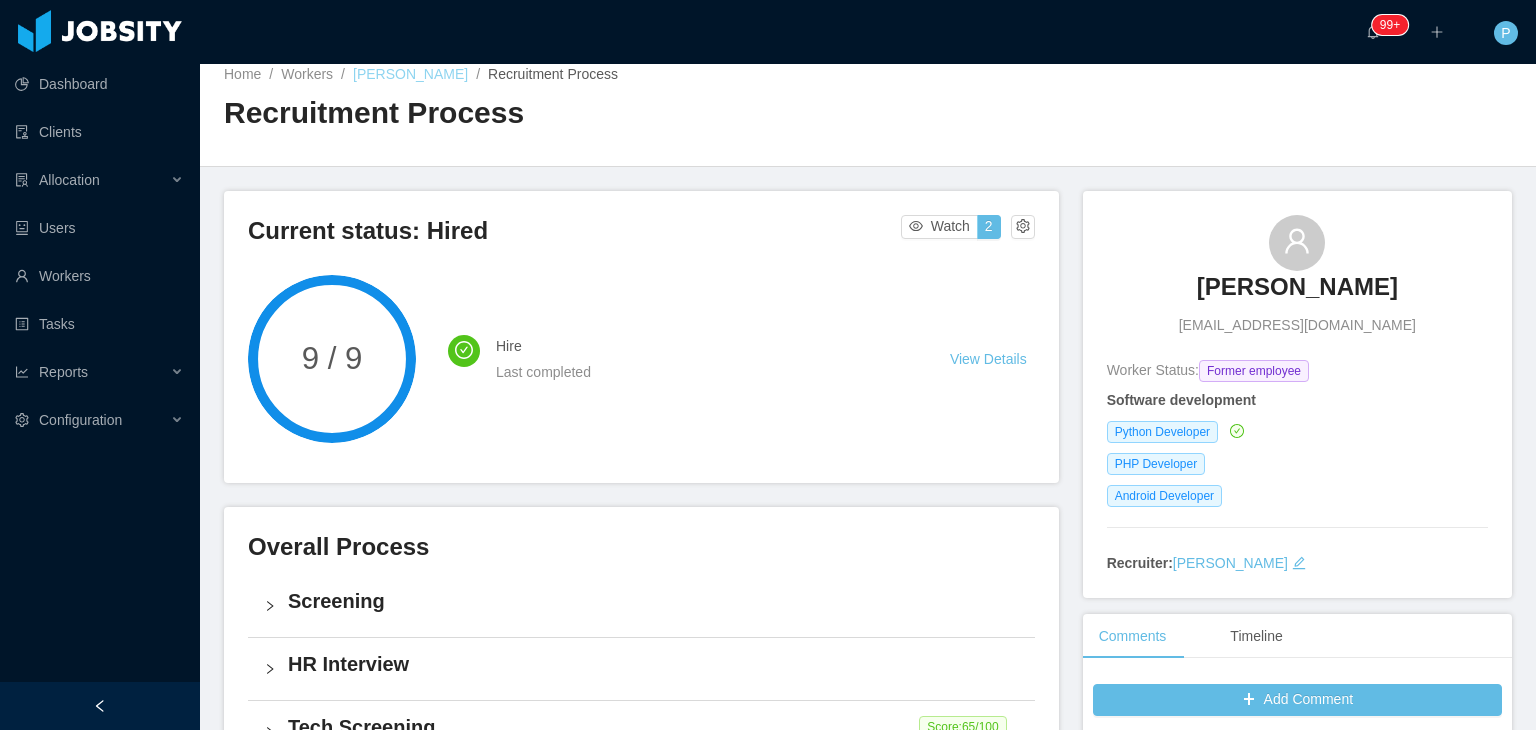 click on "Guillermo Morales" at bounding box center (410, 74) 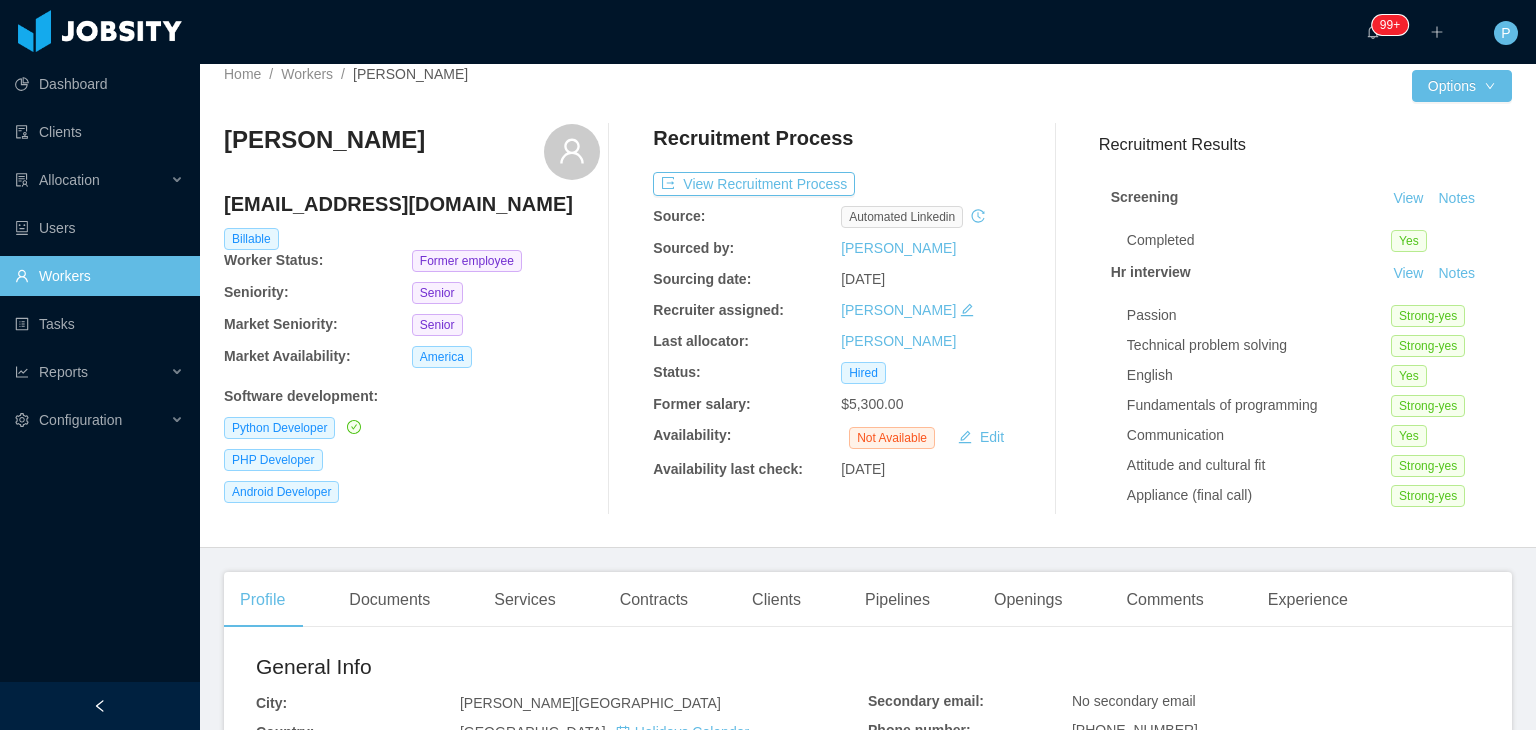 click at bounding box center (1140, 86) 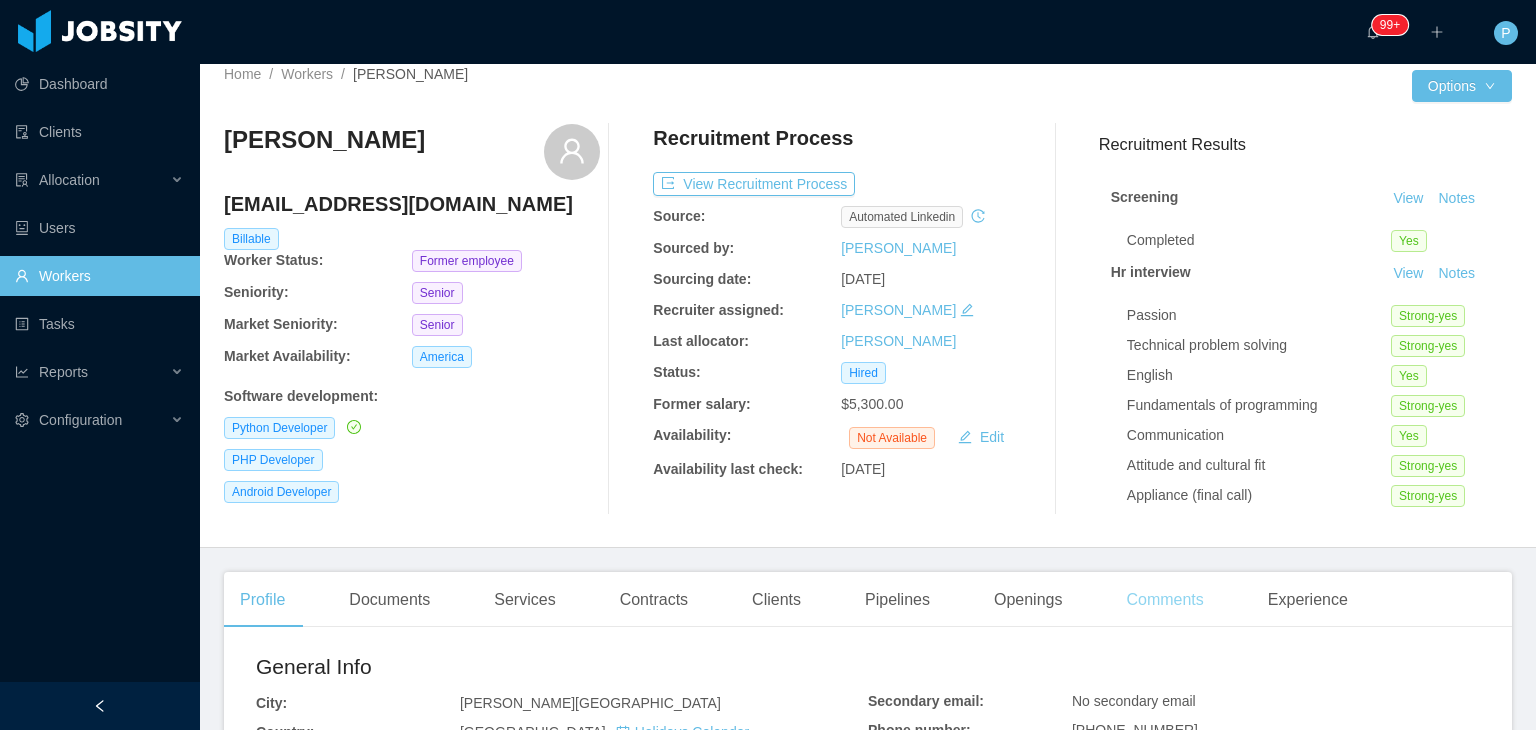 click on "Comments" at bounding box center [1164, 600] 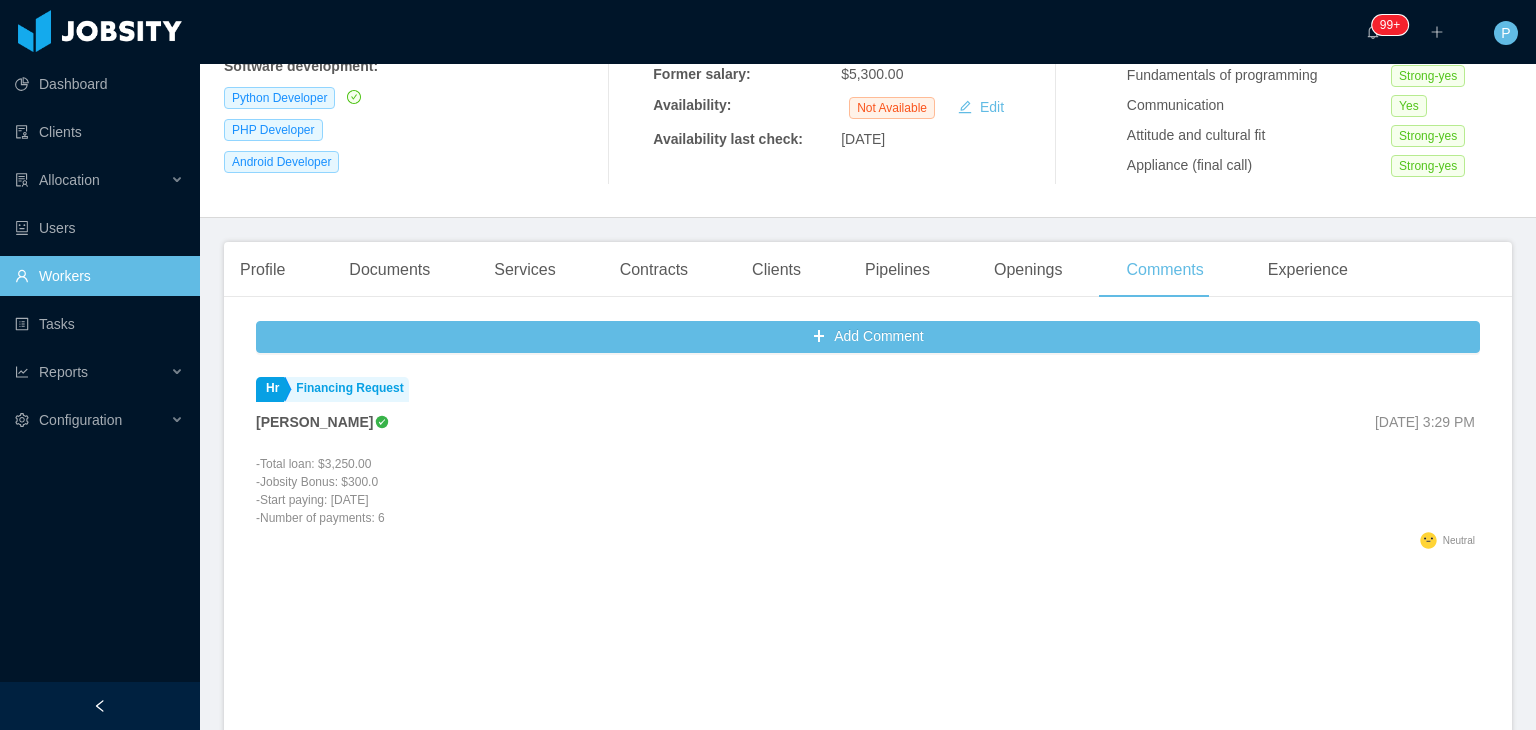 scroll, scrollTop: 349, scrollLeft: 0, axis: vertical 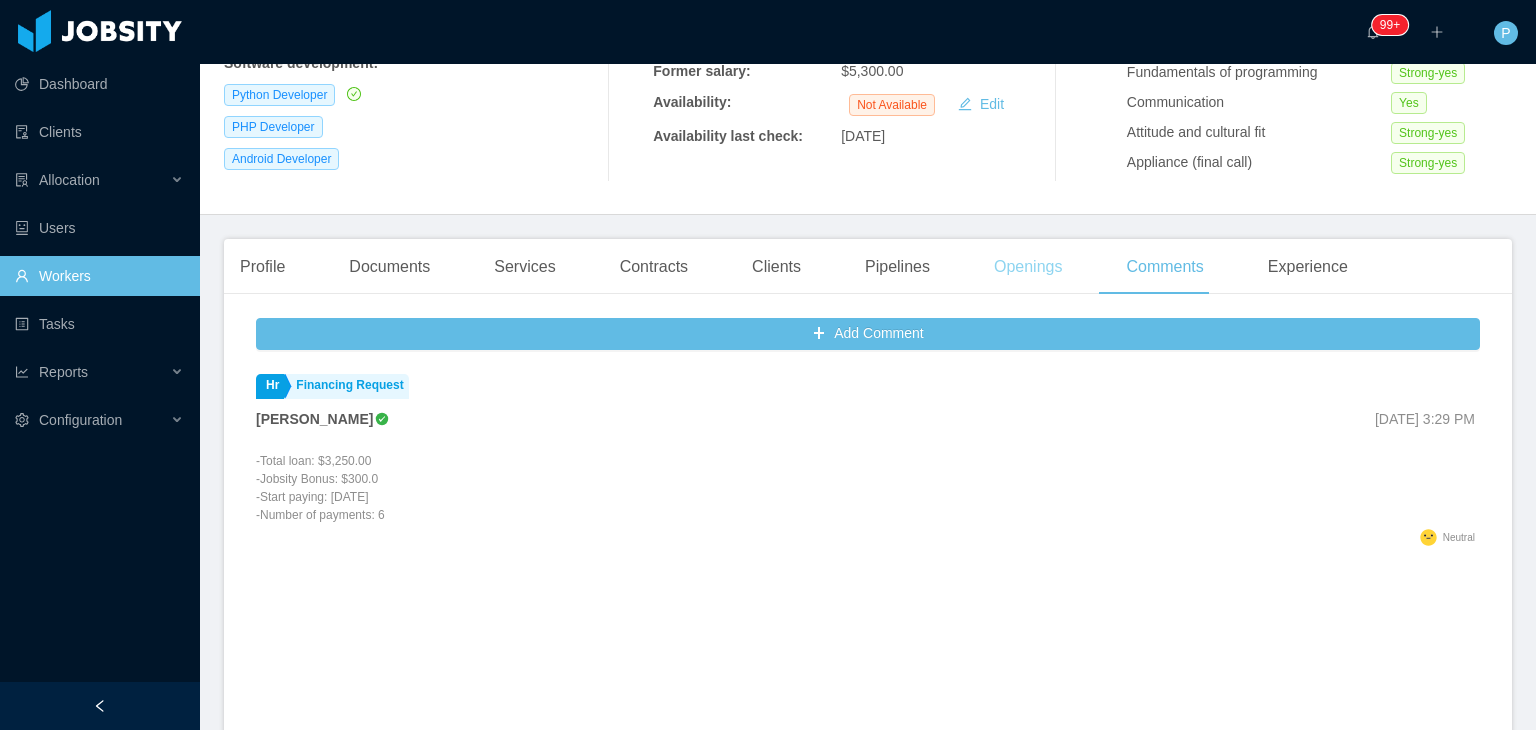 click on "Openings" at bounding box center [1028, 267] 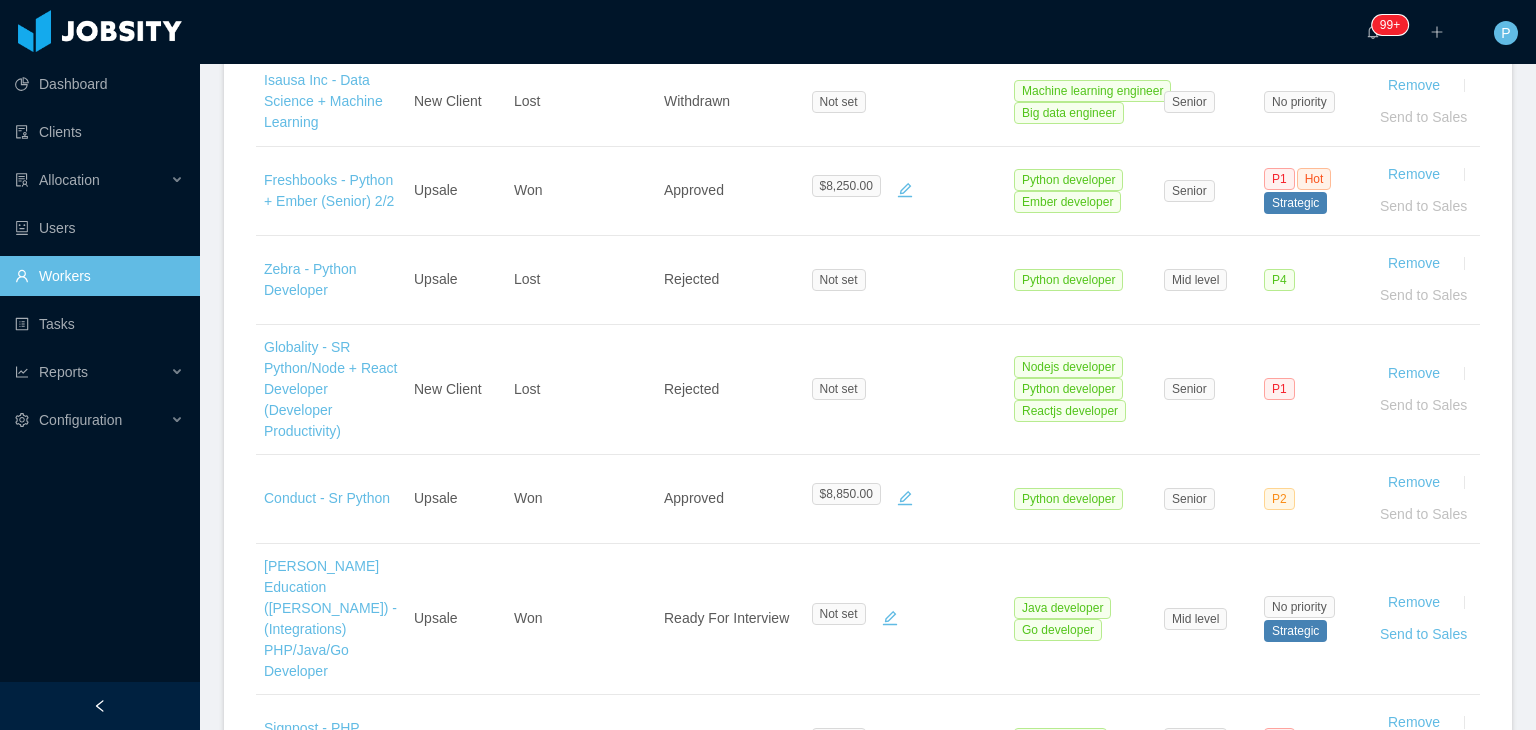 scroll, scrollTop: 802, scrollLeft: 0, axis: vertical 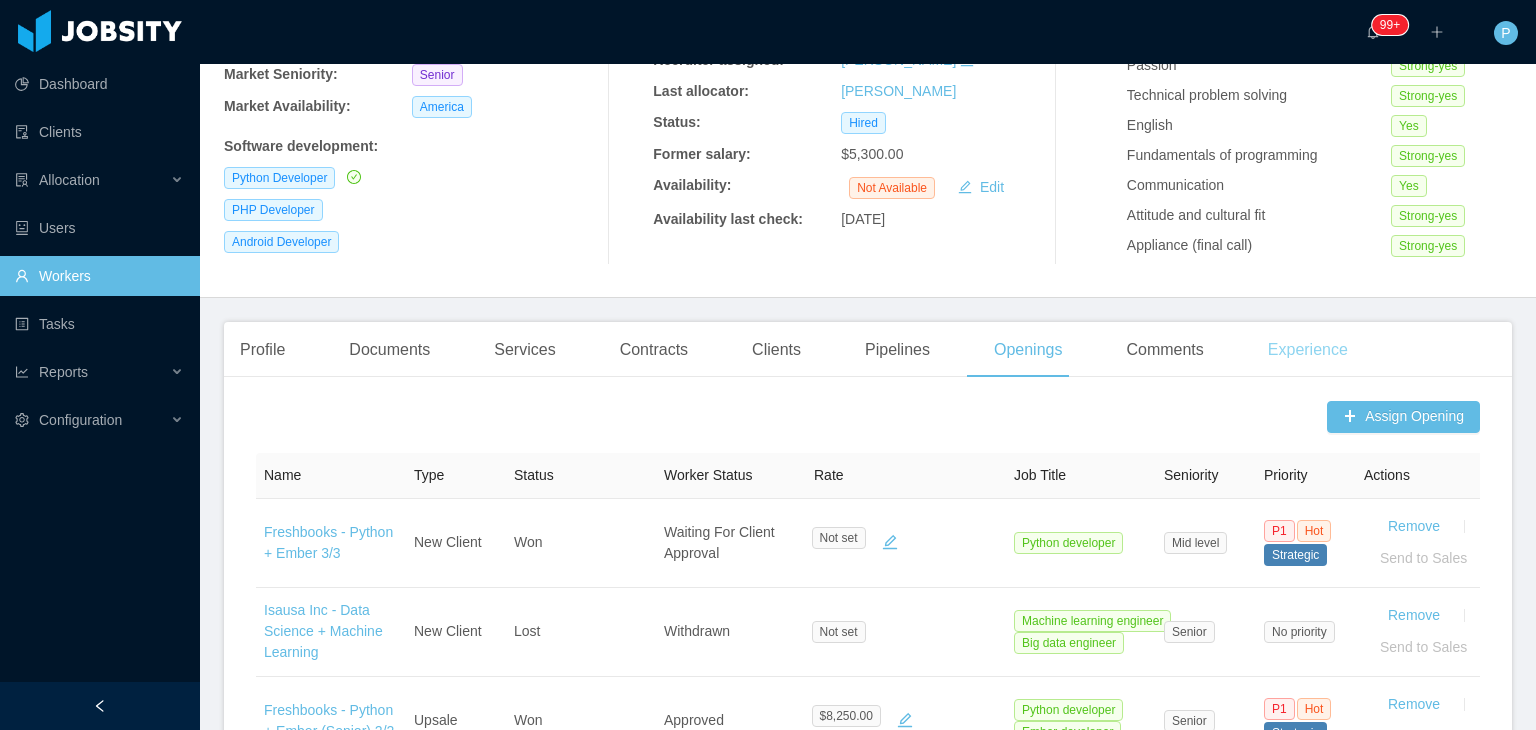 click on "Experience" at bounding box center [1308, 350] 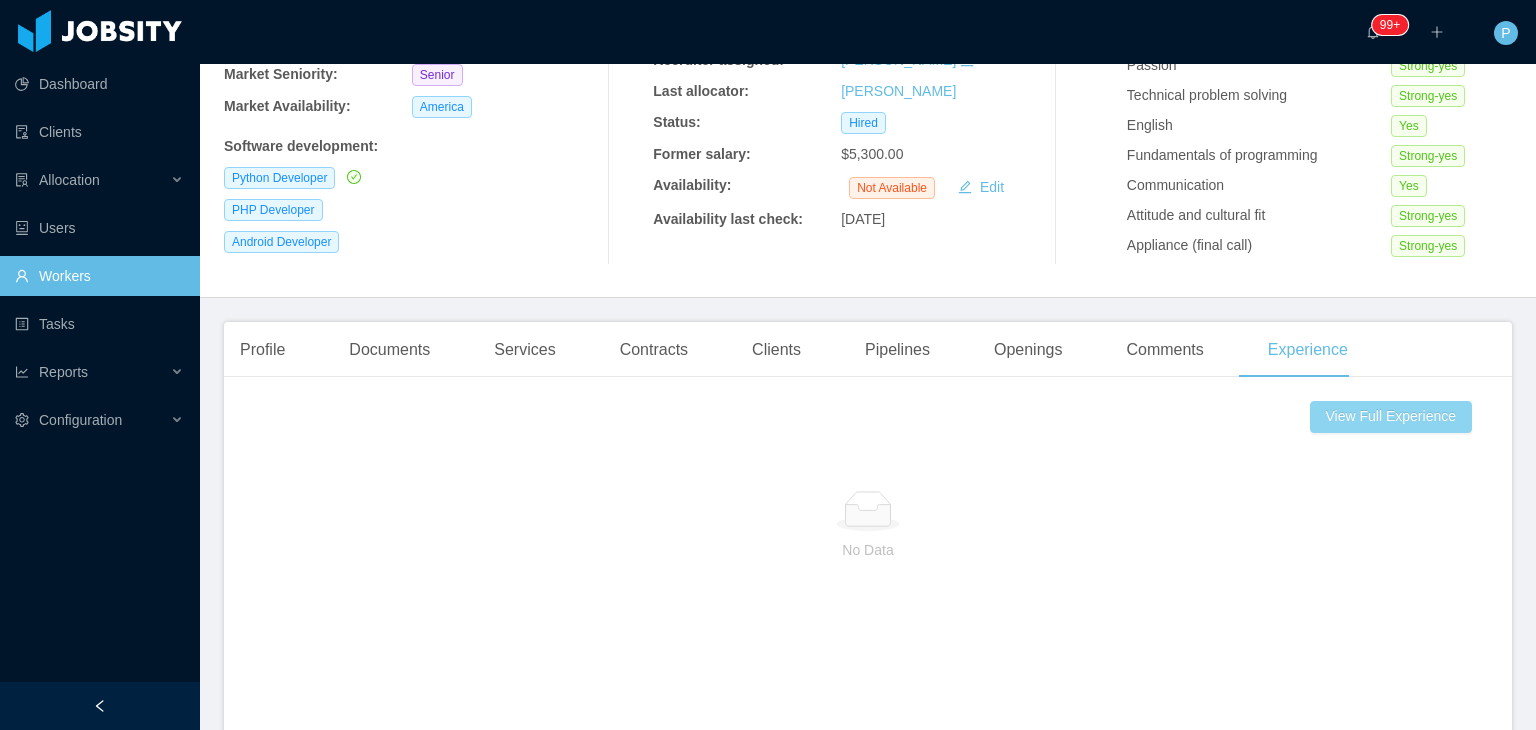 click on "View Full Experience" at bounding box center (1391, 417) 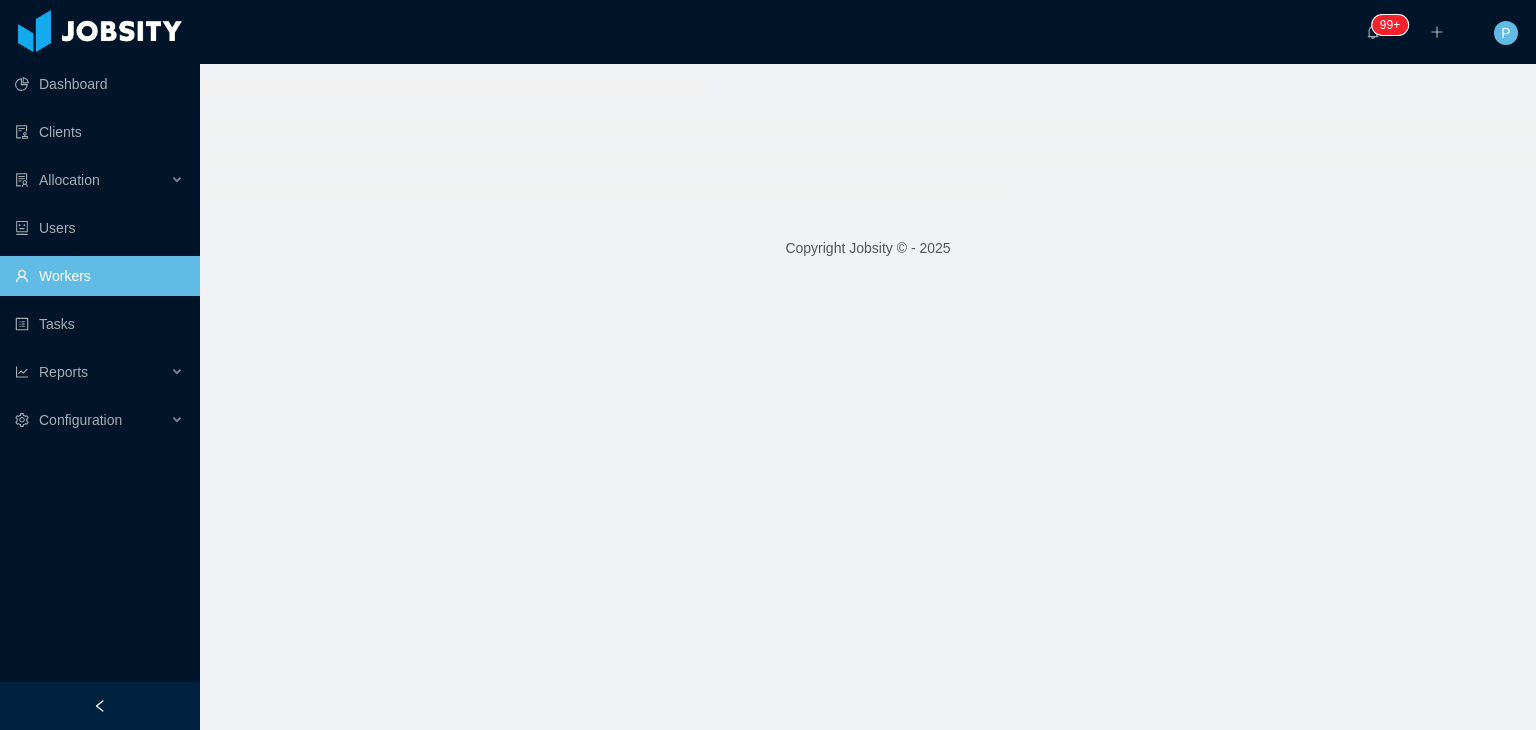 scroll, scrollTop: 0, scrollLeft: 0, axis: both 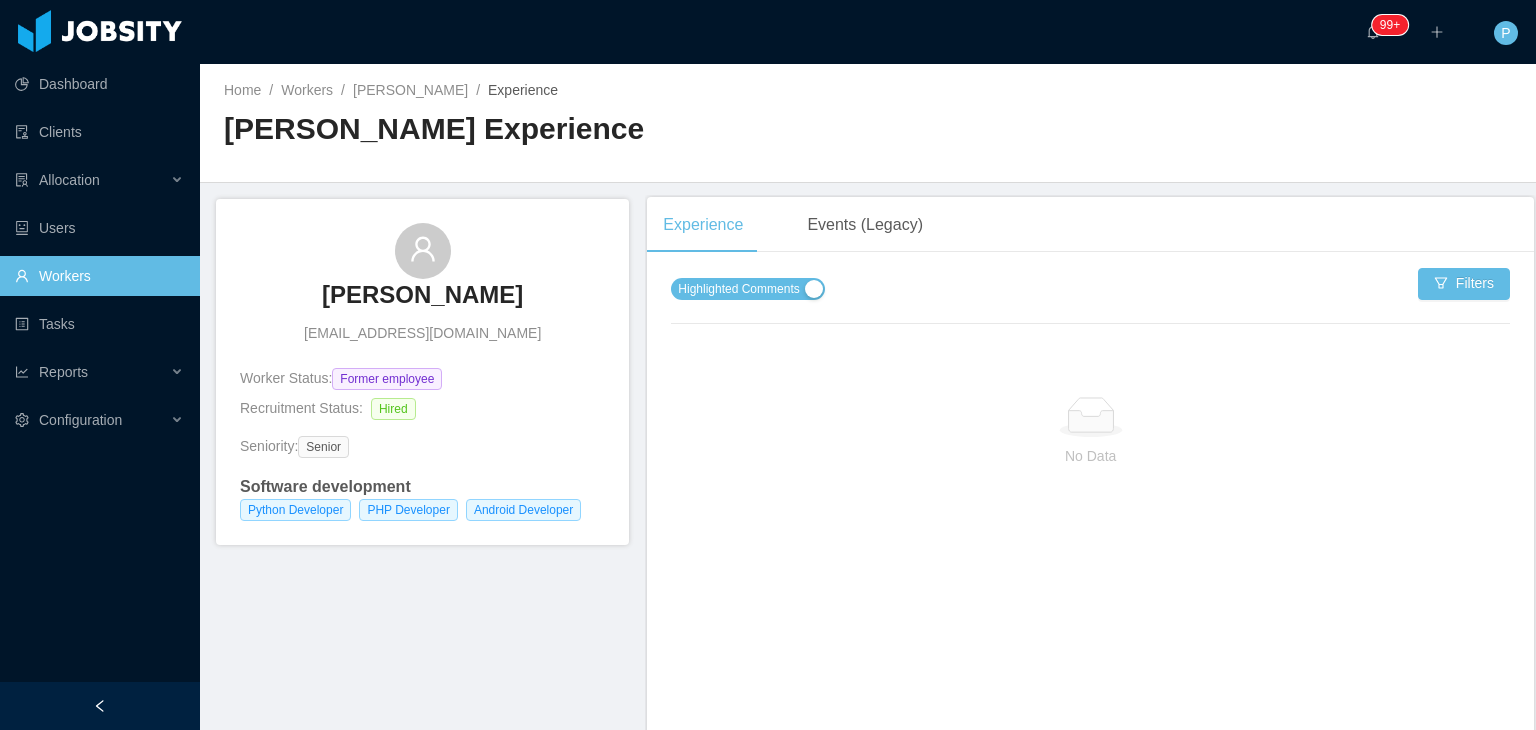 click on "Highlighted Comments" at bounding box center (738, 289) 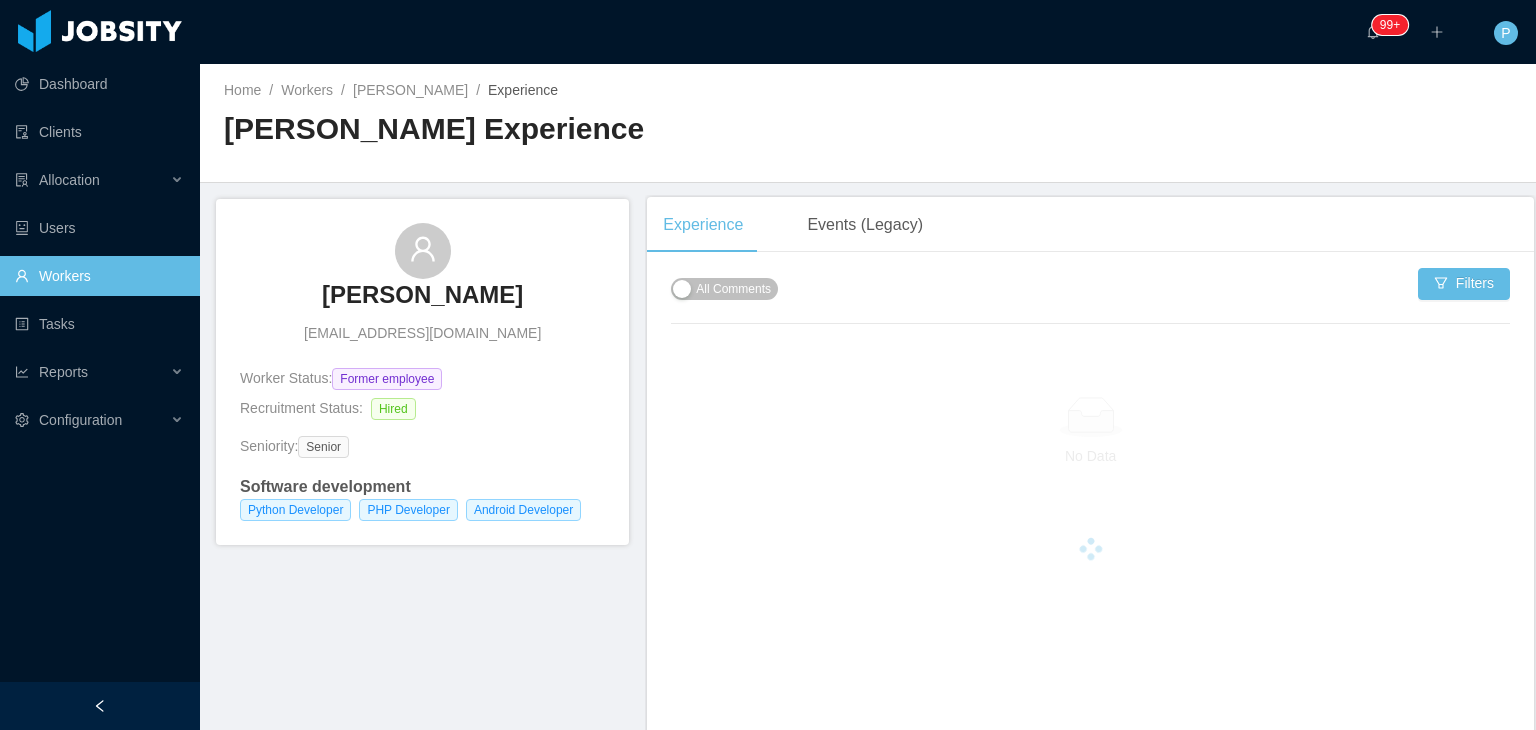 click on "All Comments Filters" at bounding box center (1090, 308) 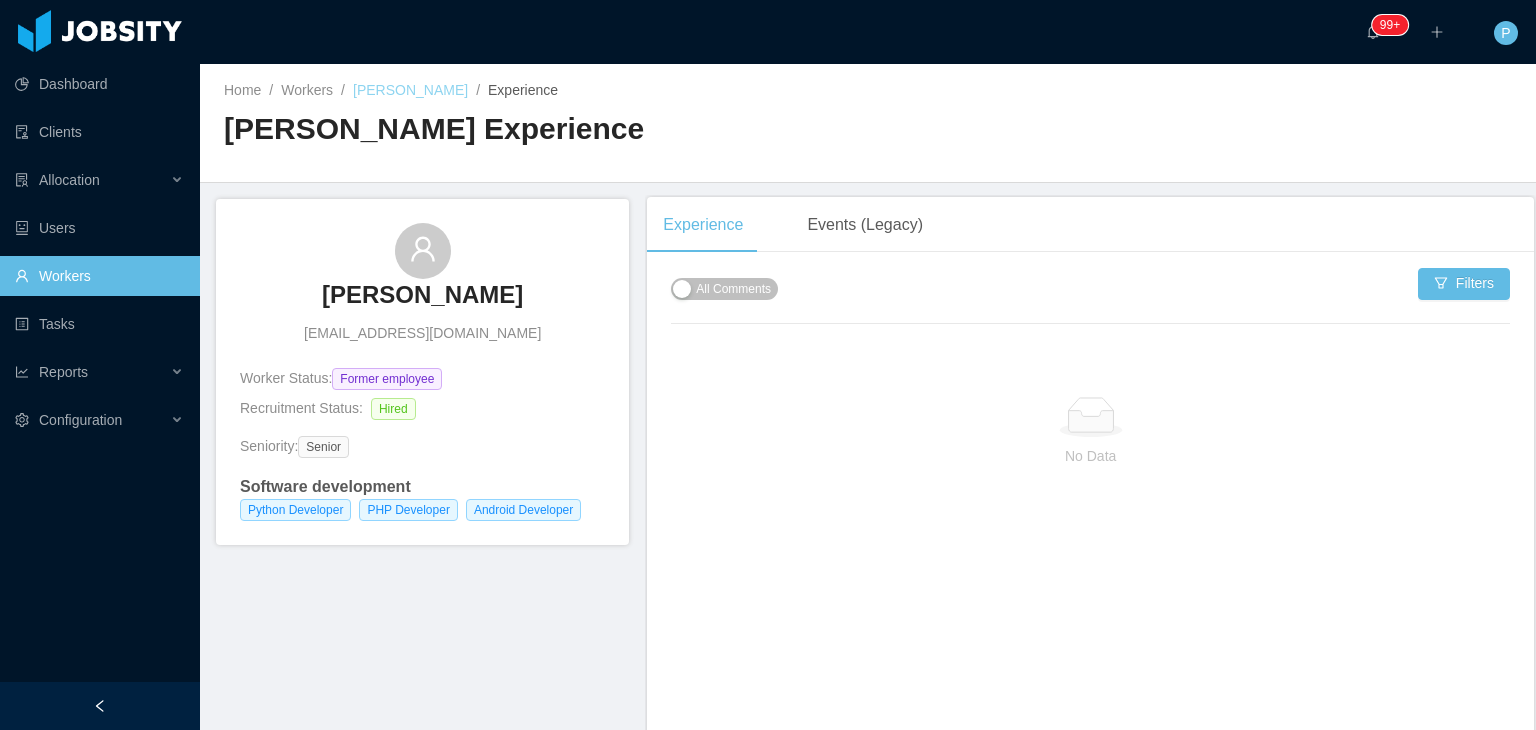 click on "Guillermo Morales" at bounding box center (410, 90) 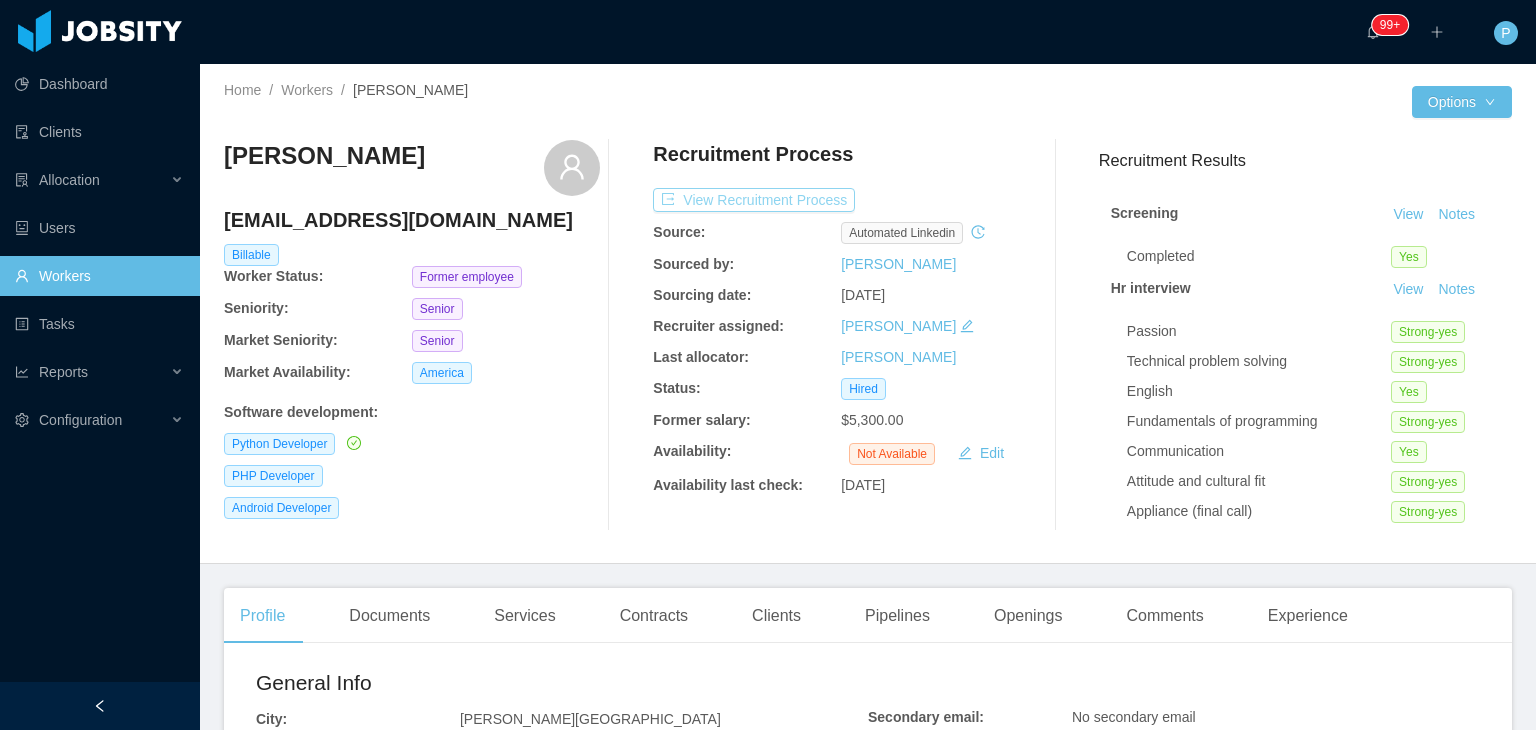 click on "View Recruitment Process" at bounding box center [754, 200] 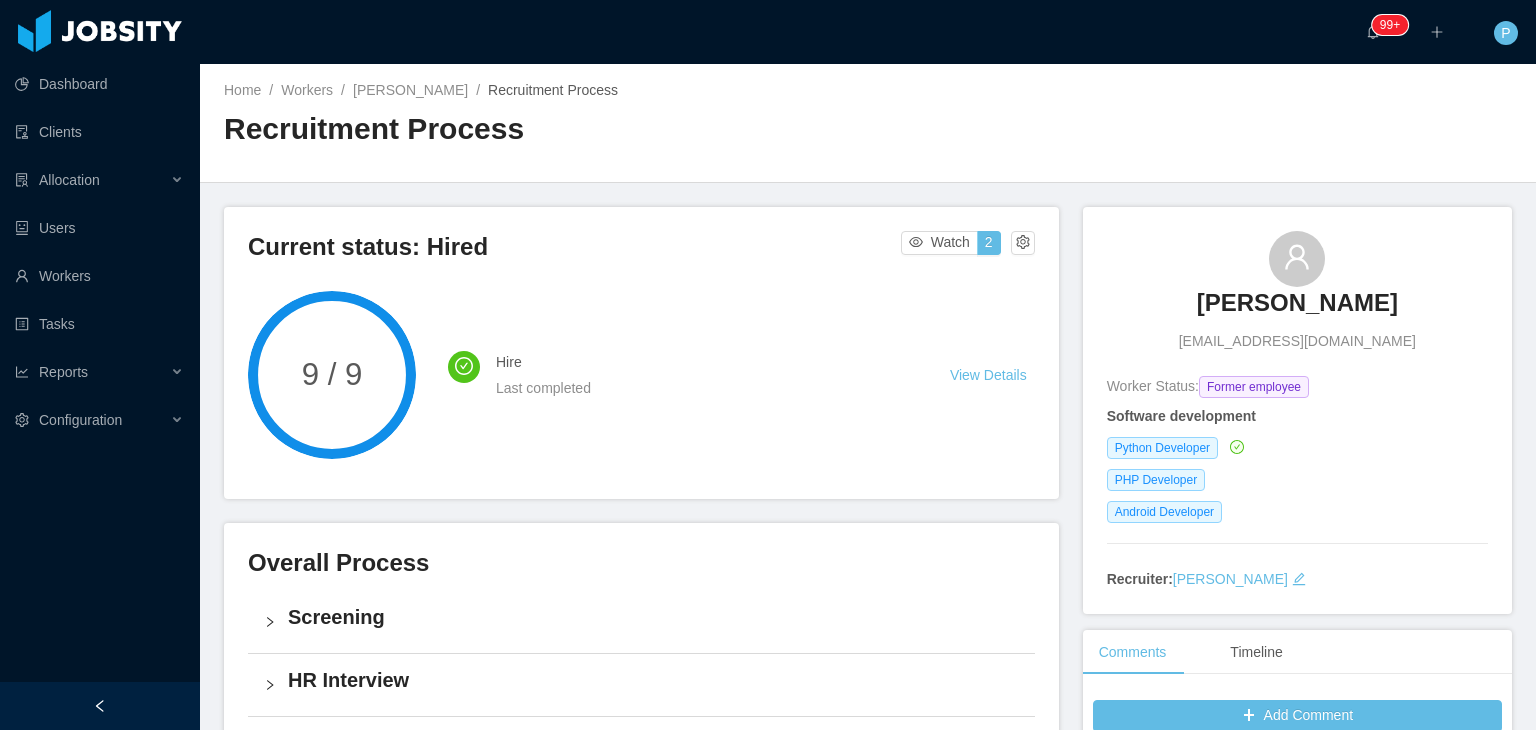 drag, startPoint x: 1392, startPoint y: 309, endPoint x: 1188, endPoint y: 305, distance: 204.03922 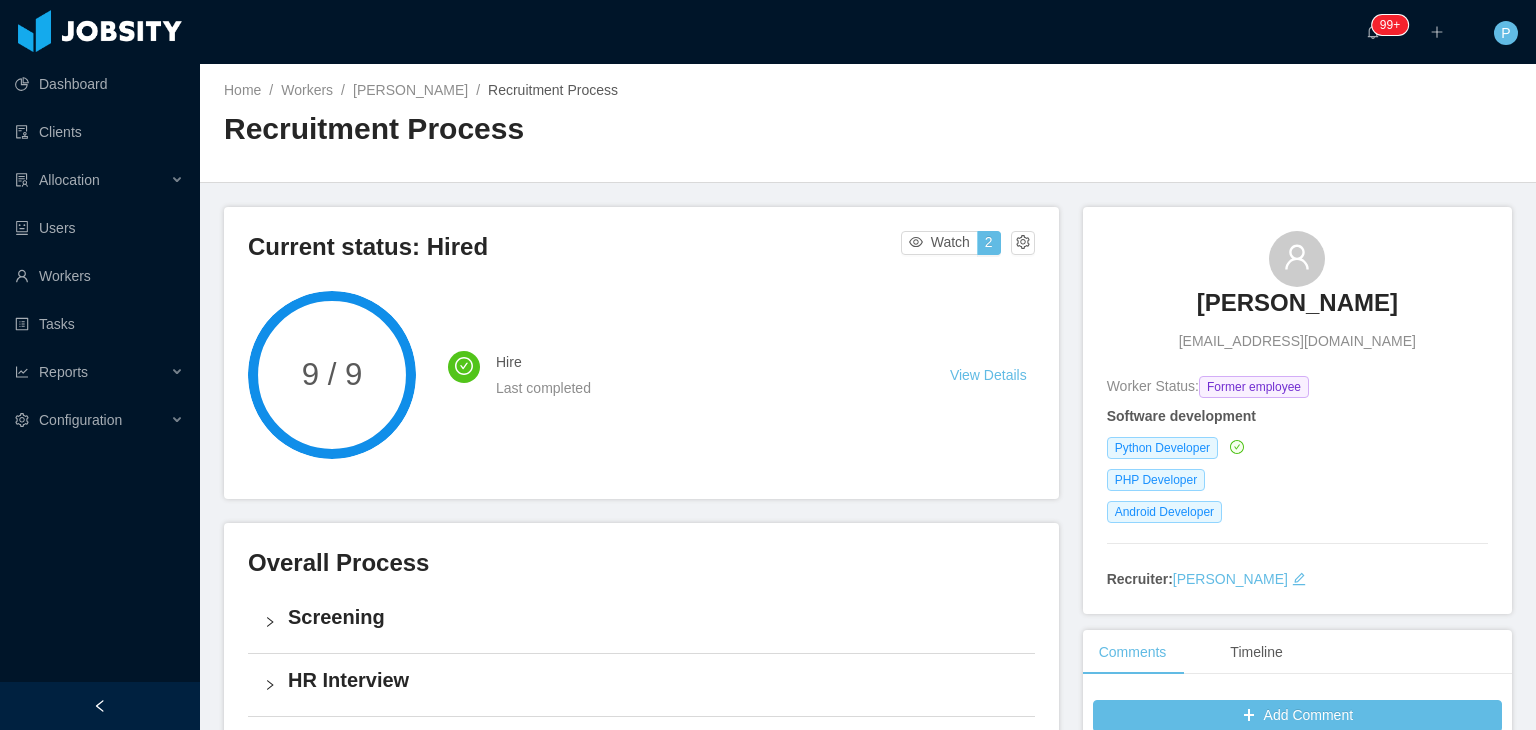 click on "Home / Workers / Guillermo Morales / Recruitment Process / Recruitment Process" at bounding box center [868, 123] 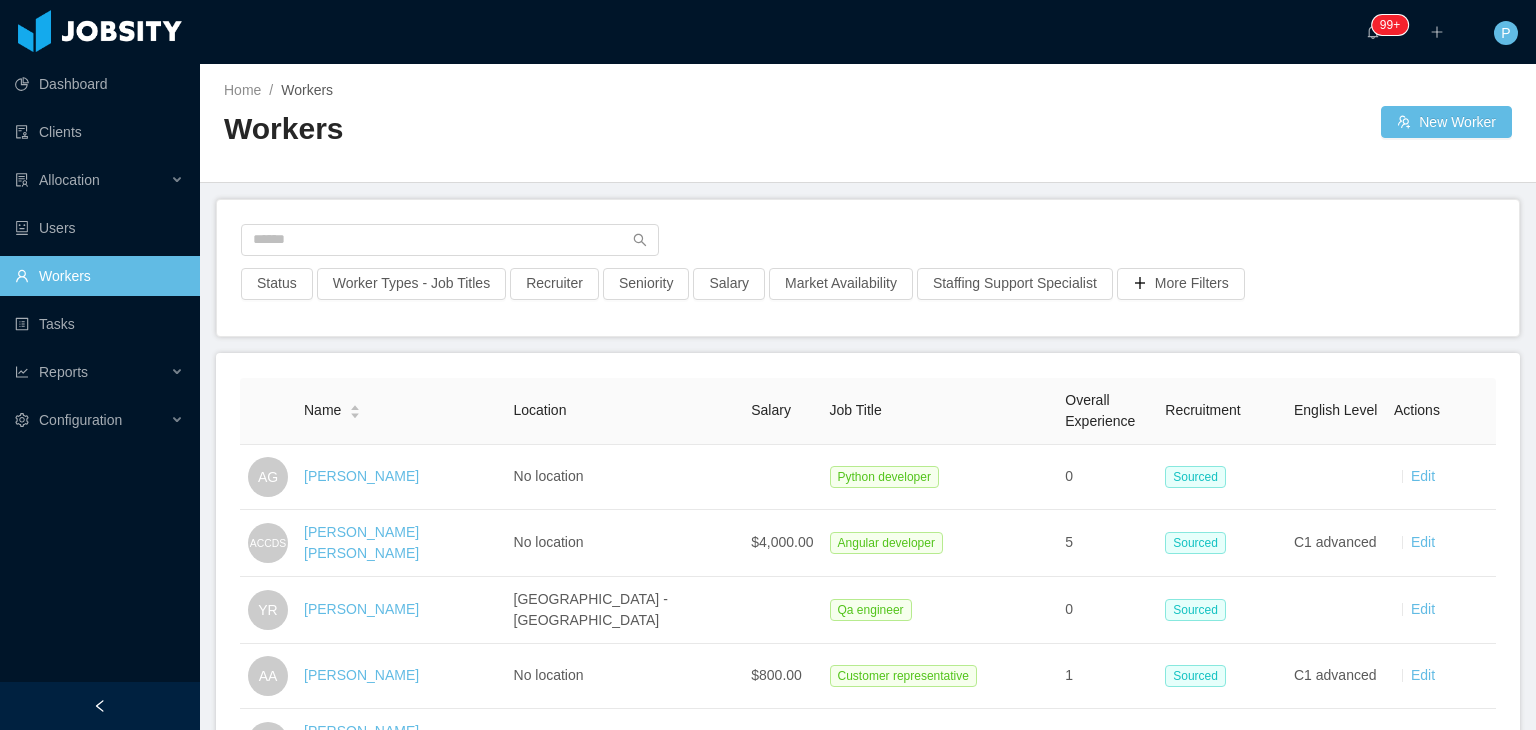 scroll, scrollTop: 0, scrollLeft: 0, axis: both 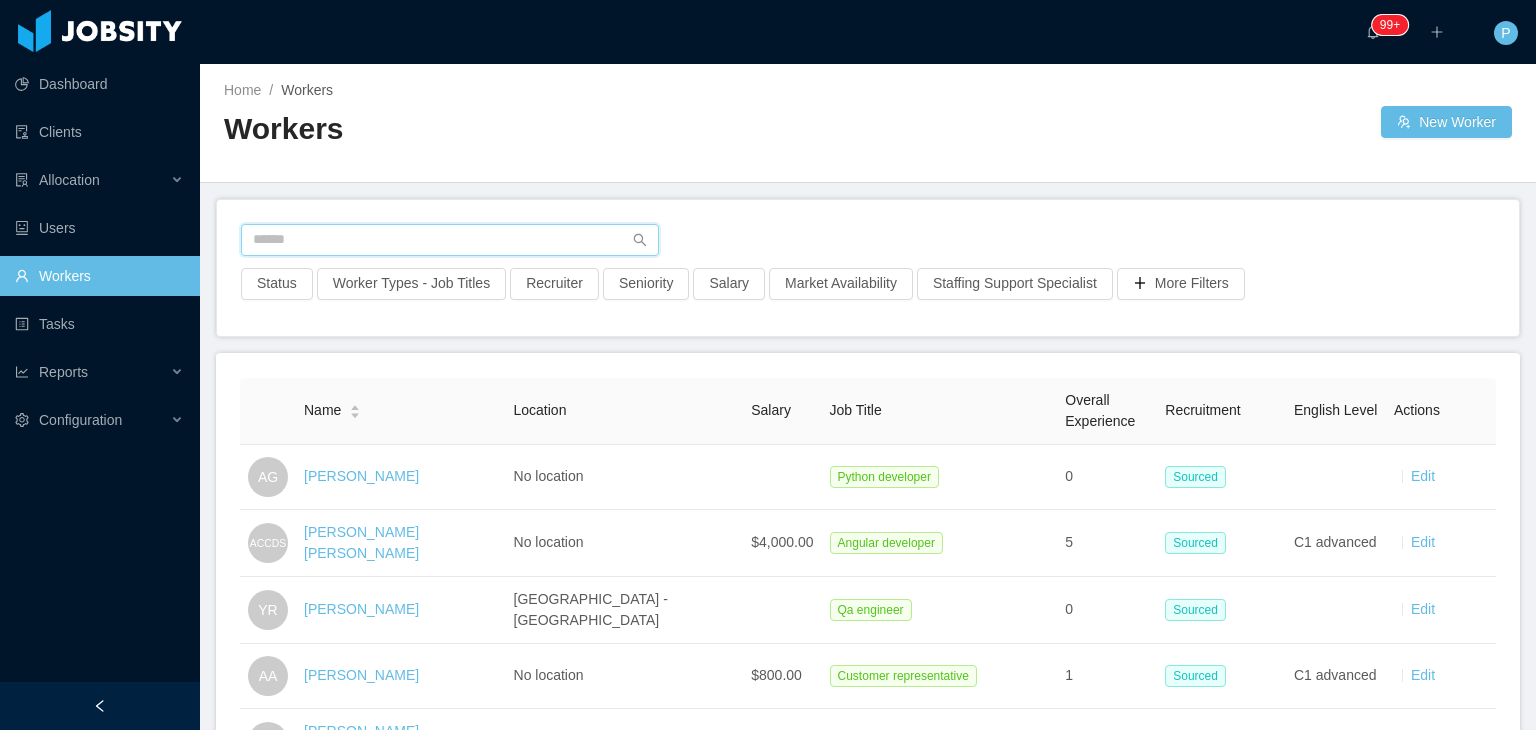 click at bounding box center (450, 240) 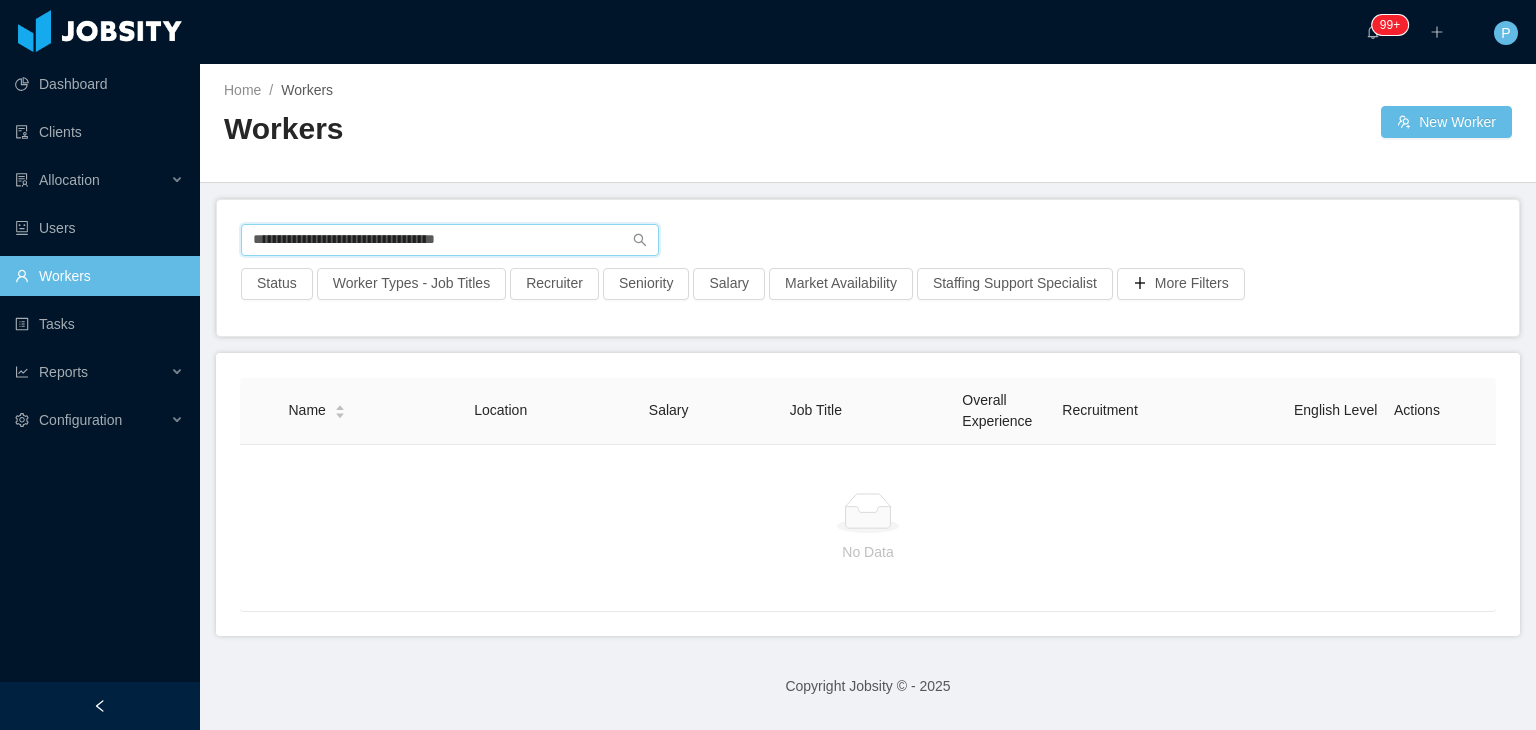 click on "**********" at bounding box center (450, 240) 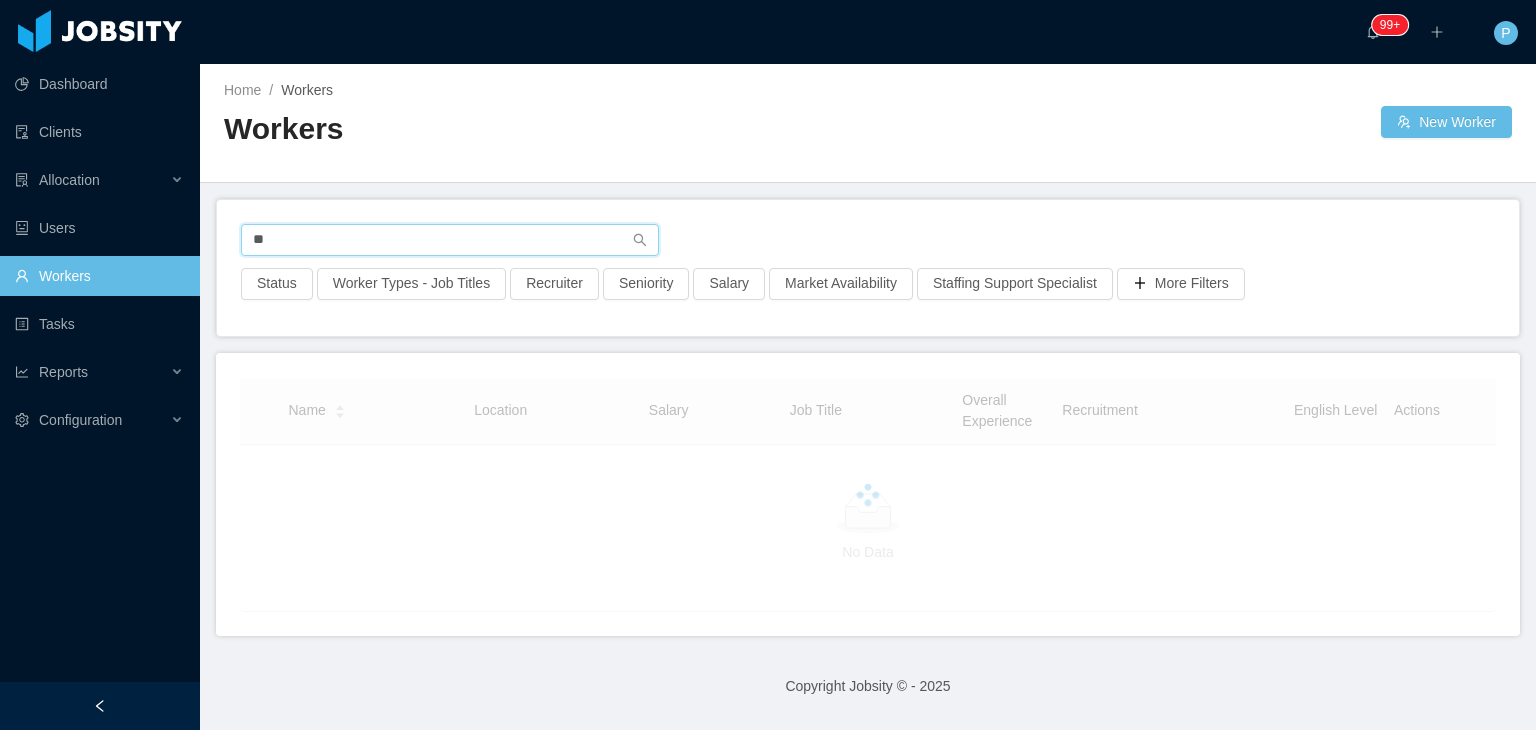 type on "*" 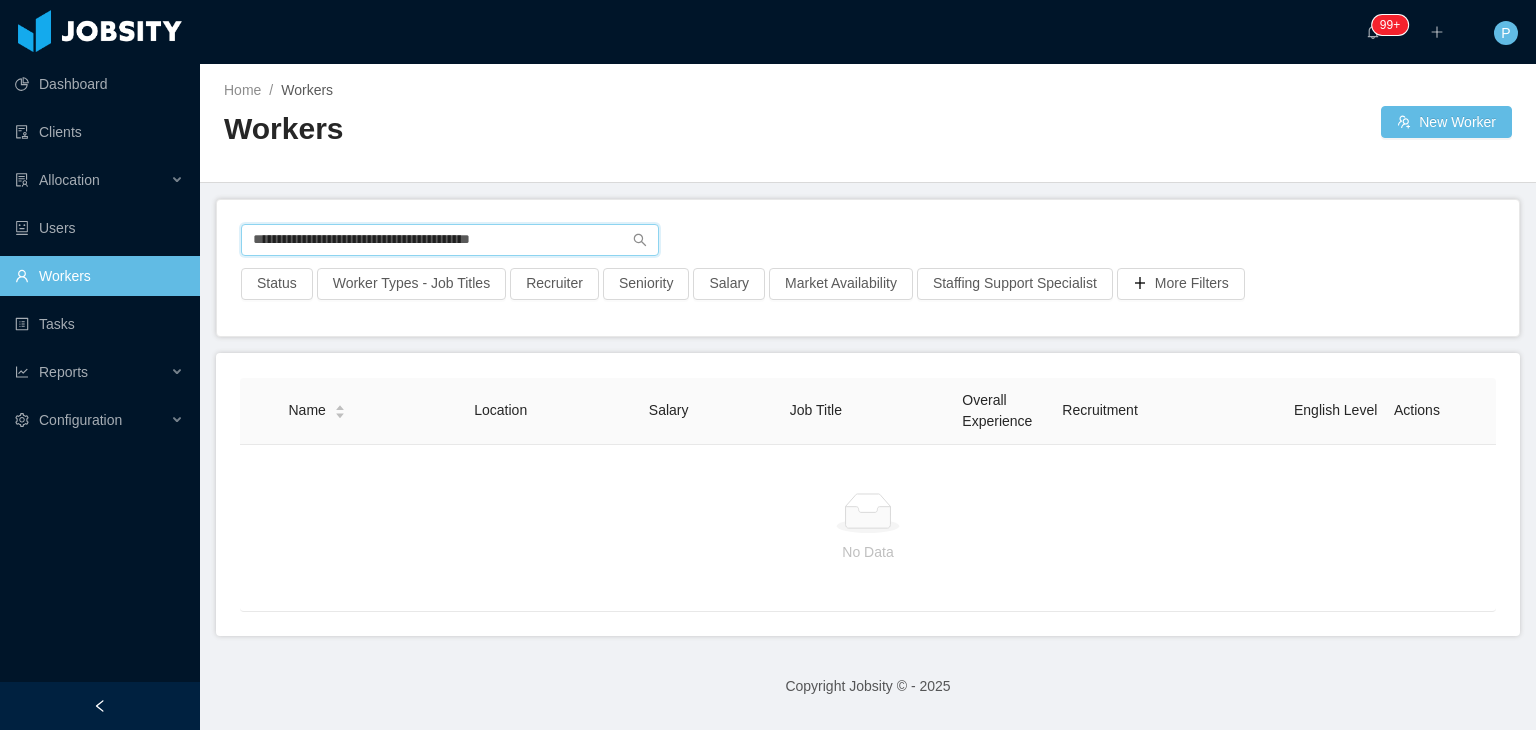 drag, startPoint x: 524, startPoint y: 233, endPoint x: 213, endPoint y: 236, distance: 311.01447 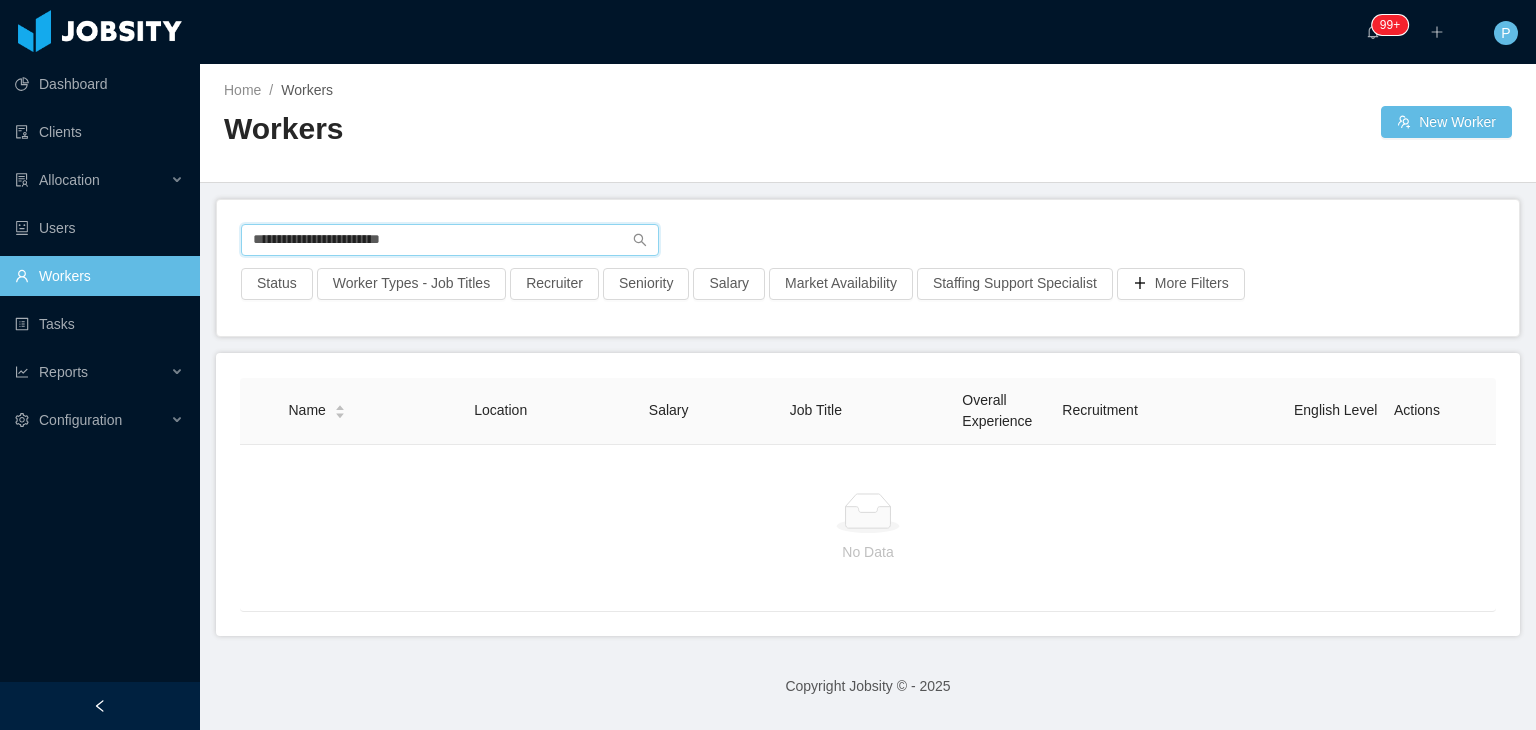 drag, startPoint x: 464, startPoint y: 242, endPoint x: 298, endPoint y: 242, distance: 166 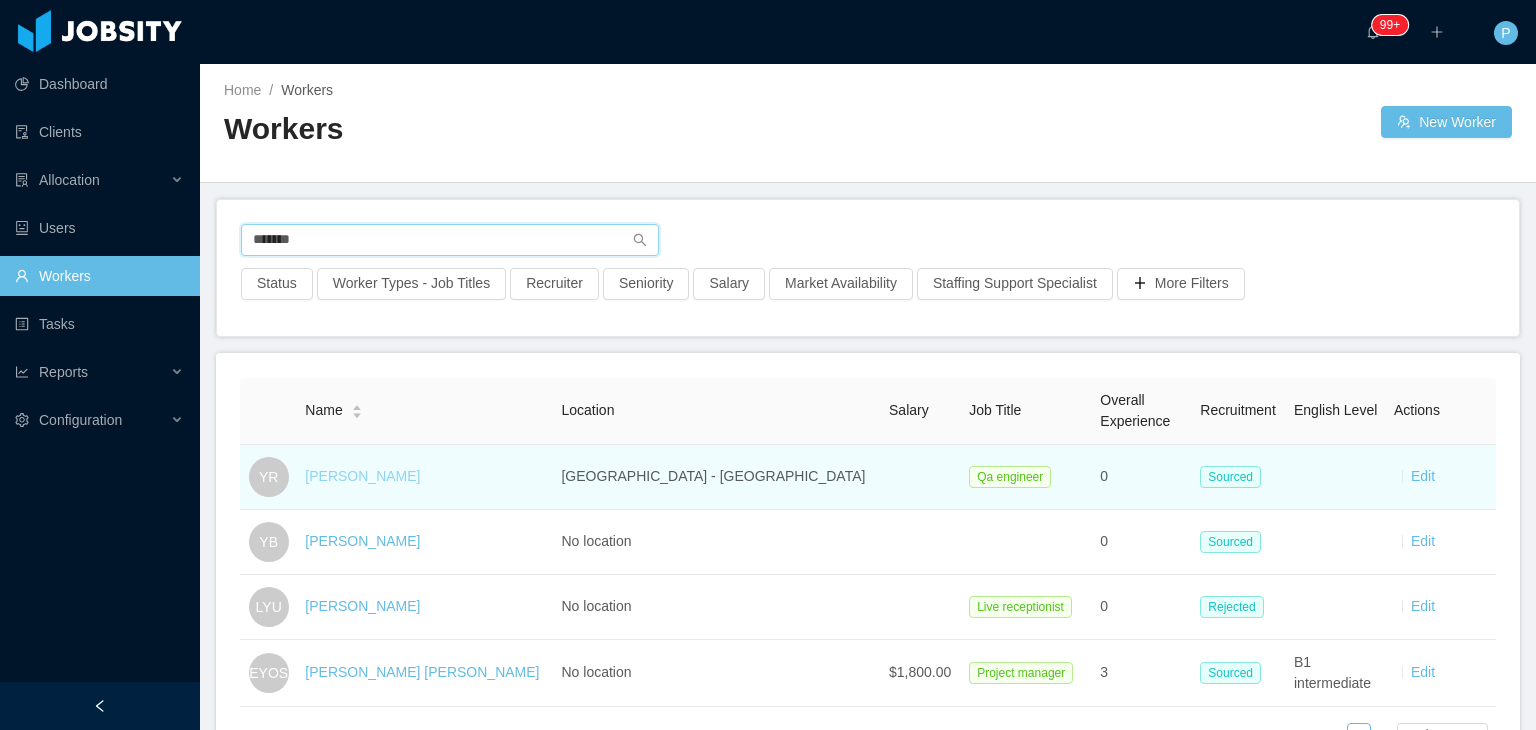 type on "*******" 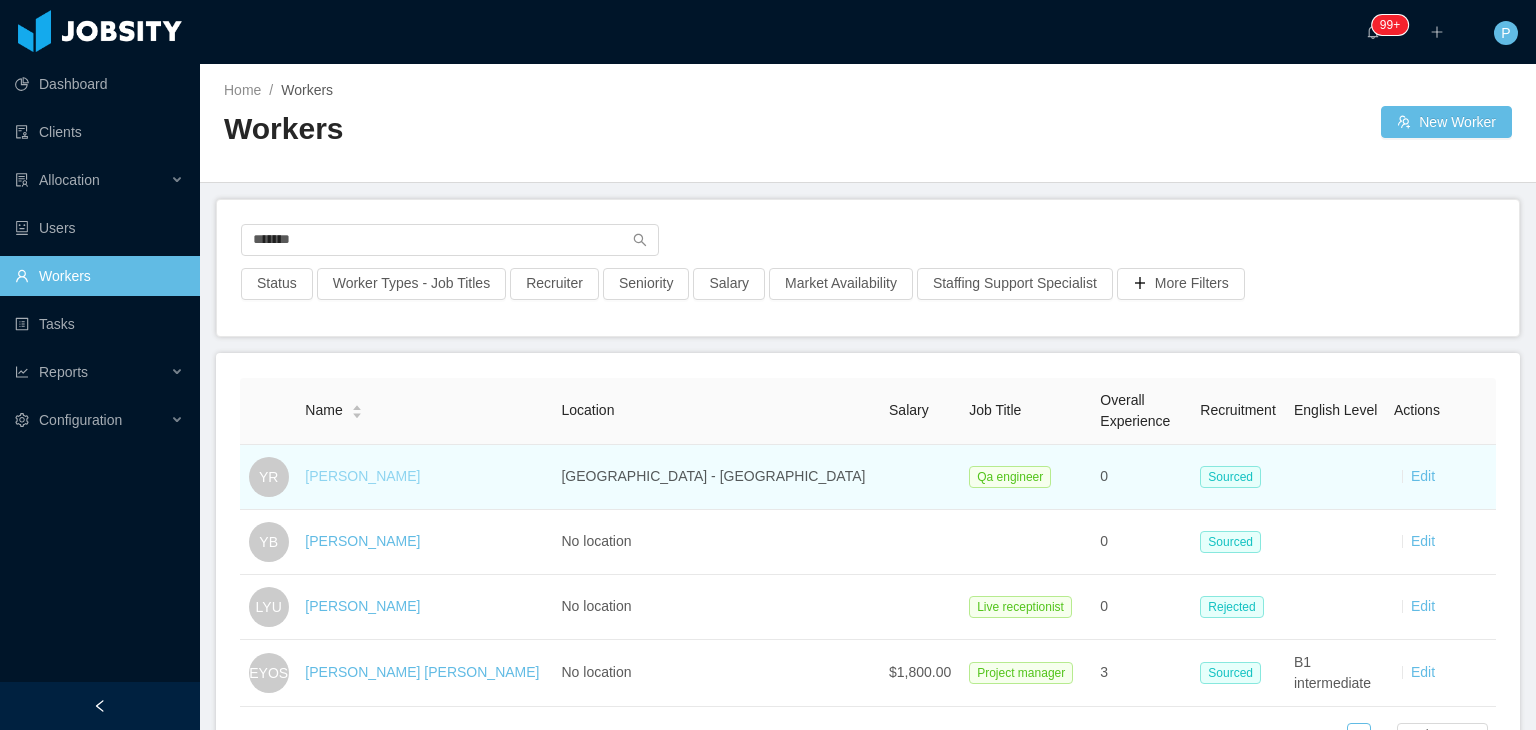 click on "Yoselin Rojas" at bounding box center (362, 476) 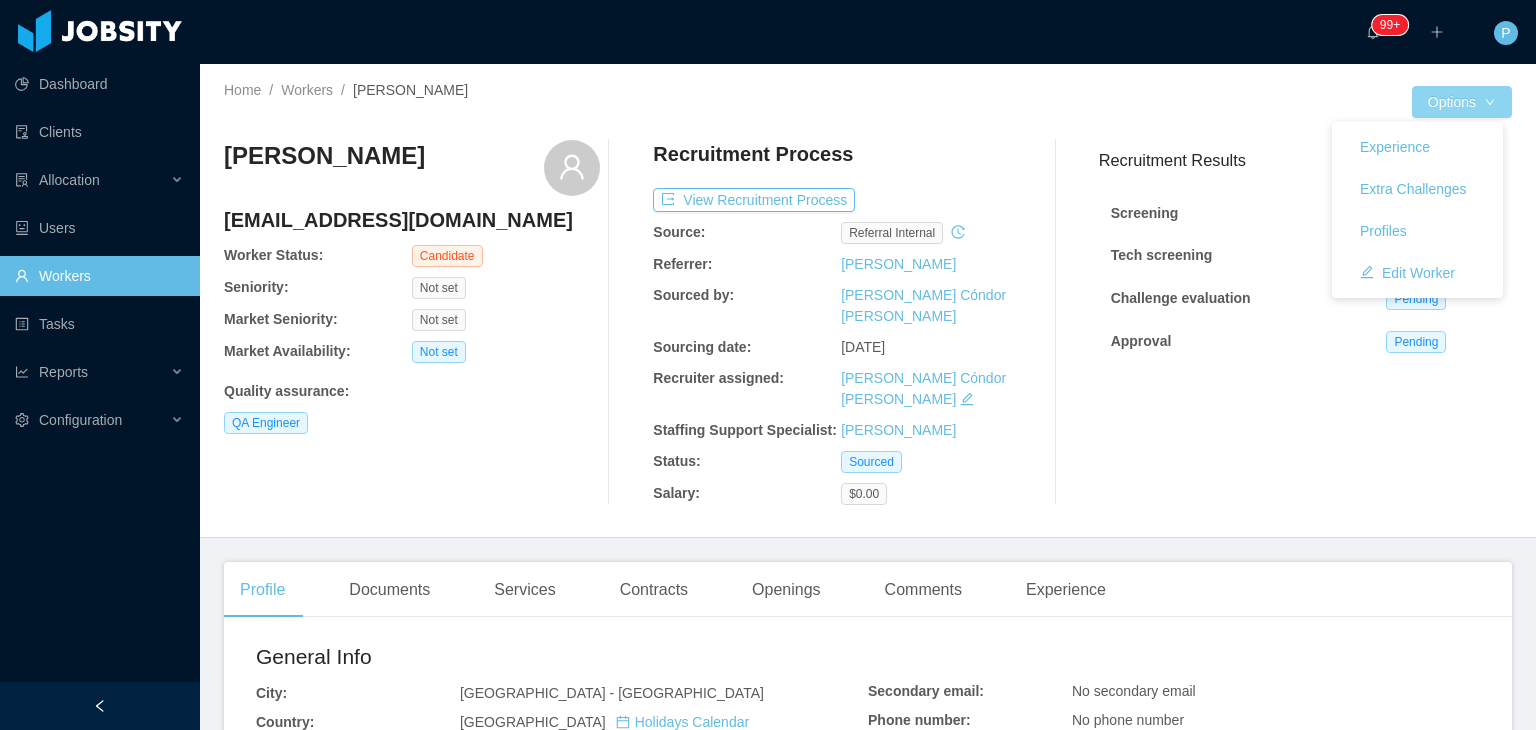 click on "Options" at bounding box center [1462, 102] 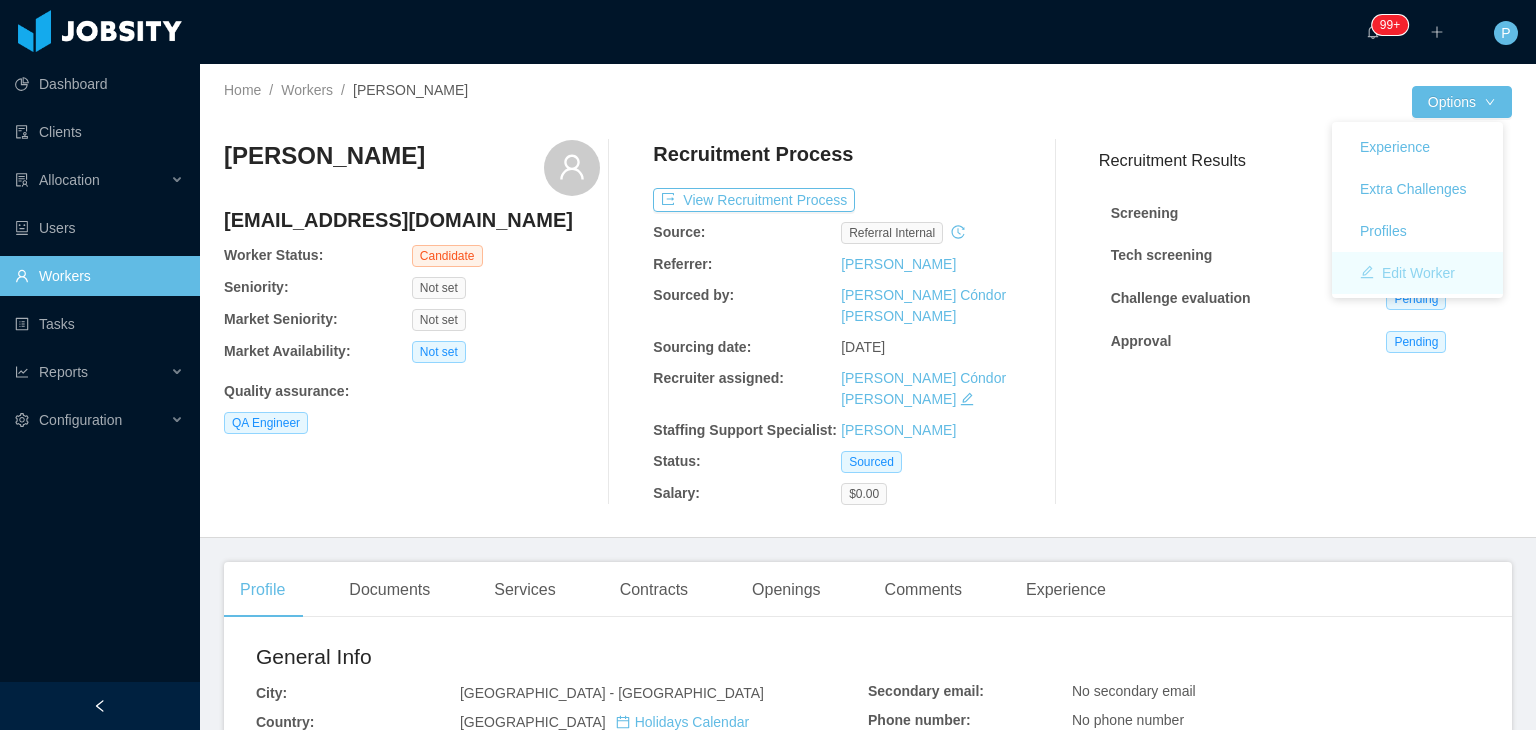 click on "Edit Worker" at bounding box center (1407, 273) 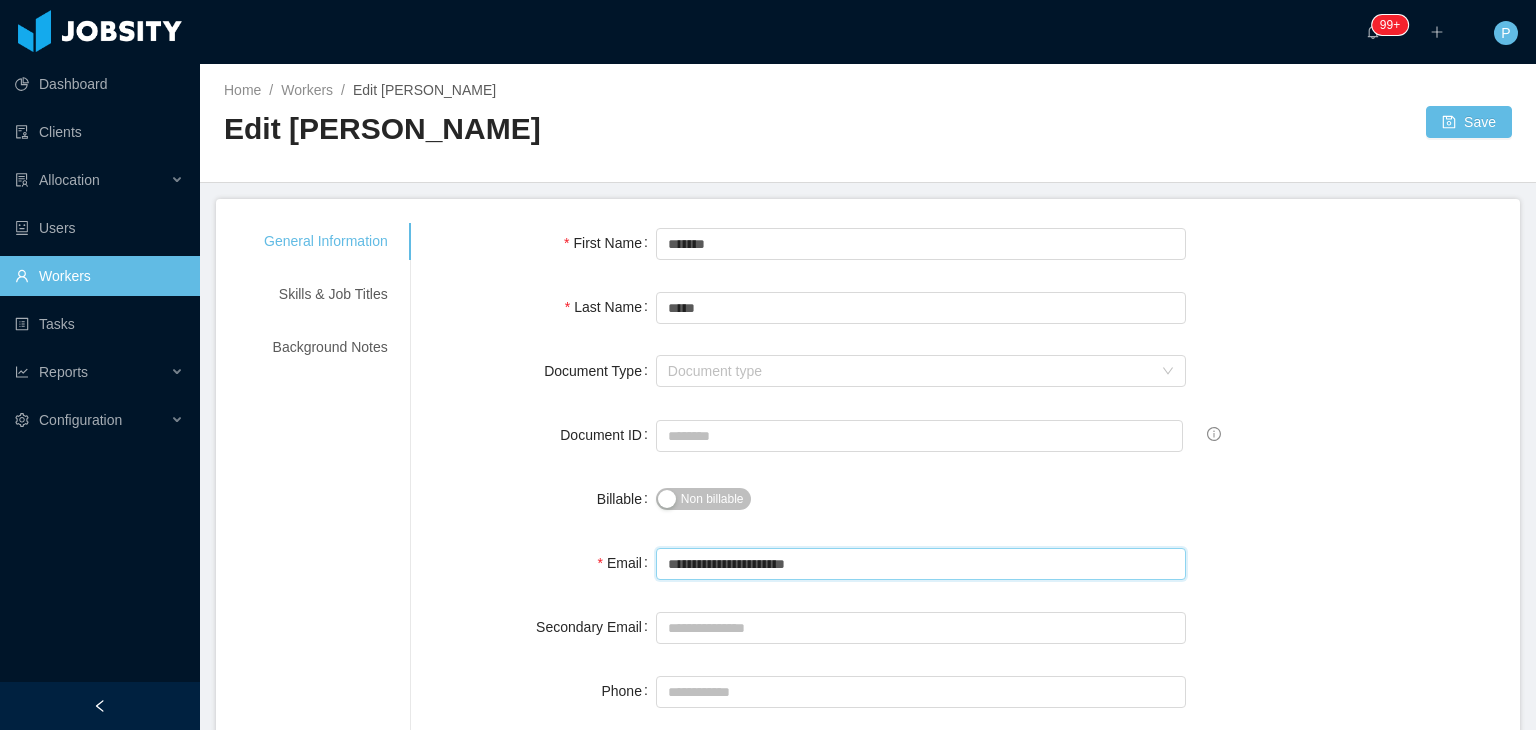 click on "**********" at bounding box center [921, 564] 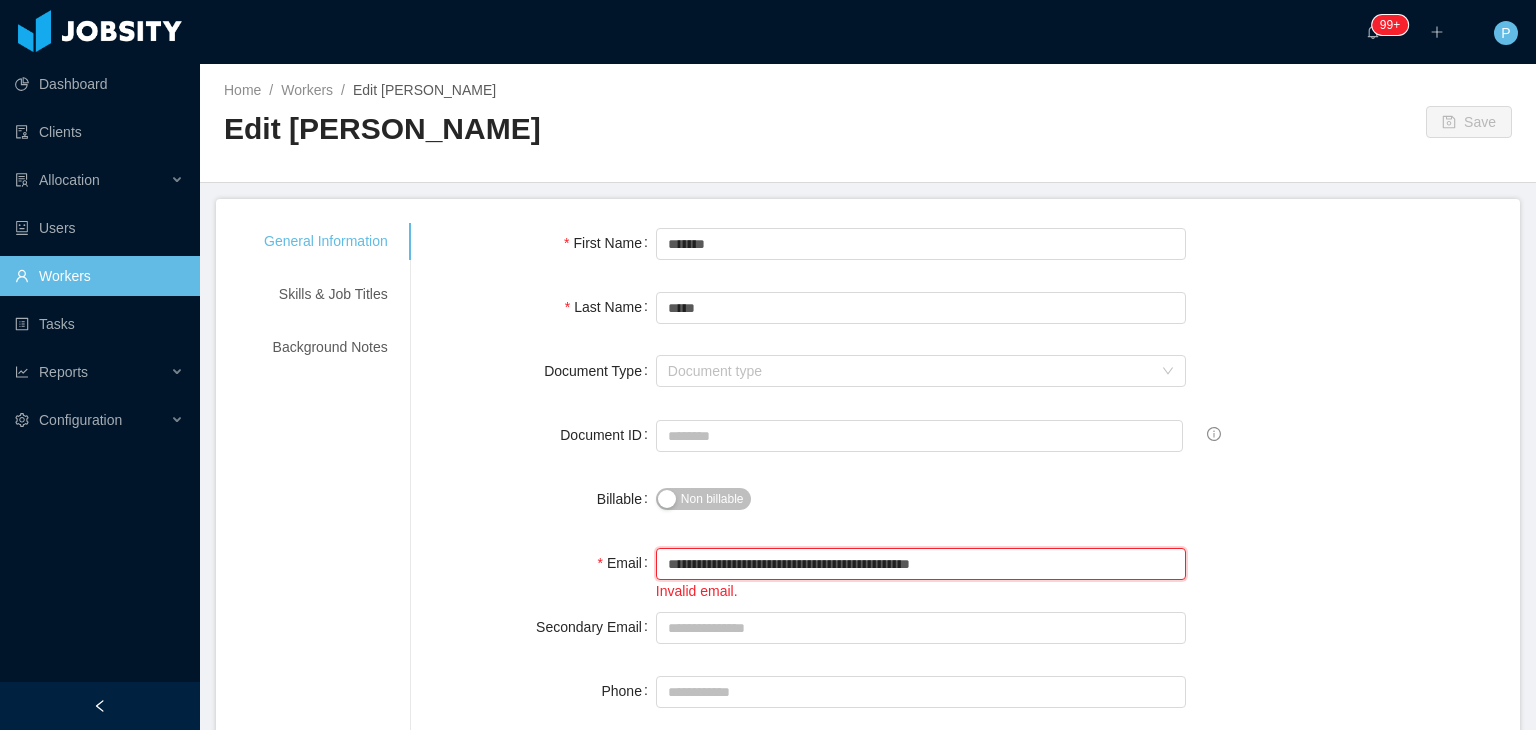 drag, startPoint x: 830, startPoint y: 565, endPoint x: 658, endPoint y: 570, distance: 172.07266 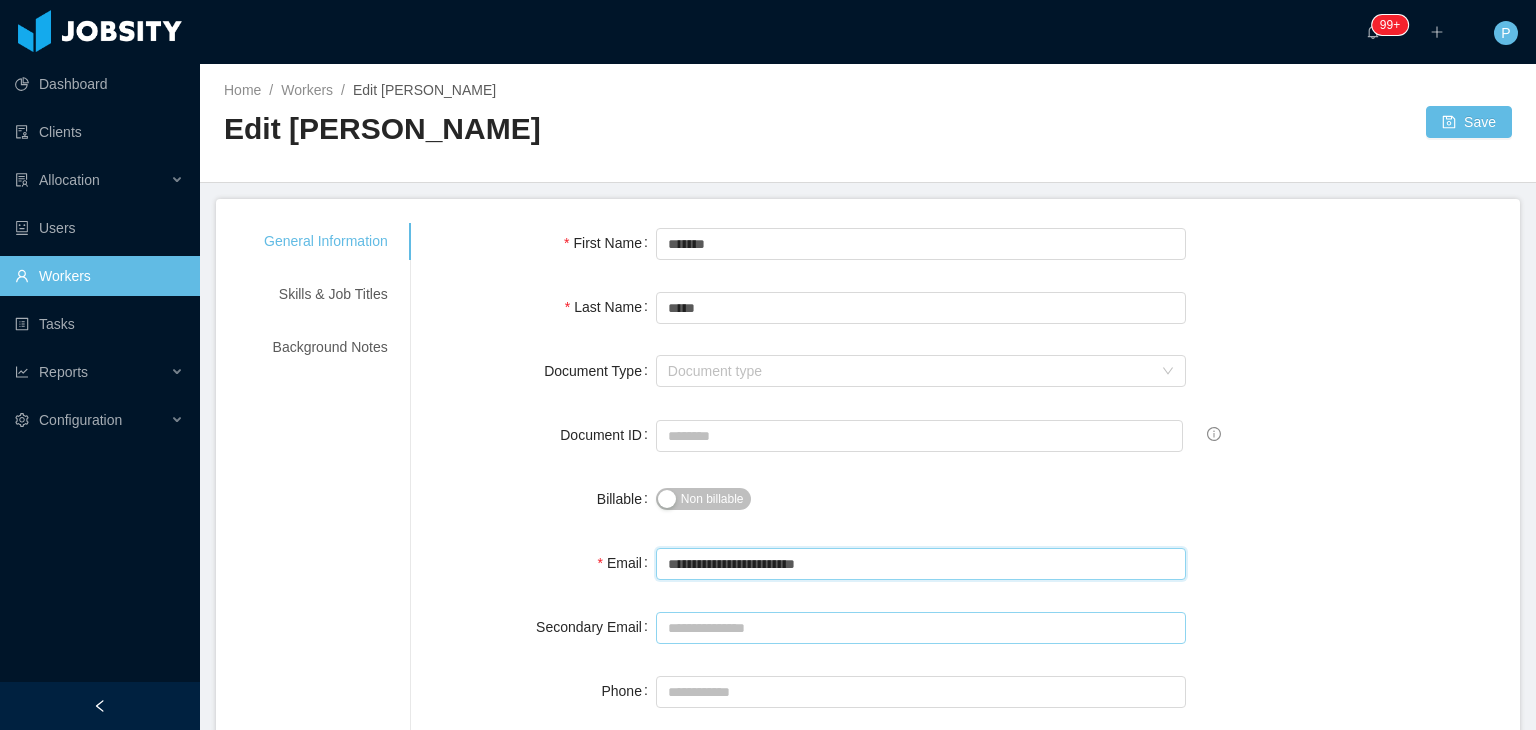 type on "**********" 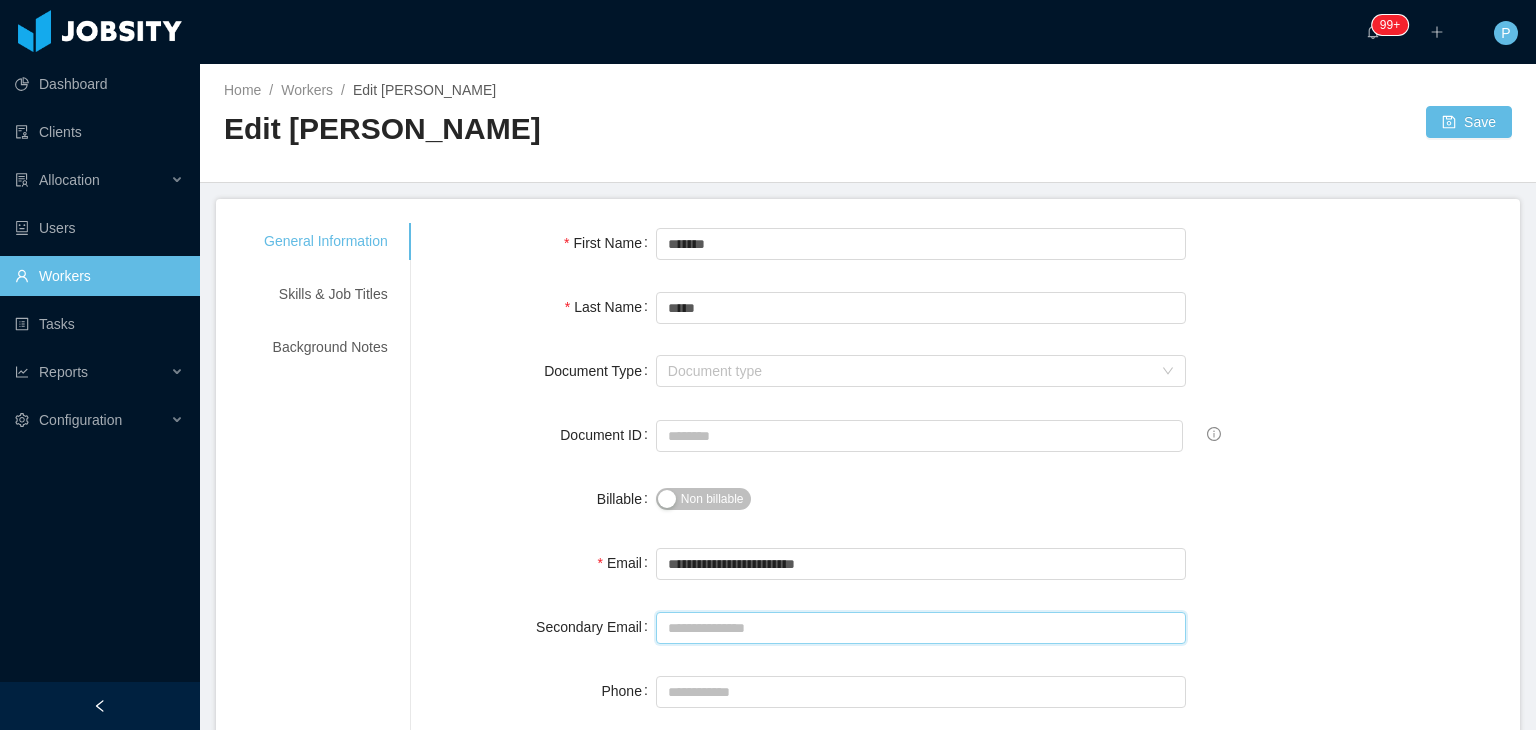 click on "Secondary Email" at bounding box center (921, 628) 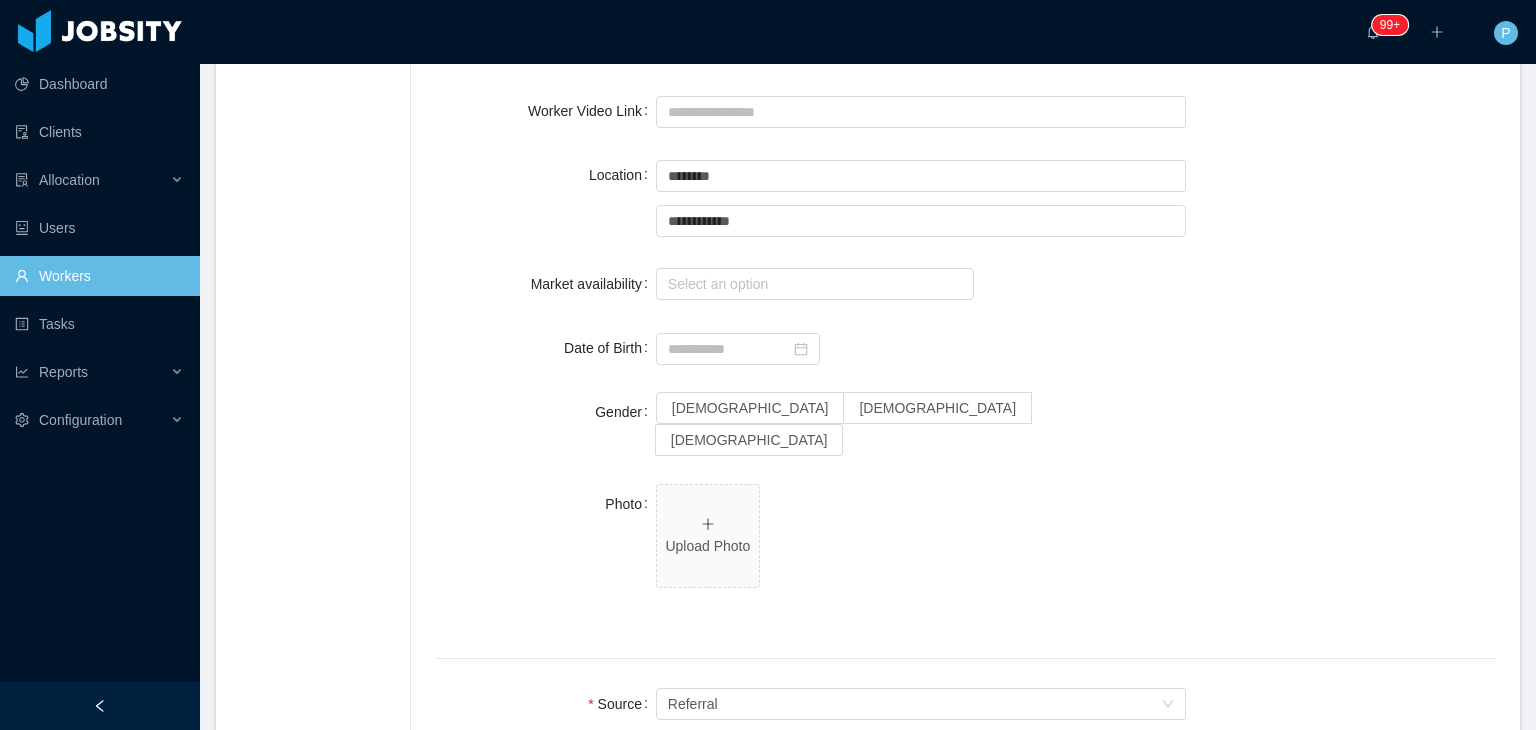 scroll, scrollTop: 911, scrollLeft: 0, axis: vertical 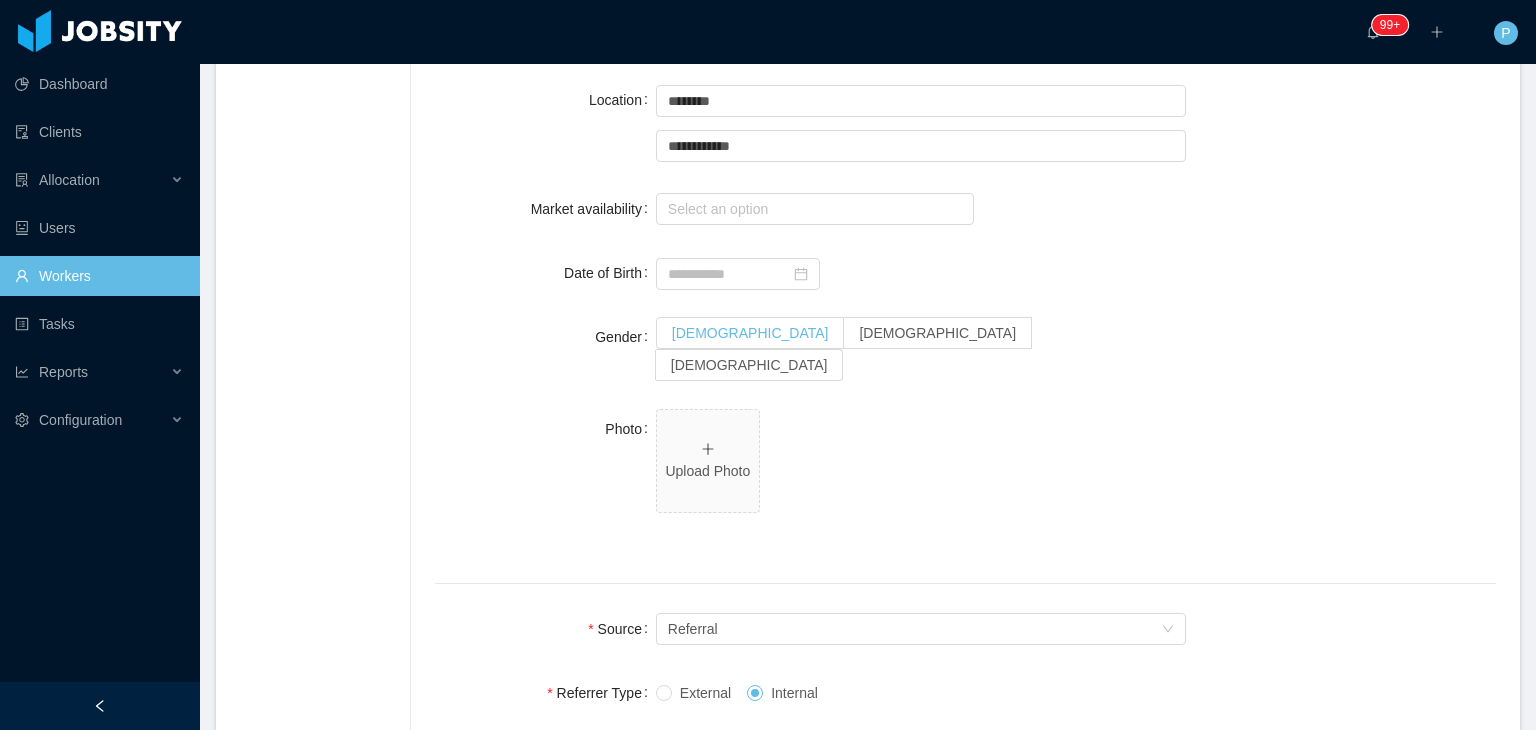 type on "**********" 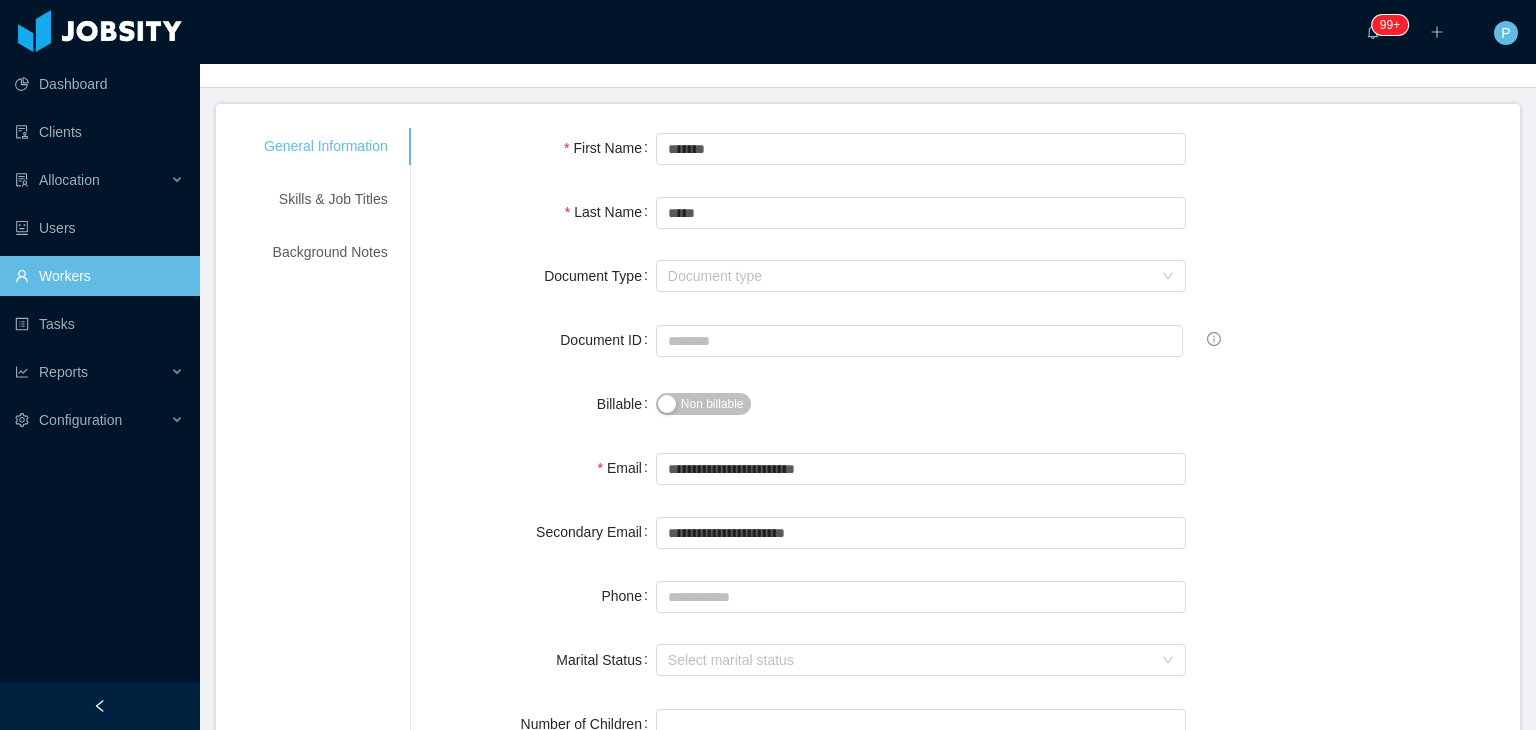 scroll, scrollTop: 0, scrollLeft: 0, axis: both 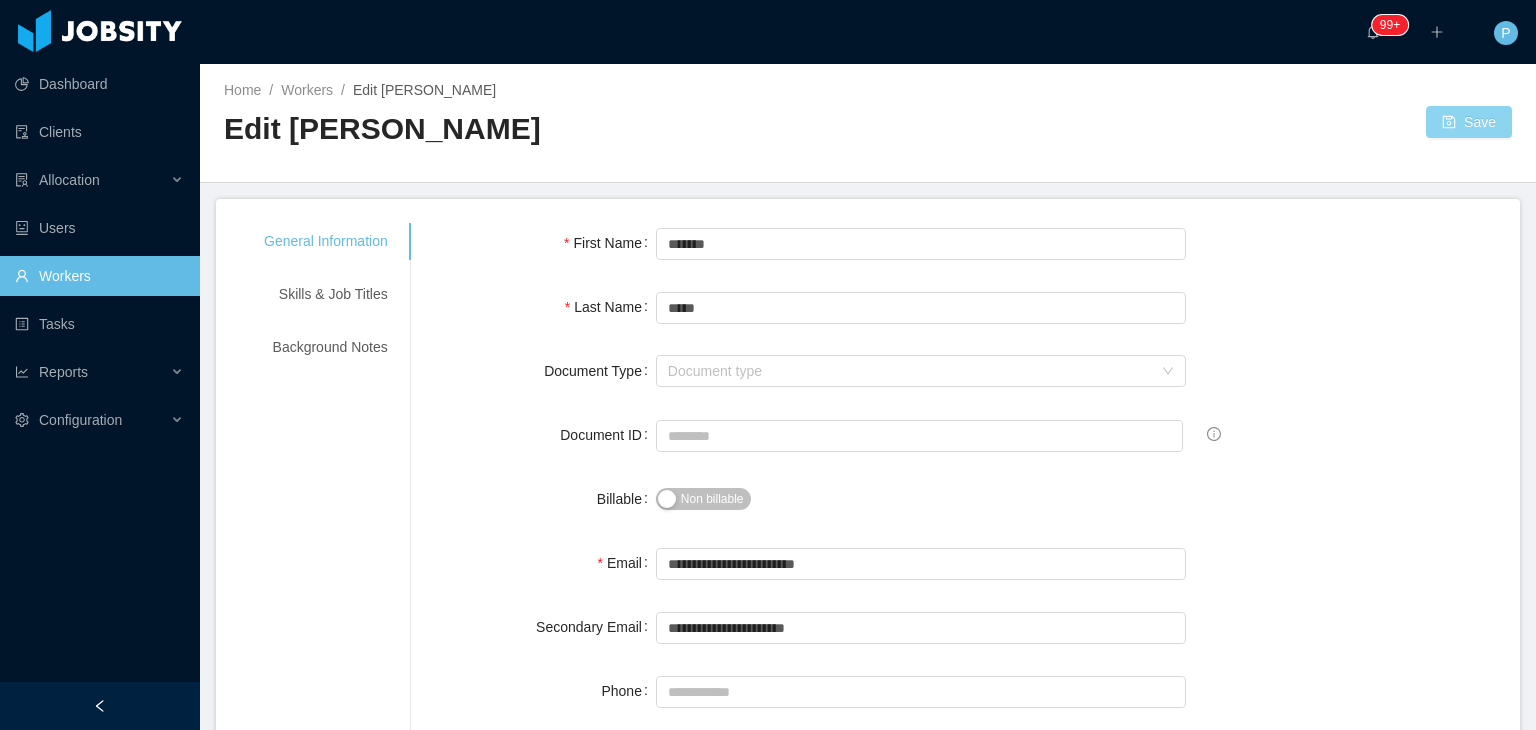 click on "Save" at bounding box center [1469, 122] 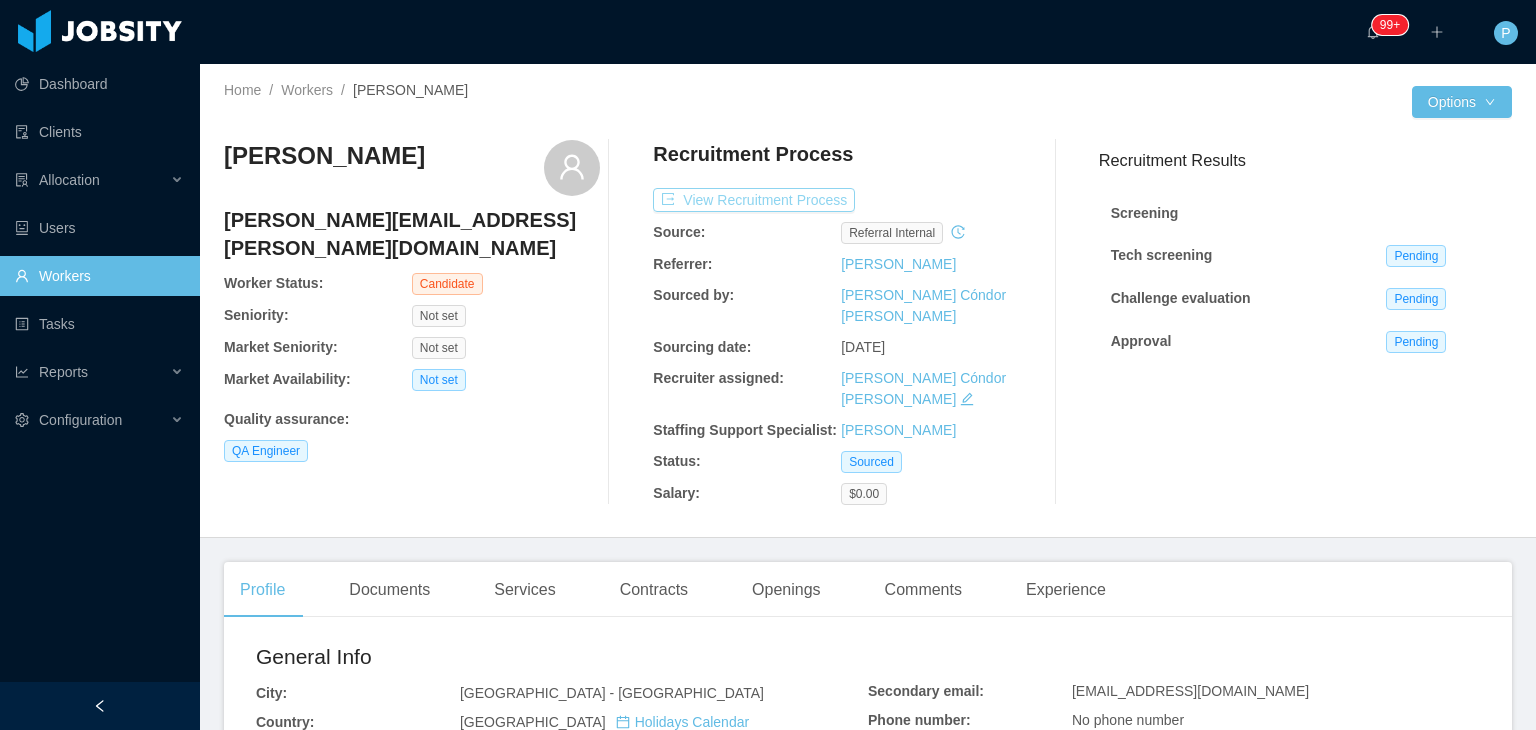click on "View Recruitment Process" at bounding box center [754, 200] 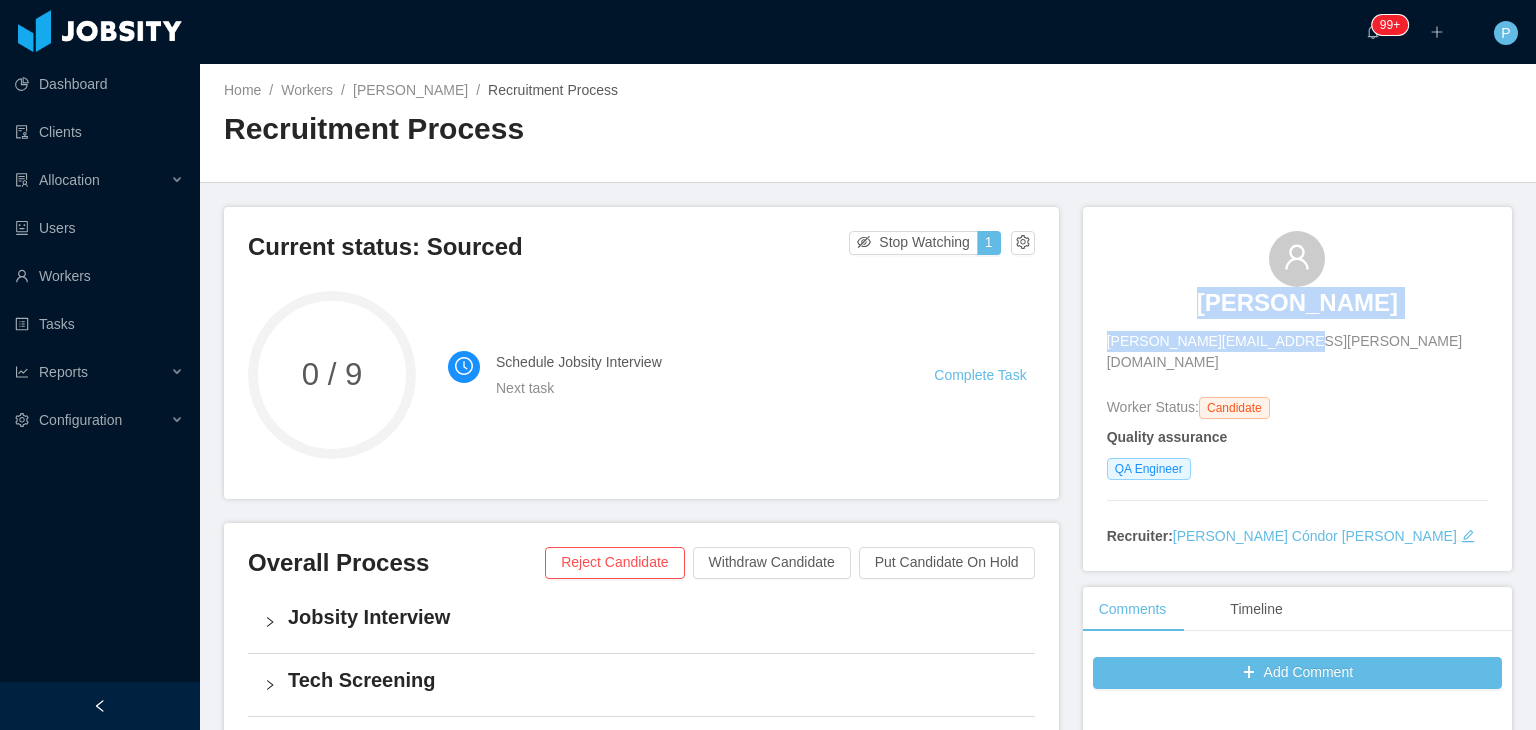 drag, startPoint x: 1388, startPoint y: 321, endPoint x: 1209, endPoint y: 307, distance: 179.54665 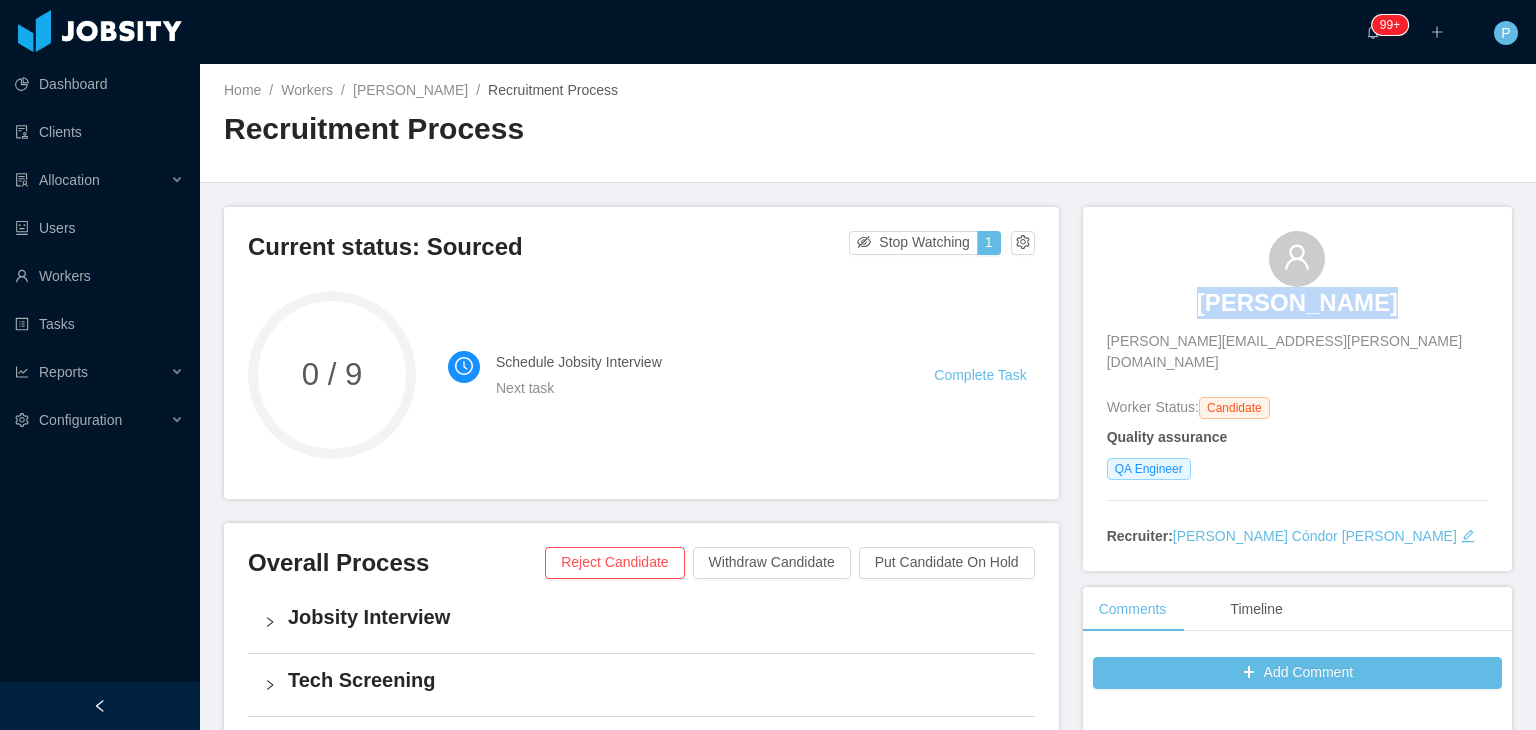 drag, startPoint x: 1361, startPoint y: 305, endPoint x: 1218, endPoint y: 313, distance: 143.2236 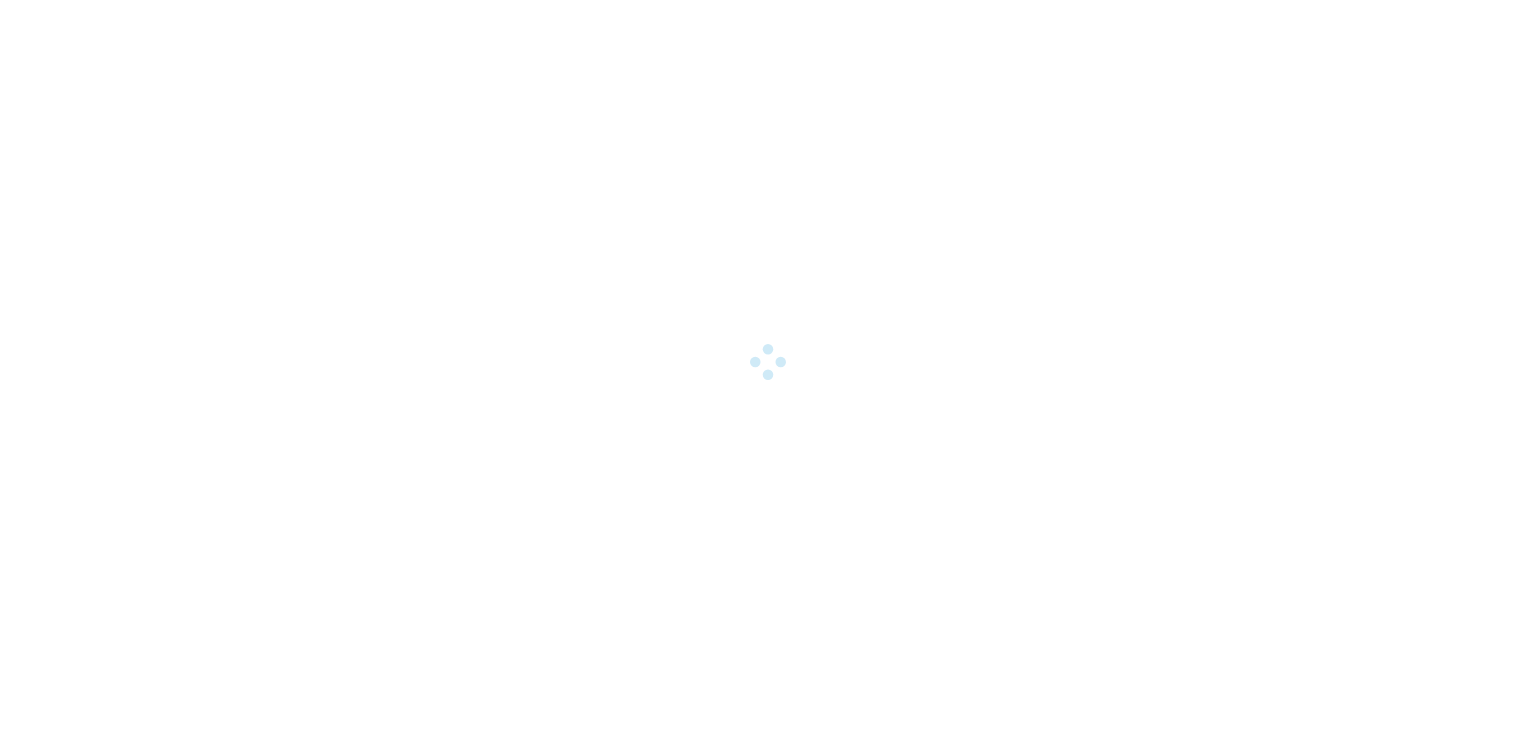 scroll, scrollTop: 0, scrollLeft: 0, axis: both 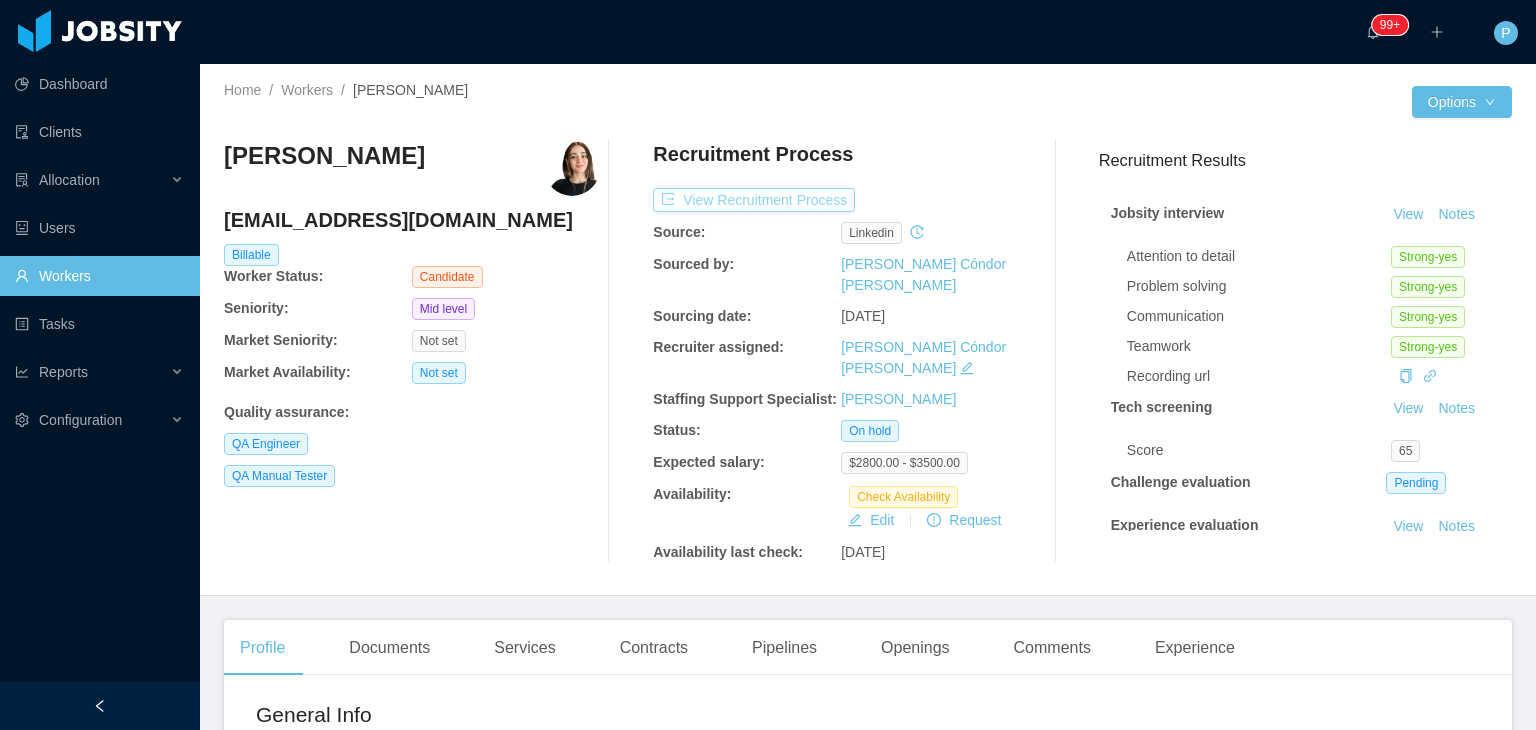 click on "View Recruitment Process" at bounding box center (754, 200) 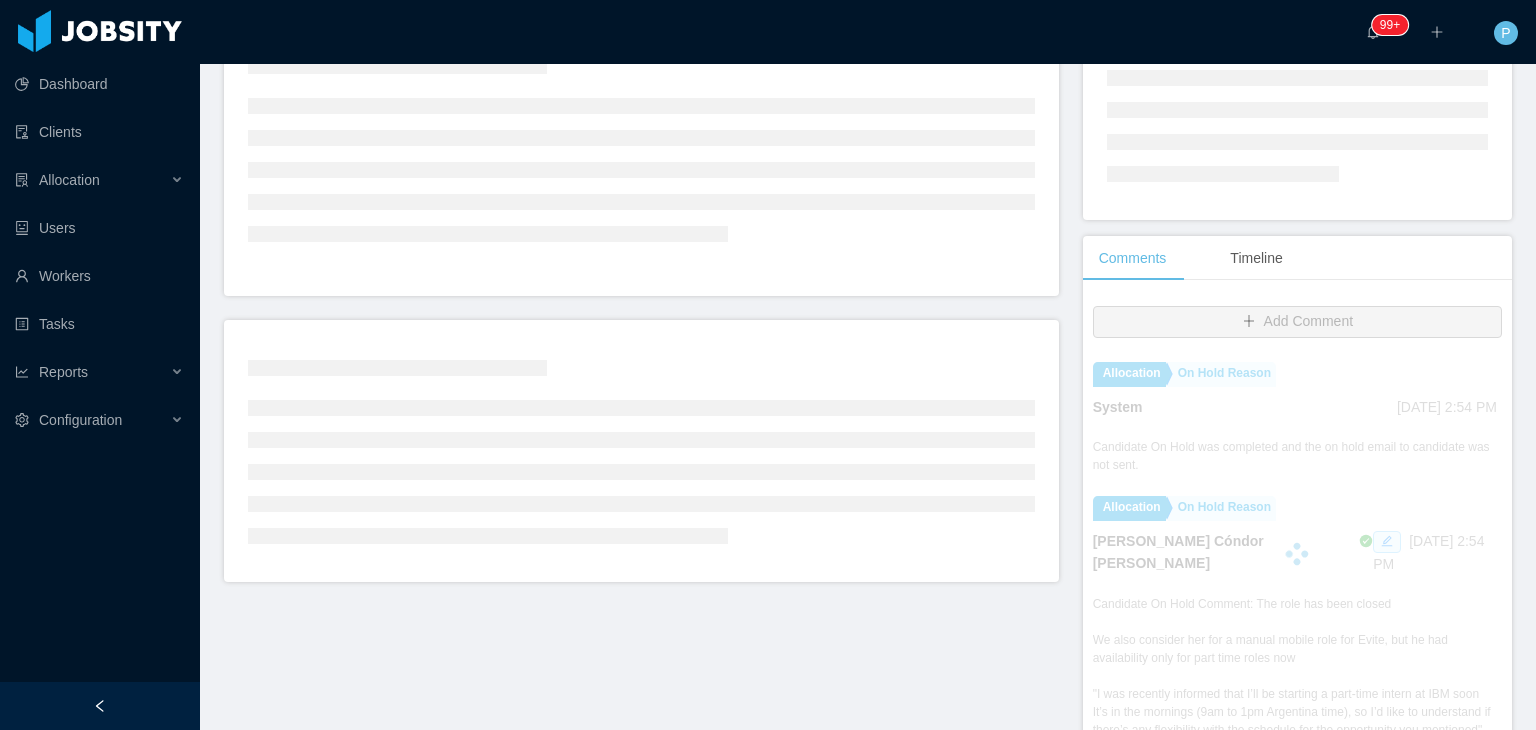 scroll, scrollTop: 320, scrollLeft: 0, axis: vertical 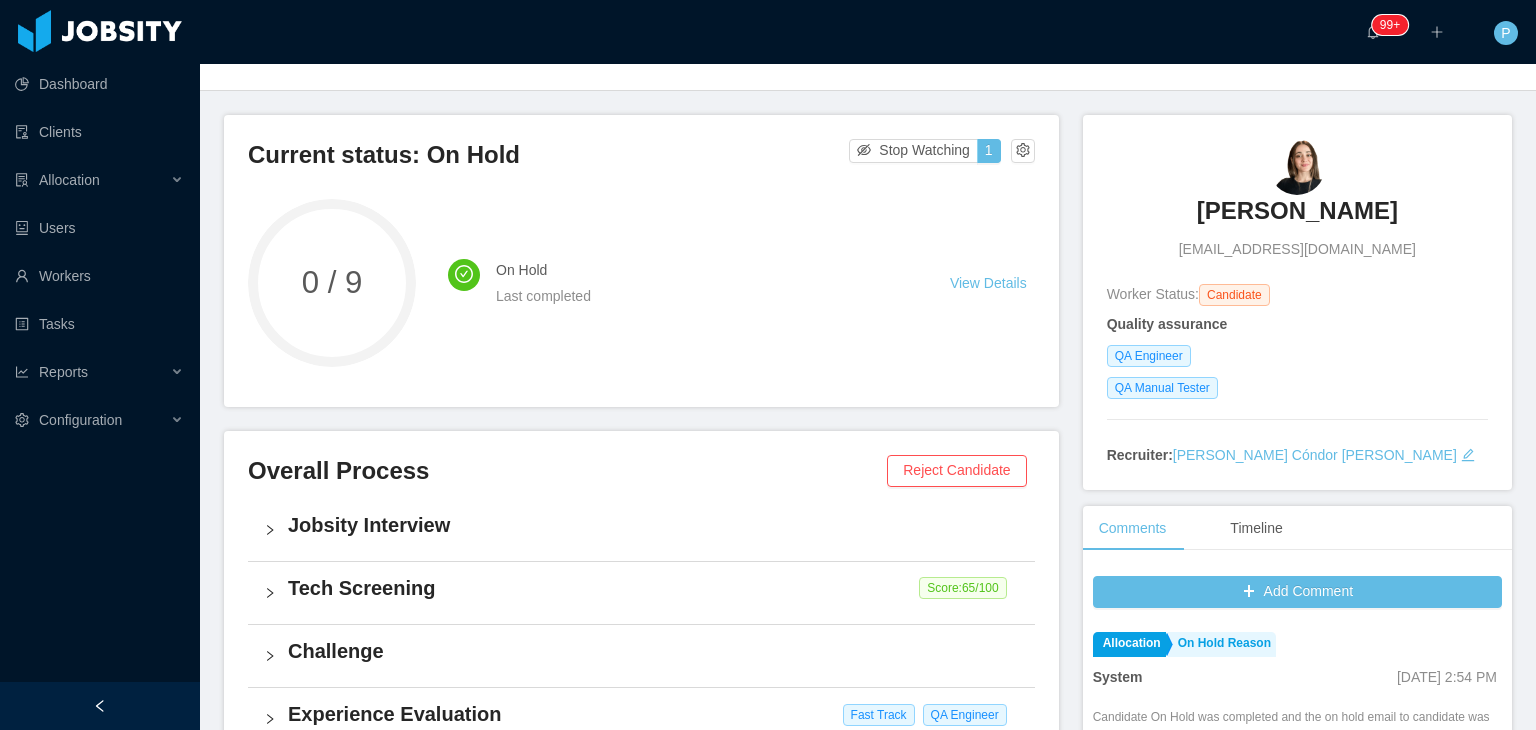 drag, startPoint x: 1379, startPoint y: 219, endPoint x: 1198, endPoint y: 226, distance: 181.13531 